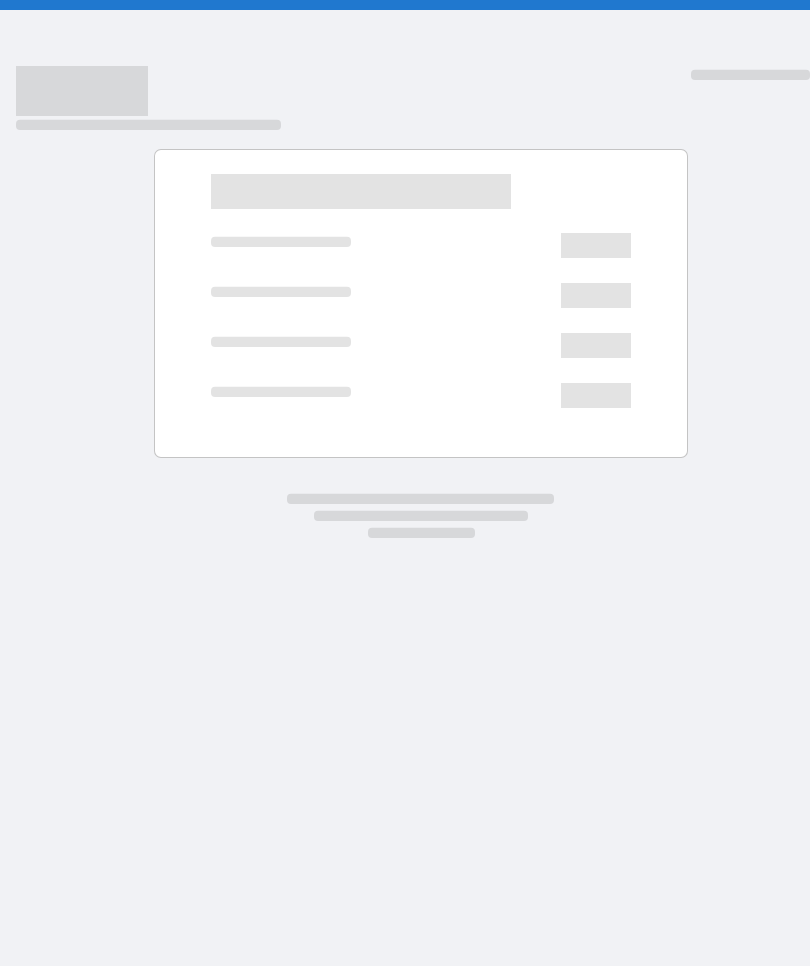 scroll, scrollTop: 0, scrollLeft: 0, axis: both 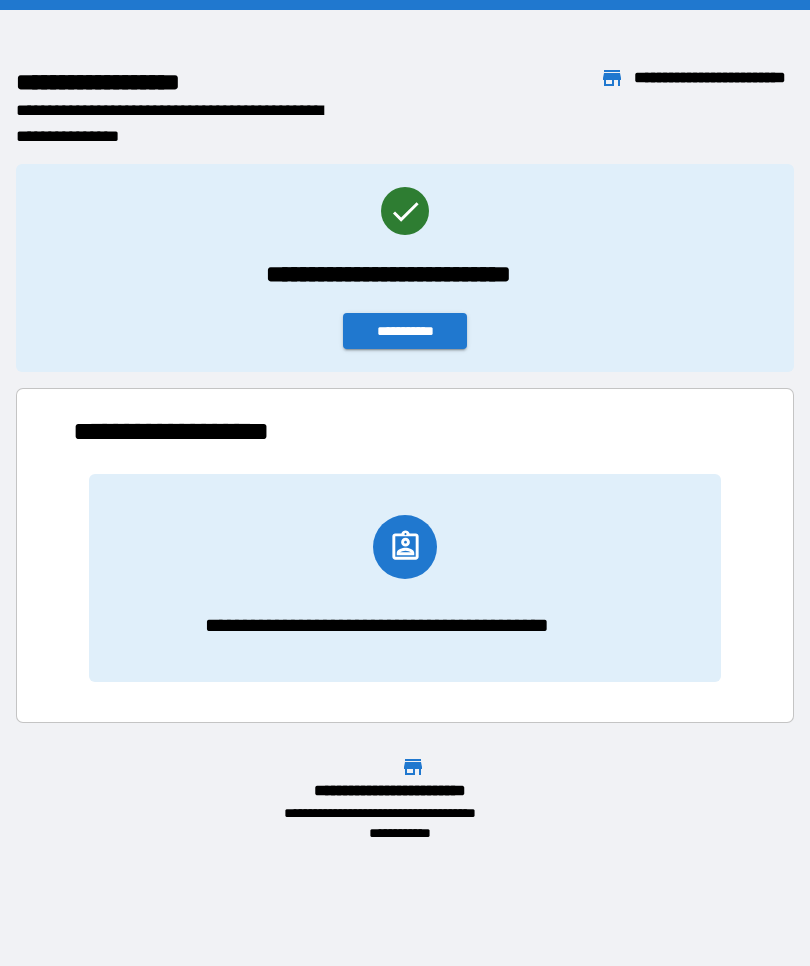 click on "**********" at bounding box center [405, 331] 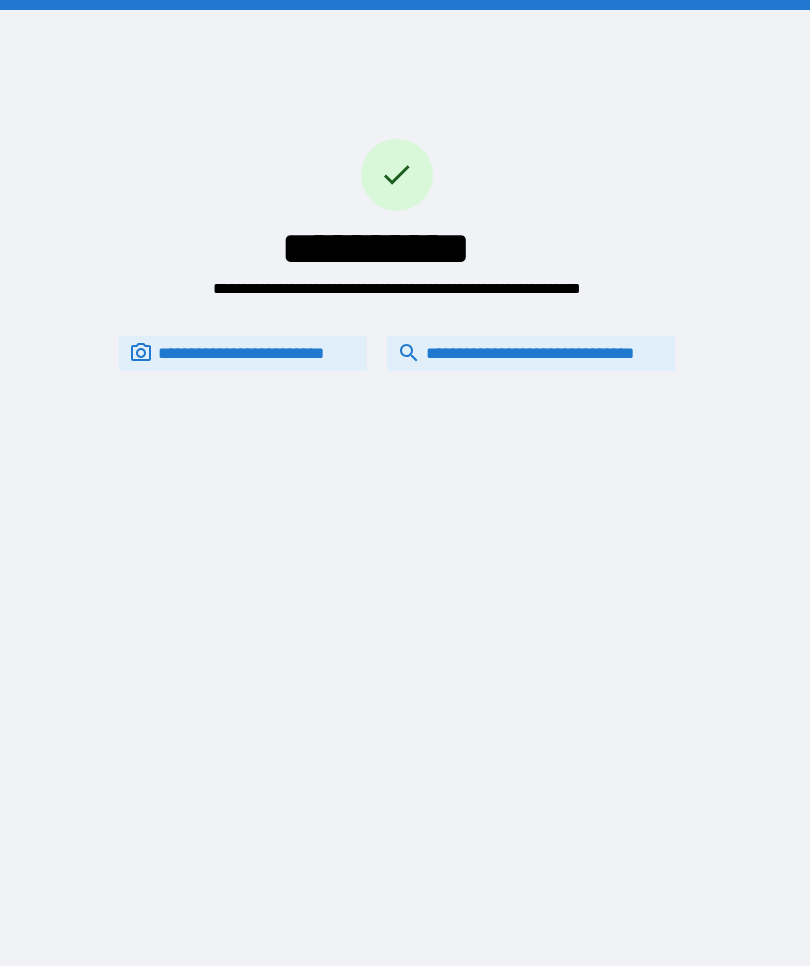 click on "**********" at bounding box center [531, 353] 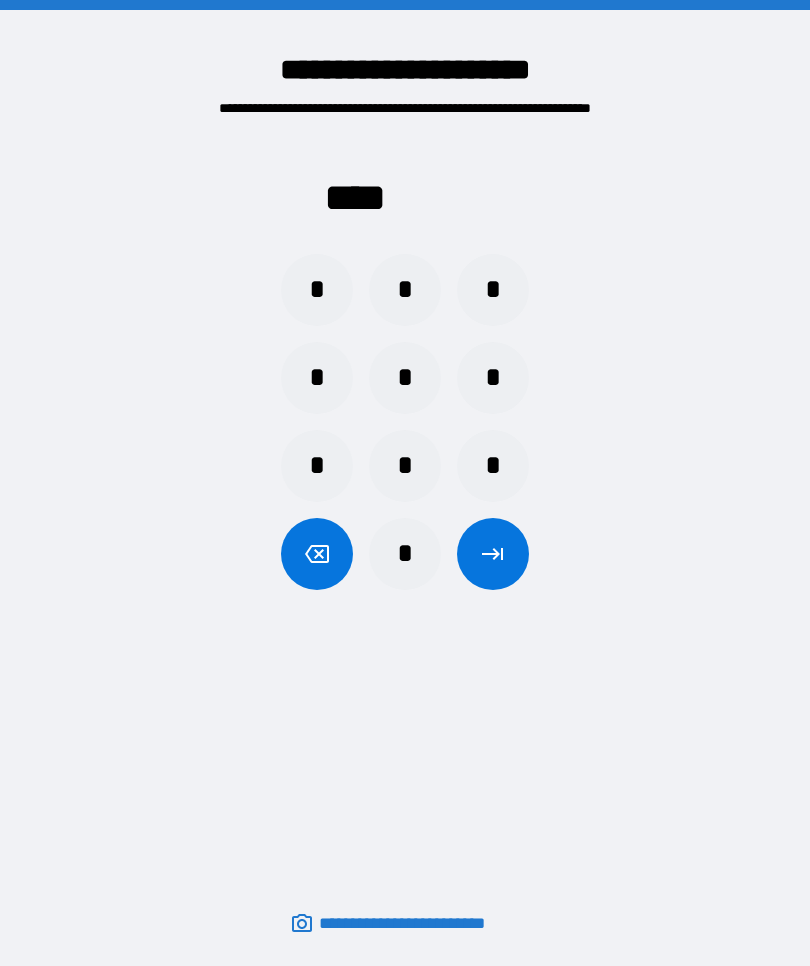 click on "*" at bounding box center [493, 378] 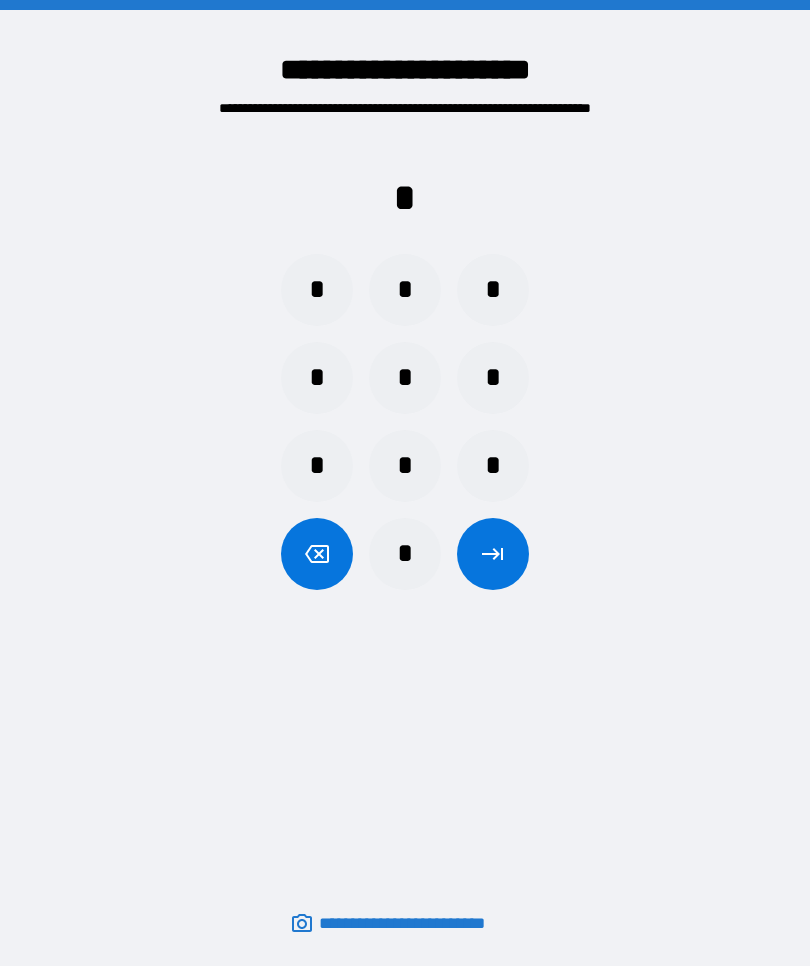click on "*" at bounding box center [317, 290] 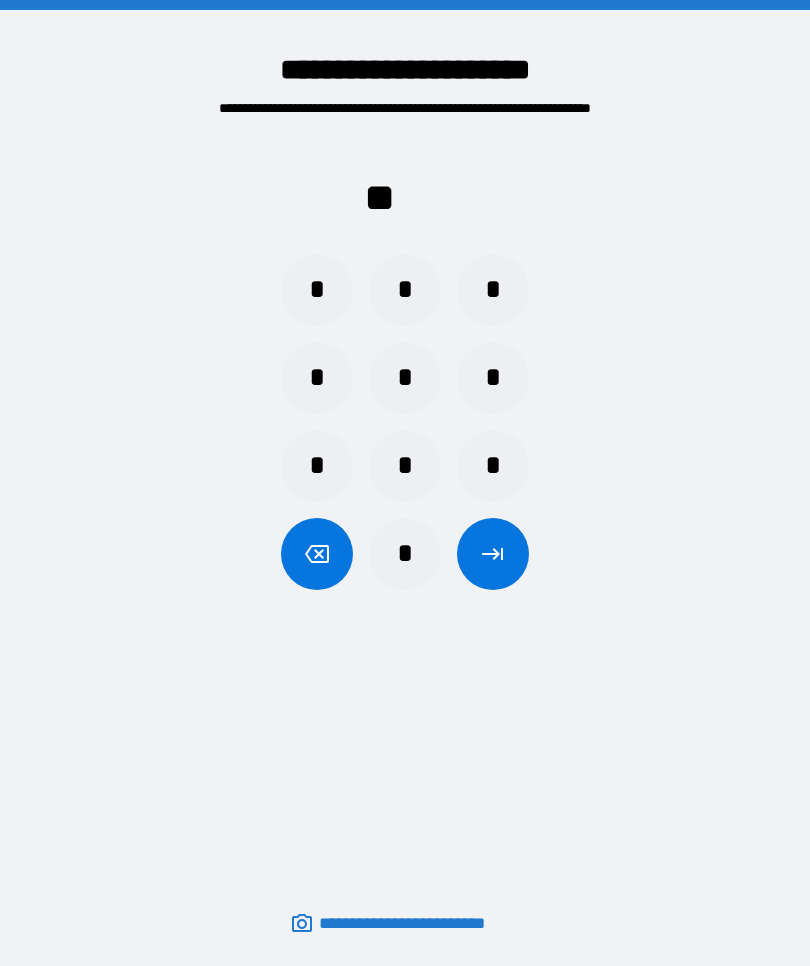 click on "*" at bounding box center (317, 290) 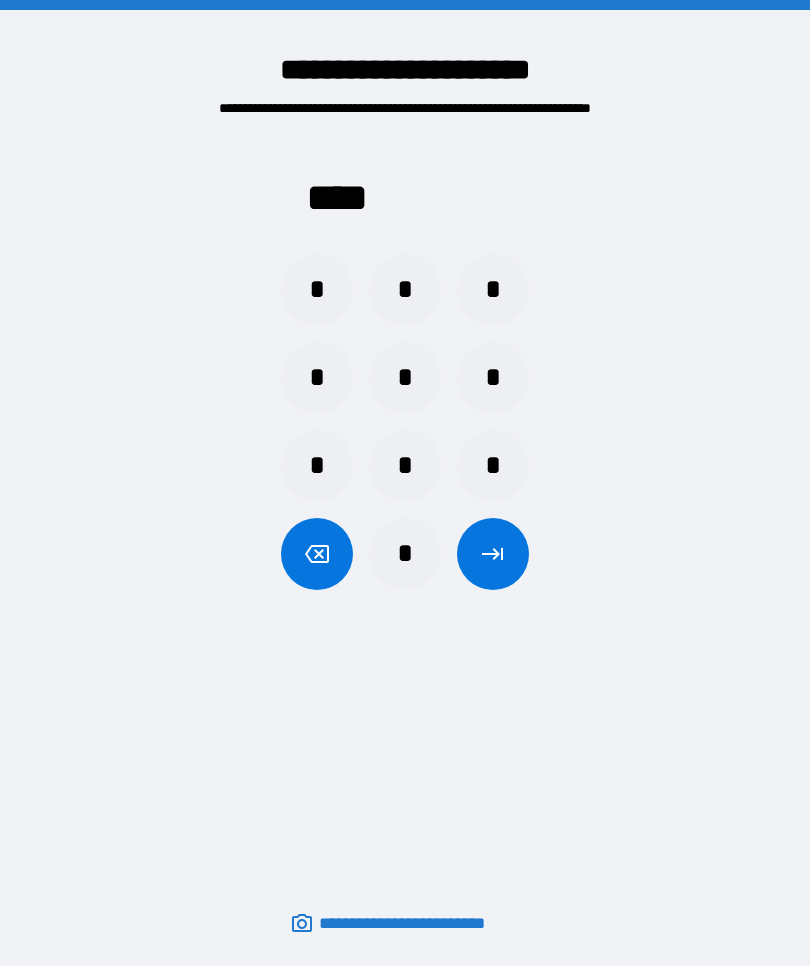 click 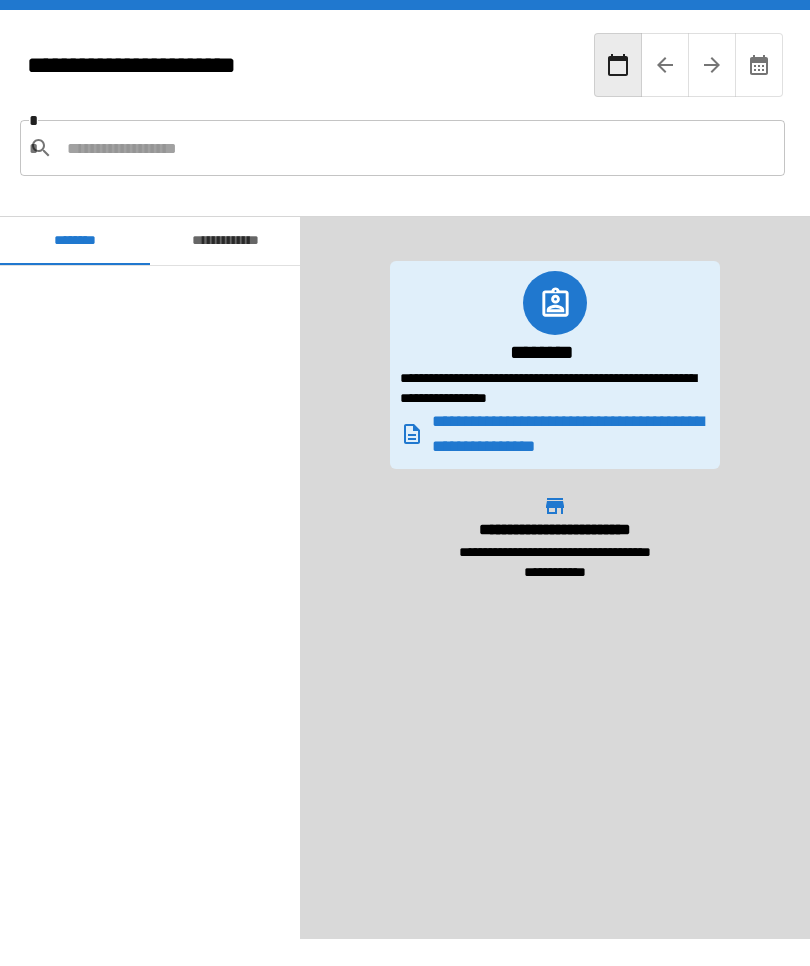 scroll, scrollTop: 180, scrollLeft: 0, axis: vertical 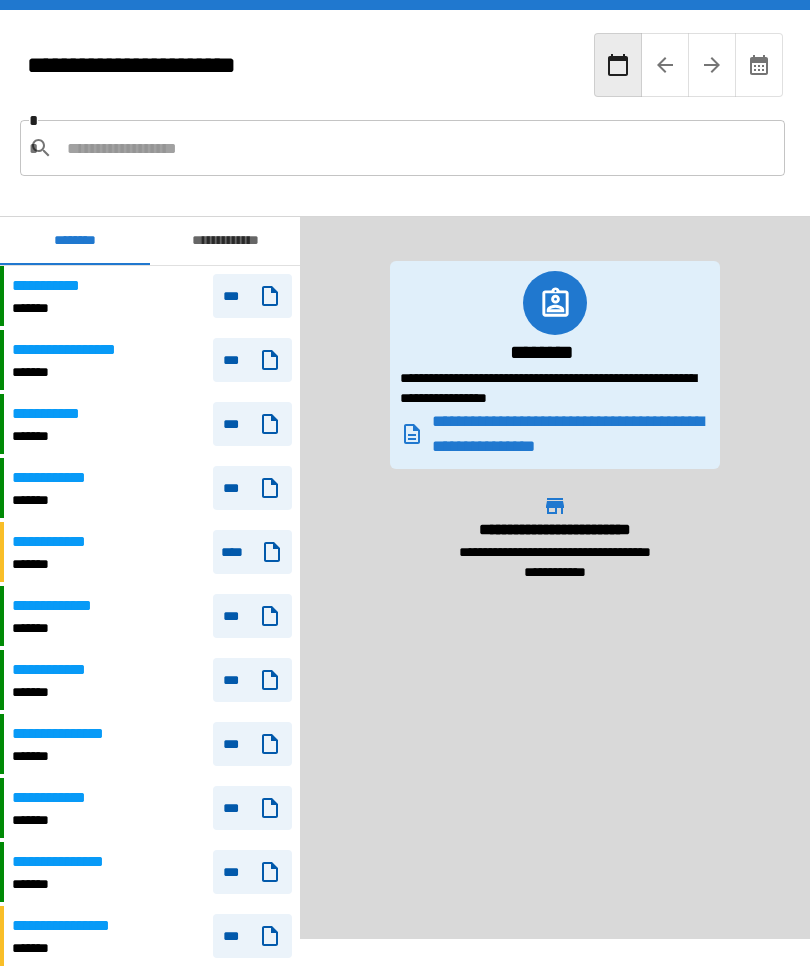 click at bounding box center (418, 148) 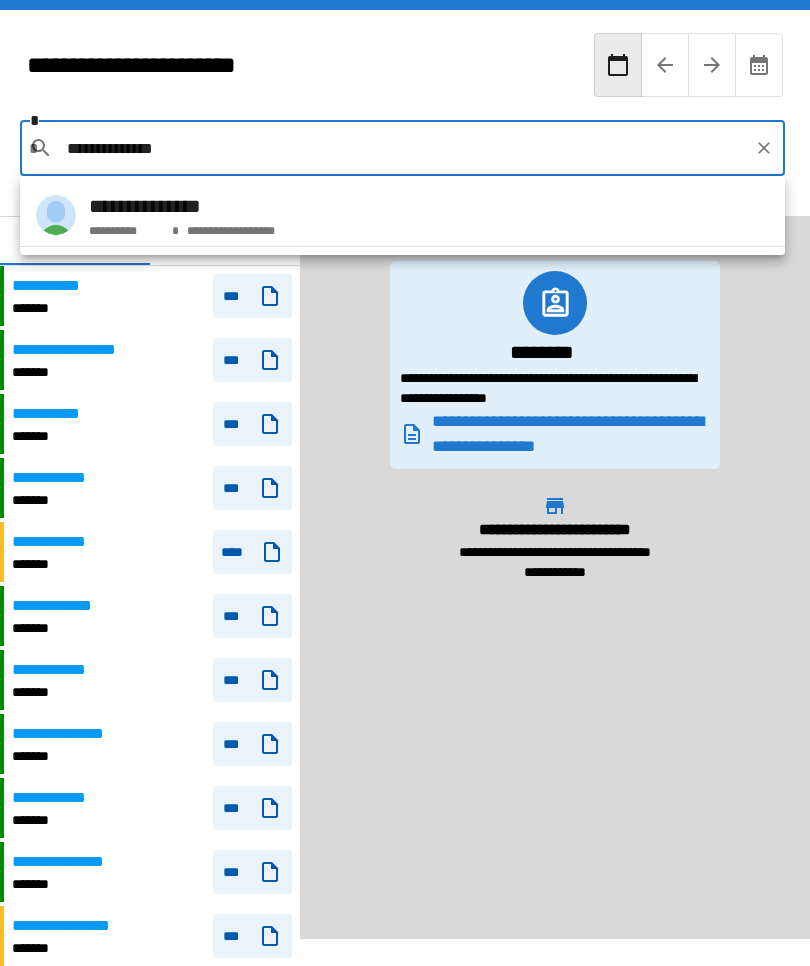 click on "**********" at bounding box center (228, 227) 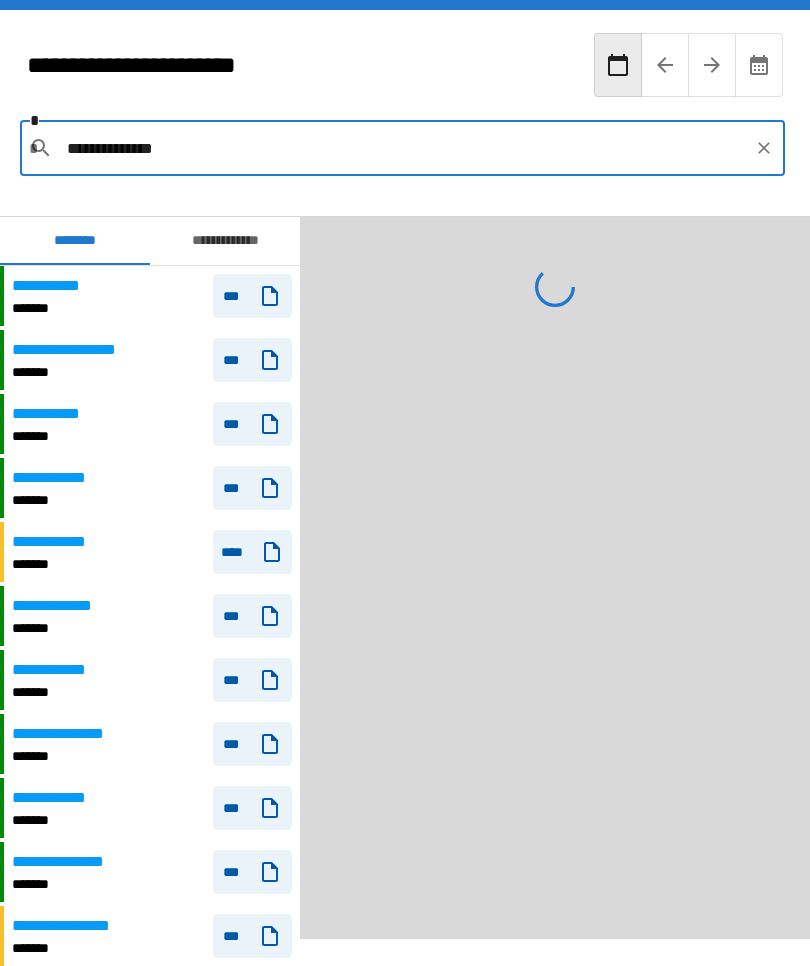 type on "**********" 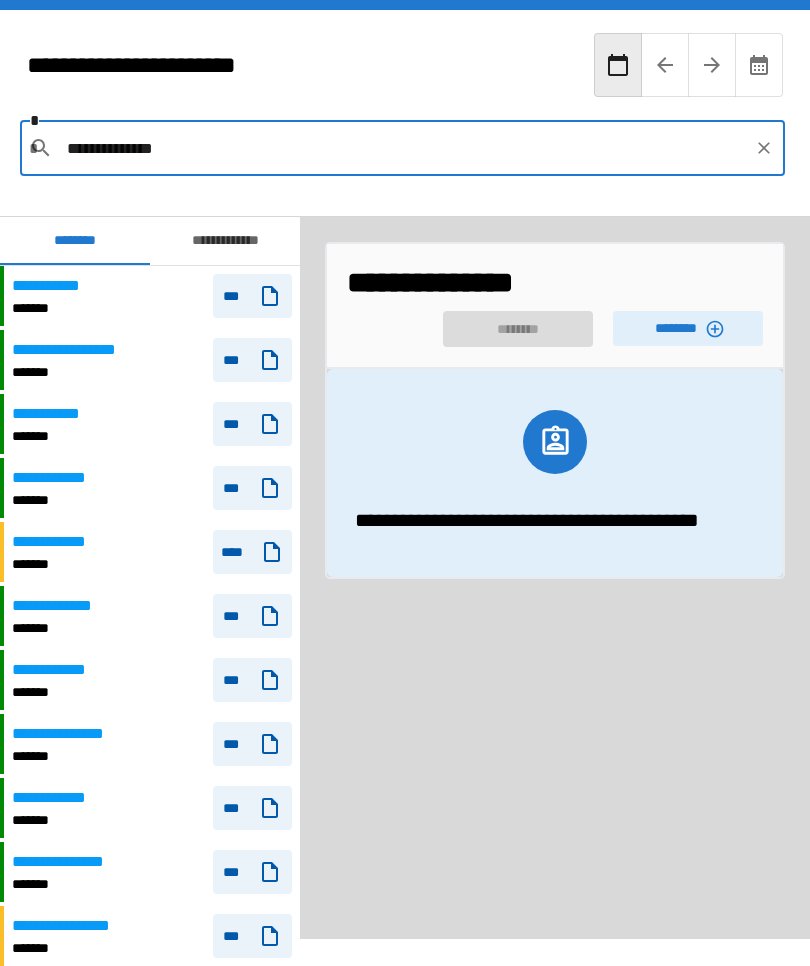click on "********" at bounding box center (688, 328) 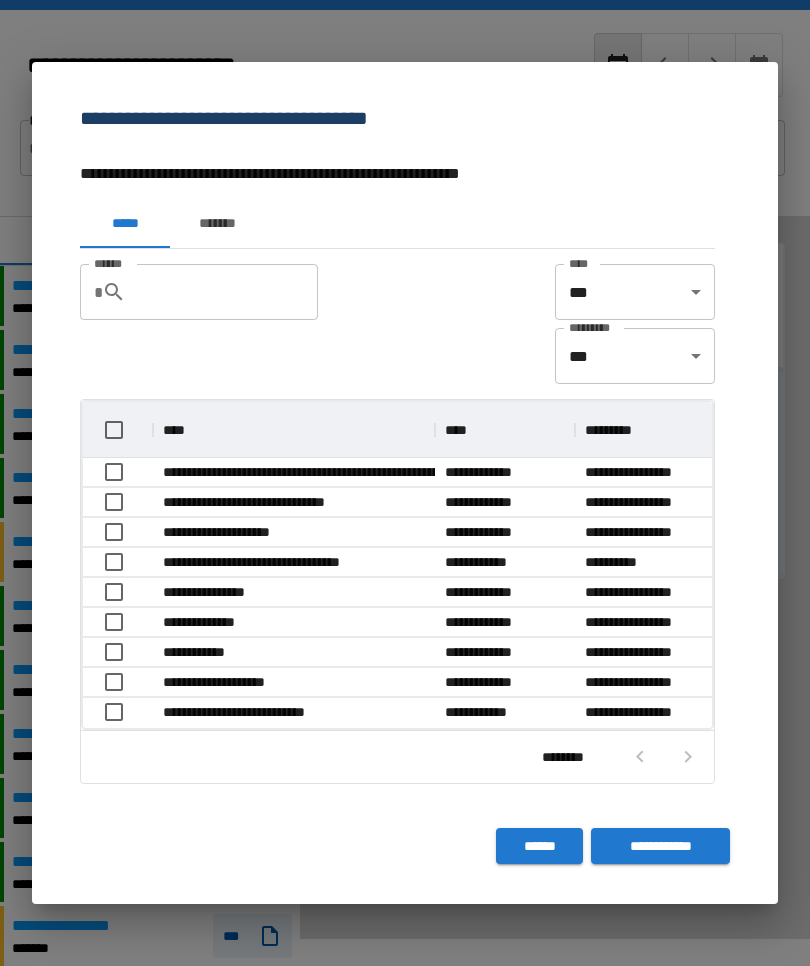 scroll, scrollTop: 326, scrollLeft: 629, axis: both 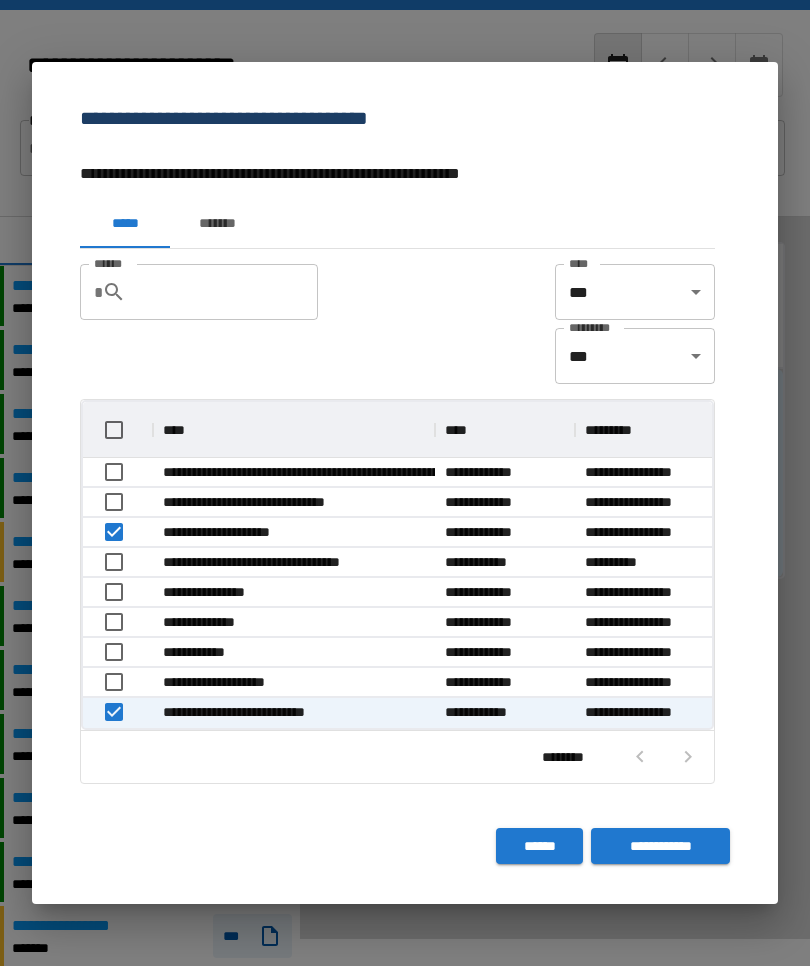 click on "**********" at bounding box center (660, 846) 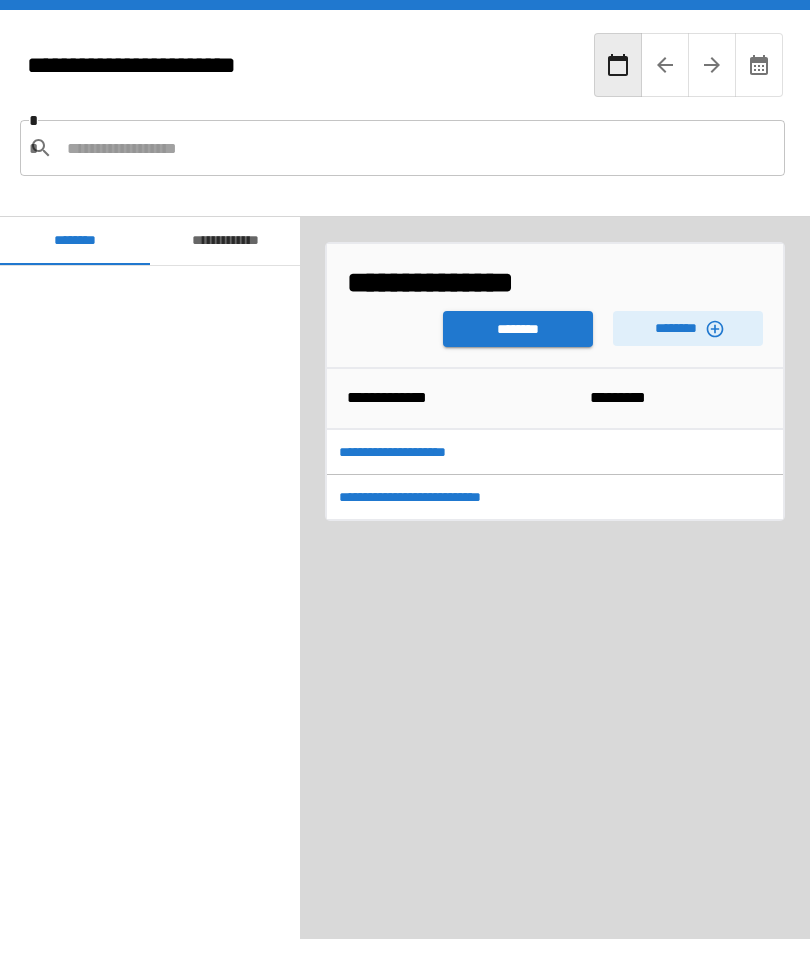 scroll, scrollTop: 180, scrollLeft: 0, axis: vertical 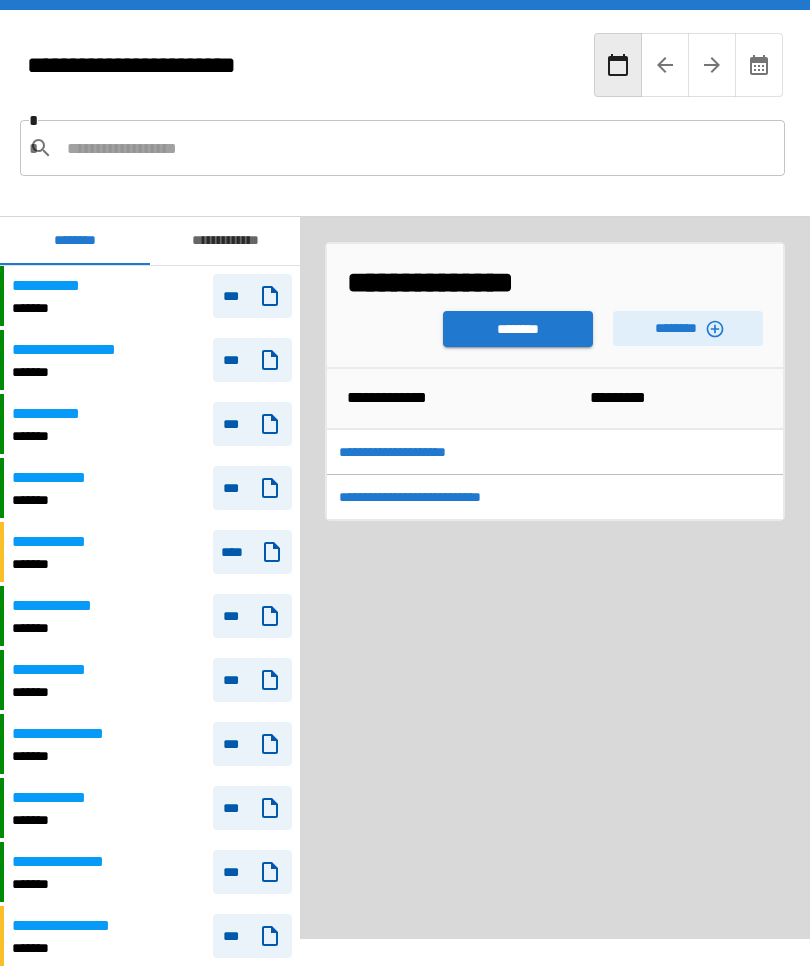 click on "********" at bounding box center [518, 329] 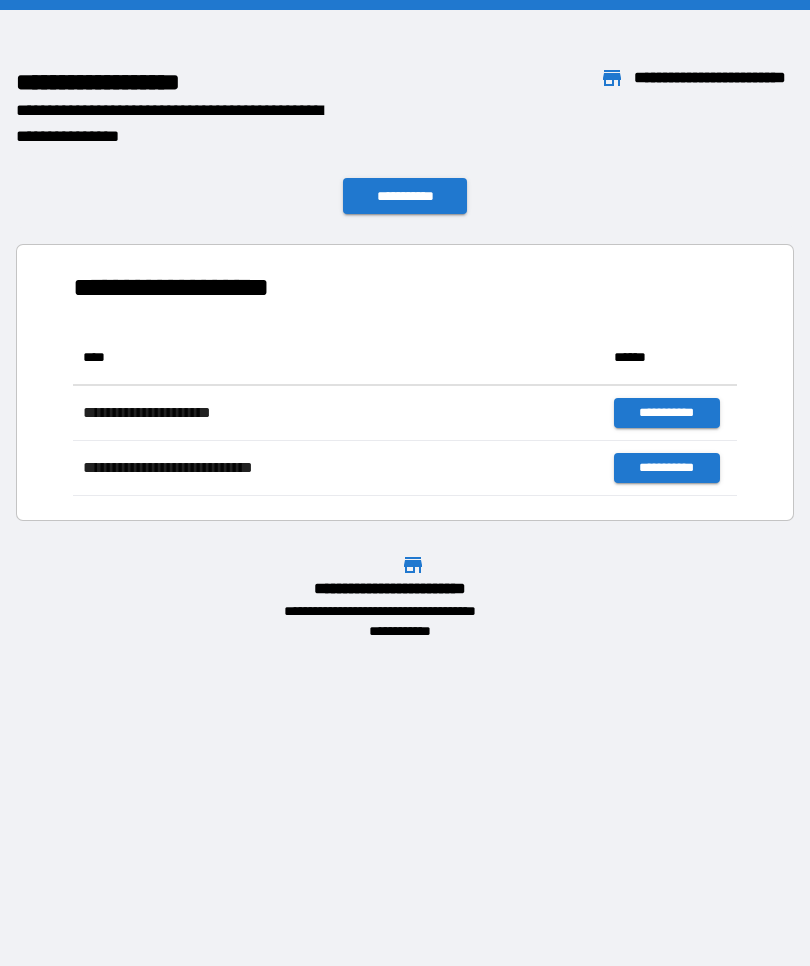 scroll, scrollTop: 166, scrollLeft: 664, axis: both 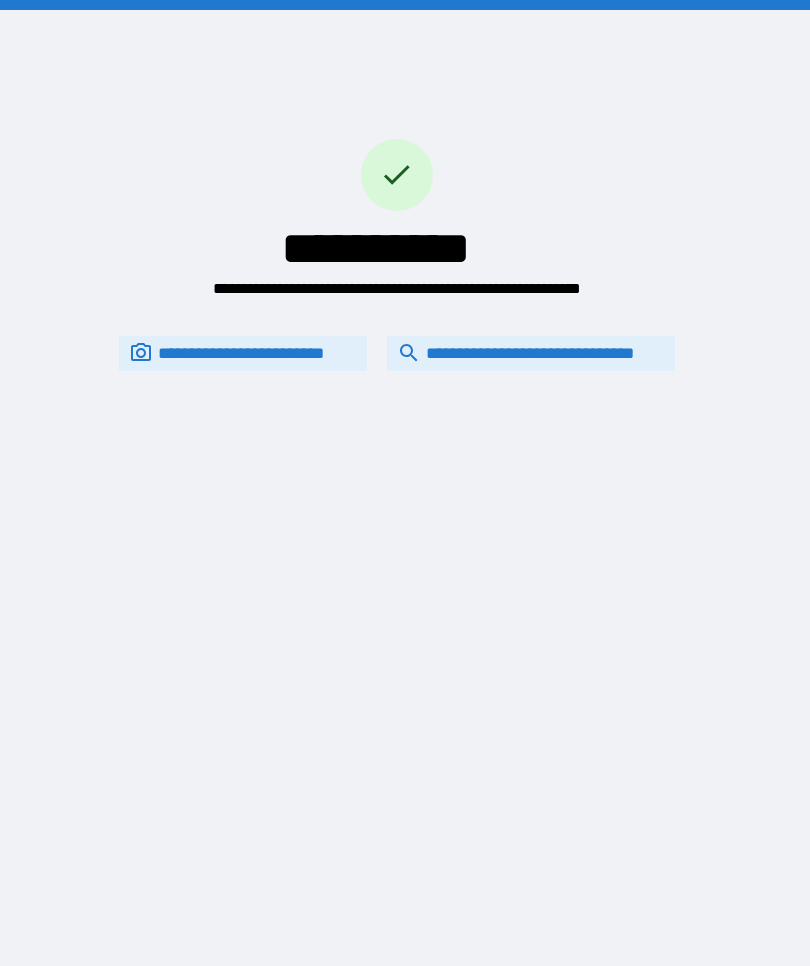click on "**********" at bounding box center [531, 353] 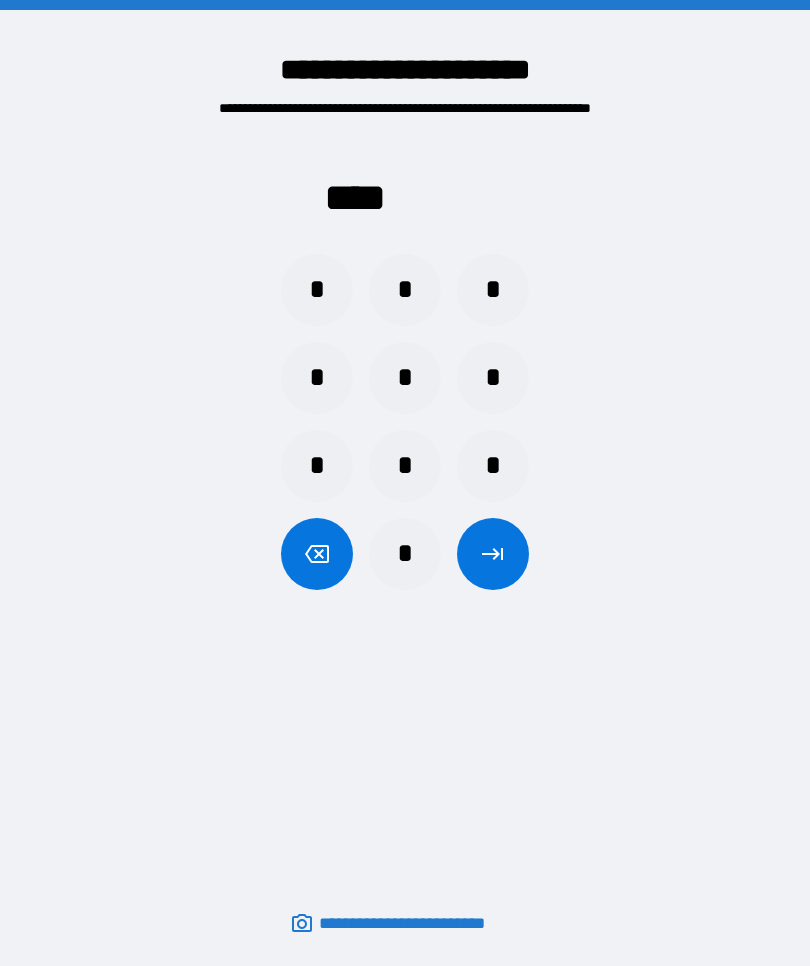 click on "*" at bounding box center [493, 378] 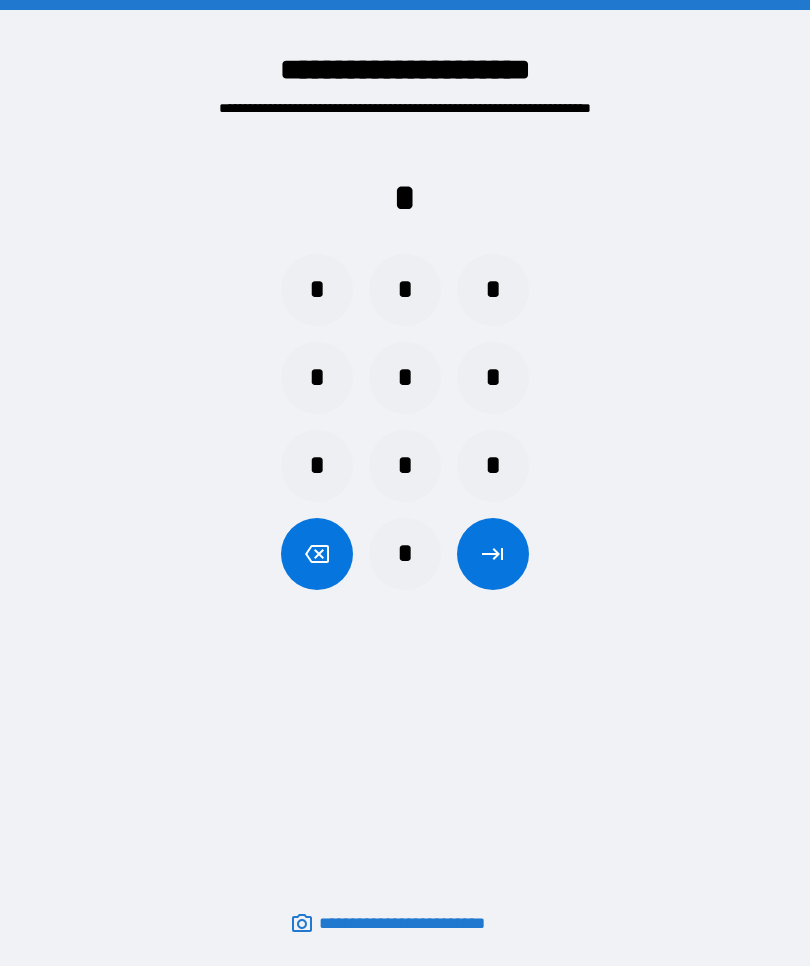 click on "*" at bounding box center [317, 290] 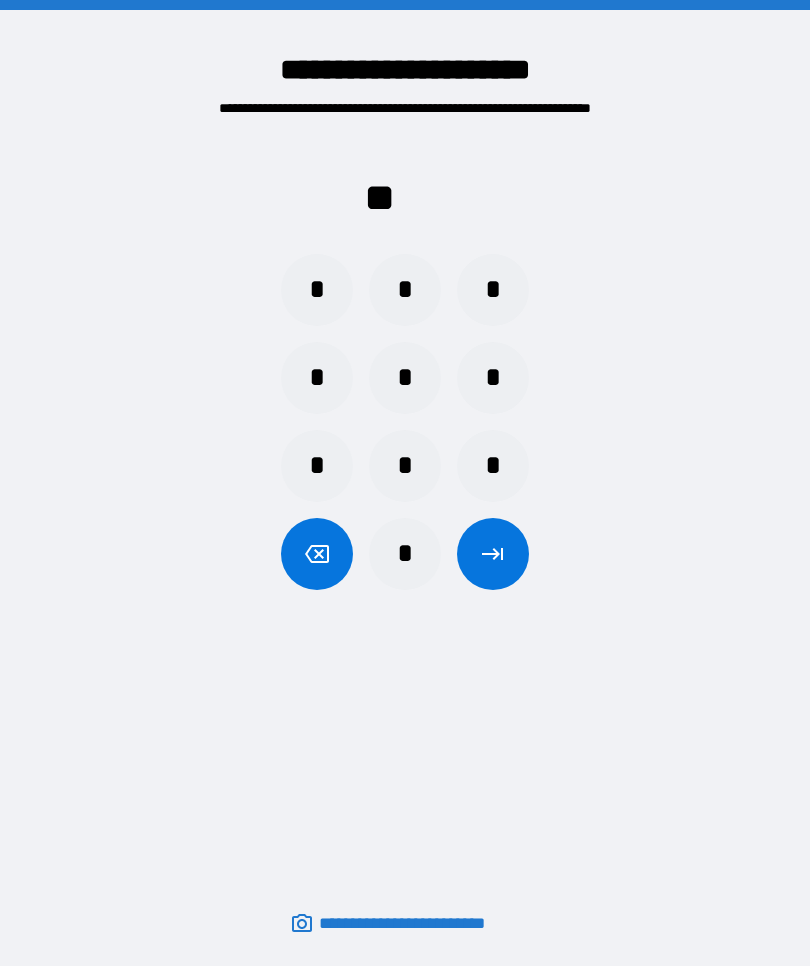 click on "*" at bounding box center (317, 290) 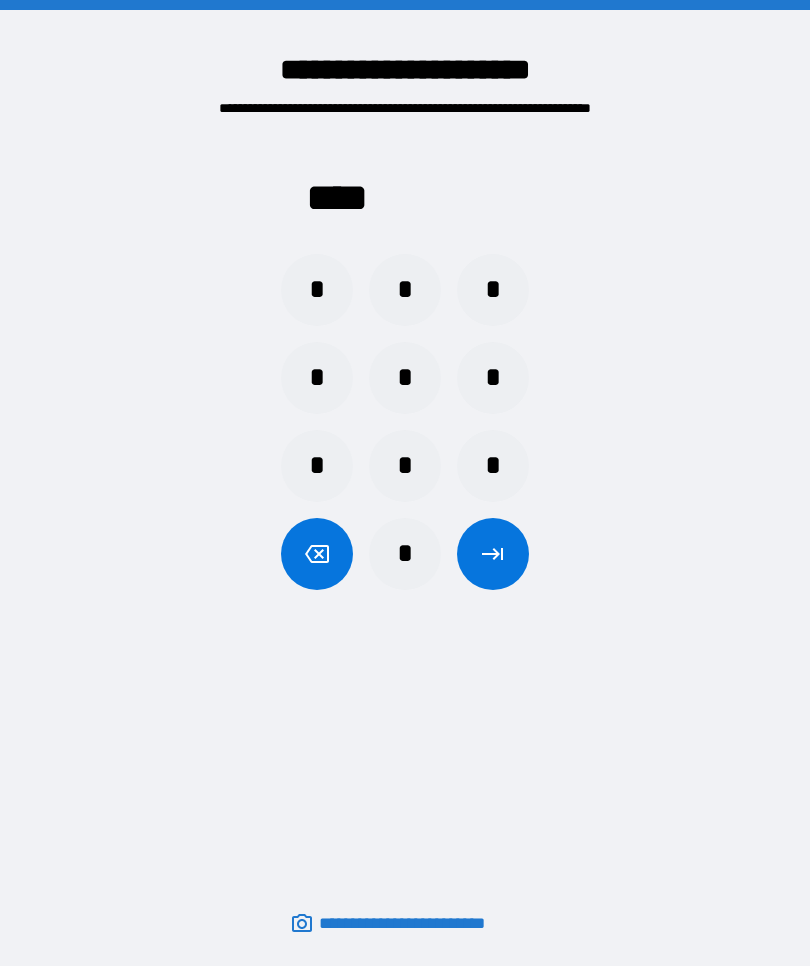 click at bounding box center [493, 554] 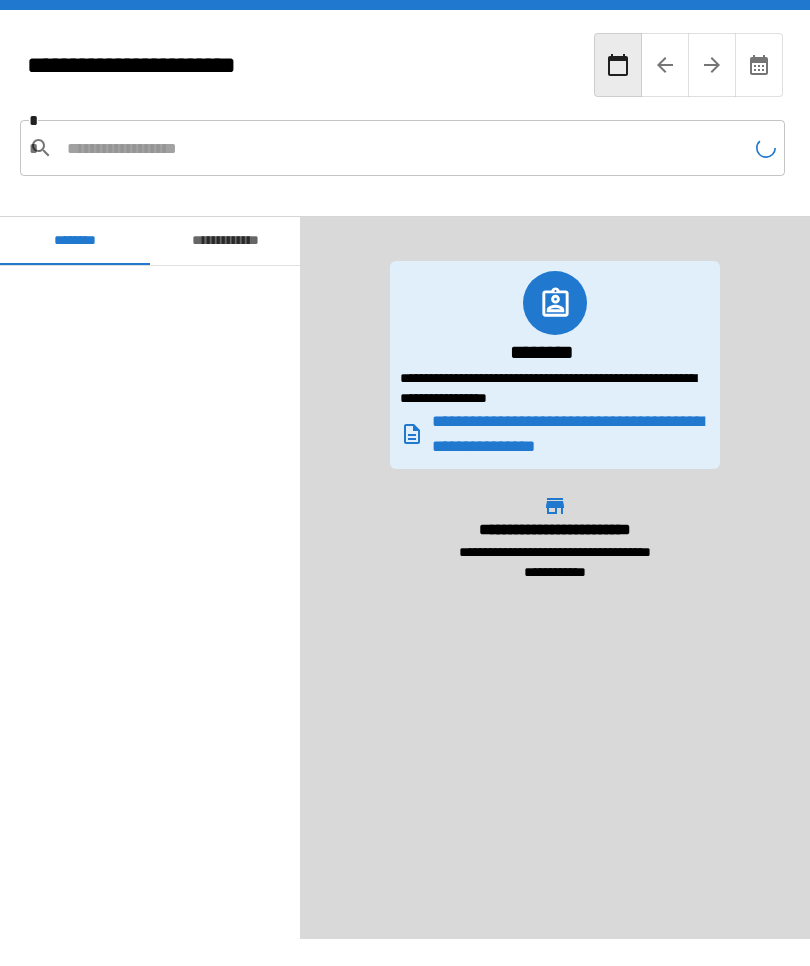 scroll, scrollTop: 180, scrollLeft: 0, axis: vertical 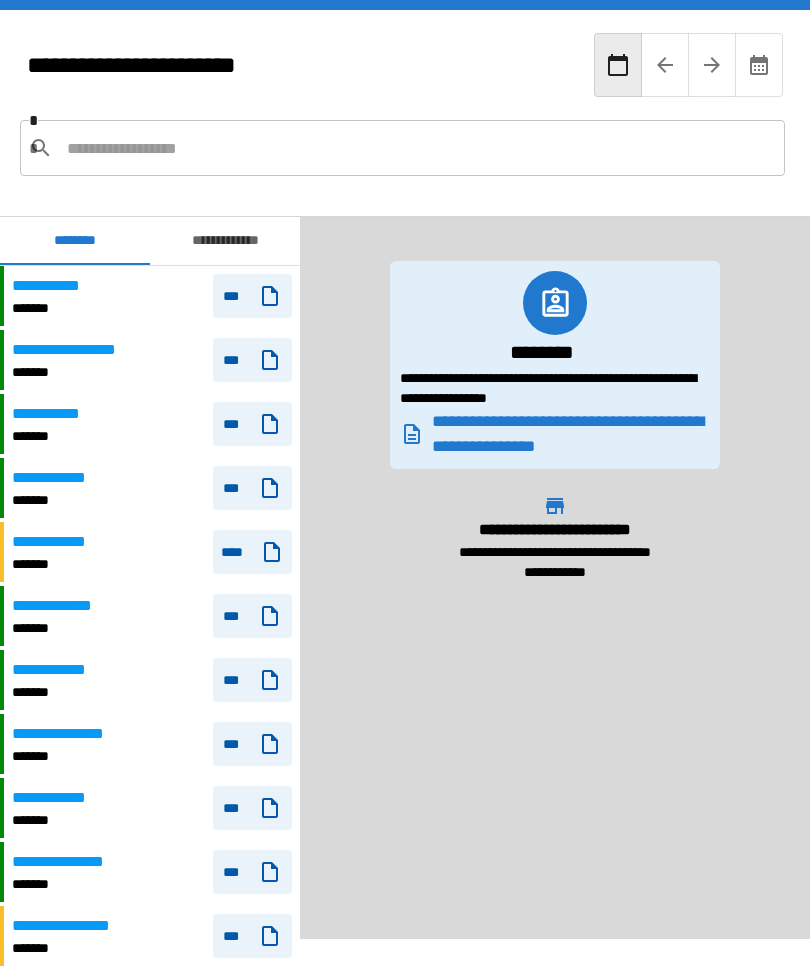 click at bounding box center (418, 148) 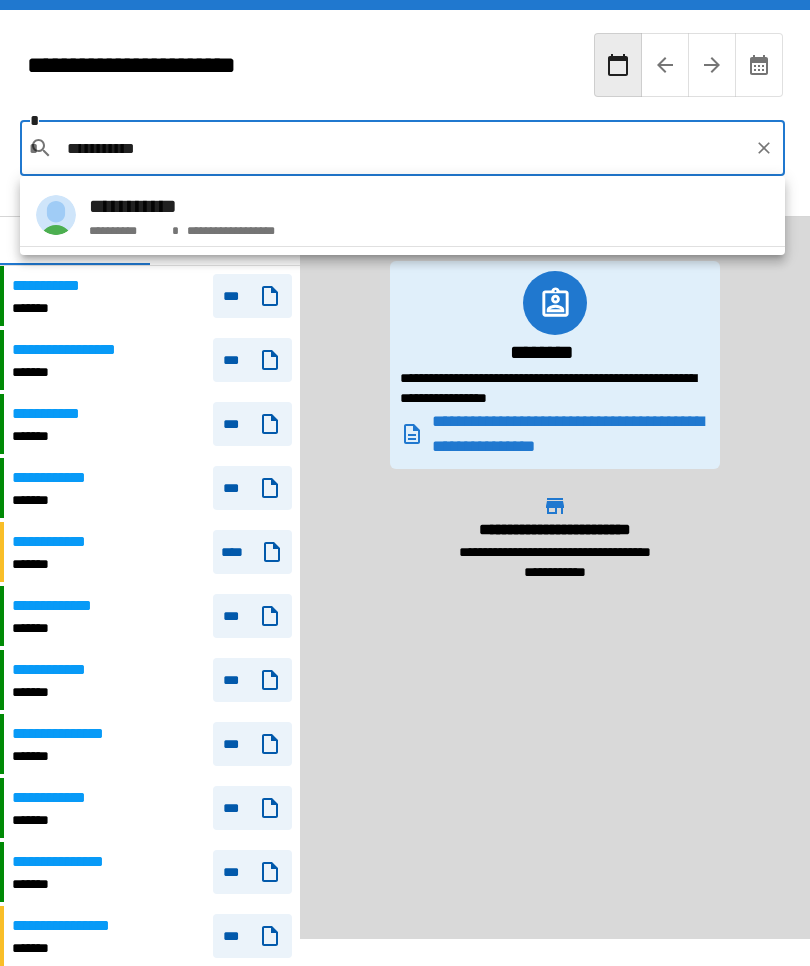click on "*" at bounding box center (171, 227) 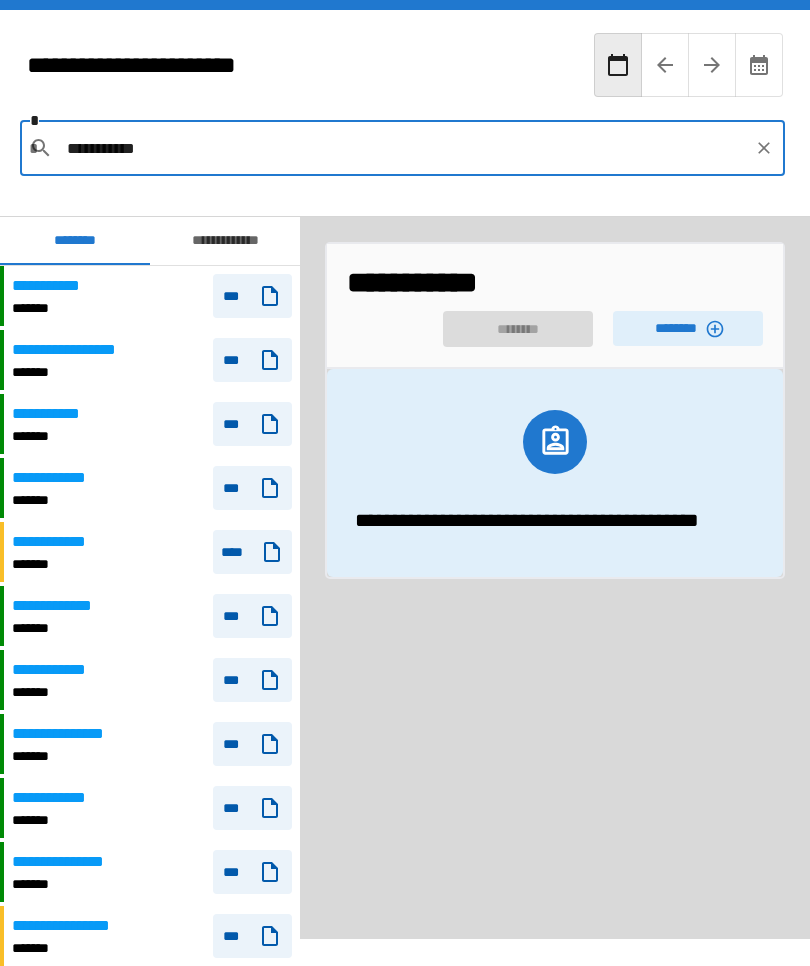 click on "********" at bounding box center [688, 328] 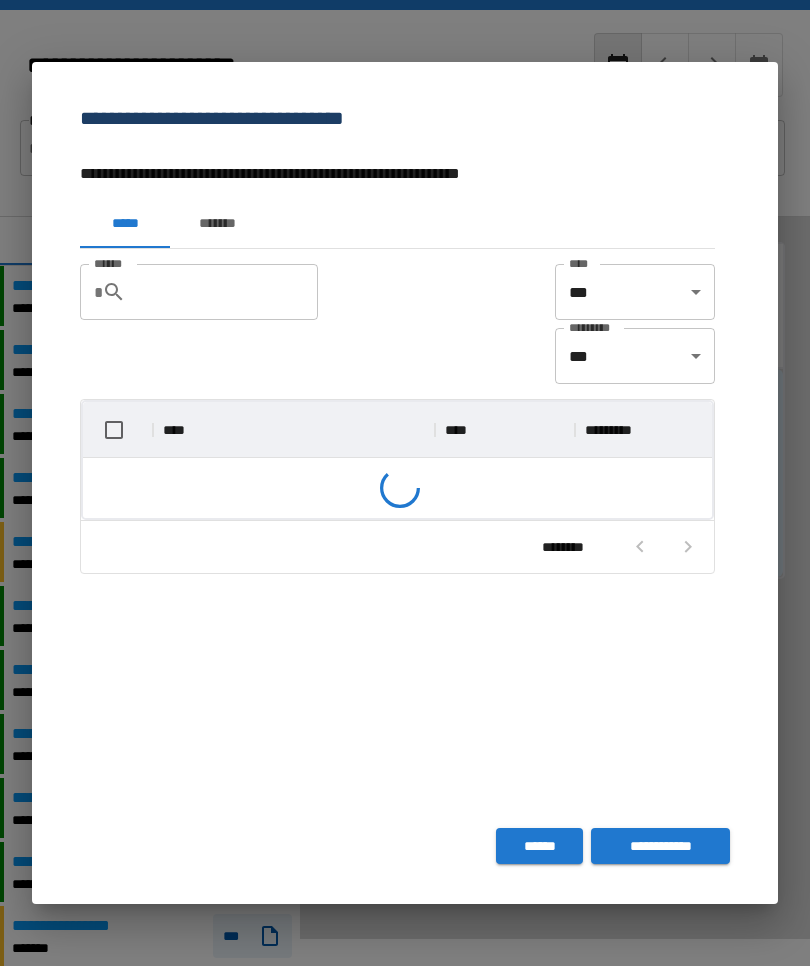 scroll, scrollTop: 326, scrollLeft: 629, axis: both 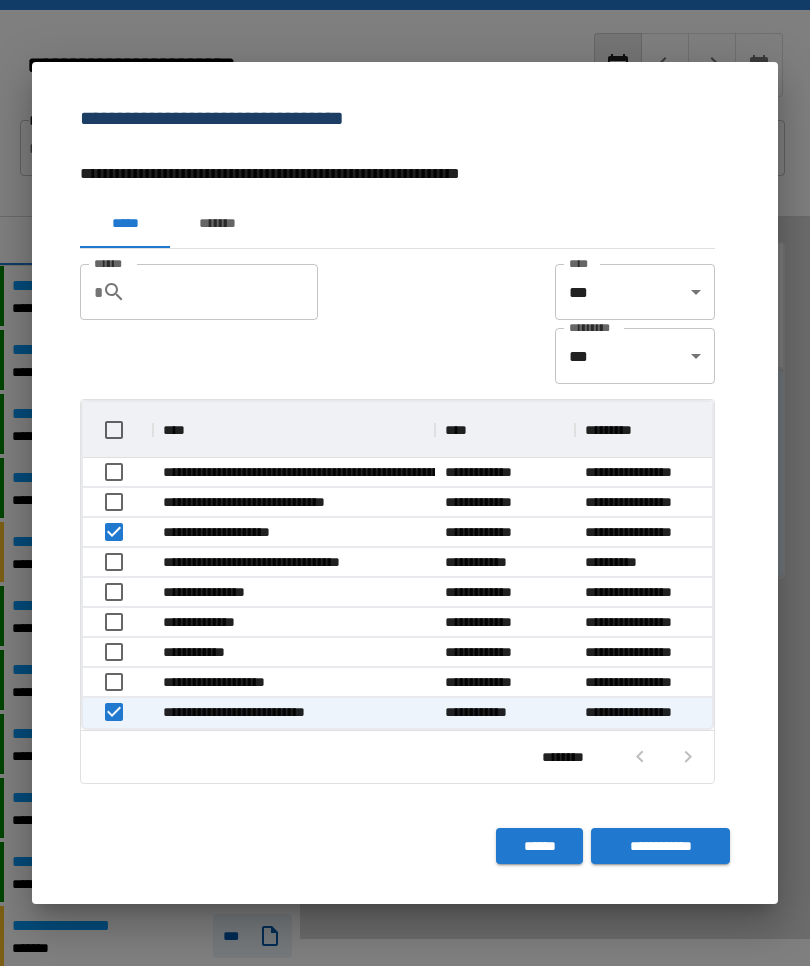 click on "**********" at bounding box center [660, 846] 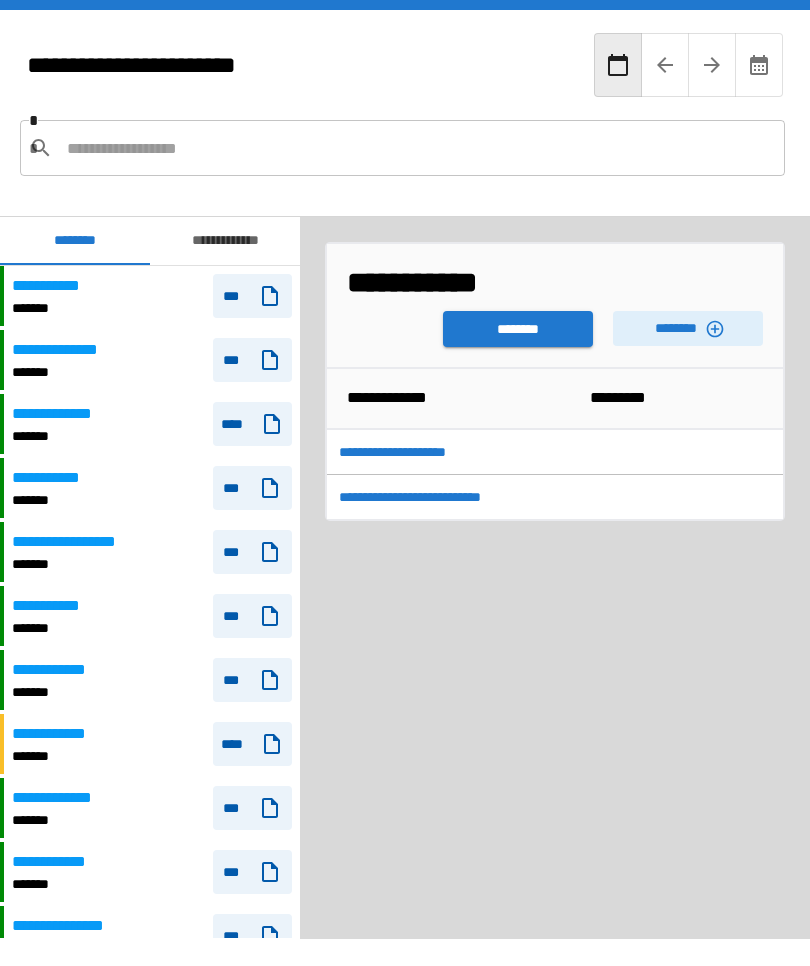 scroll, scrollTop: 180, scrollLeft: 0, axis: vertical 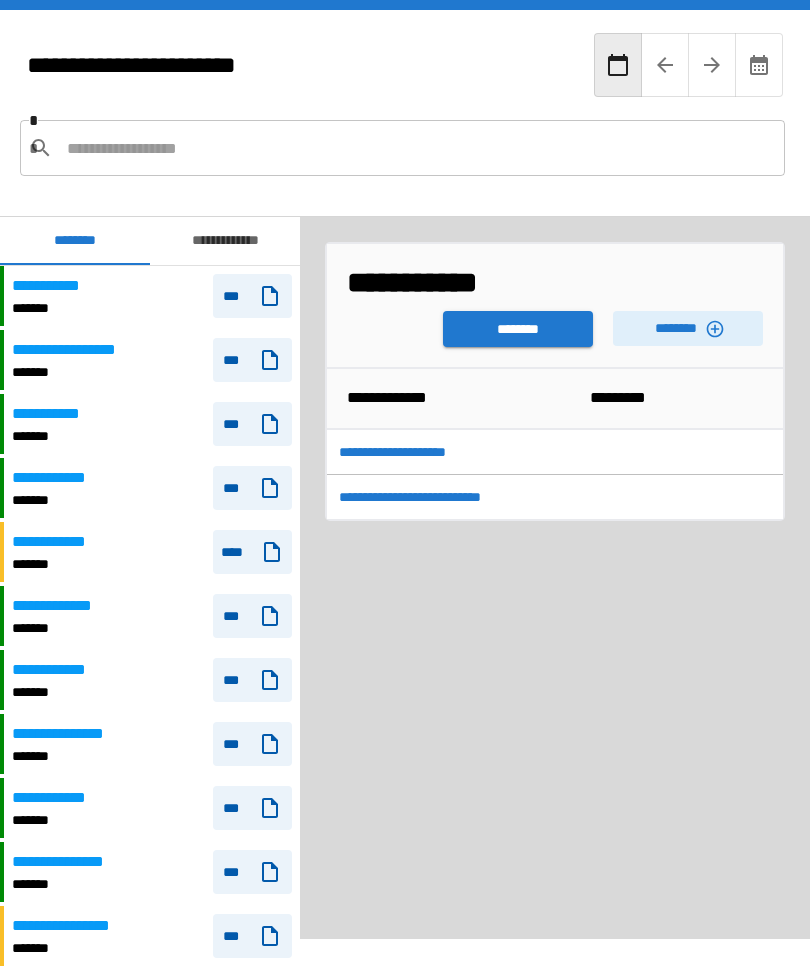 click on "********" at bounding box center (518, 329) 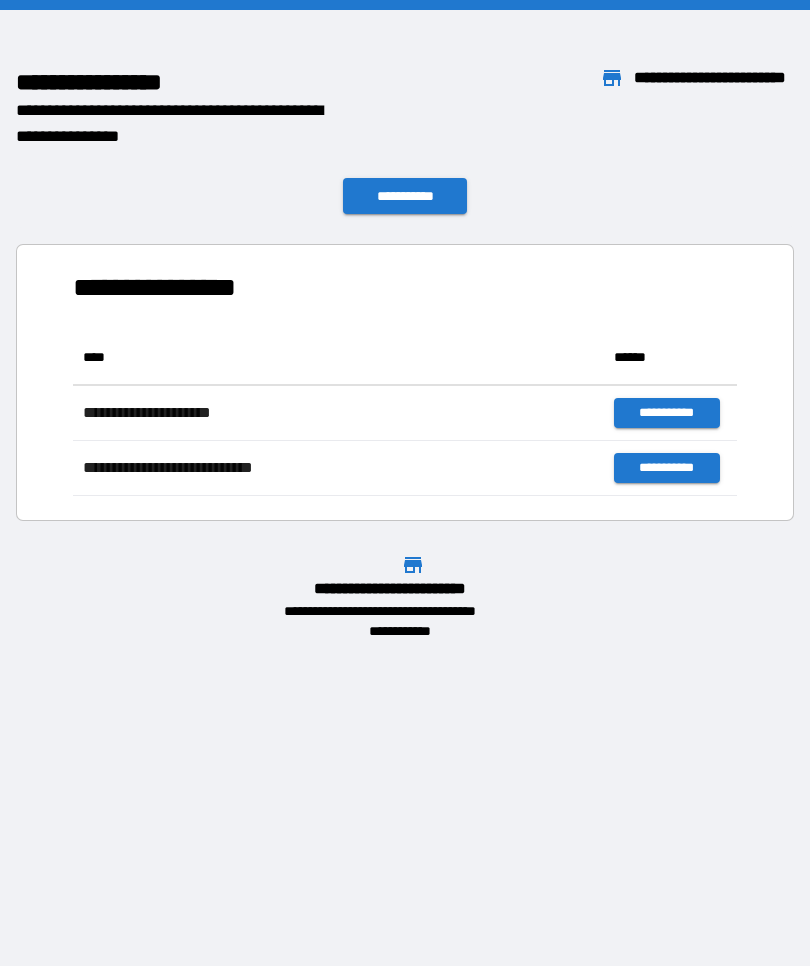scroll, scrollTop: 166, scrollLeft: 664, axis: both 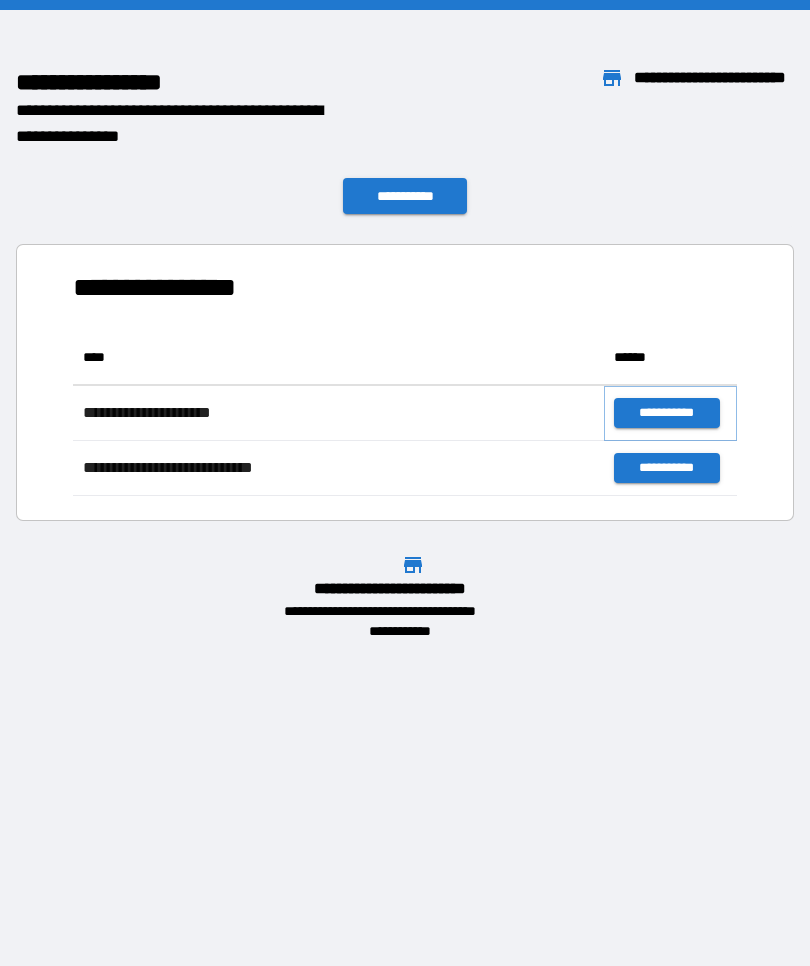 click on "**********" at bounding box center (666, 413) 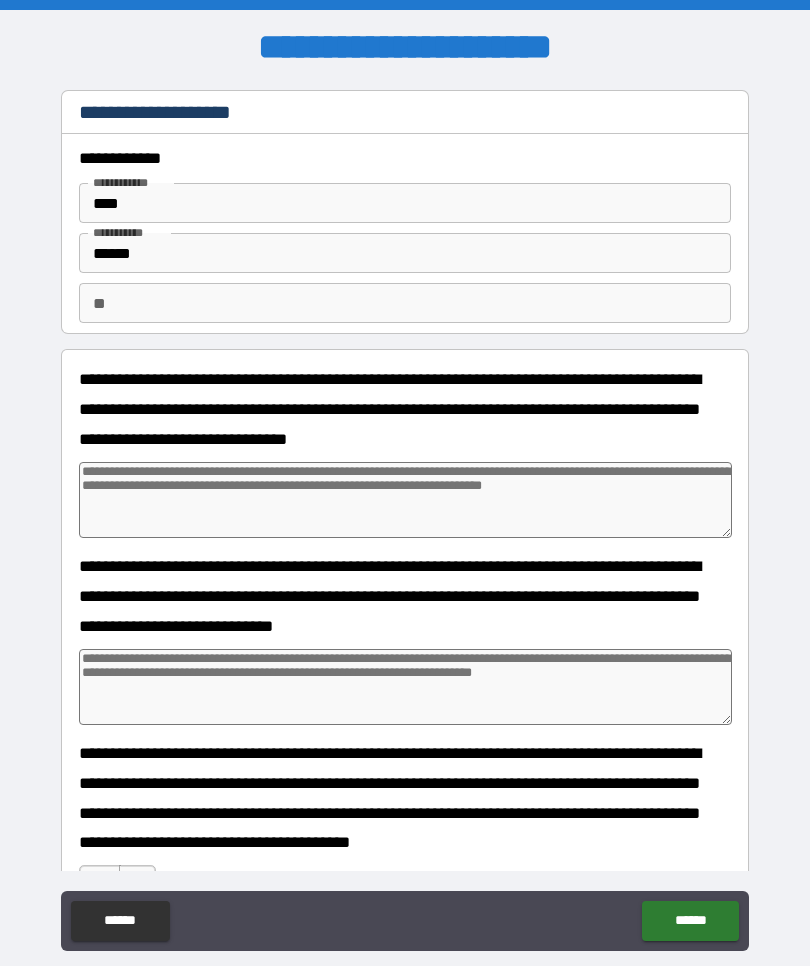 type on "*" 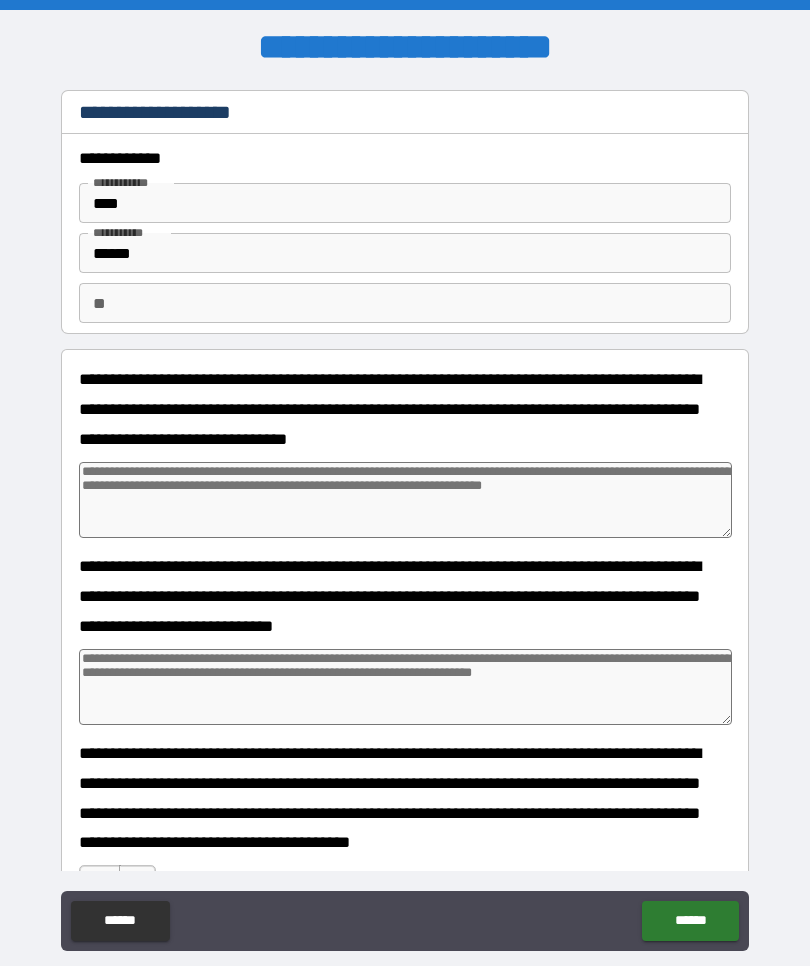 type on "*" 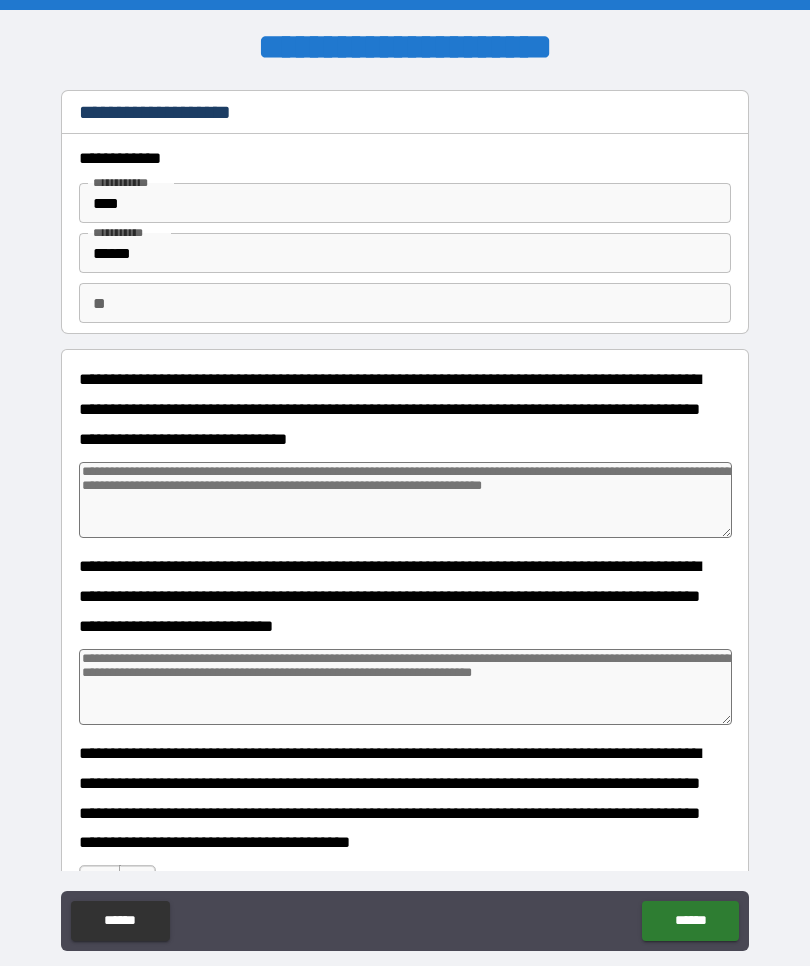 type on "*" 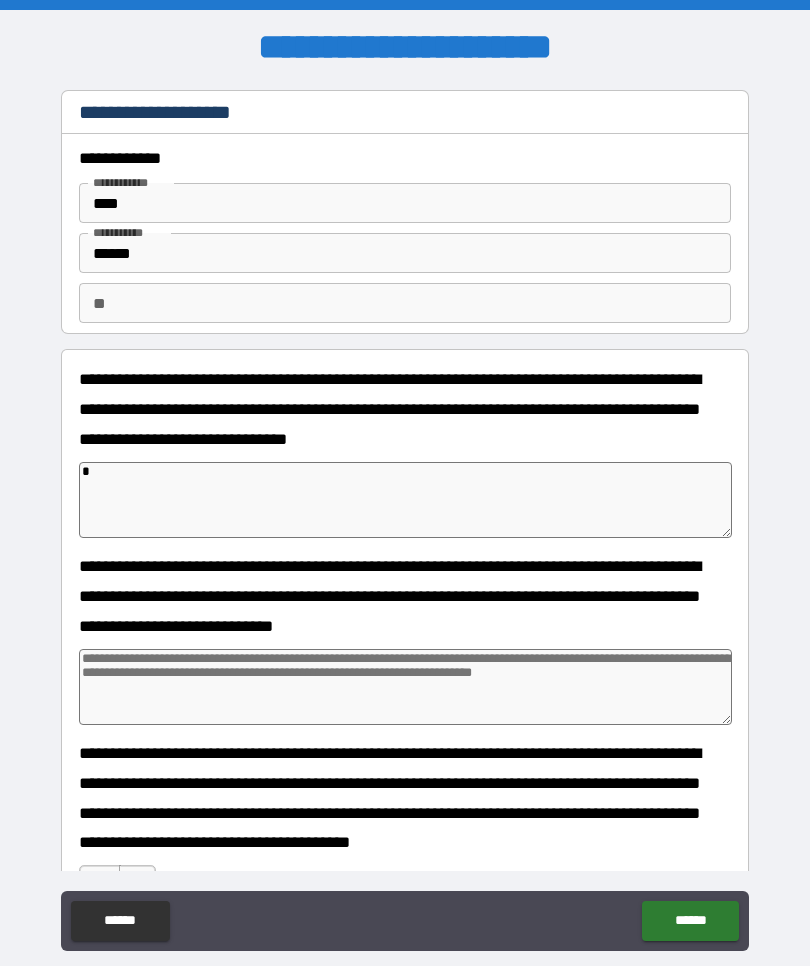 type on "*" 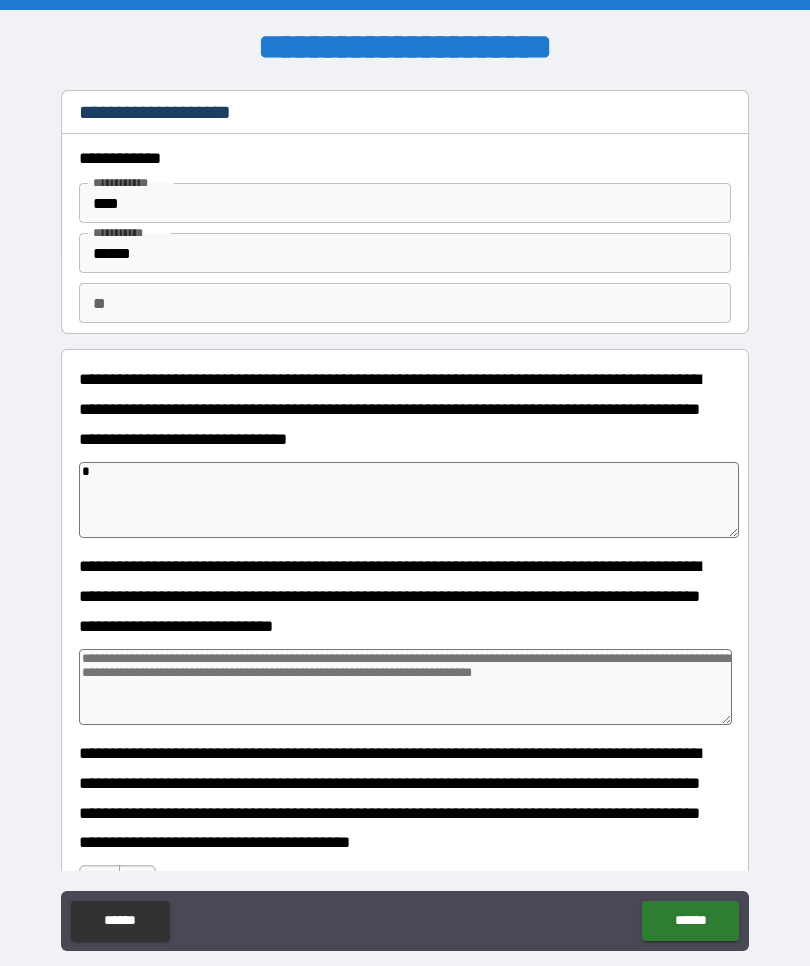 type on "*" 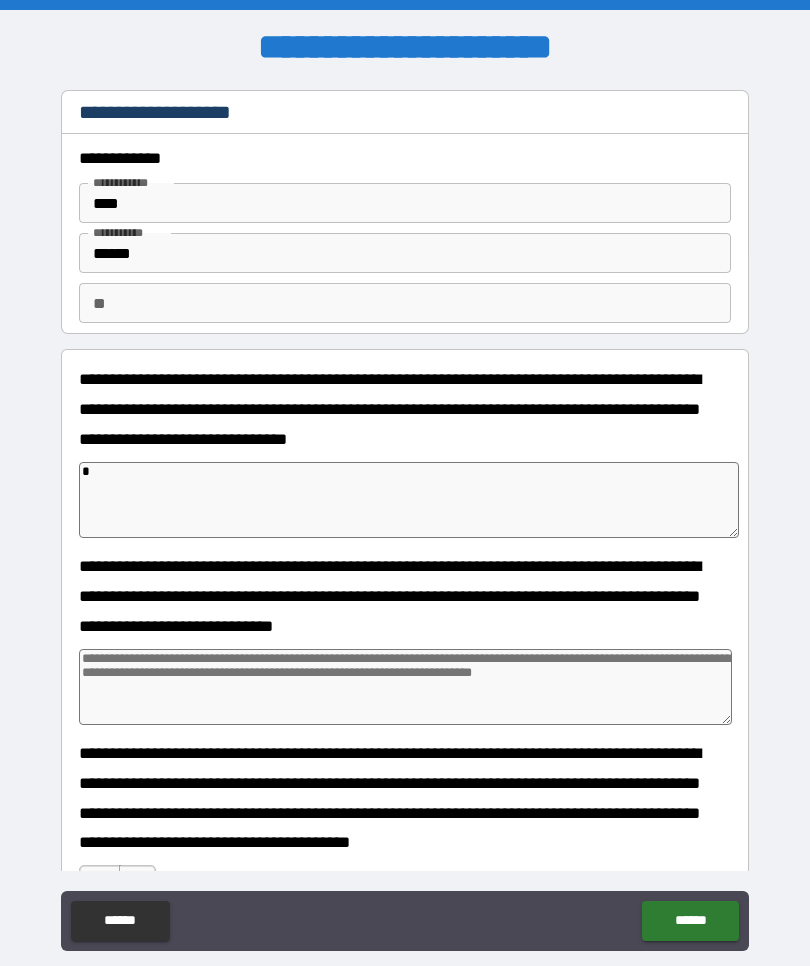 type on "*" 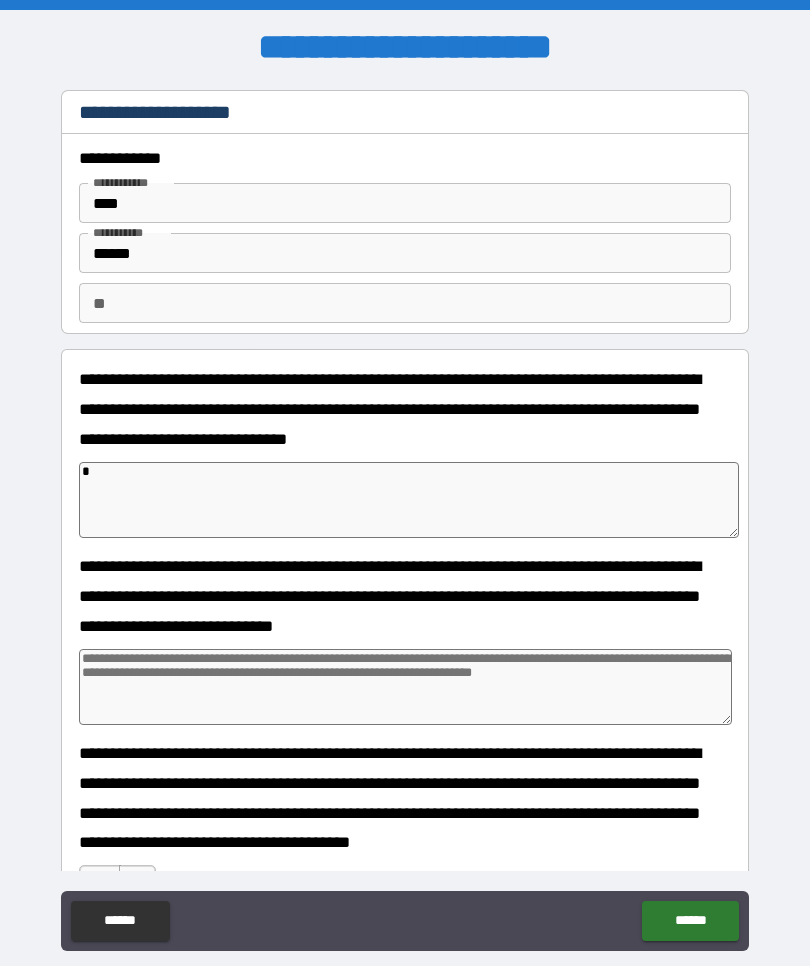 type on "**" 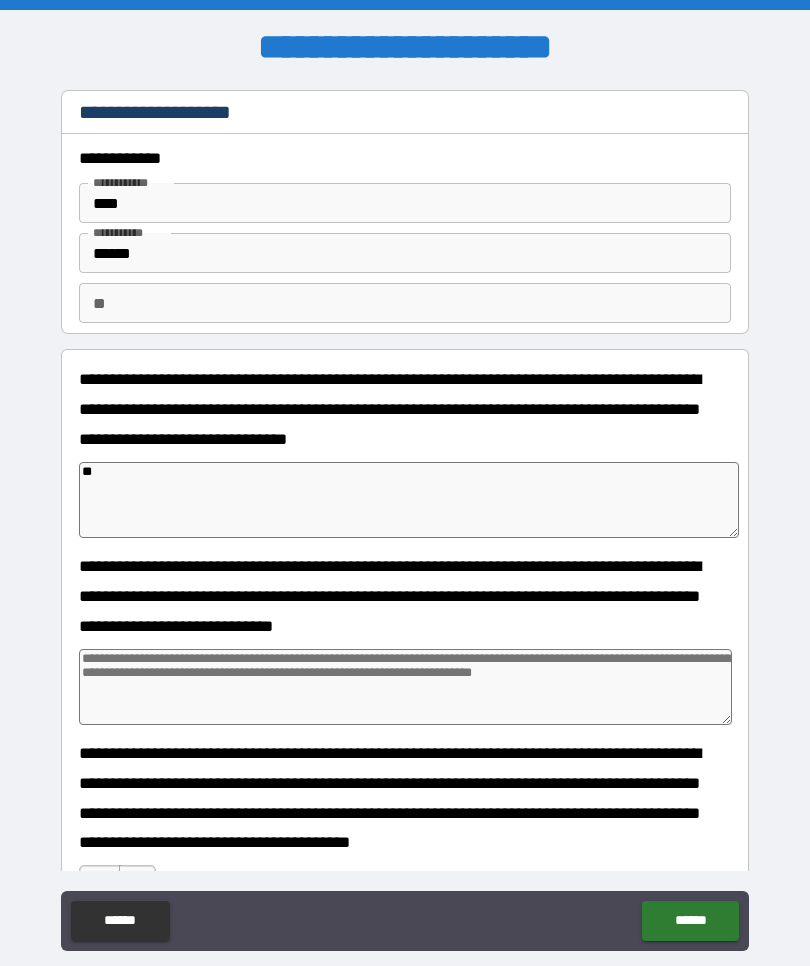 type on "*" 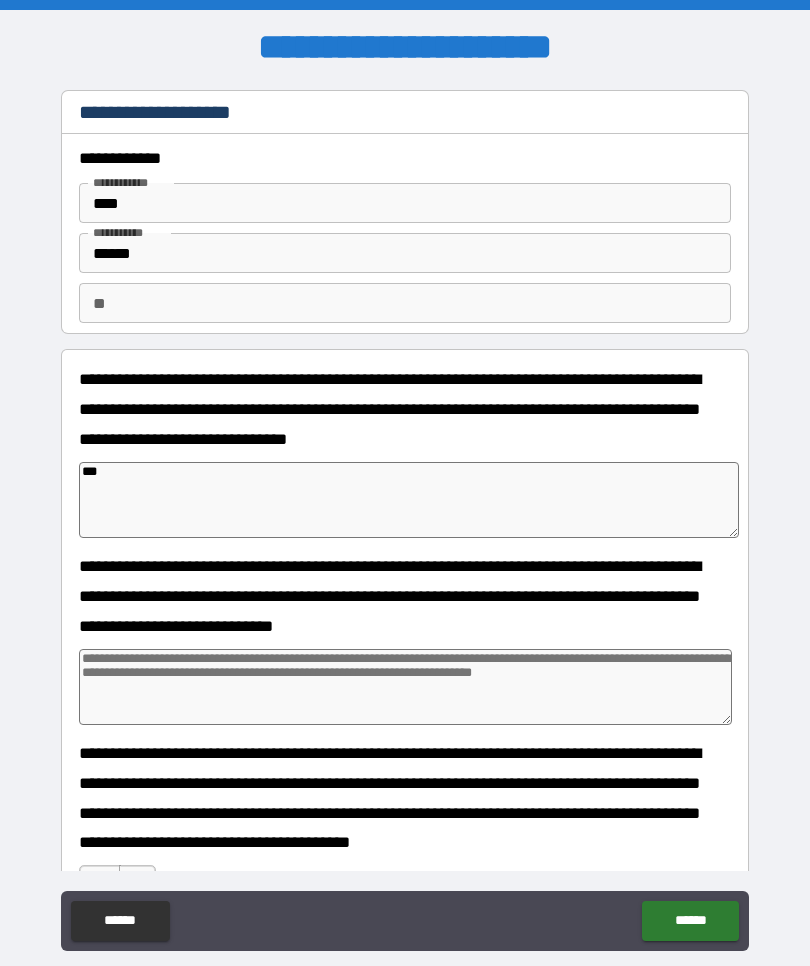 type on "*" 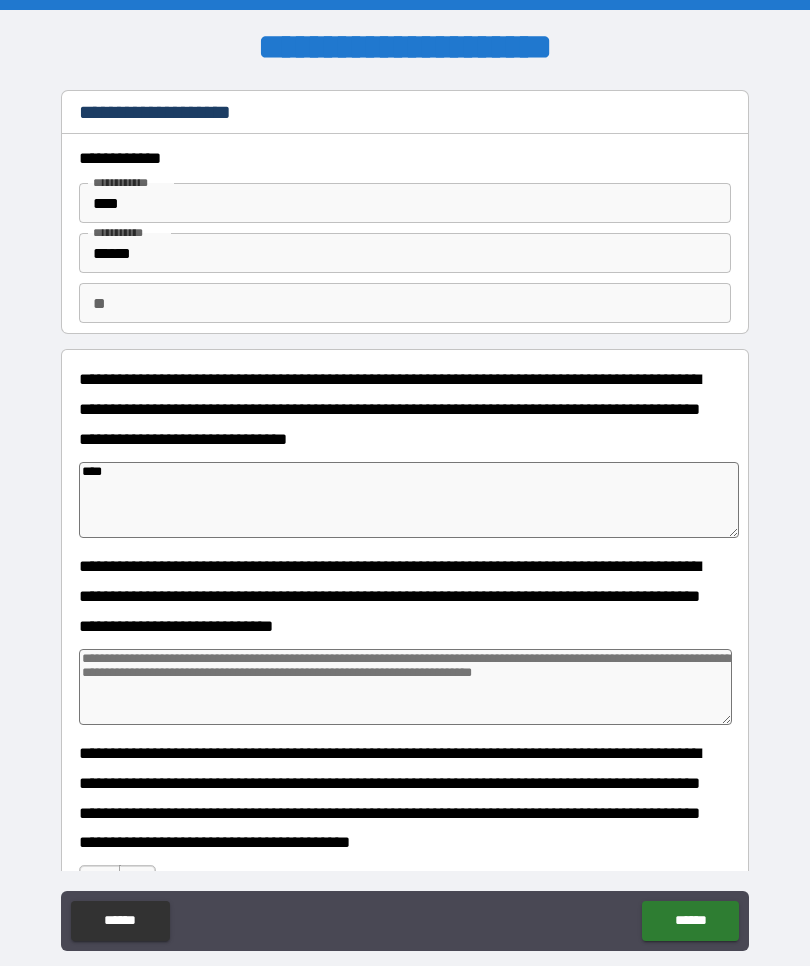 type on "*" 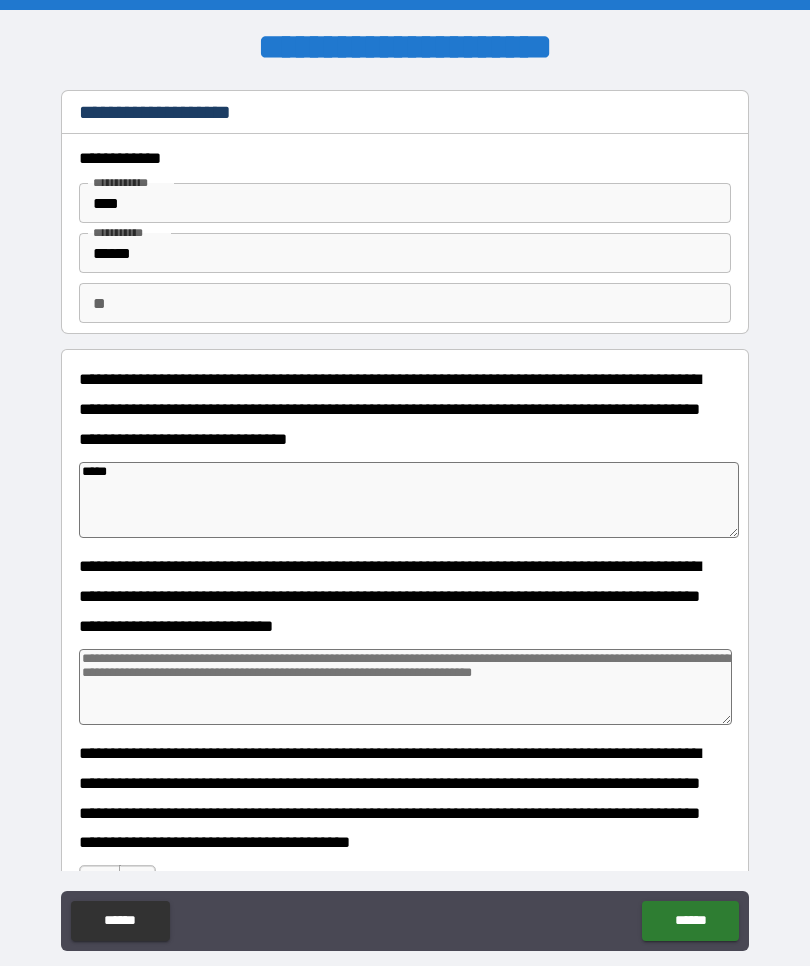 type on "*" 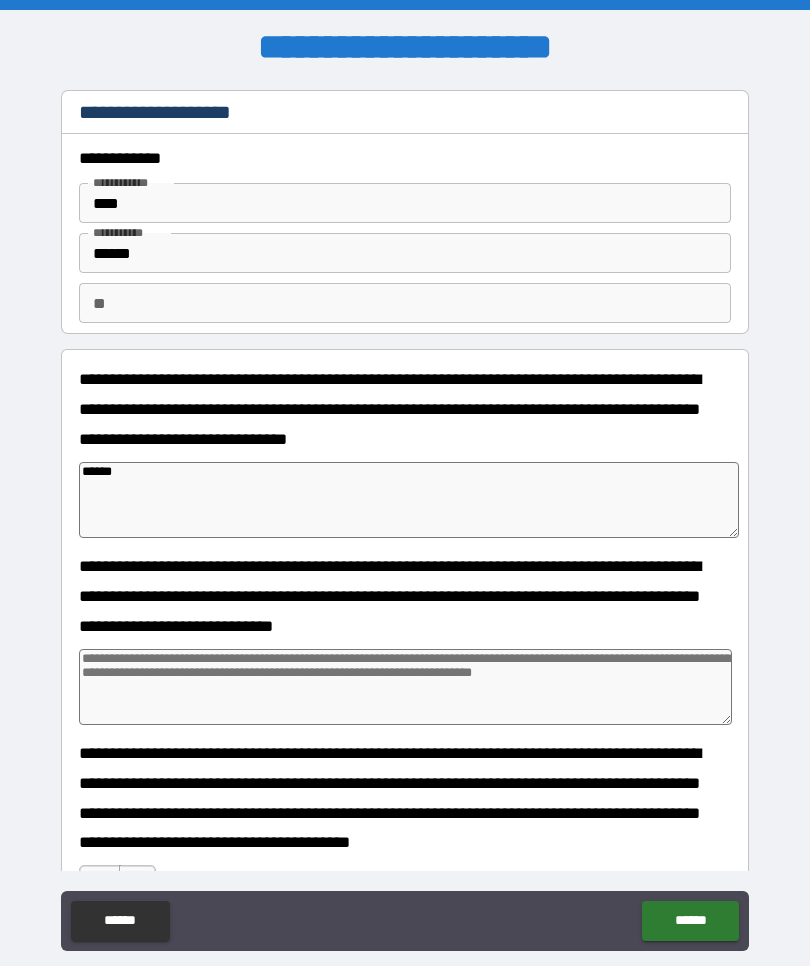 type on "*" 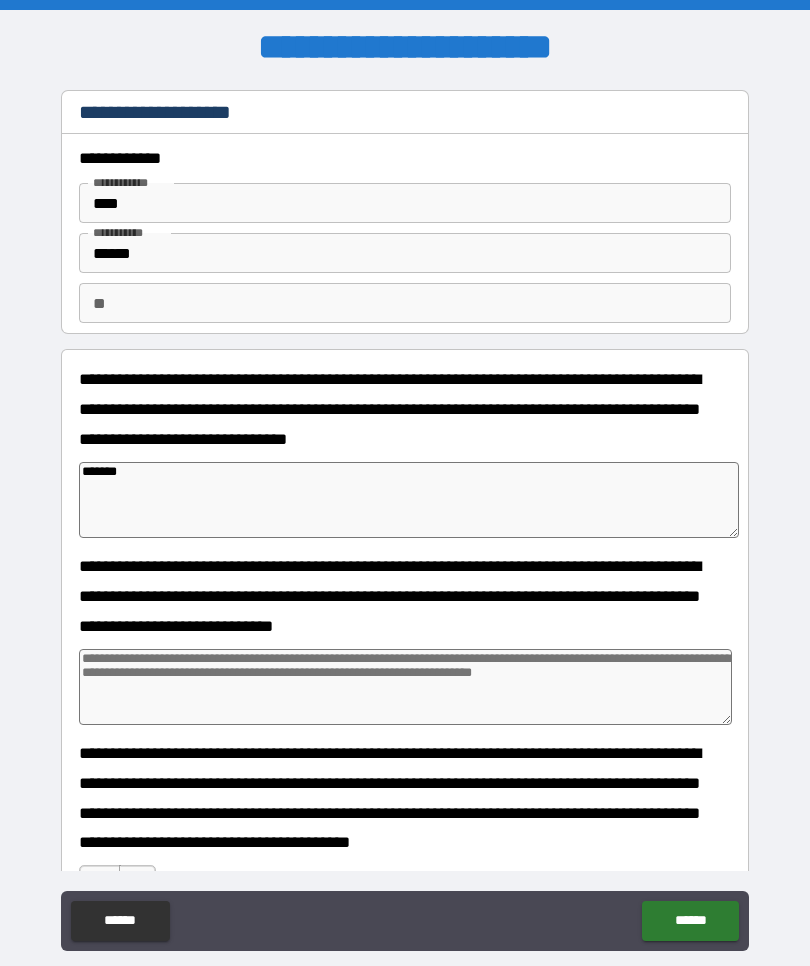 type on "*" 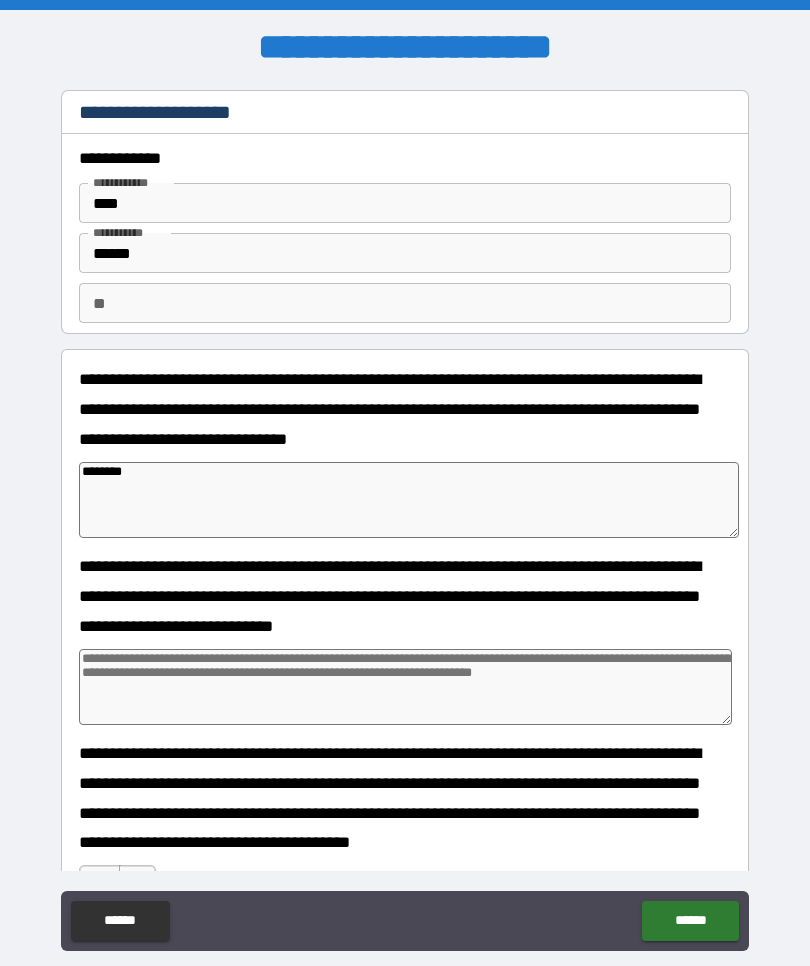 type on "*" 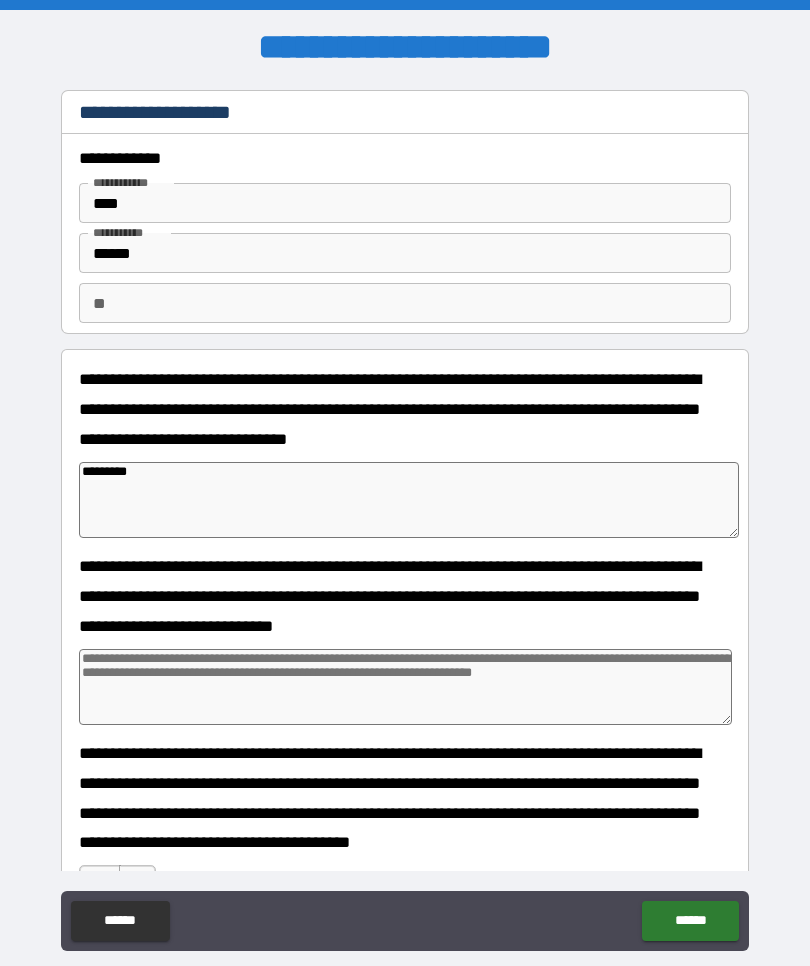 type on "**********" 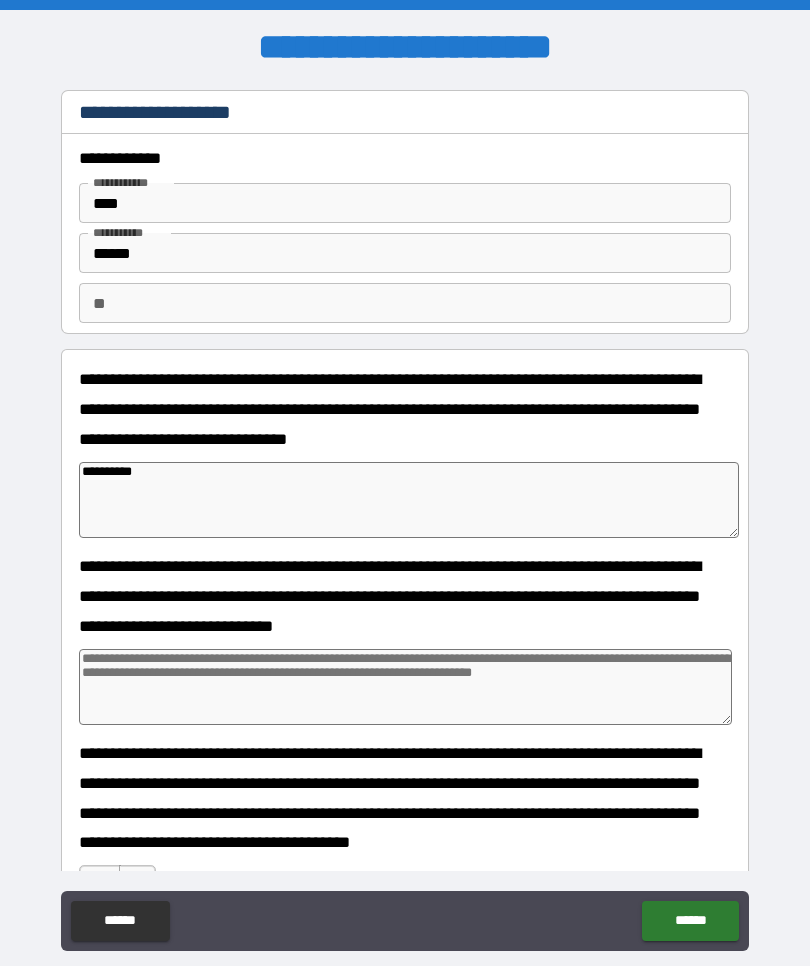 type on "*" 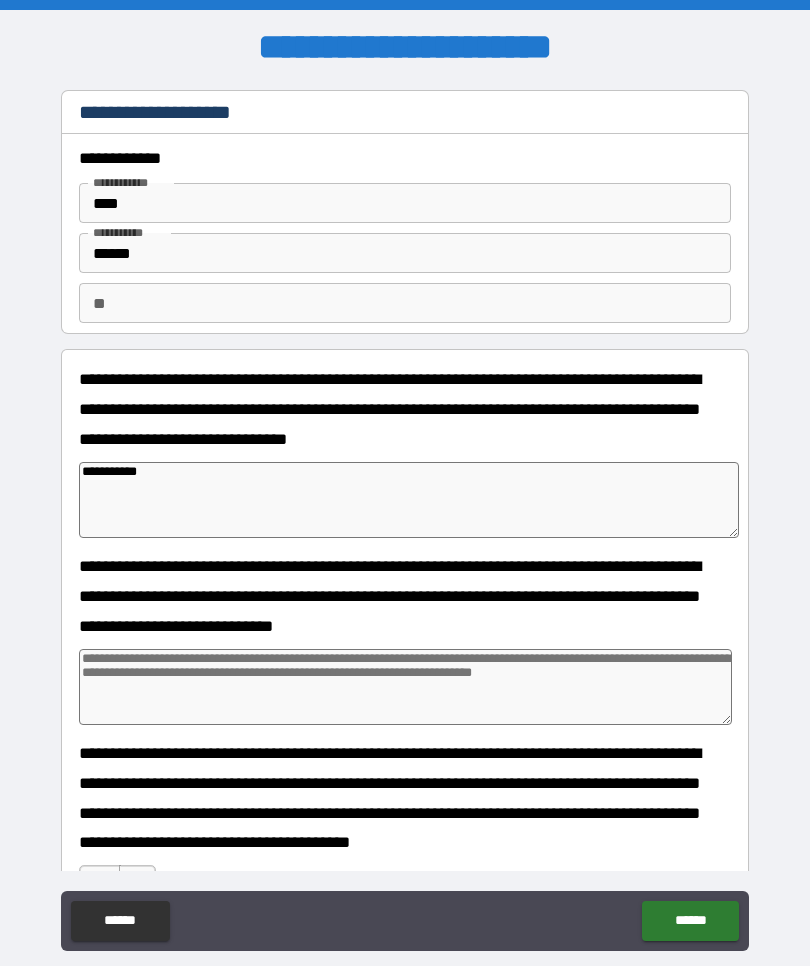 type on "*" 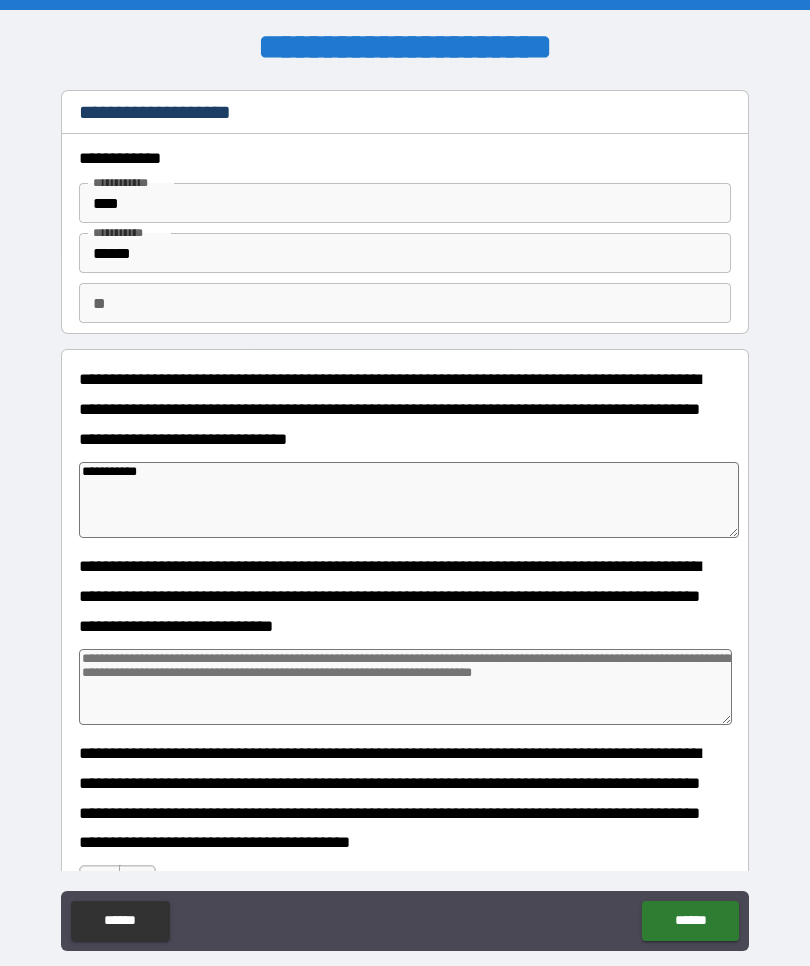 type on "**********" 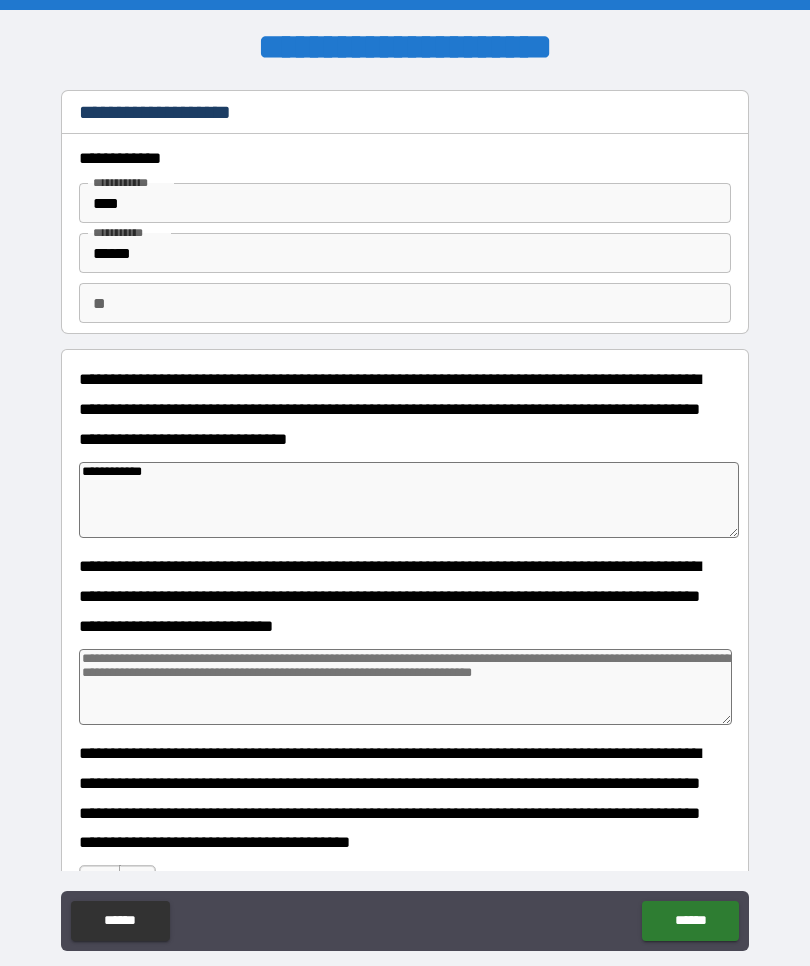 type on "*" 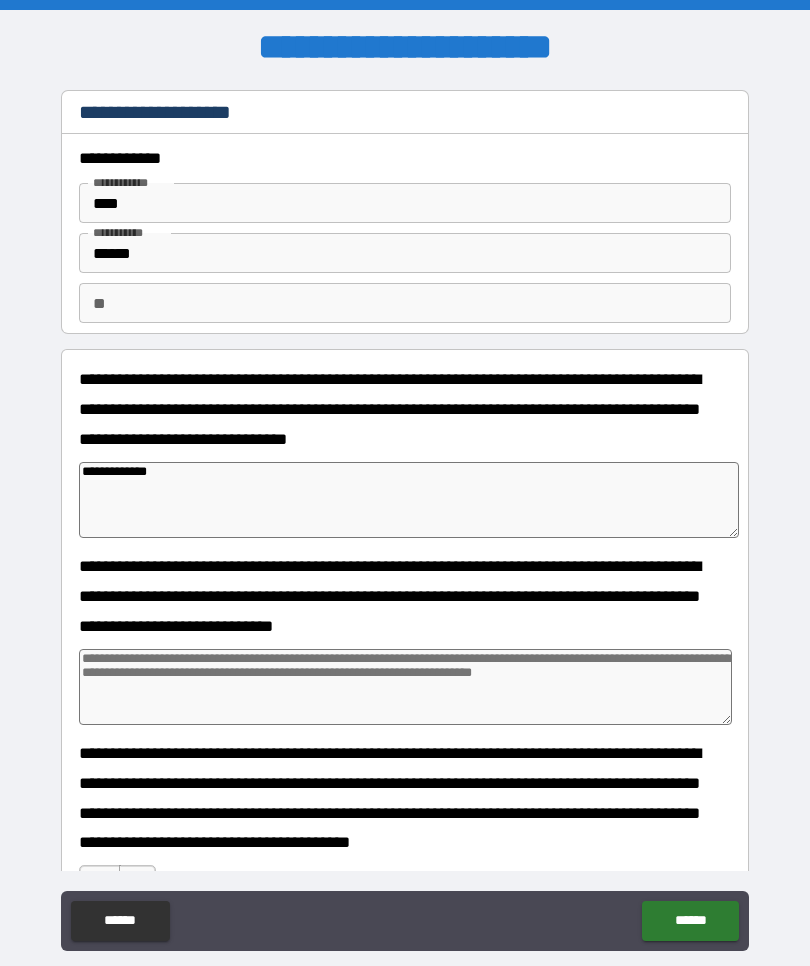 type on "*" 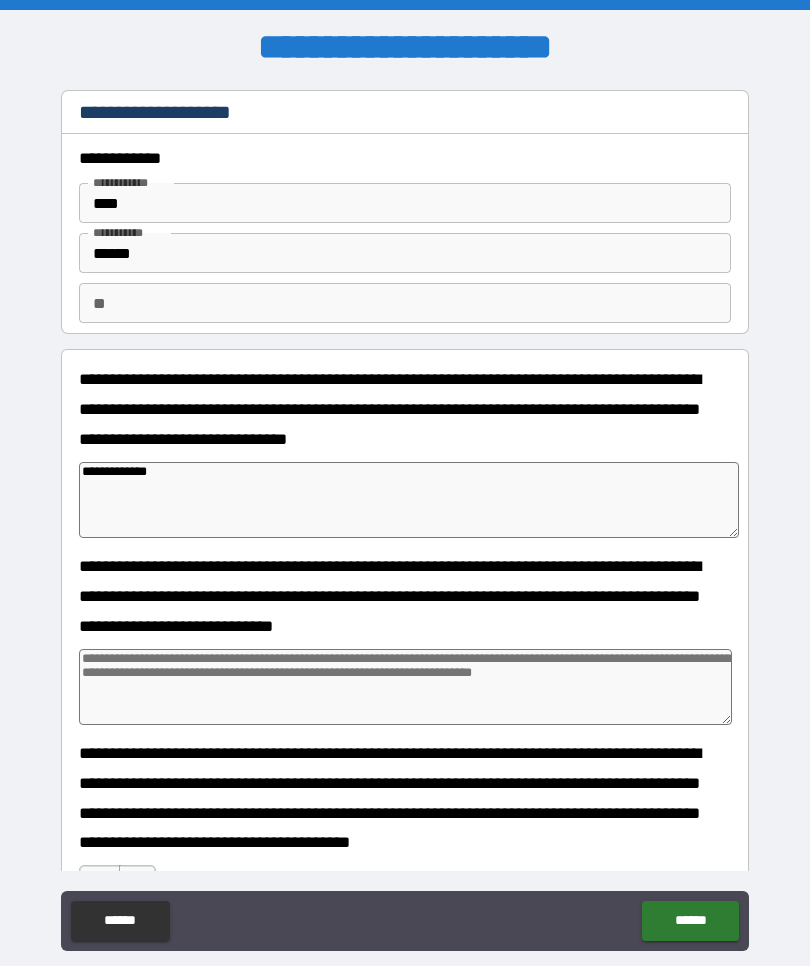 type on "**********" 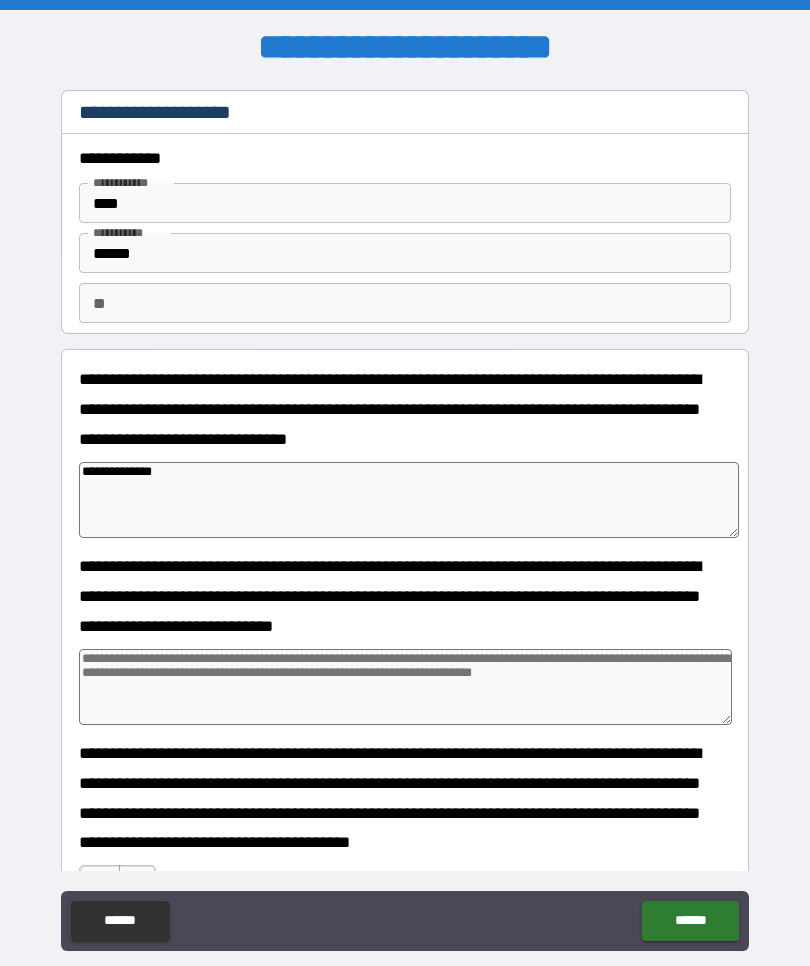type on "*" 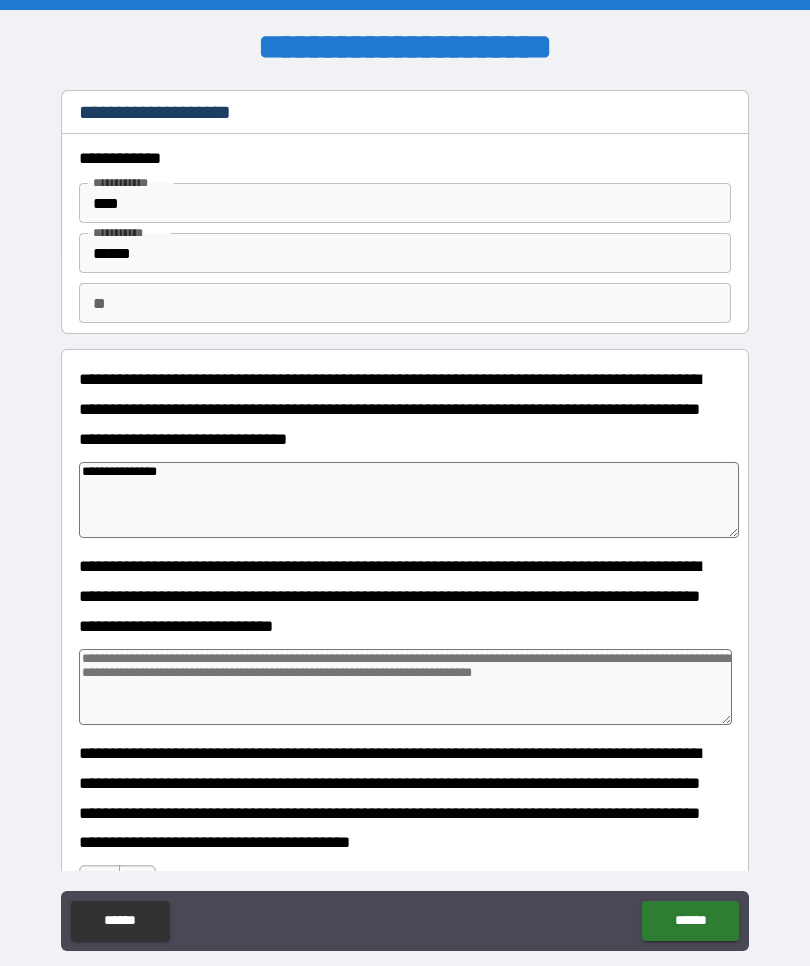 type on "*" 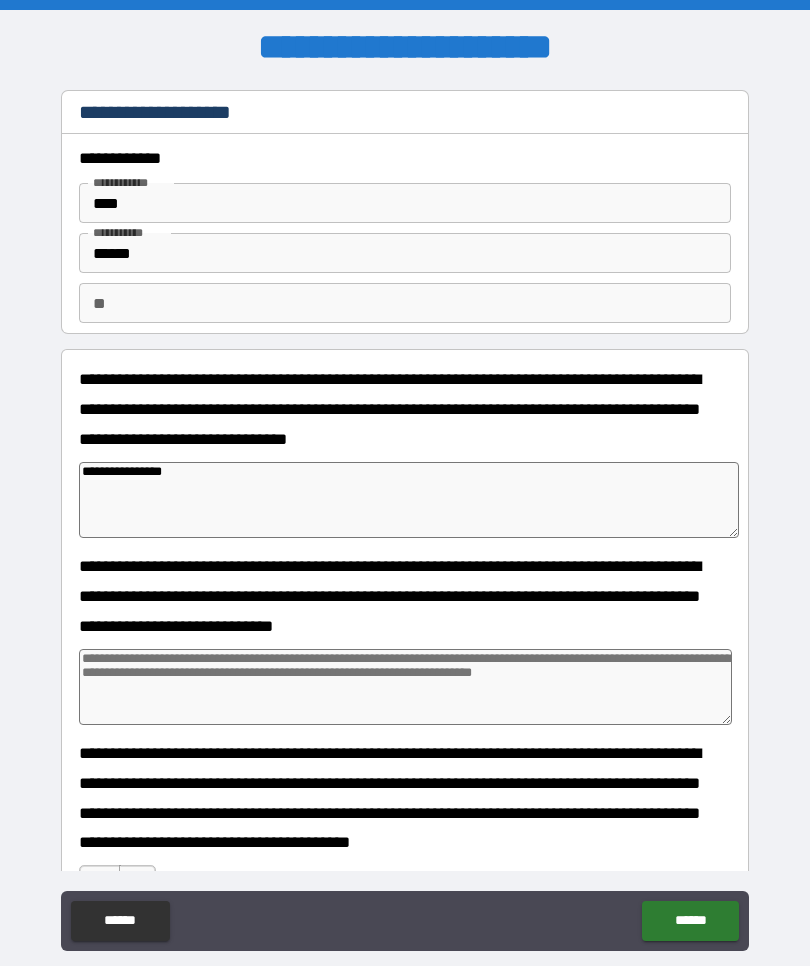 type on "*" 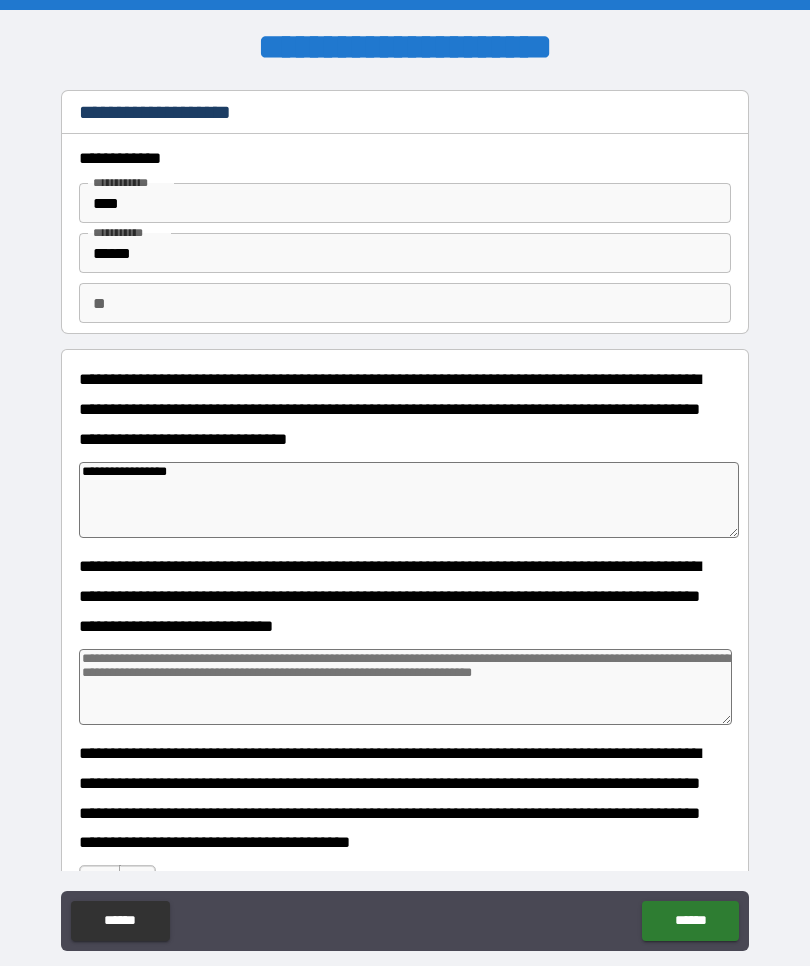type on "*" 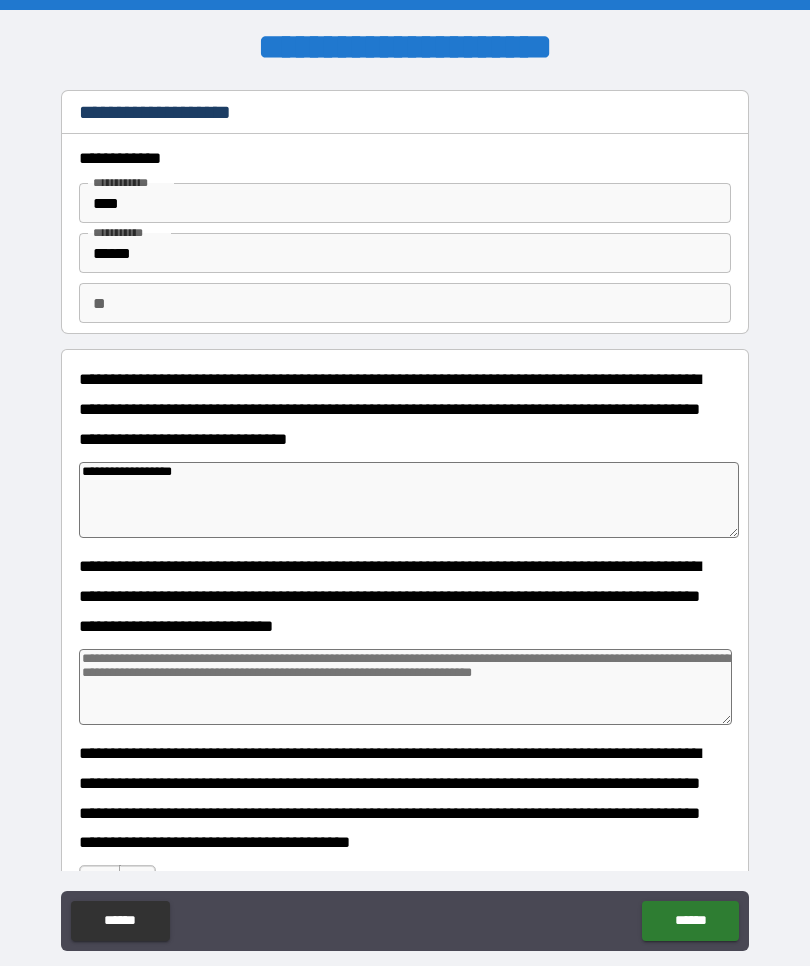 type on "*" 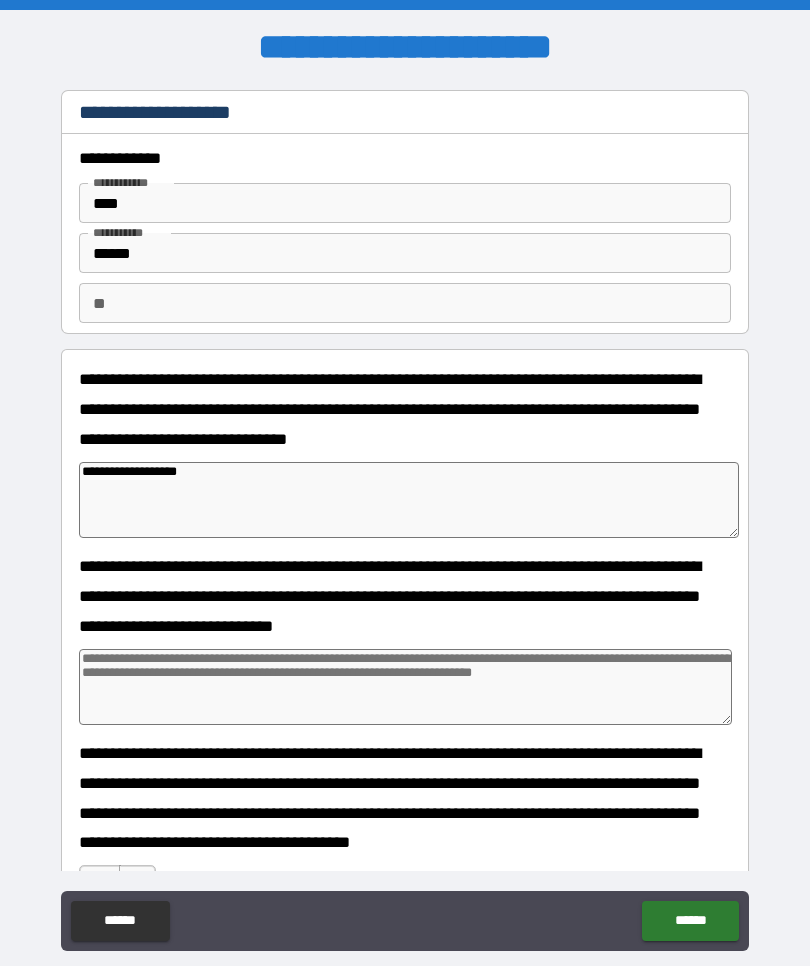 type on "*" 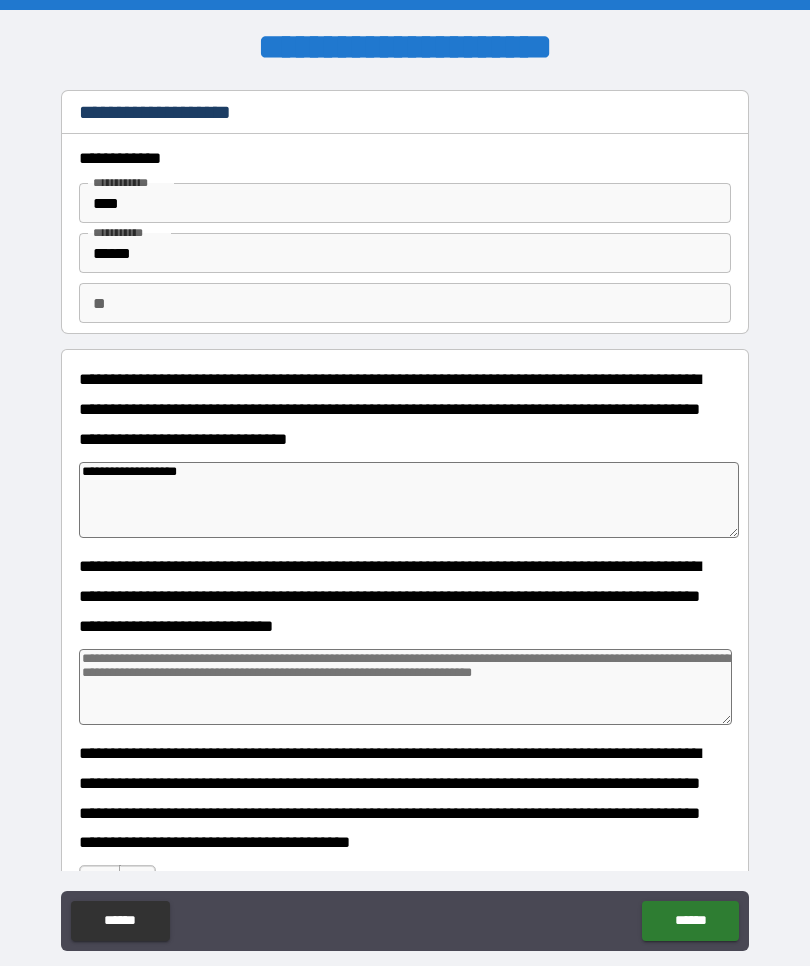 type on "**********" 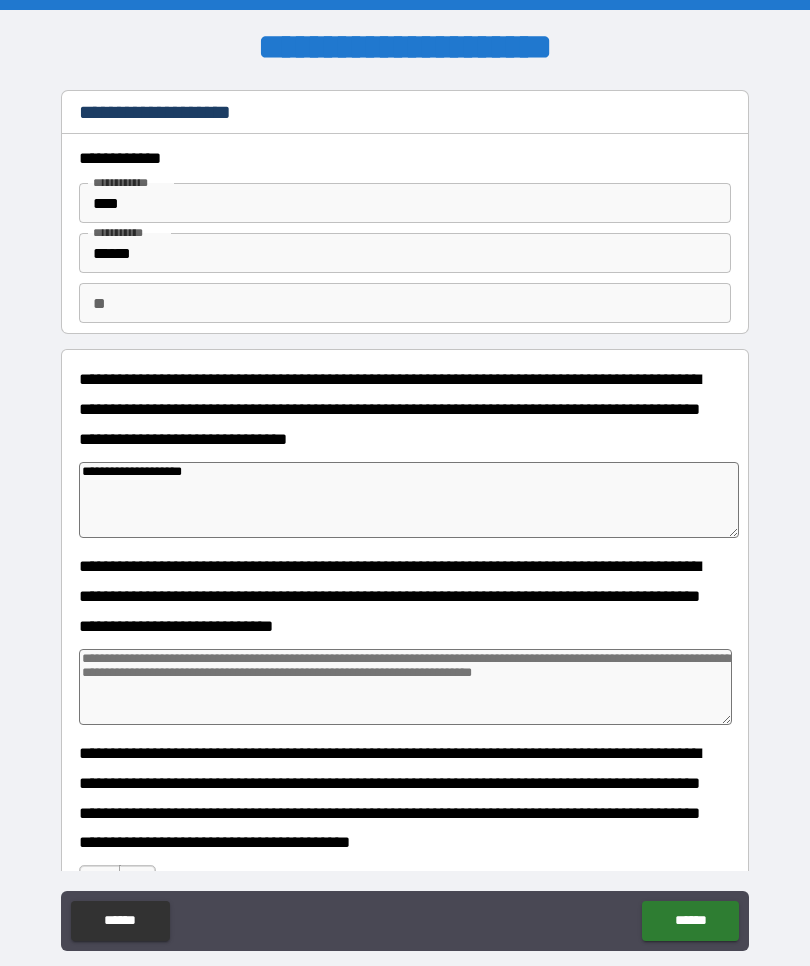 type on "*" 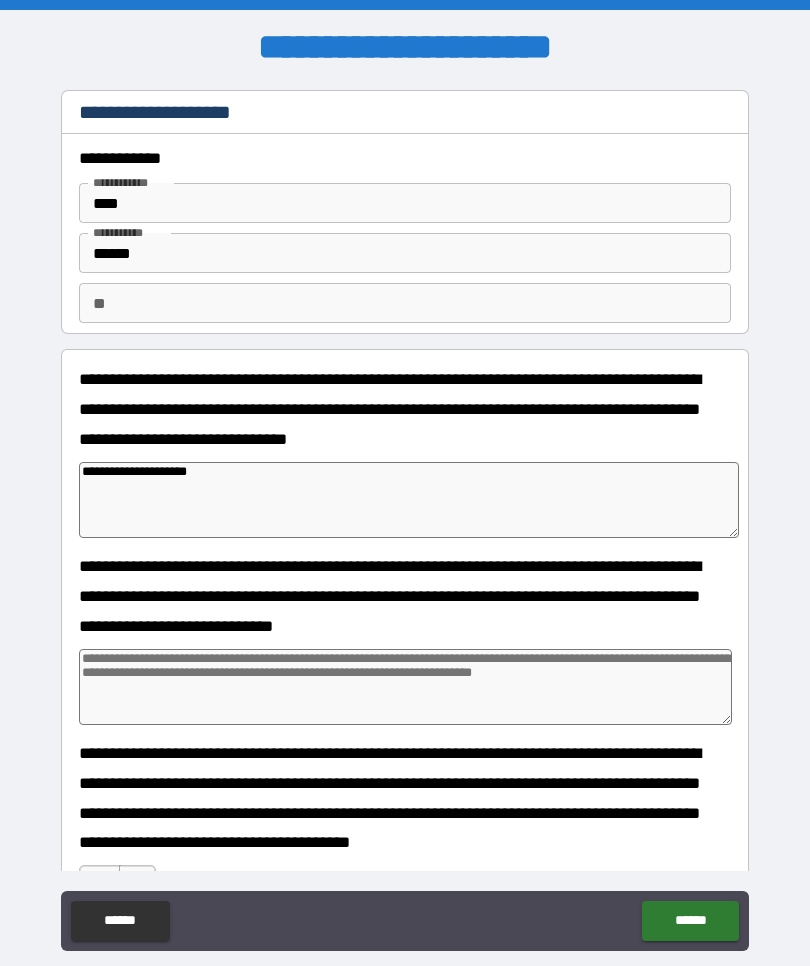 type on "*" 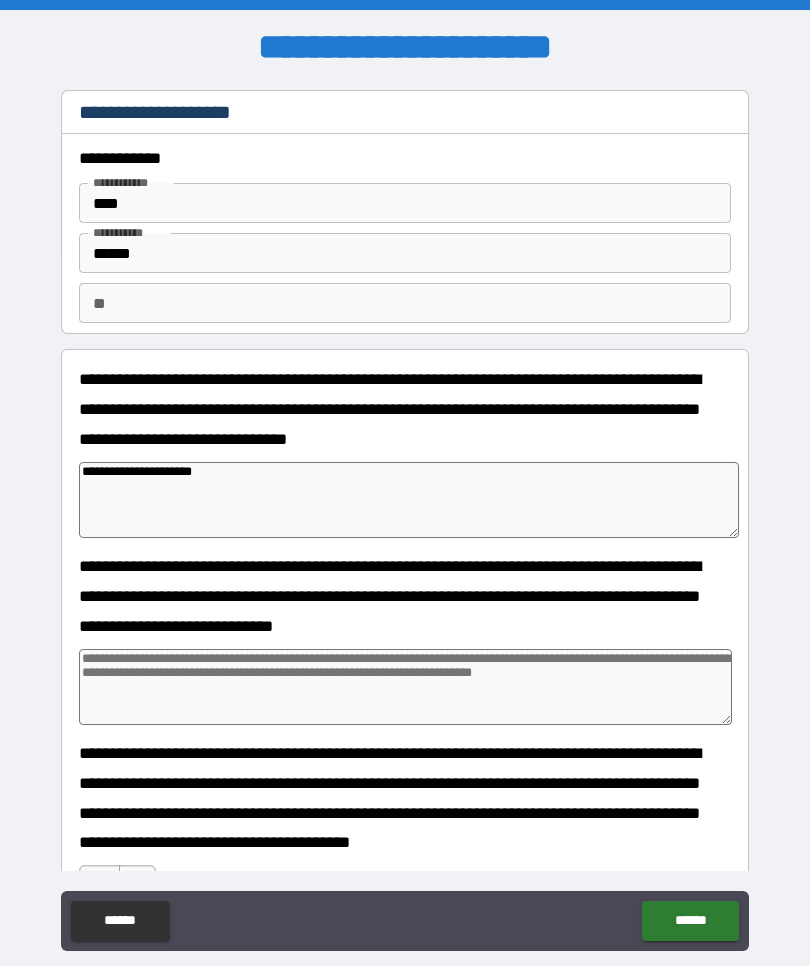type on "*" 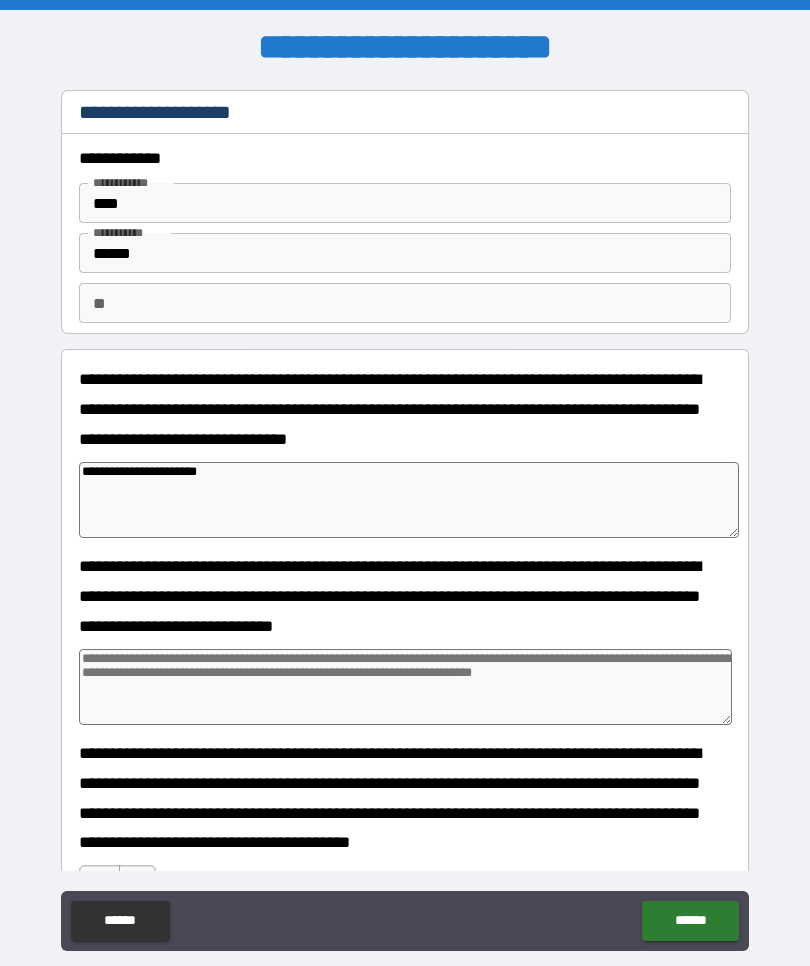 type on "*" 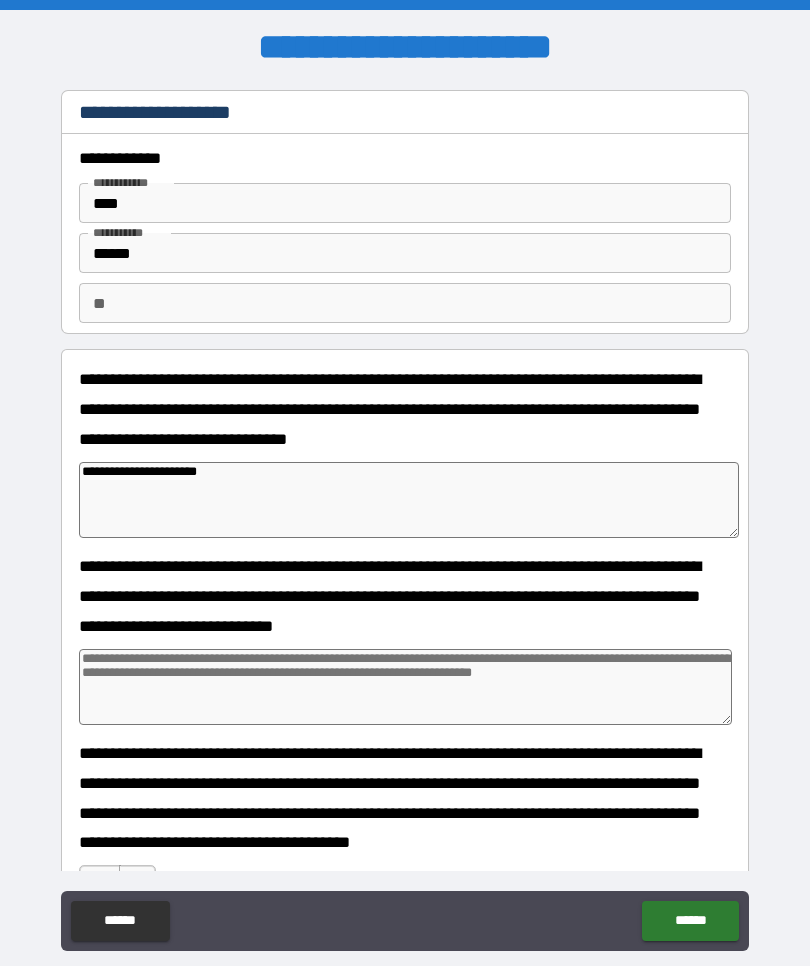 type on "**********" 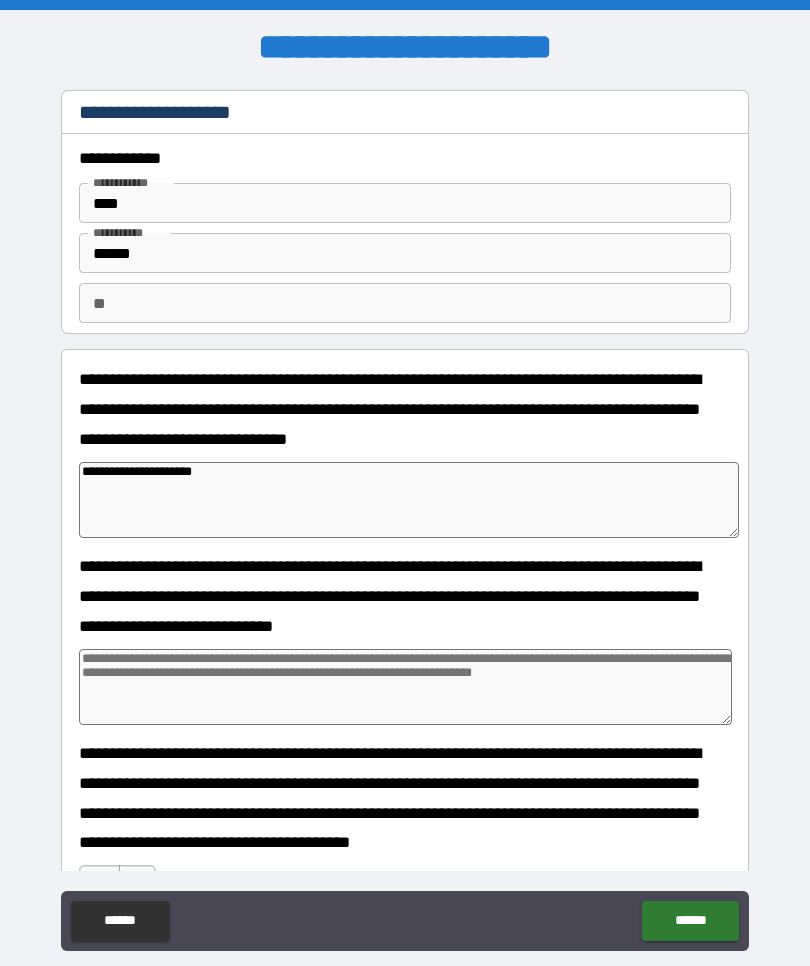 type on "*" 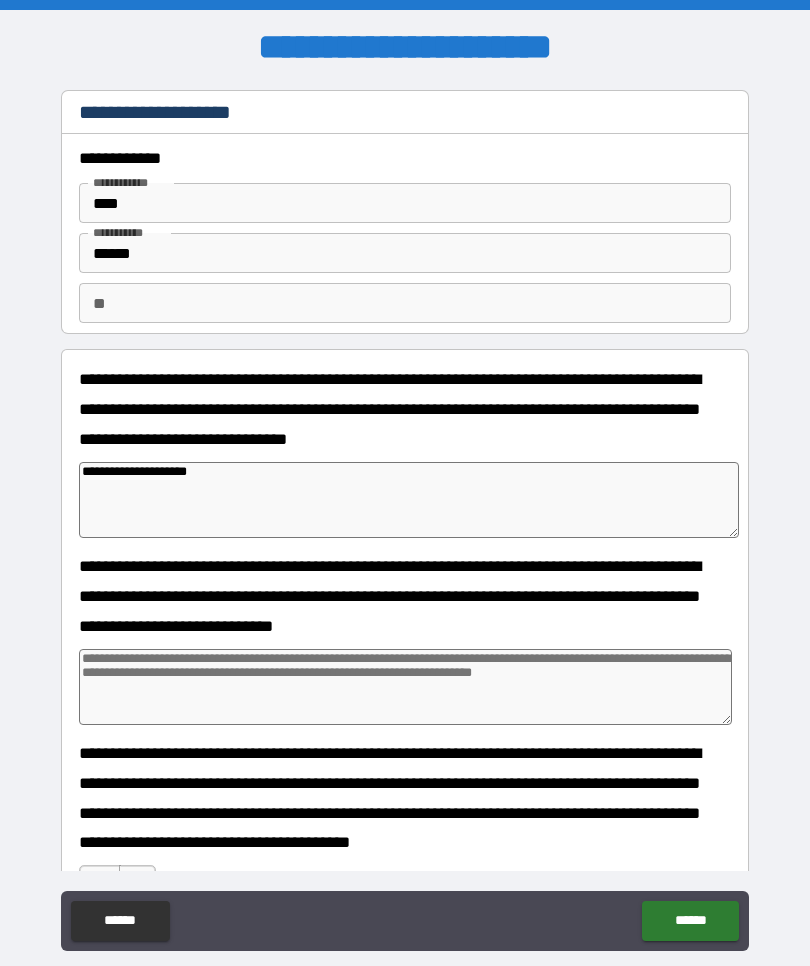 type on "*" 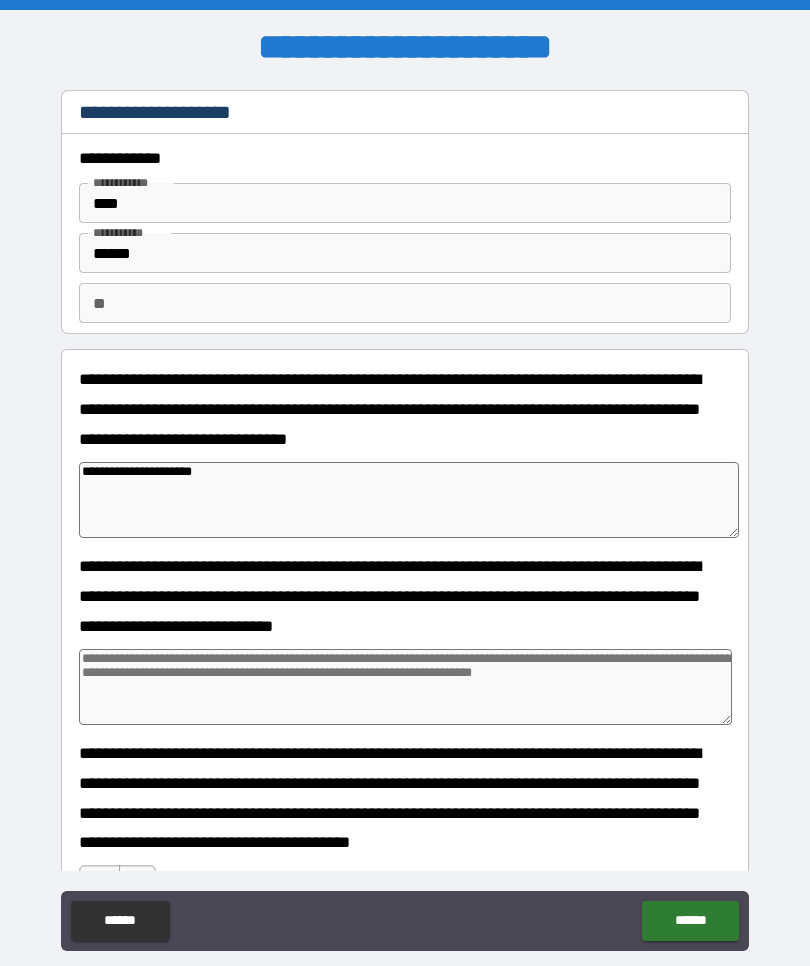 type on "*" 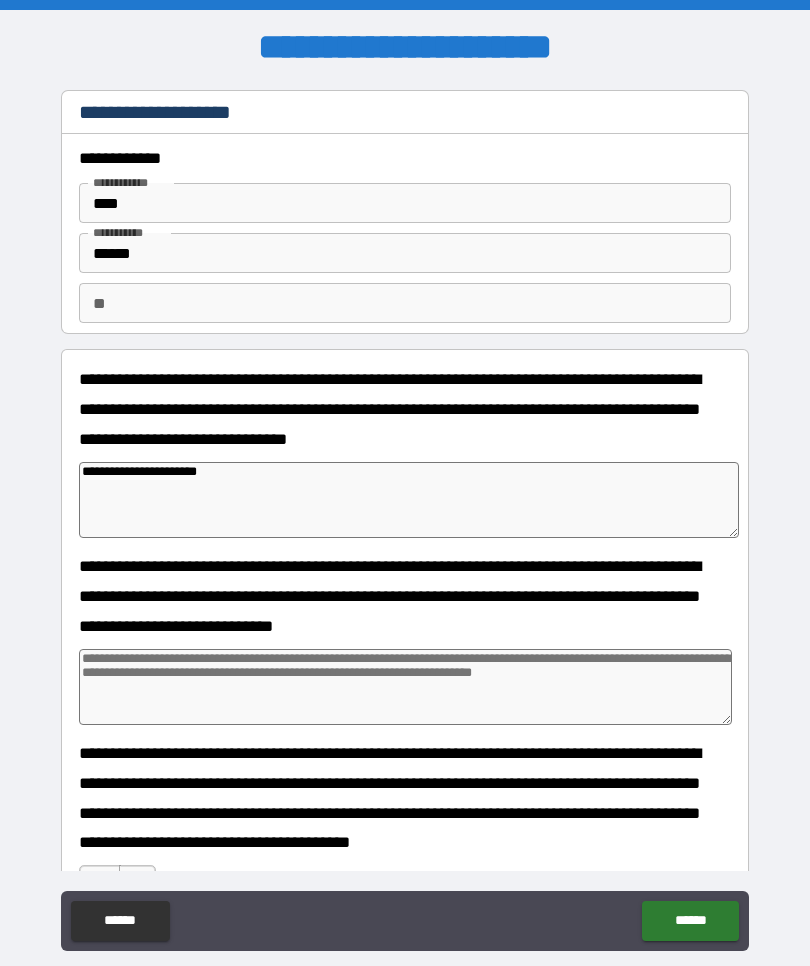 type on "*" 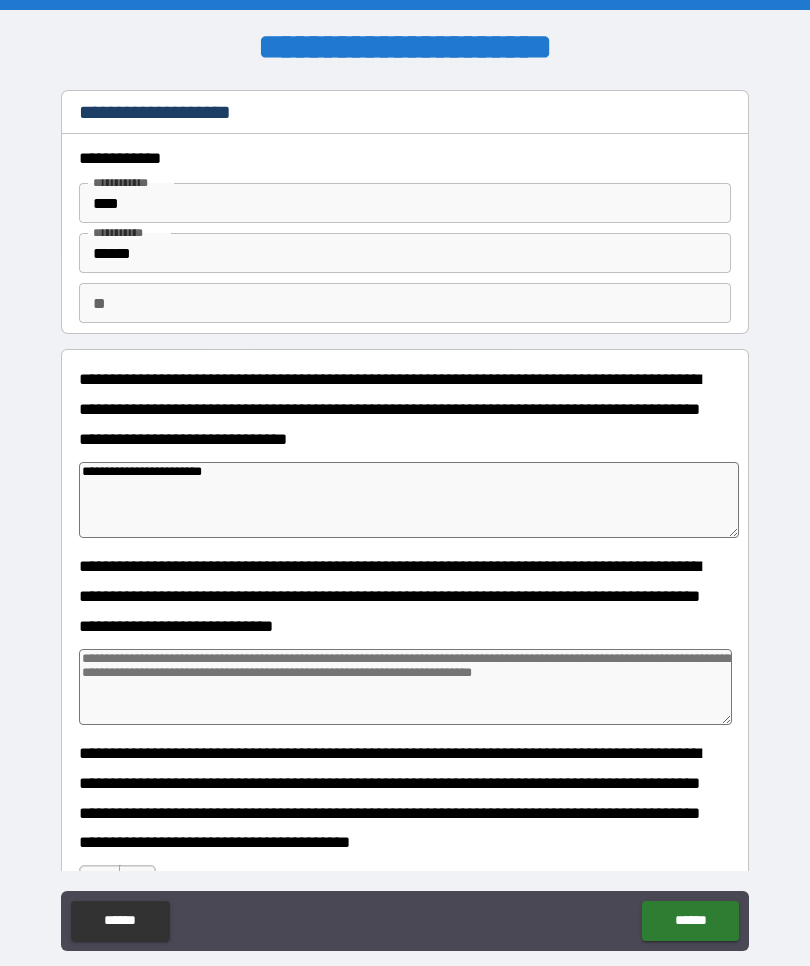 type on "*" 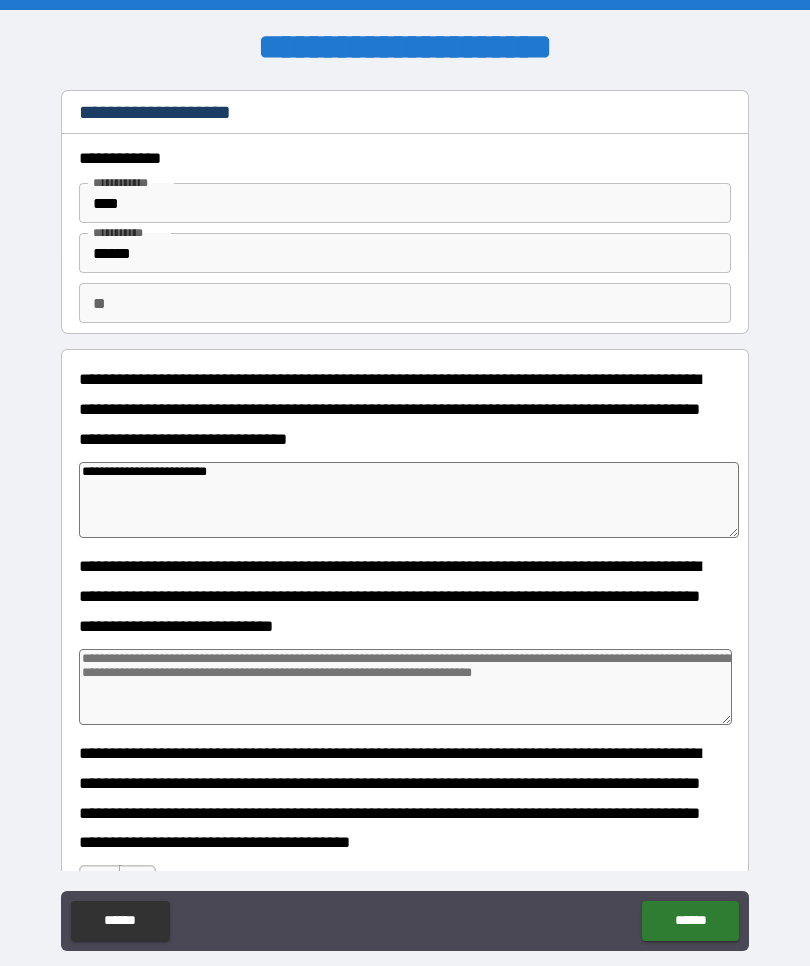 type on "*" 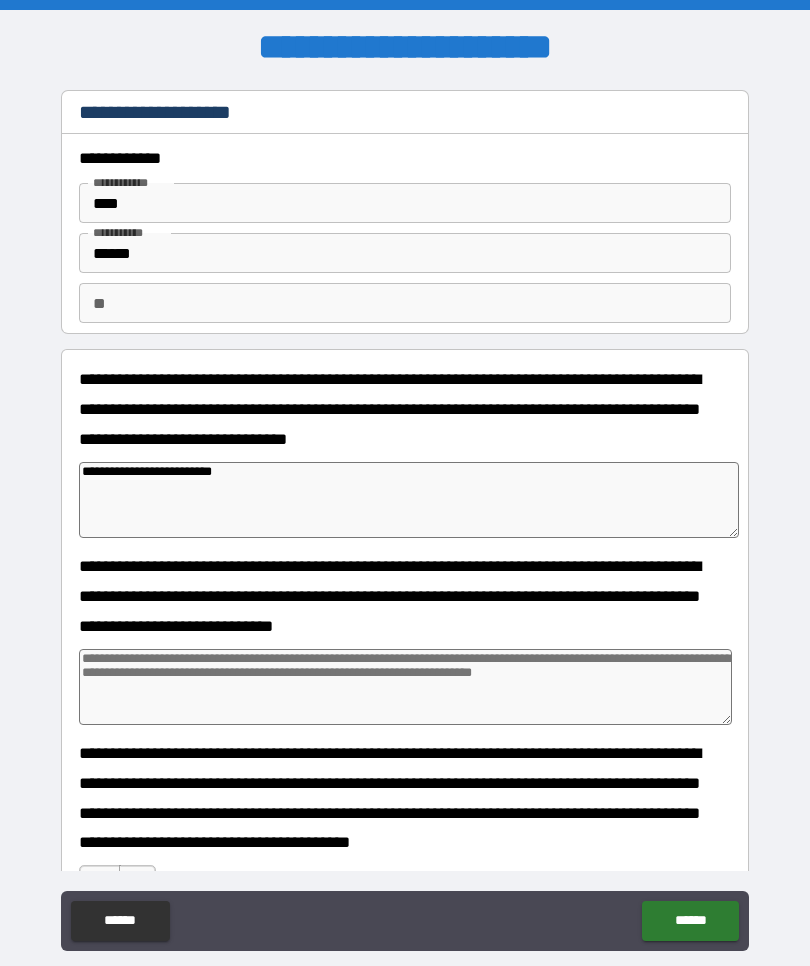 type on "*" 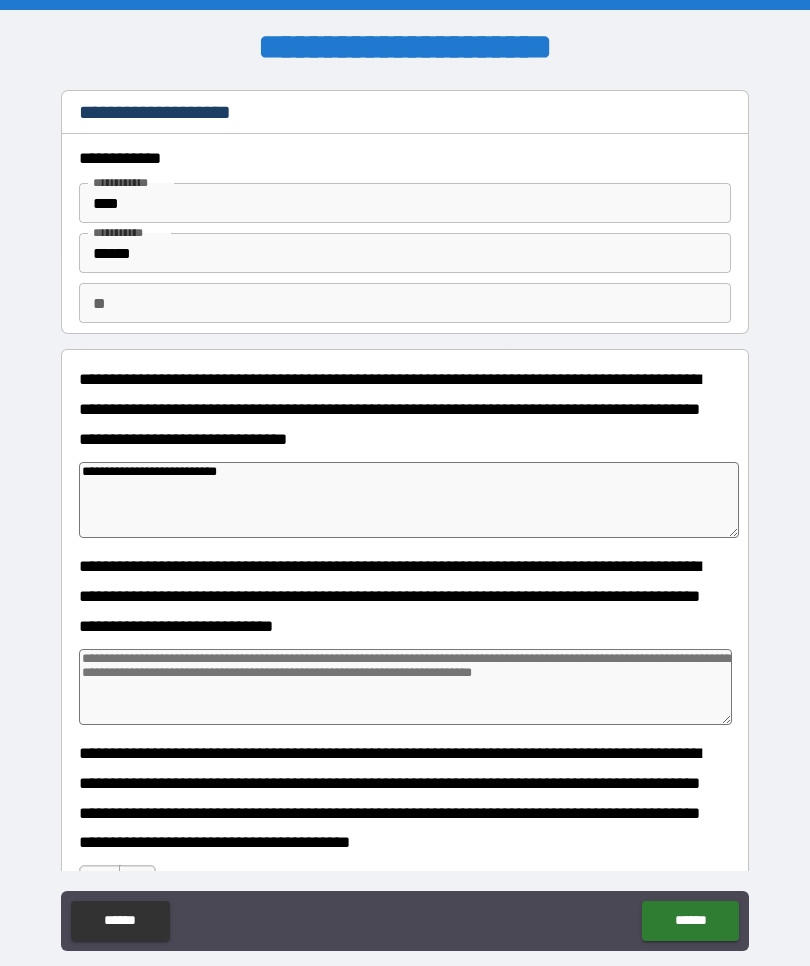 type on "*" 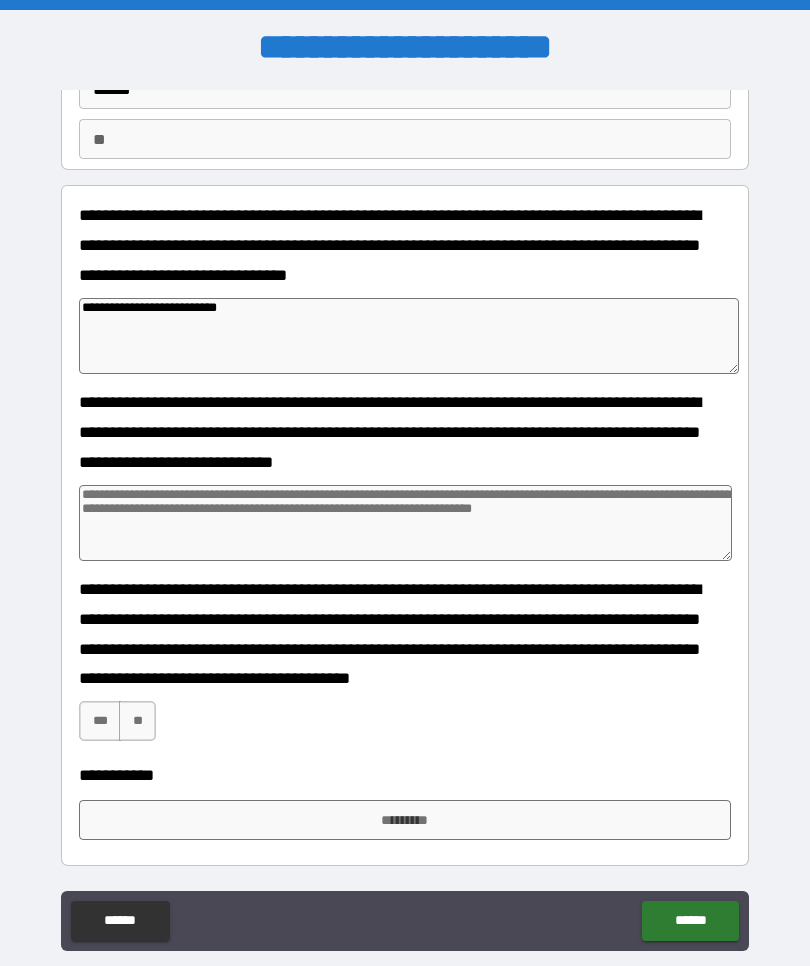 scroll, scrollTop: 164, scrollLeft: 0, axis: vertical 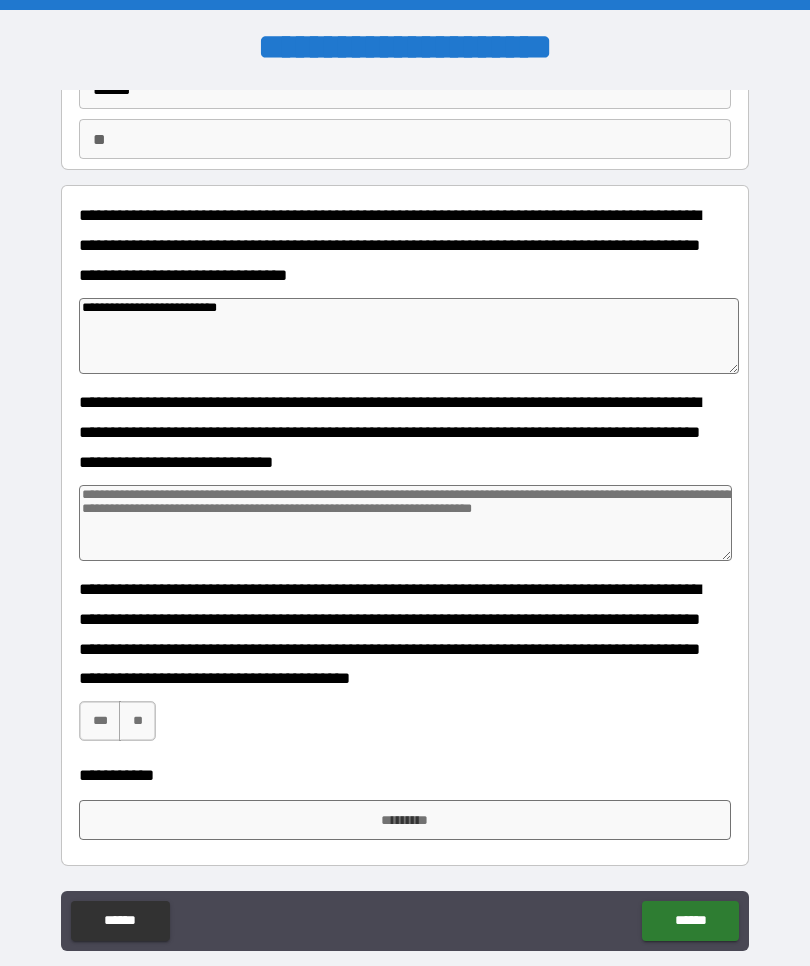 click on "***" at bounding box center [100, 721] 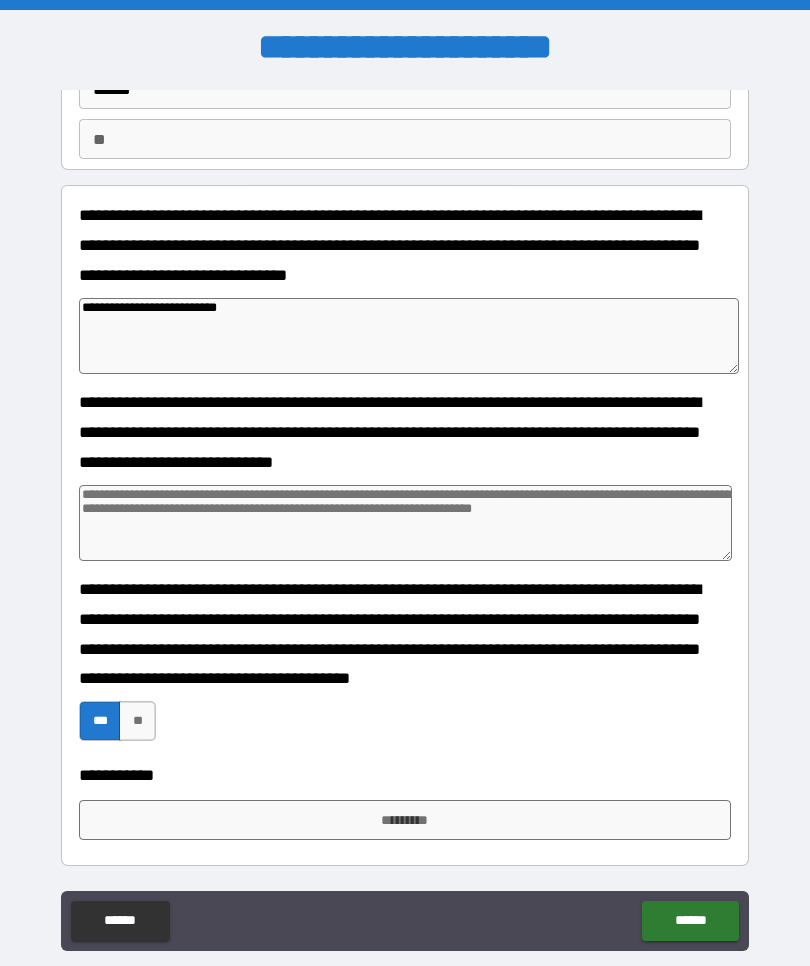 type on "*" 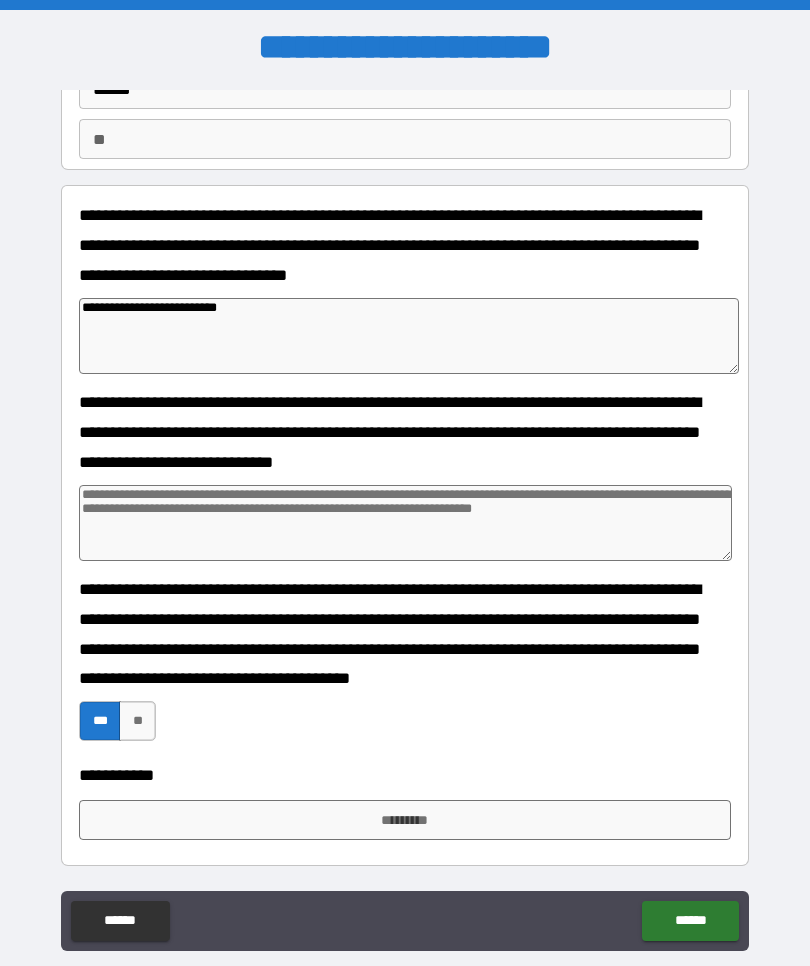 type on "*" 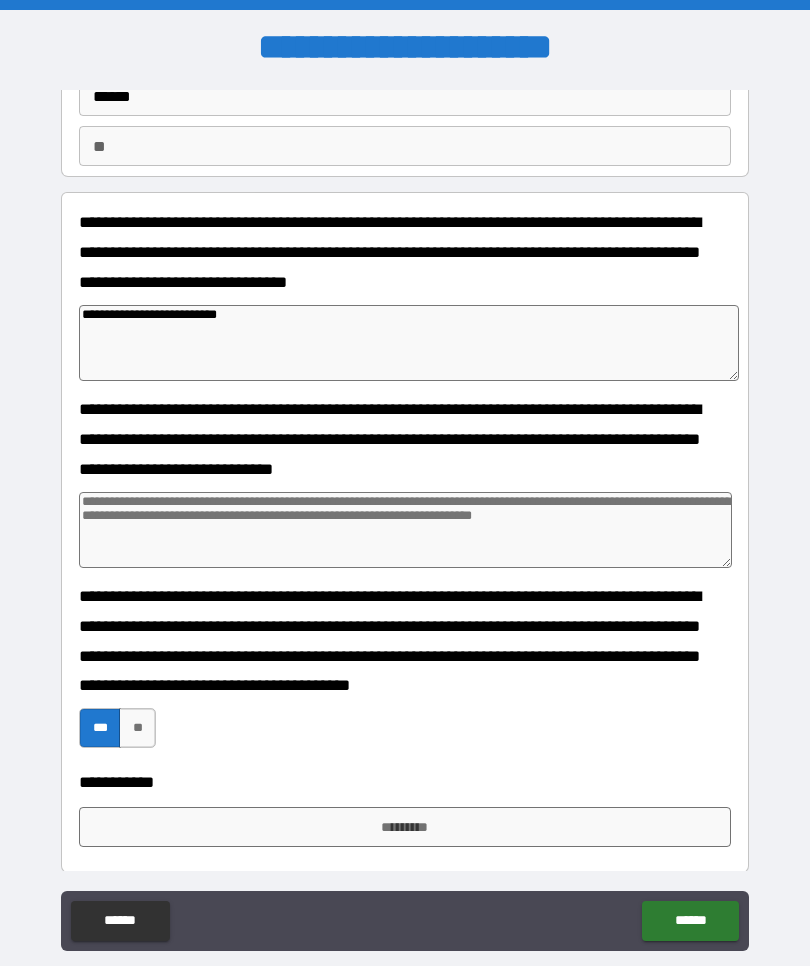 scroll, scrollTop: 156, scrollLeft: 0, axis: vertical 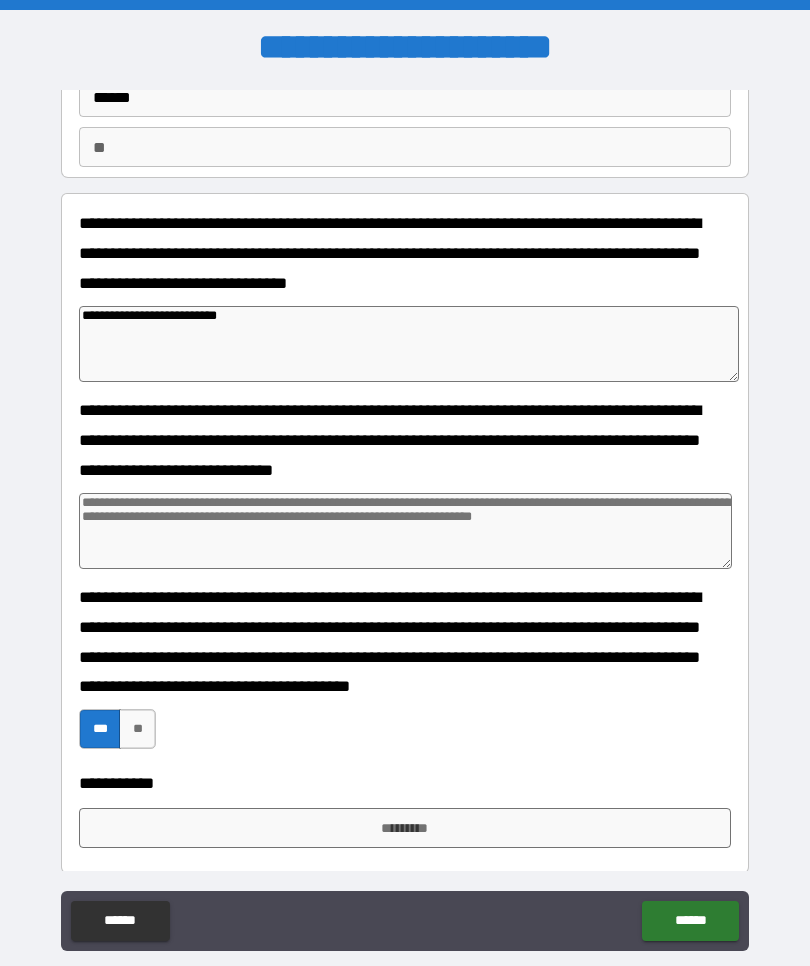 click on "**********" at bounding box center [405, 783] 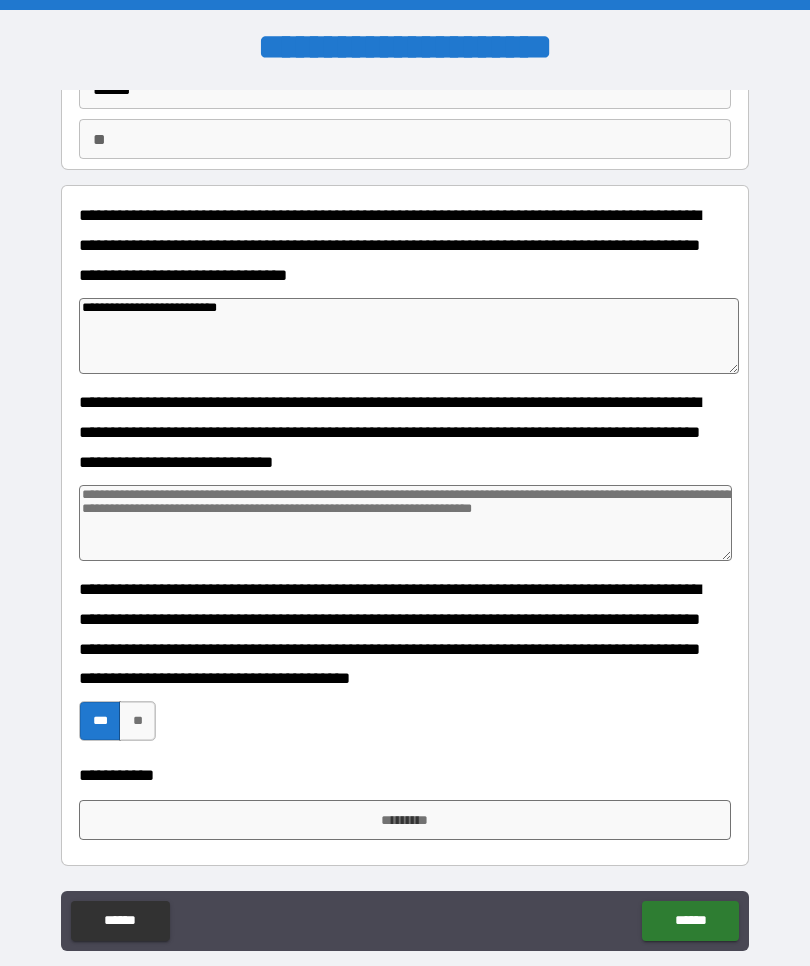 scroll, scrollTop: 164, scrollLeft: 0, axis: vertical 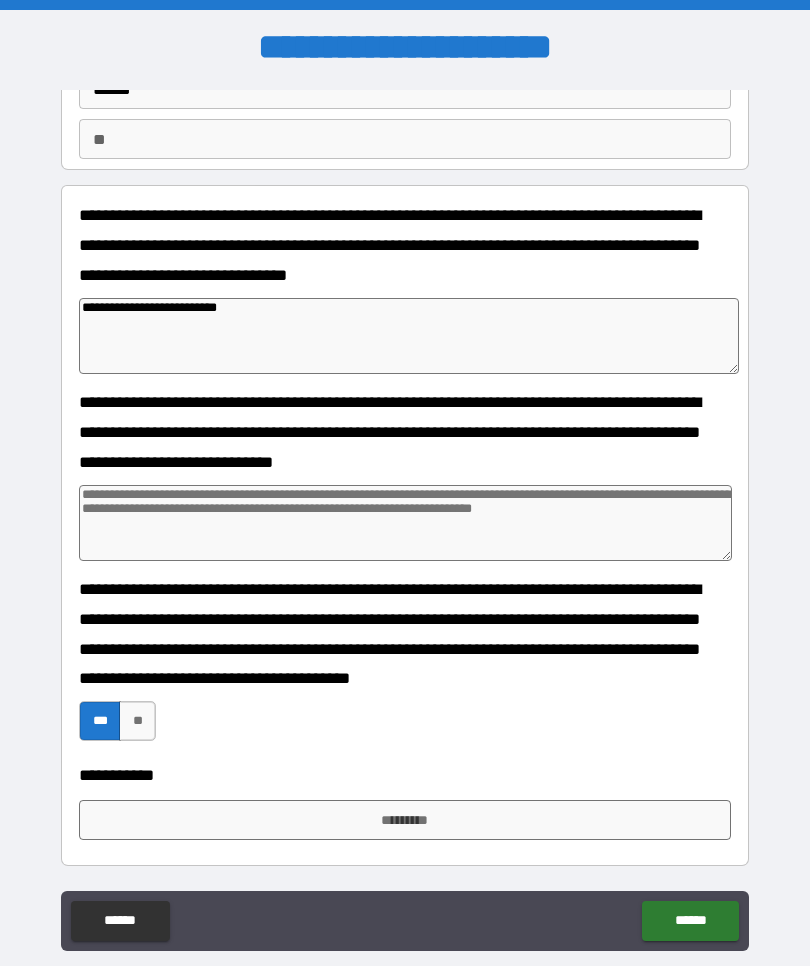 click on "*********" at bounding box center [405, 820] 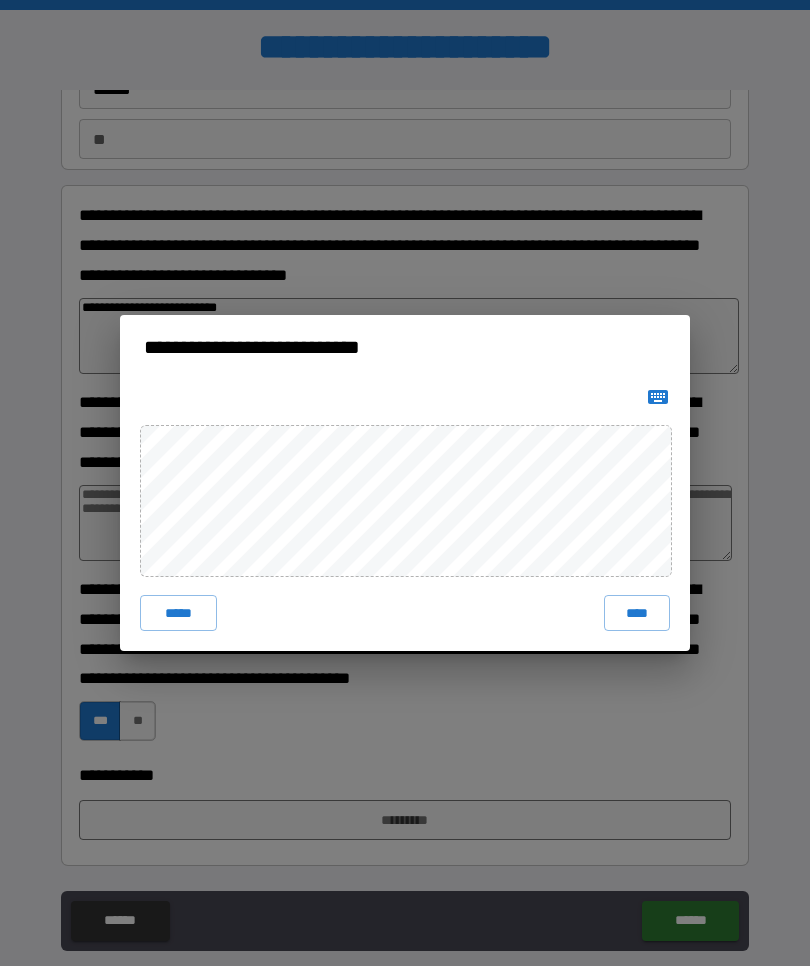 click on "****" at bounding box center [637, 613] 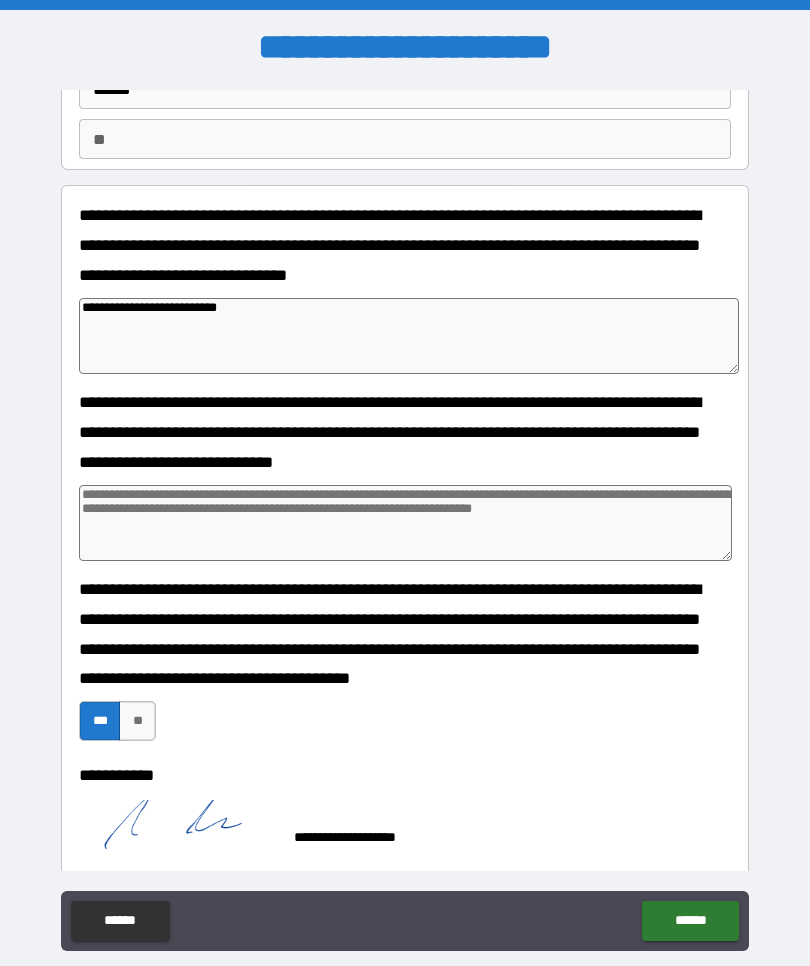 scroll, scrollTop: 154, scrollLeft: 0, axis: vertical 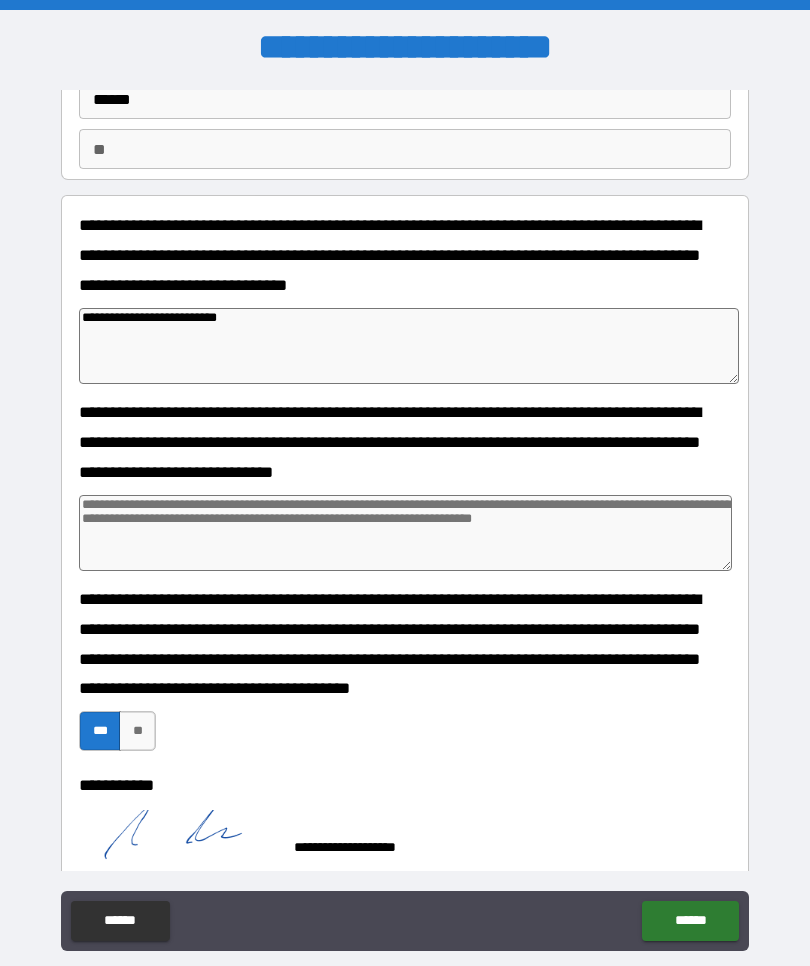 type on "*" 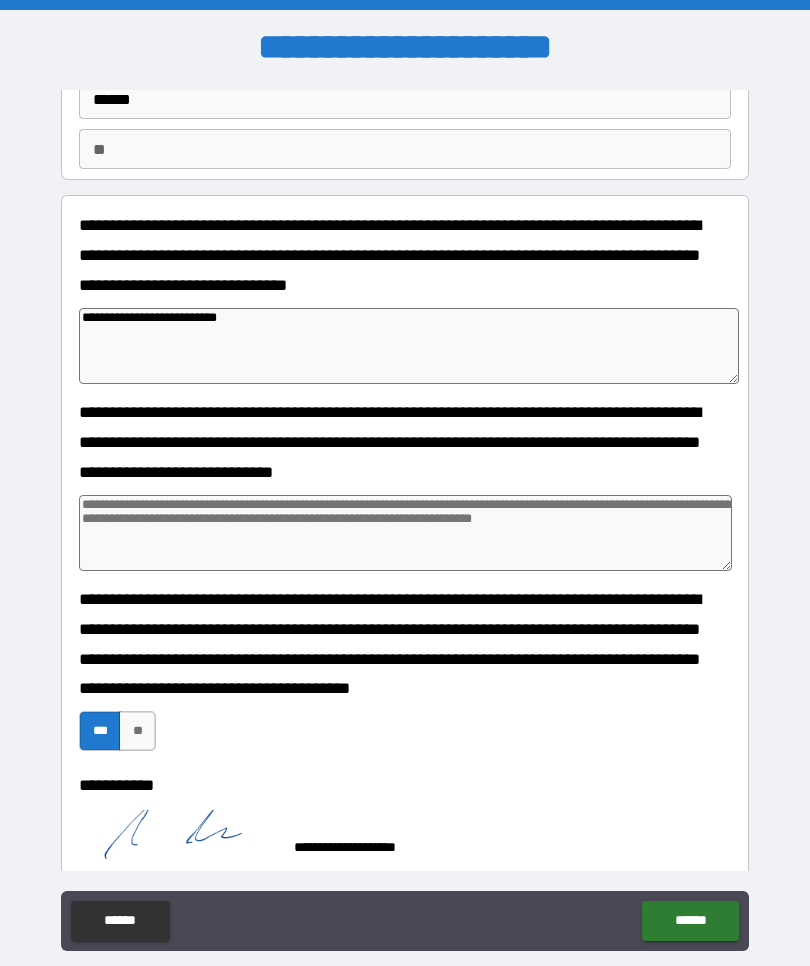 type on "*" 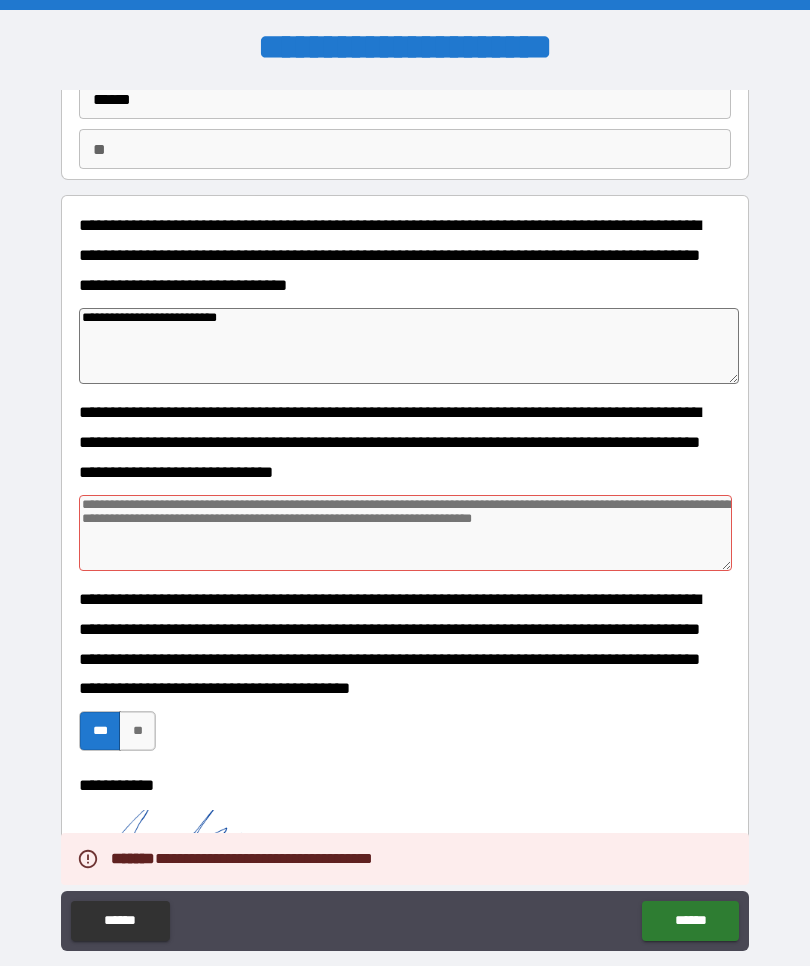 type on "*" 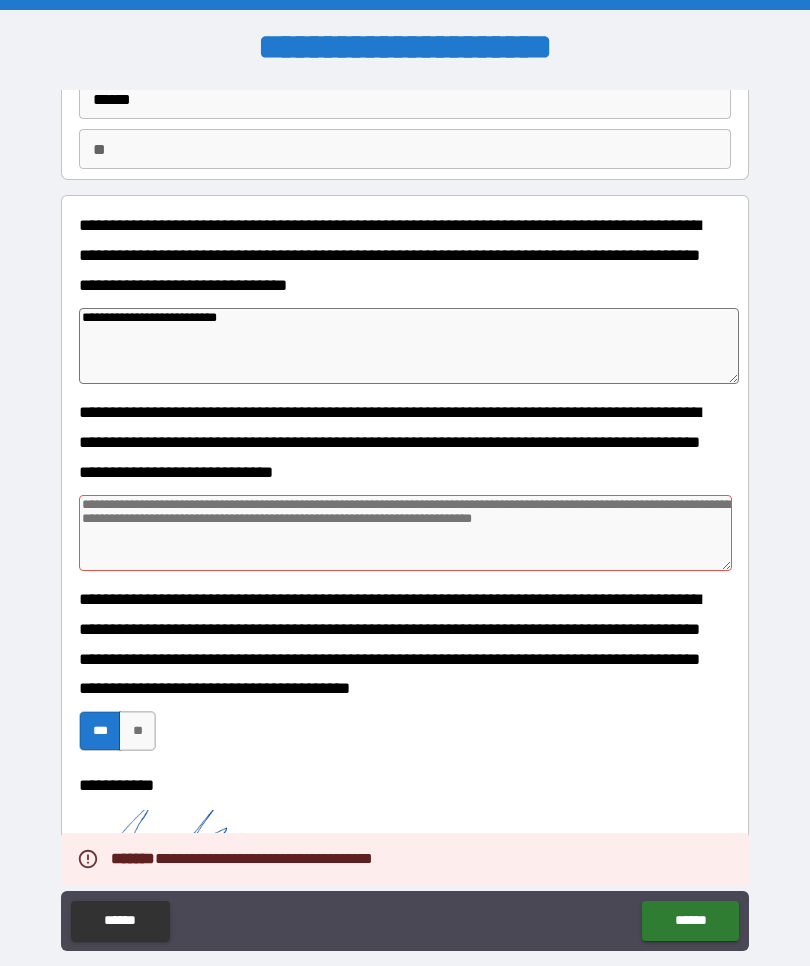 type on "*" 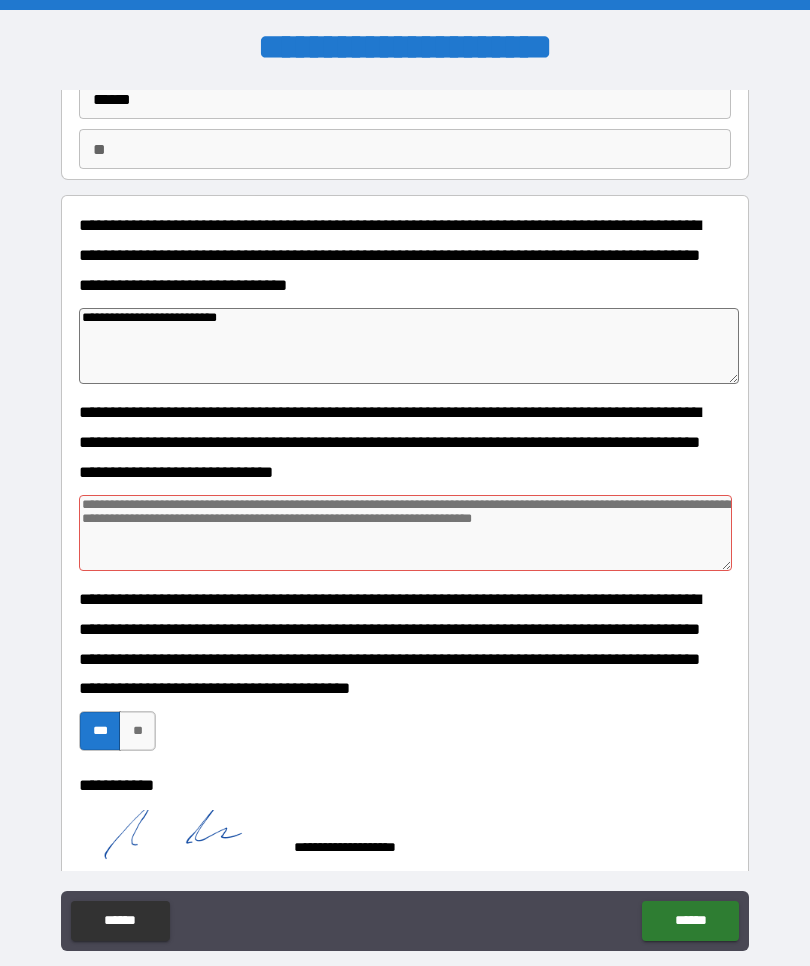 click on "**********" at bounding box center (409, 346) 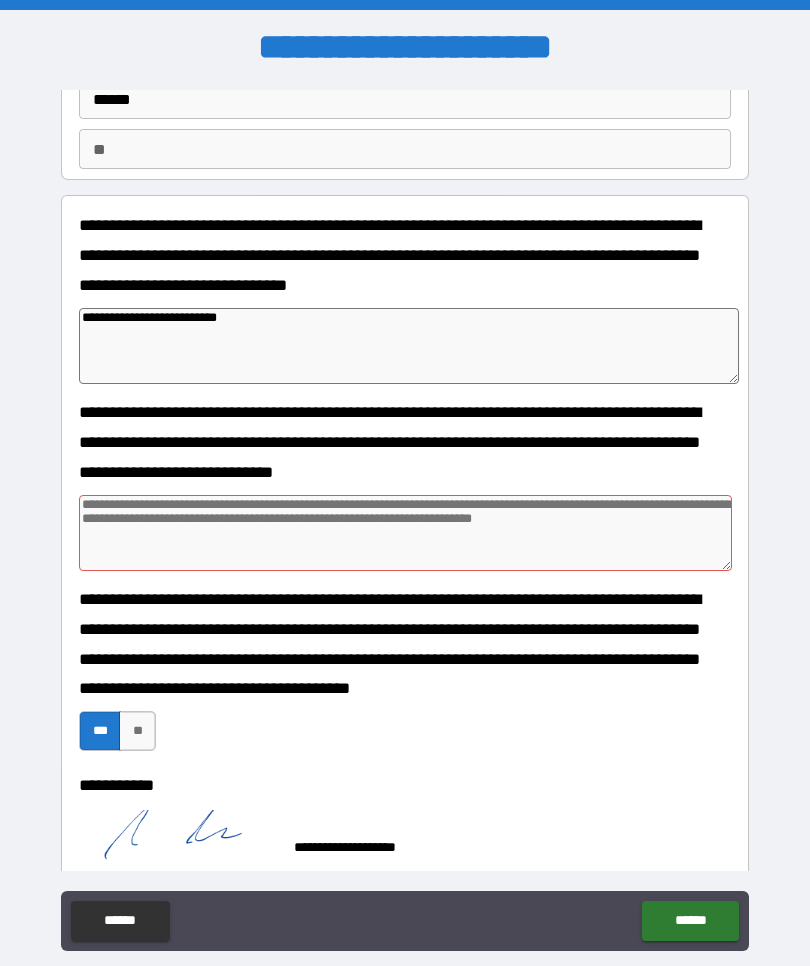 type on "*" 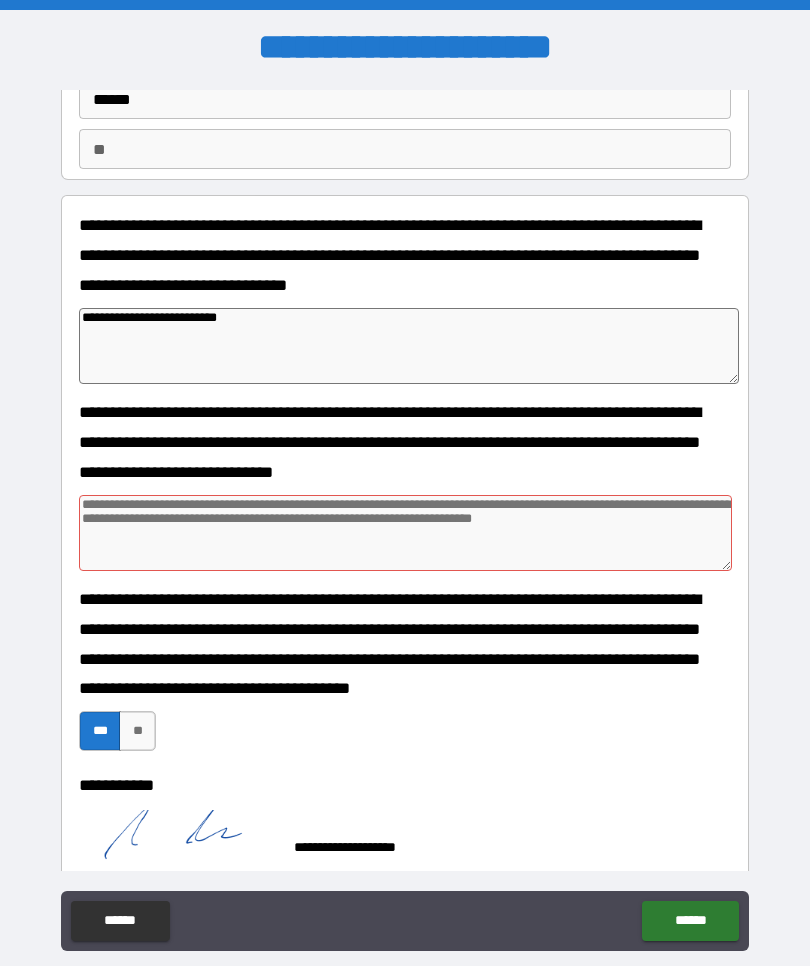 type on "*" 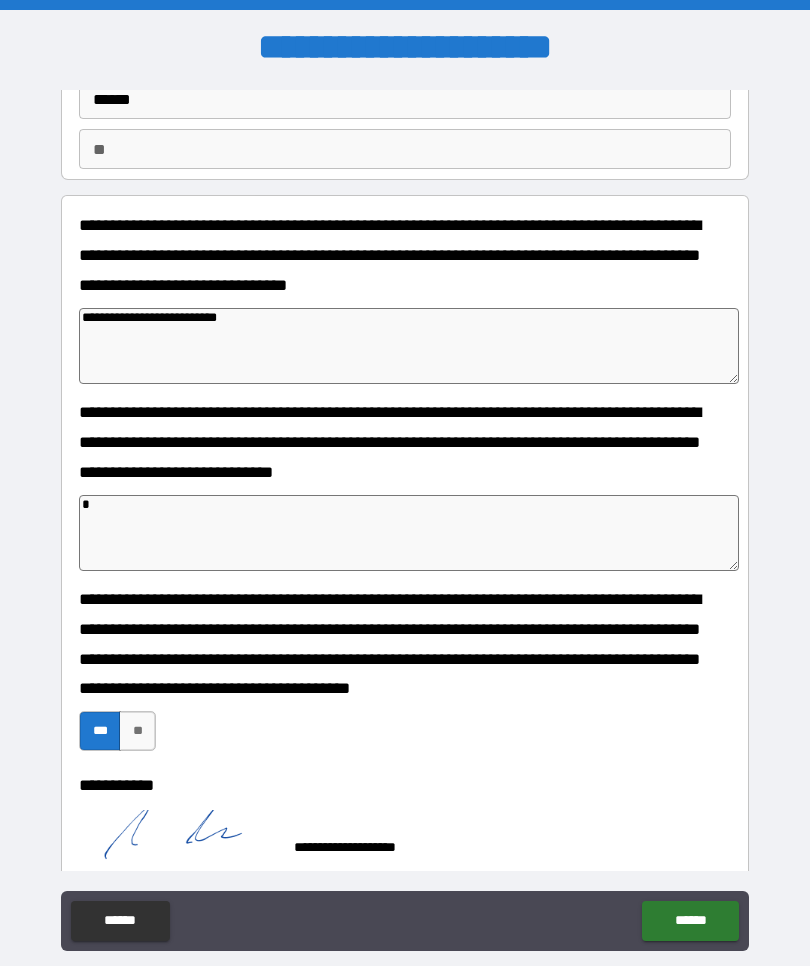 type on "*" 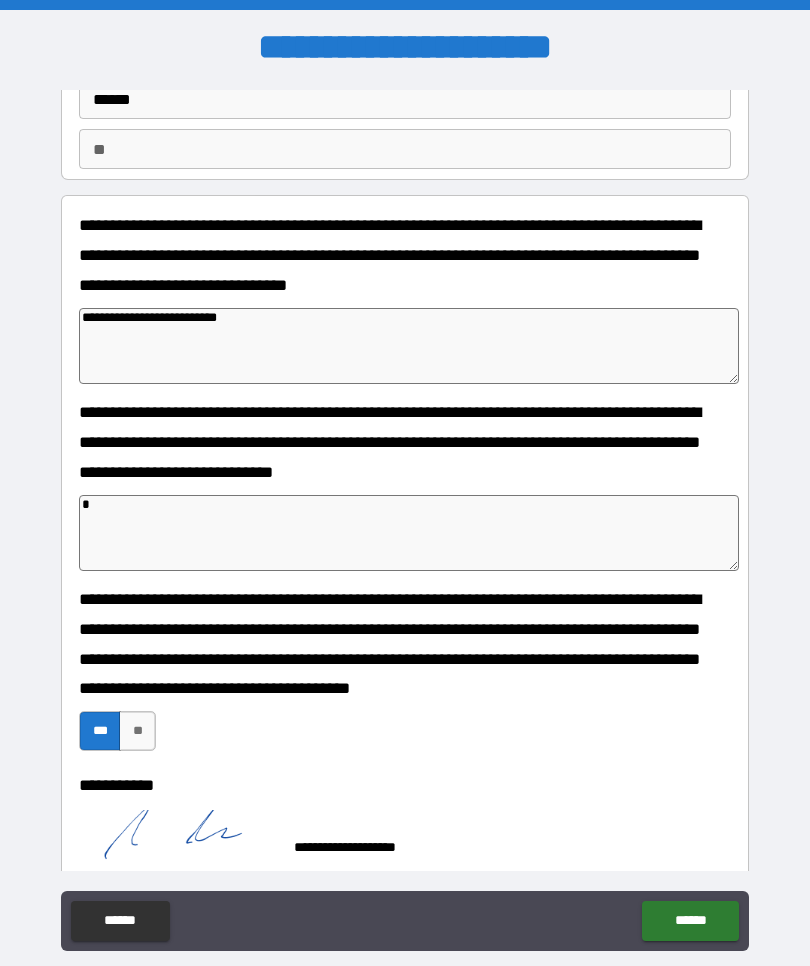 type on "*" 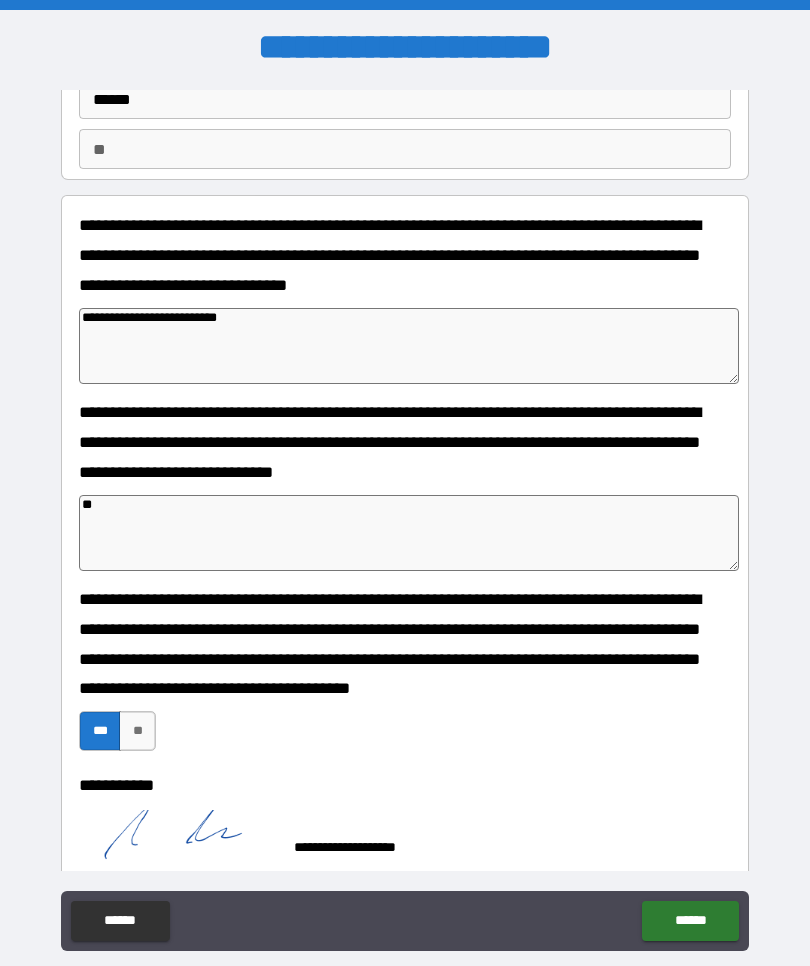 type on "*" 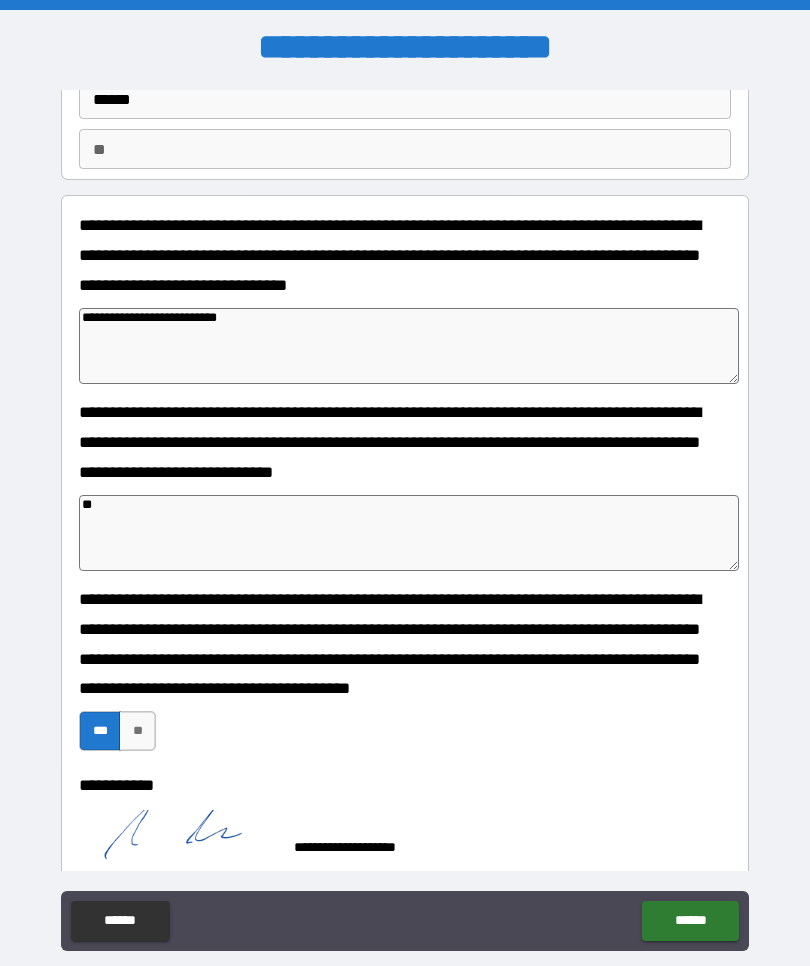 type on "*" 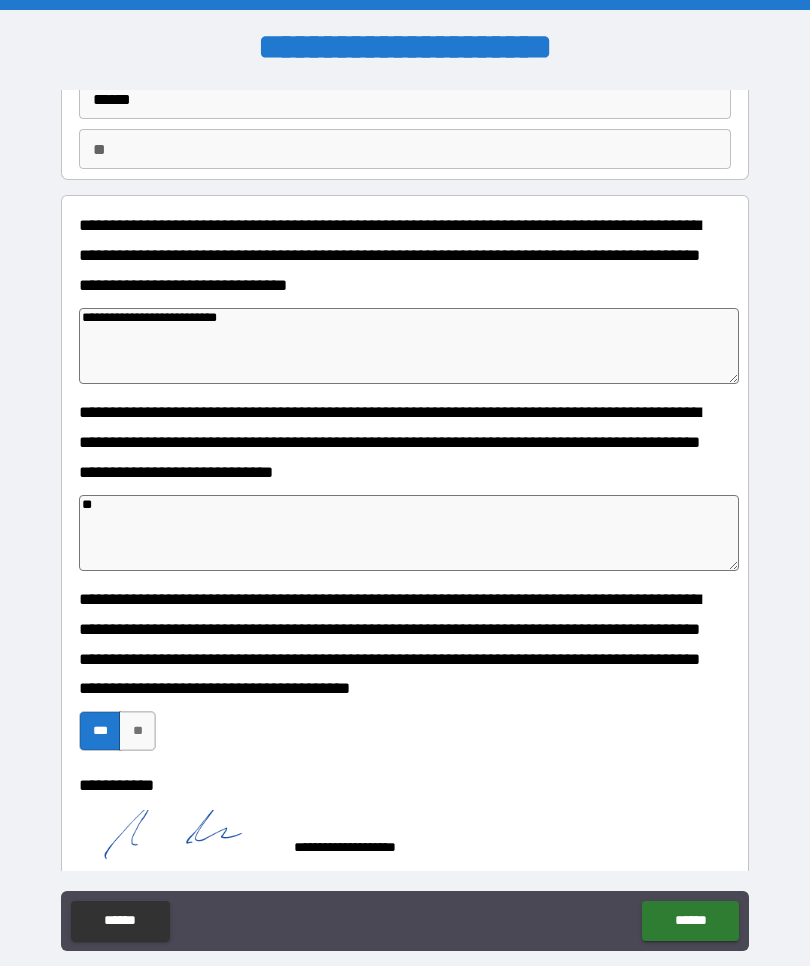 type on "*" 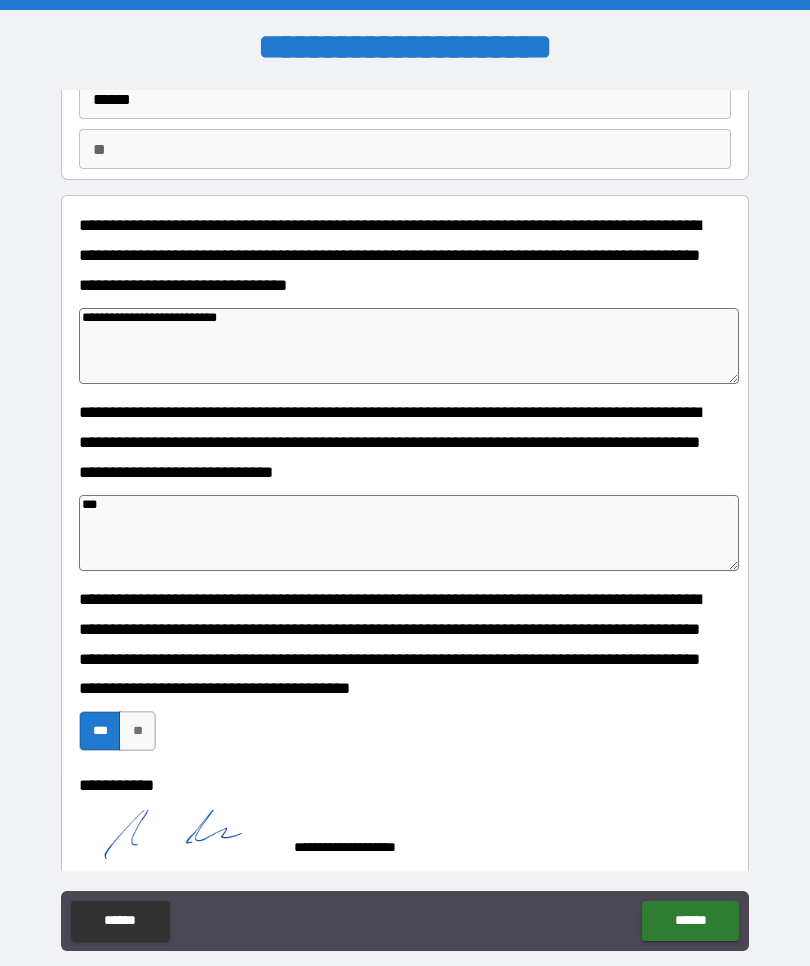 type on "*" 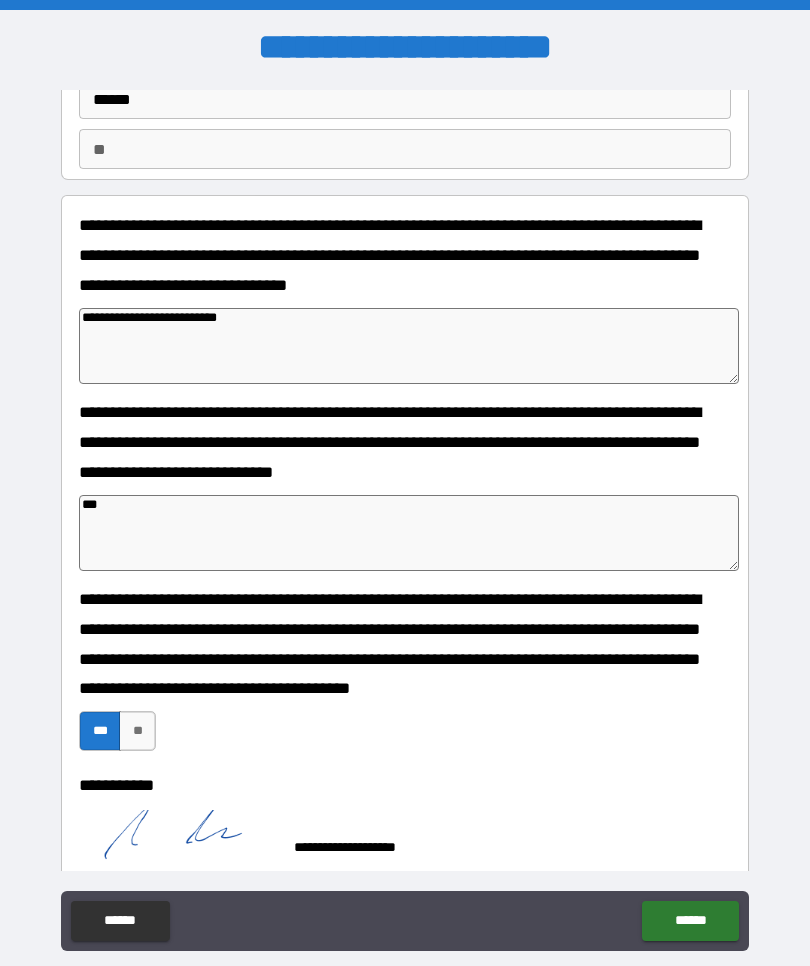 type on "*" 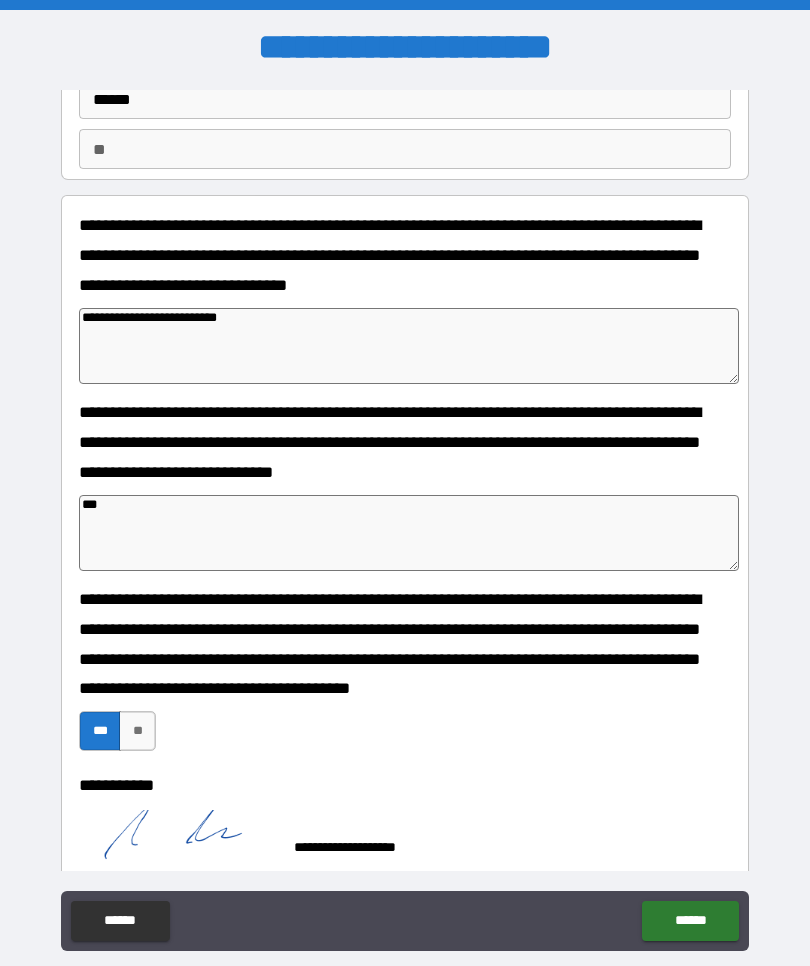 type on "*" 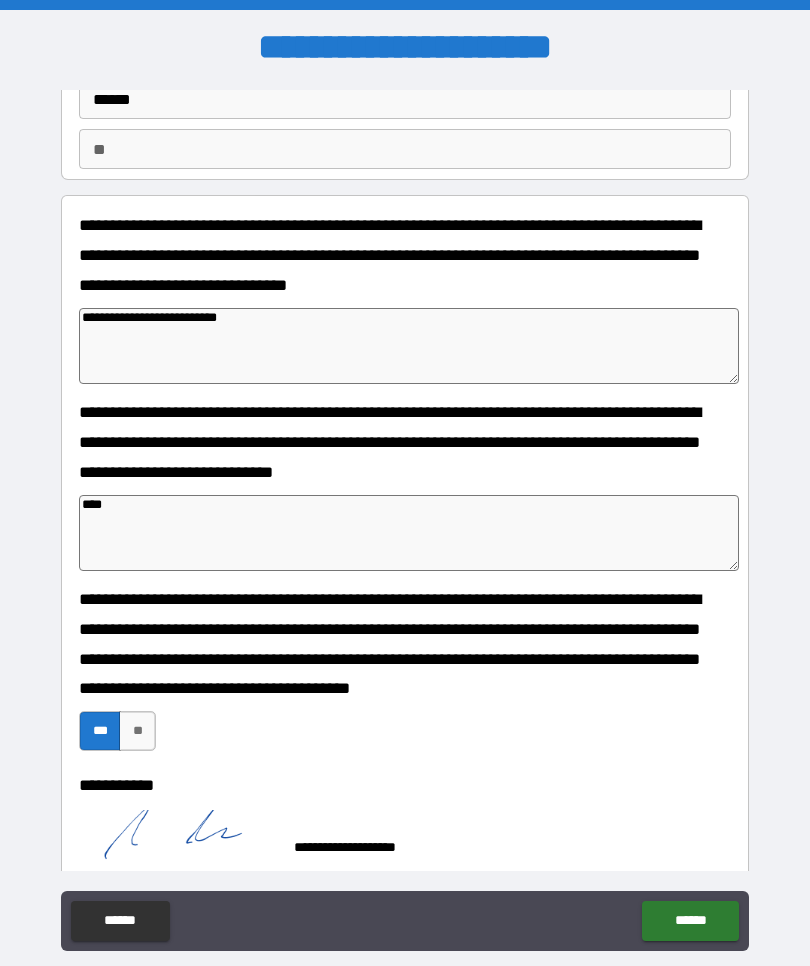 type on "*" 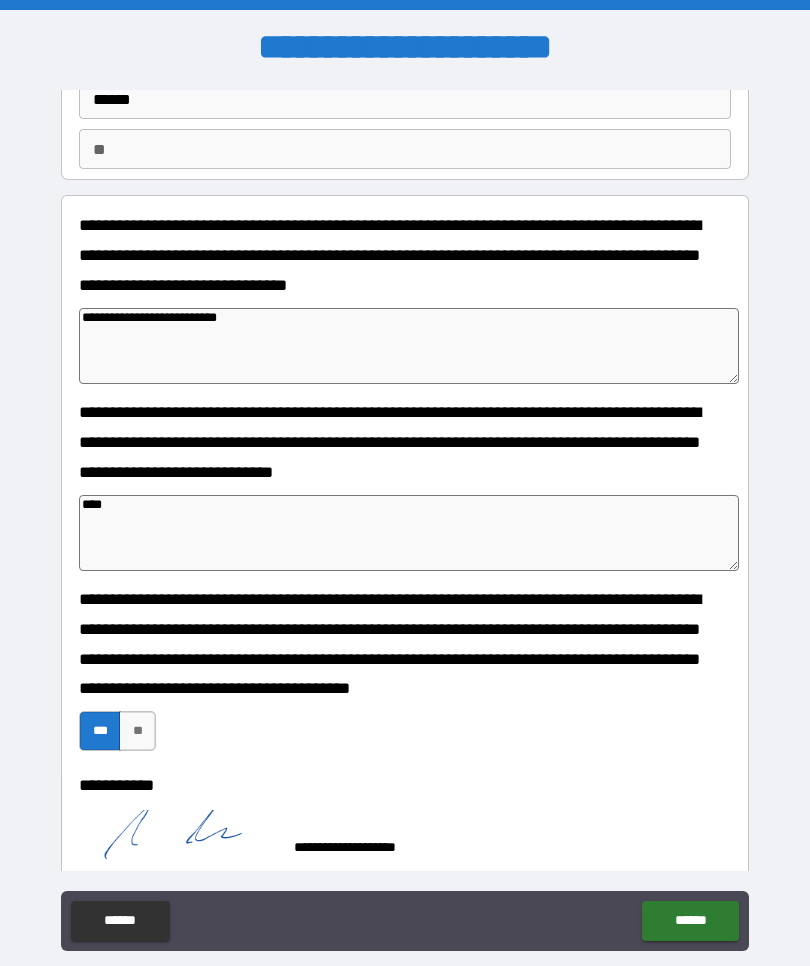 type on "*" 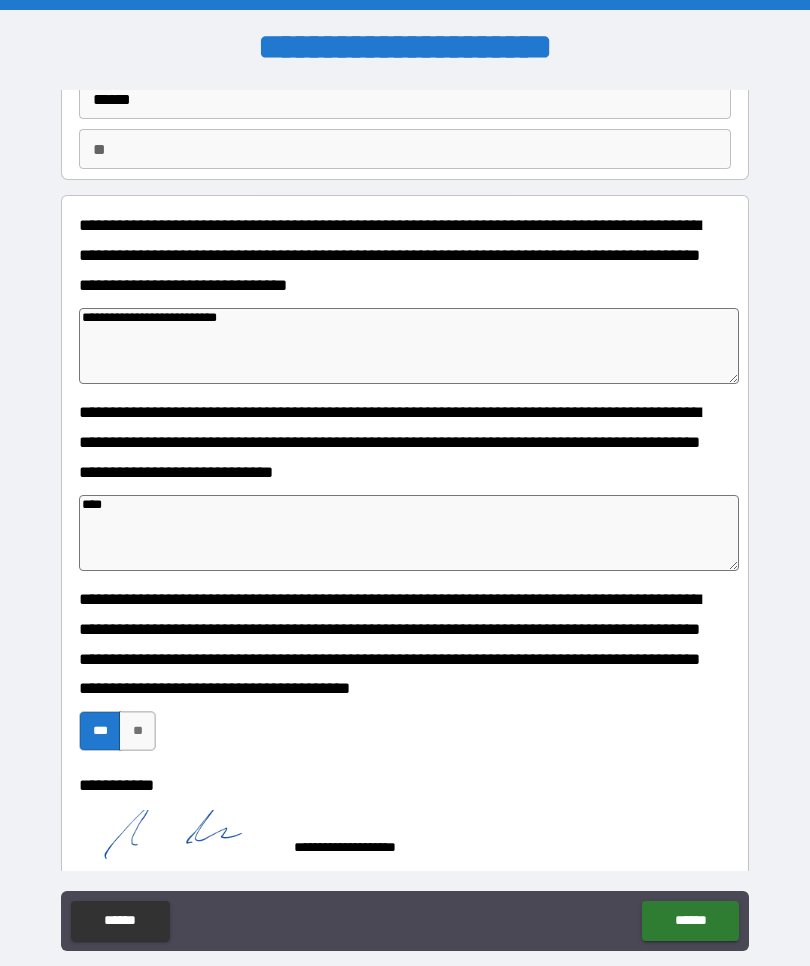 type on "*" 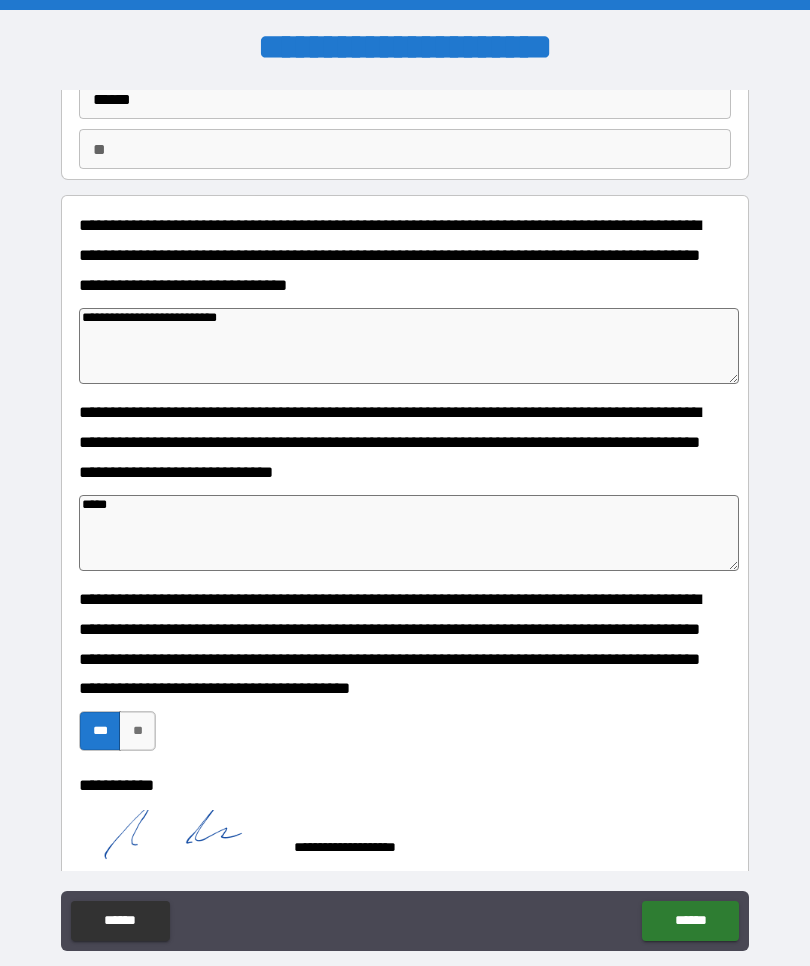 type on "*" 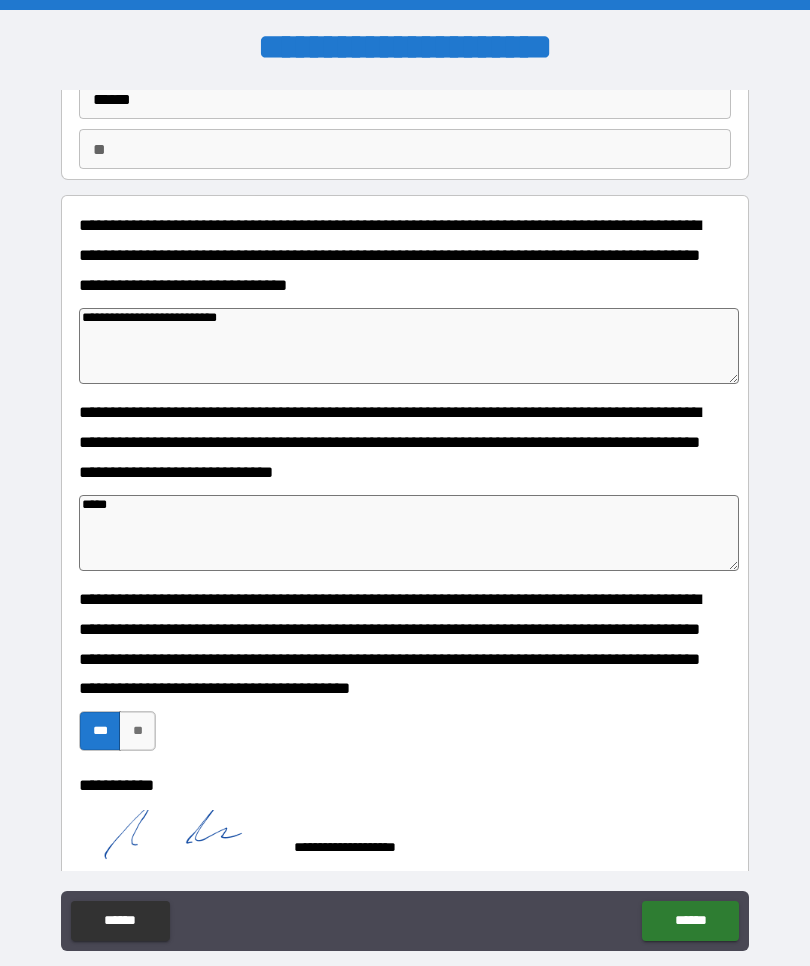 type on "*" 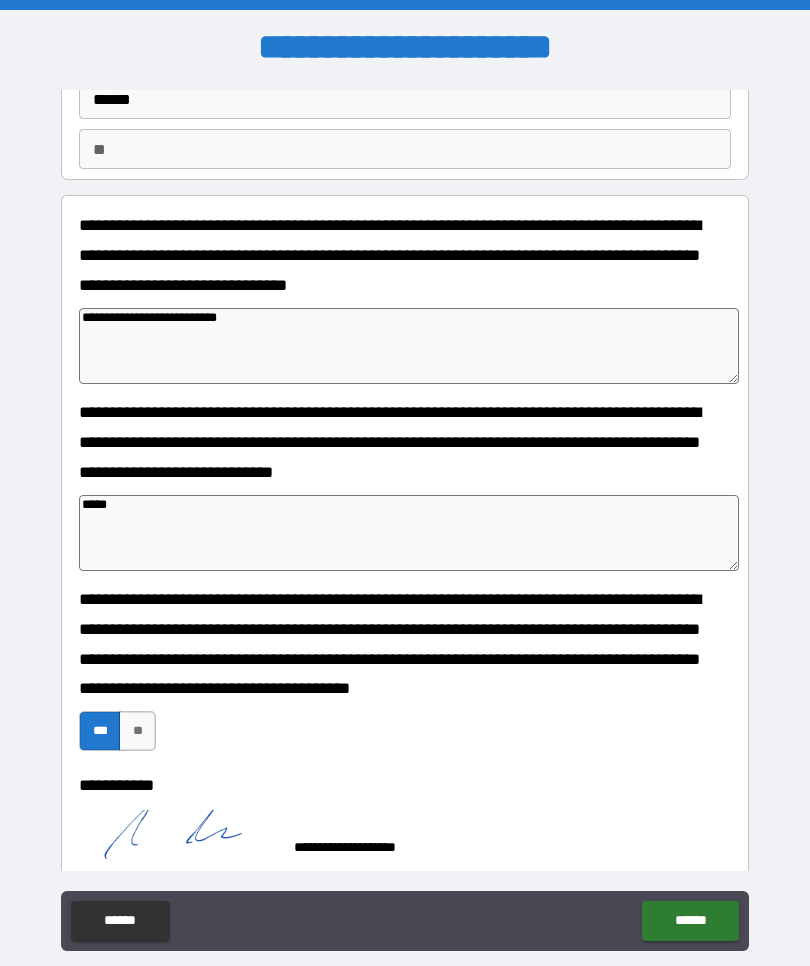 type on "*" 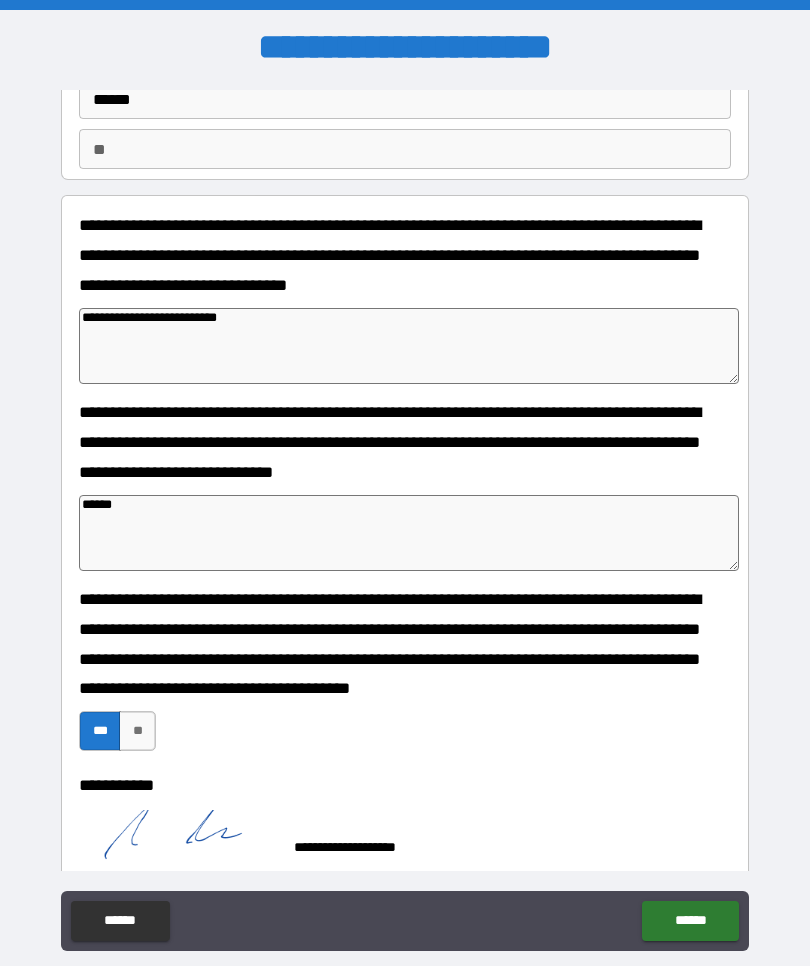 type on "*" 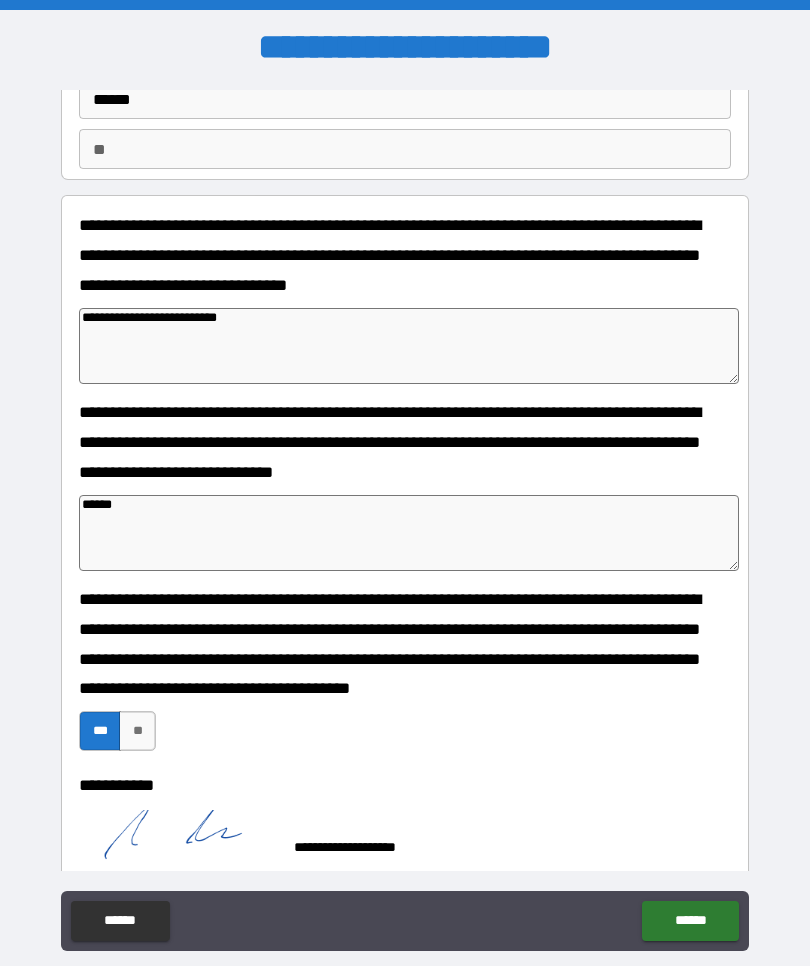 type on "*" 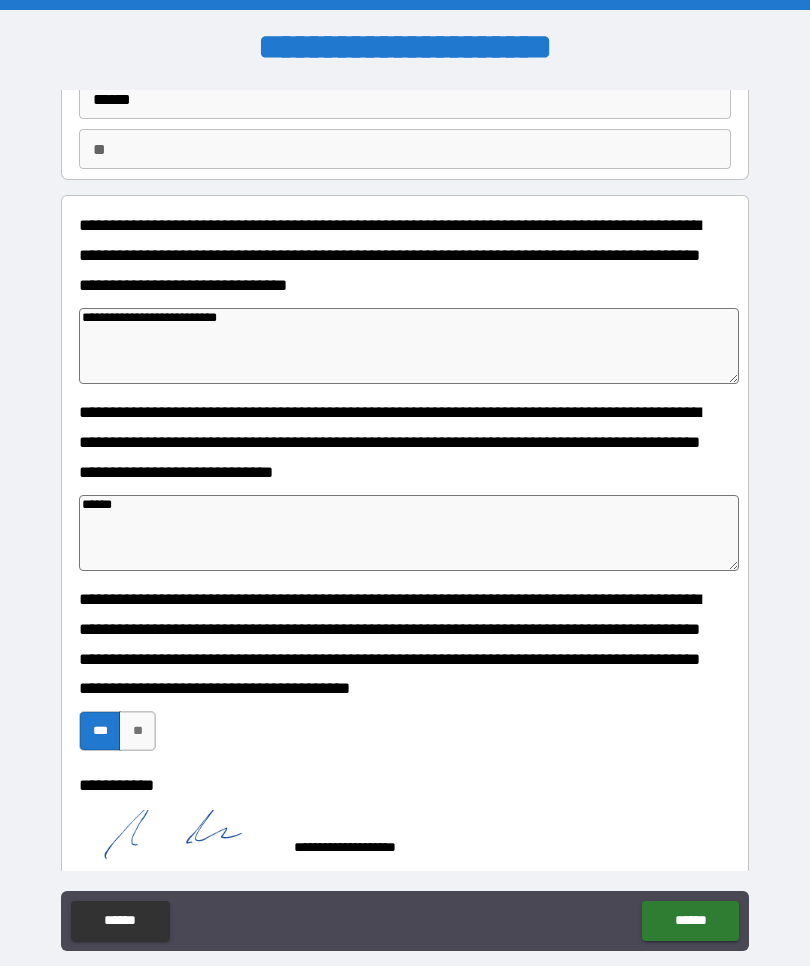 type on "*" 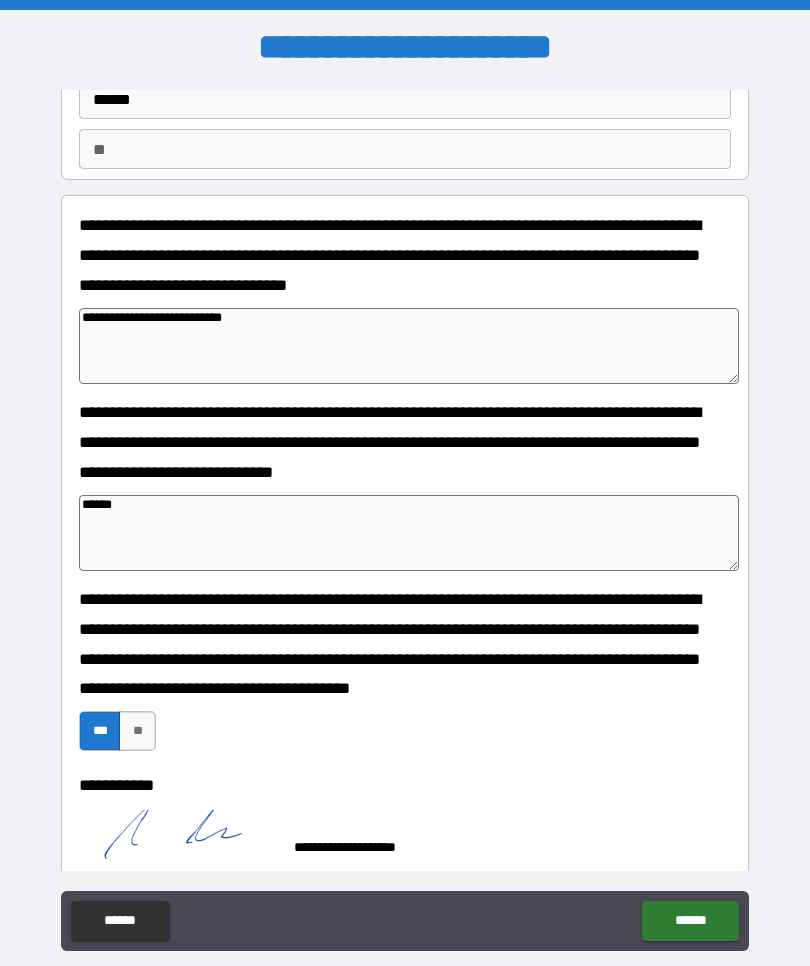 click on "*****" at bounding box center [409, 533] 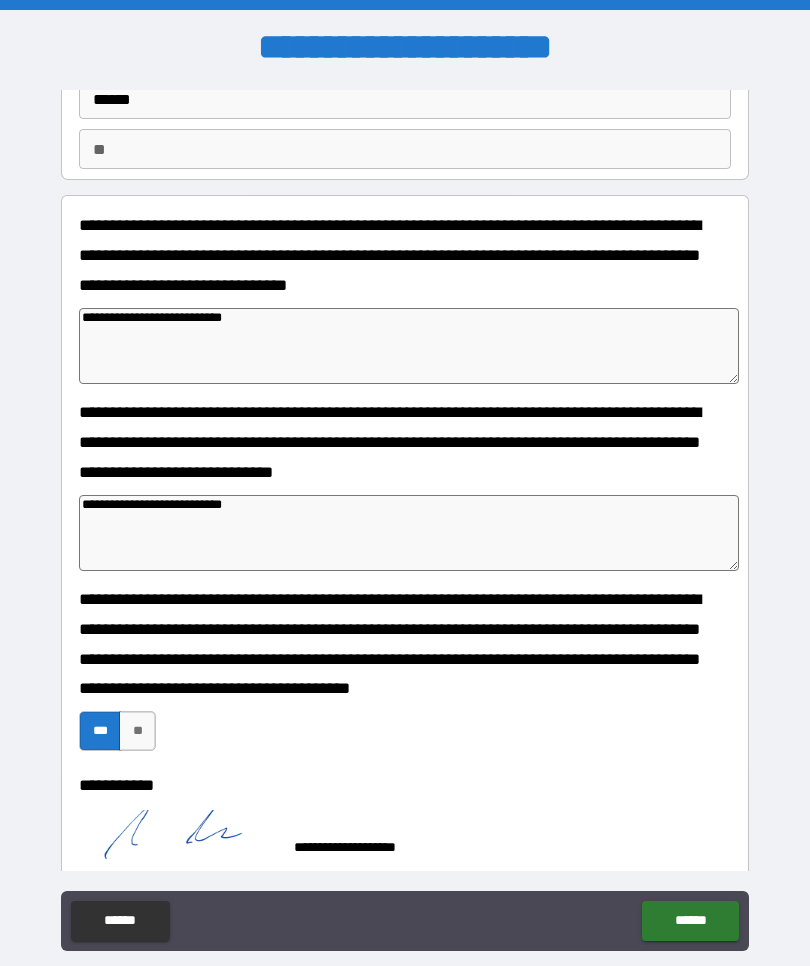 click on "******" at bounding box center (690, 921) 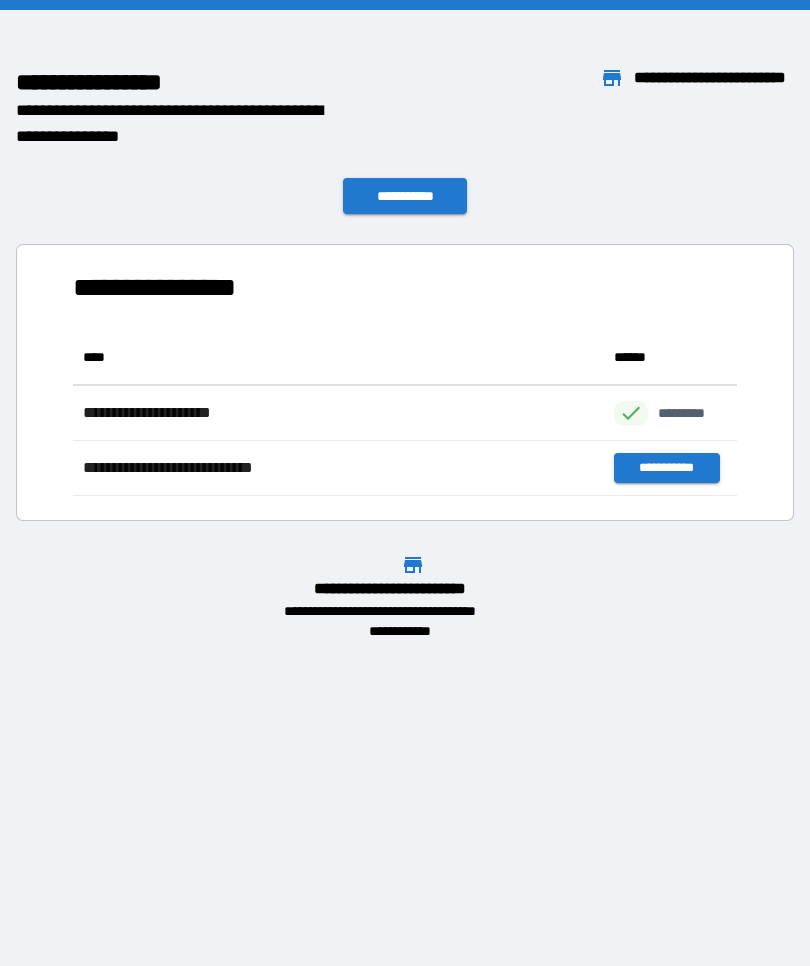 scroll, scrollTop: 1, scrollLeft: 1, axis: both 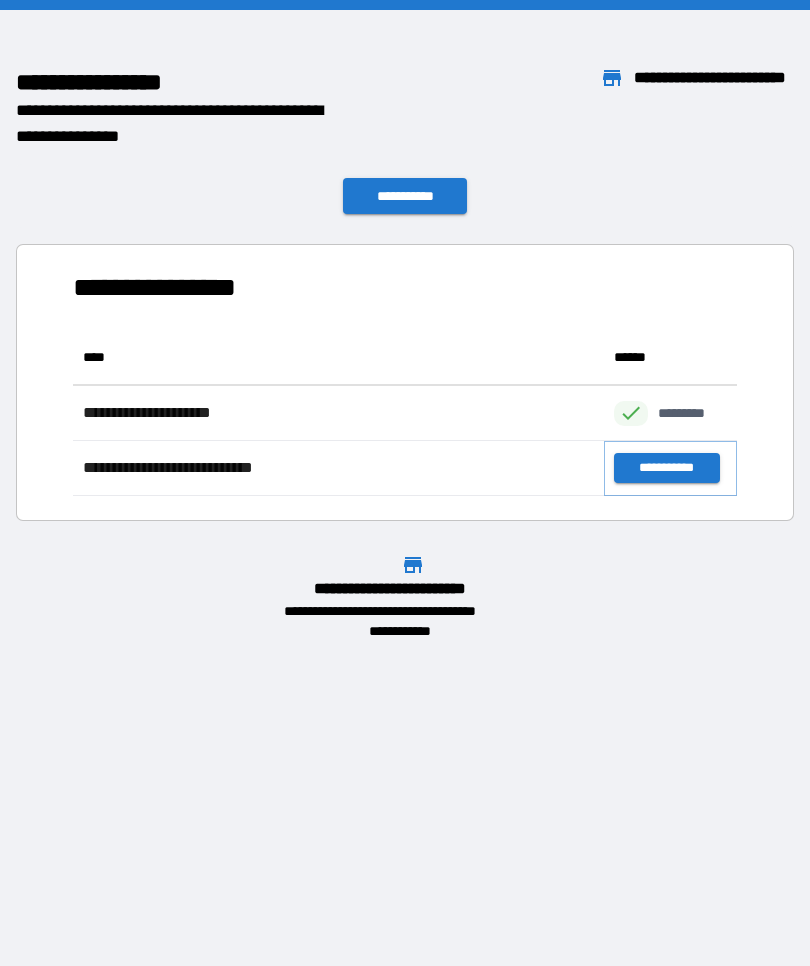 click on "**********" at bounding box center (666, 468) 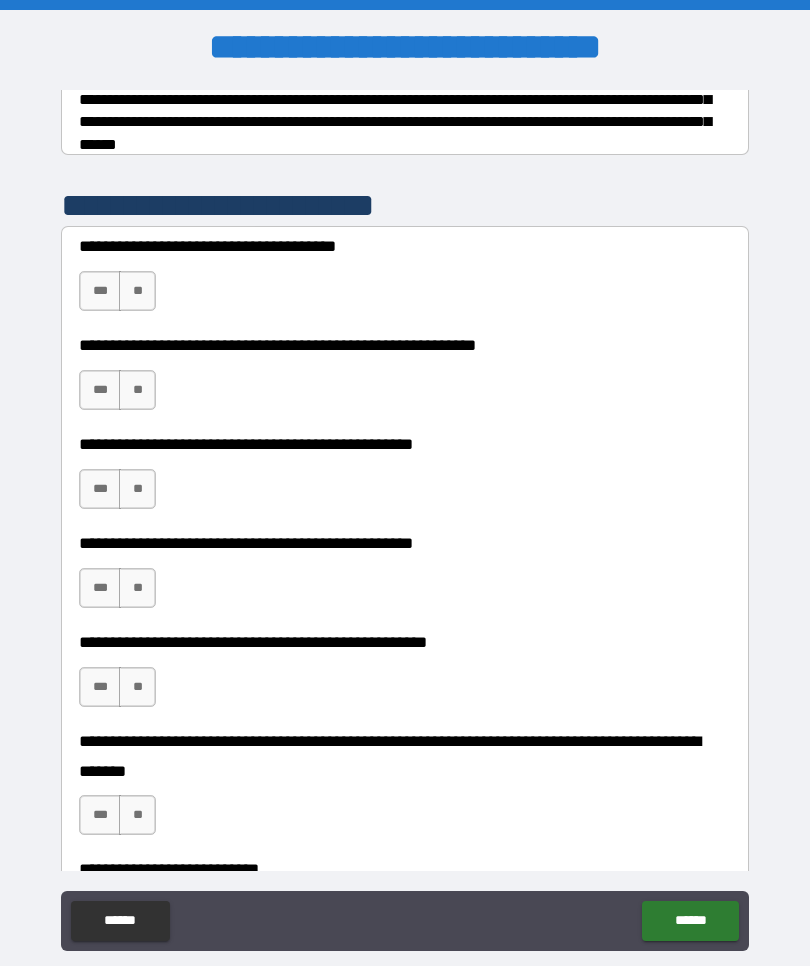 scroll, scrollTop: 389, scrollLeft: 0, axis: vertical 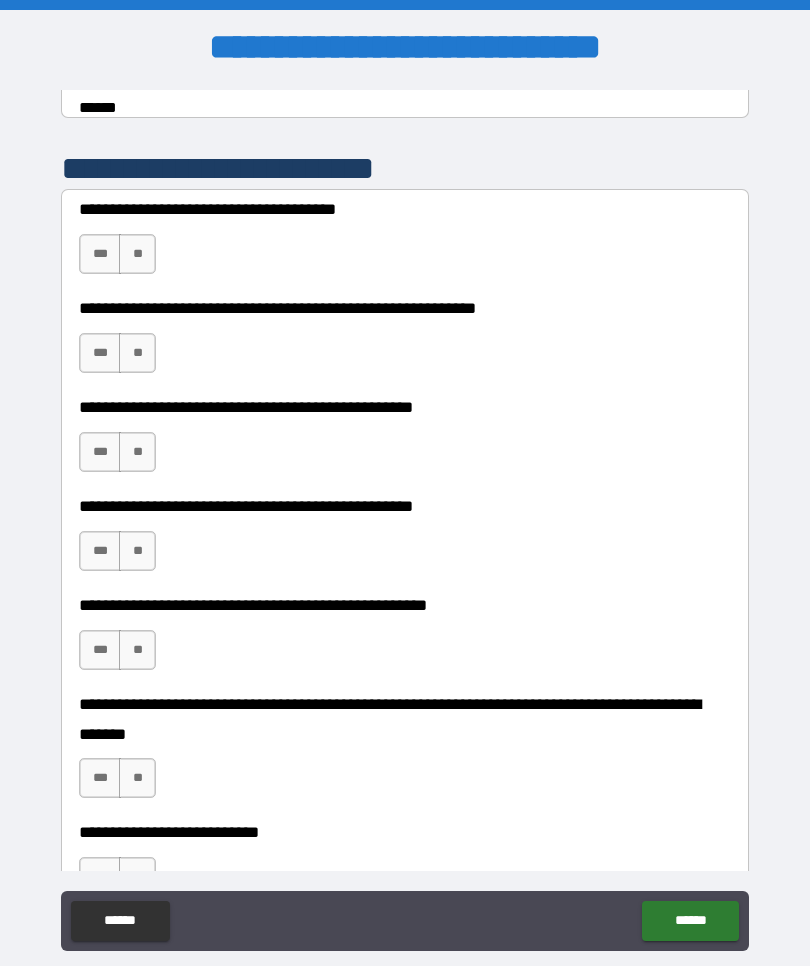 click on "**" at bounding box center (137, 254) 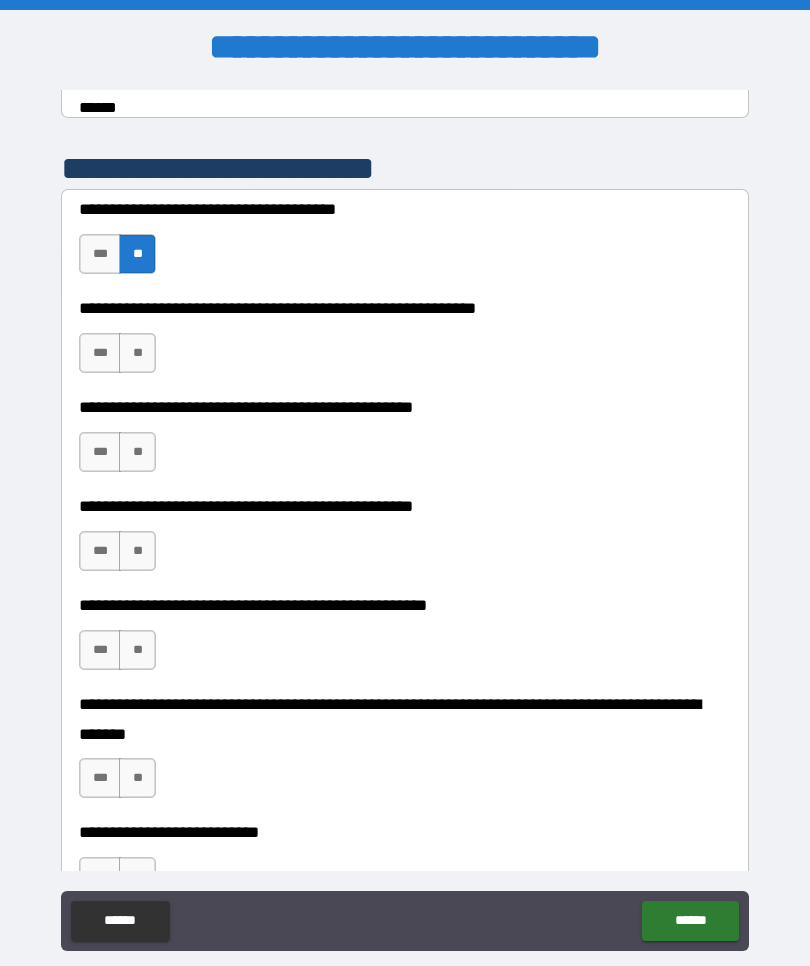 click on "**" at bounding box center (137, 353) 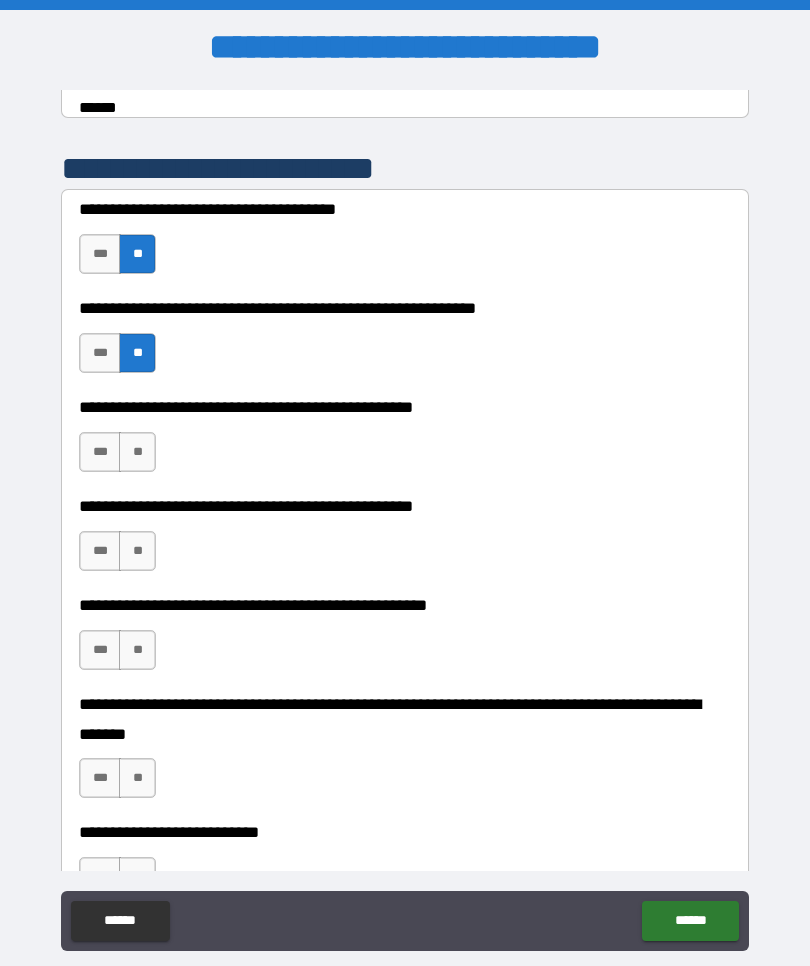 click on "**" at bounding box center (137, 452) 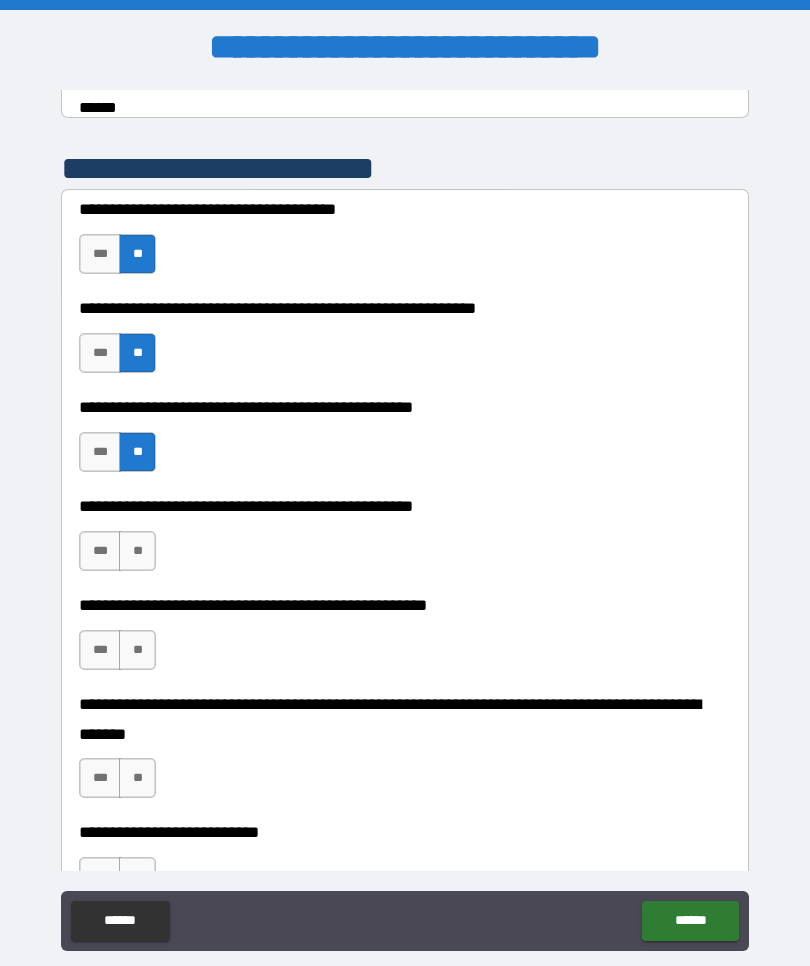 click on "***" at bounding box center [100, 551] 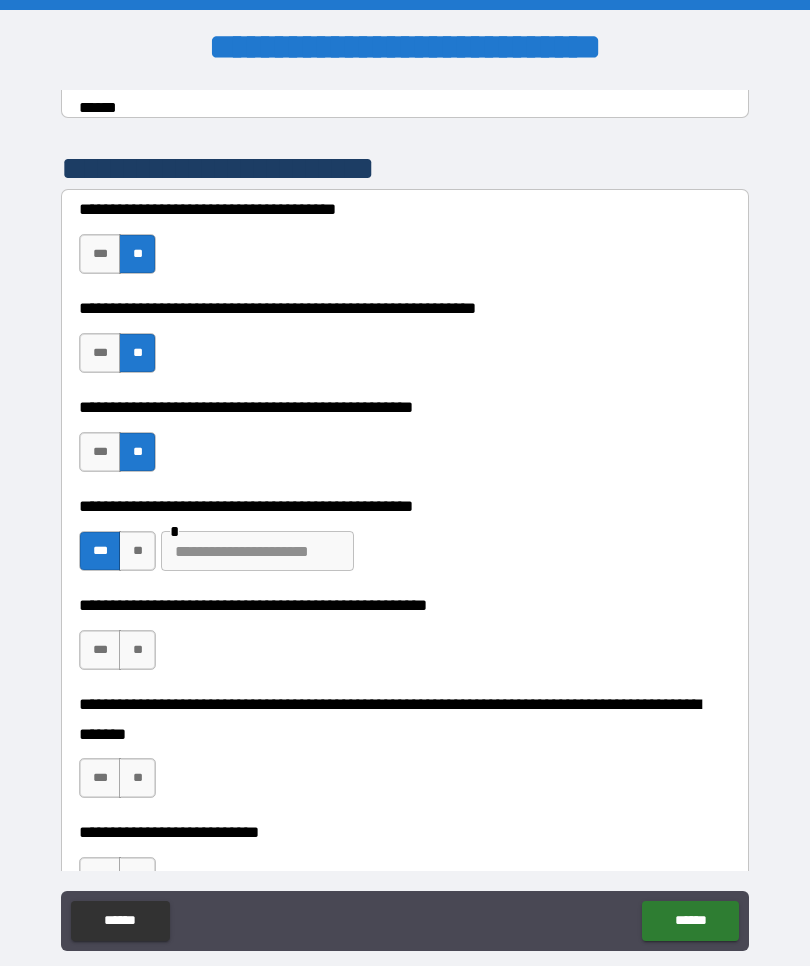 click at bounding box center (257, 551) 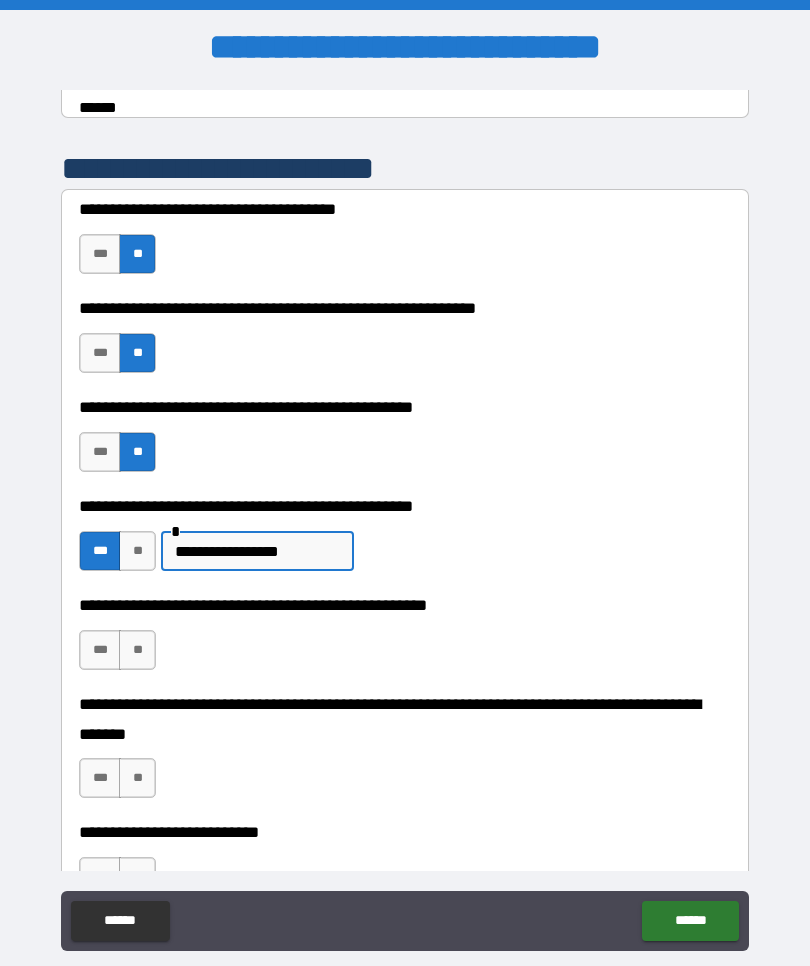 click on "**********" at bounding box center [405, 640] 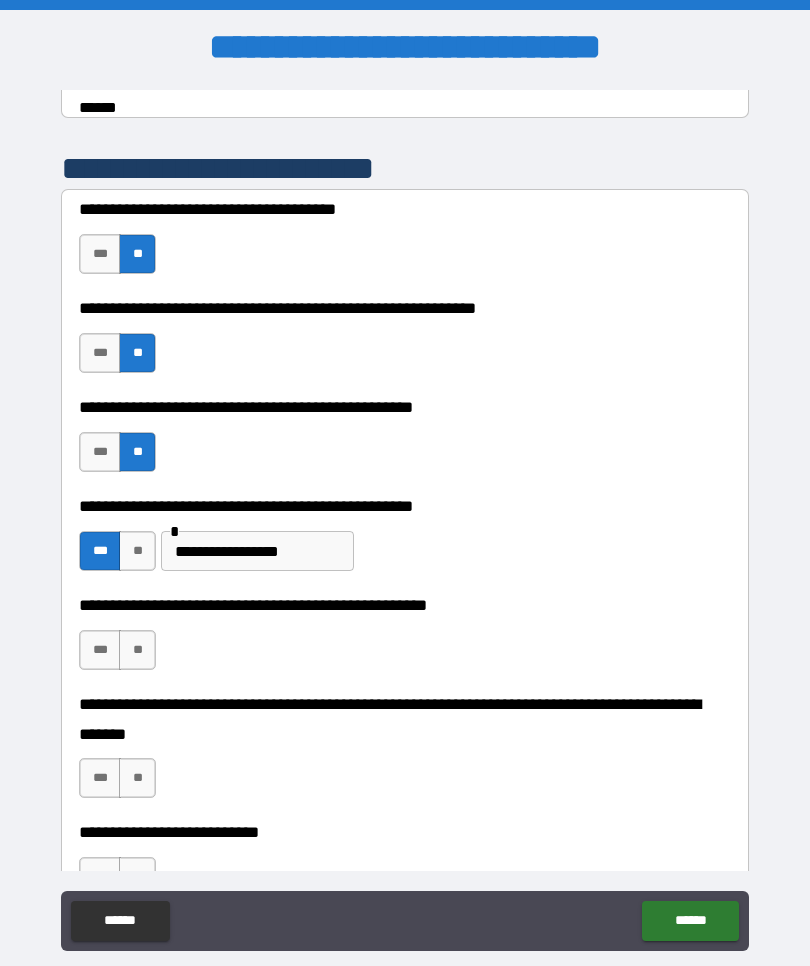 click on "**" at bounding box center (137, 650) 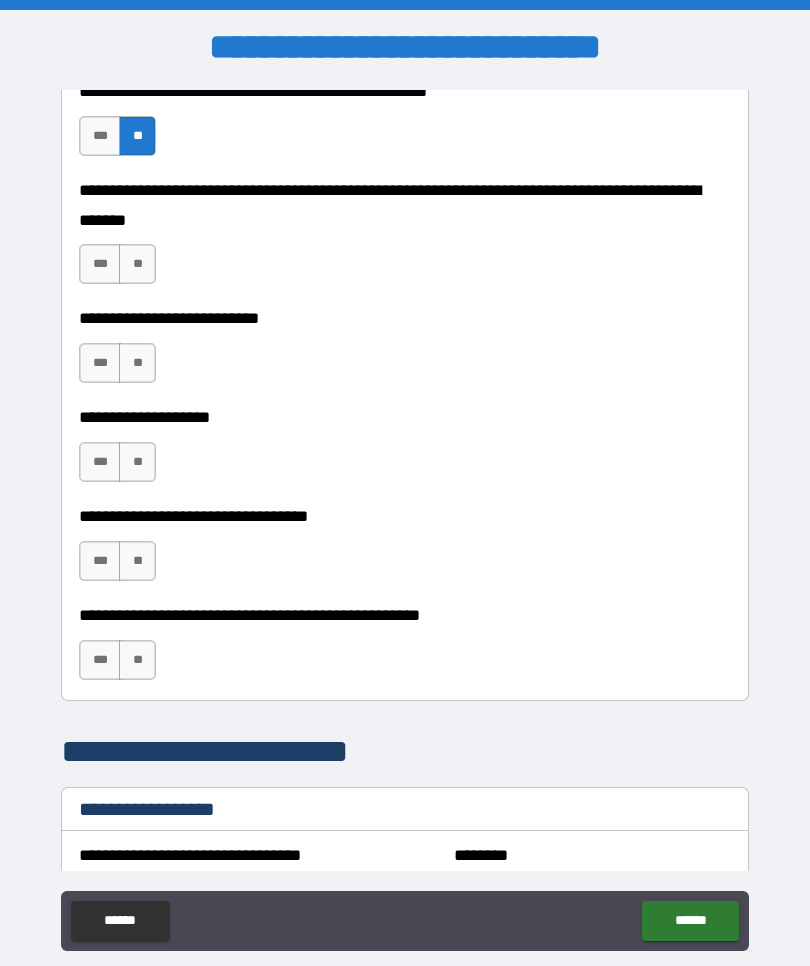 scroll, scrollTop: 902, scrollLeft: 0, axis: vertical 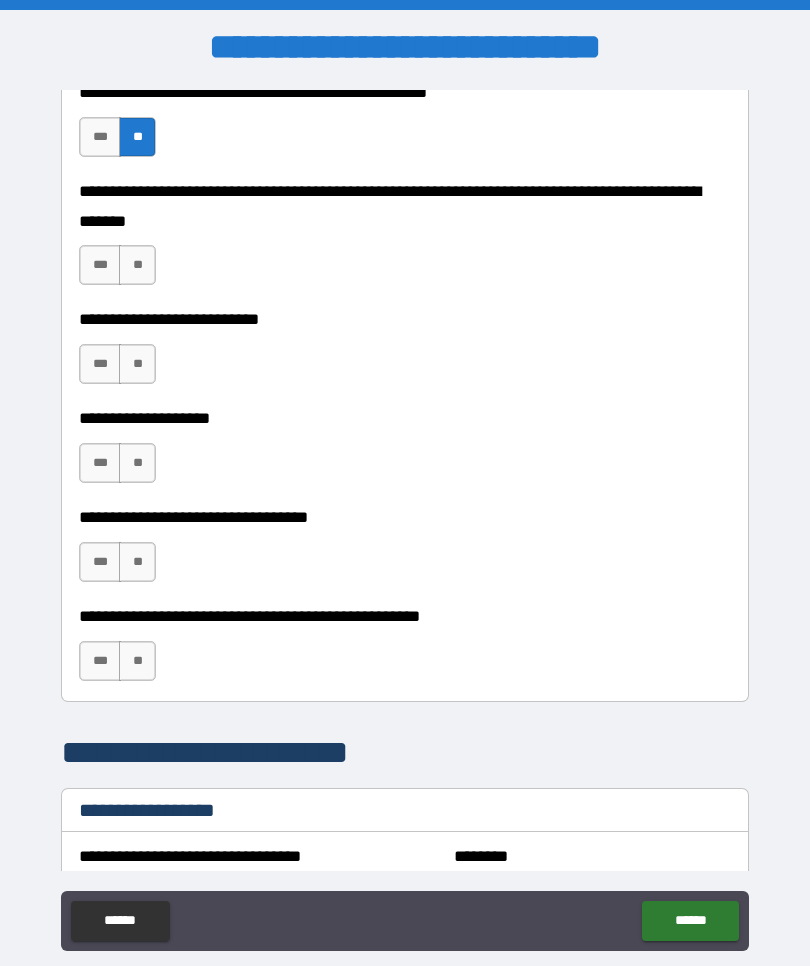click on "**" at bounding box center (137, 265) 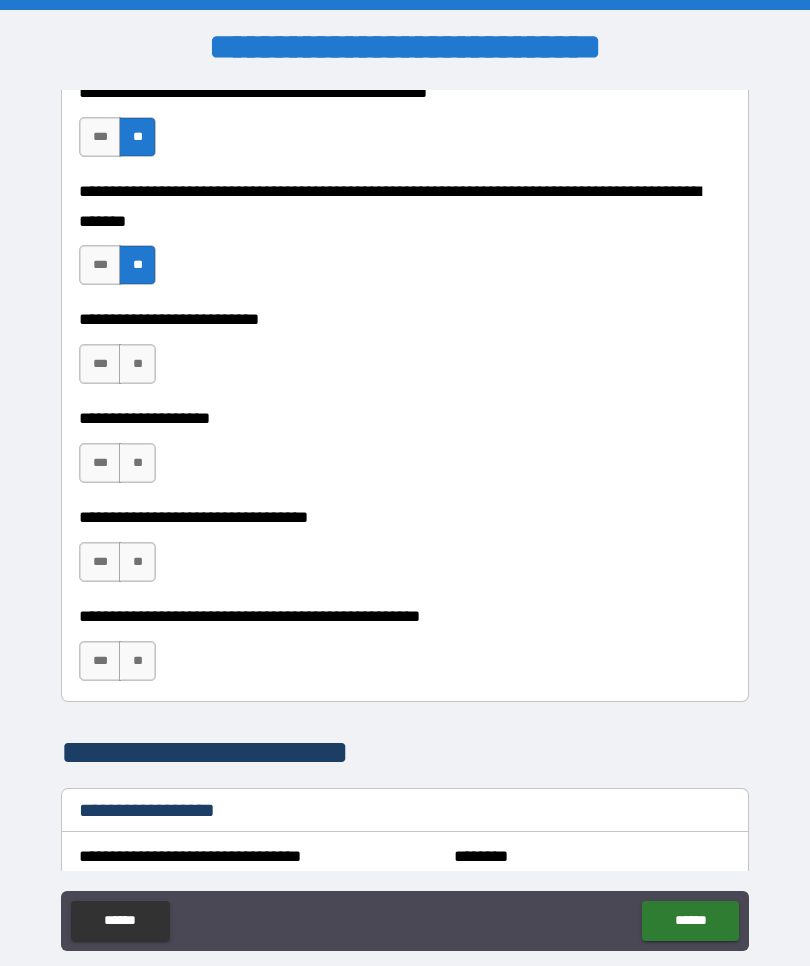 click on "**" at bounding box center (137, 364) 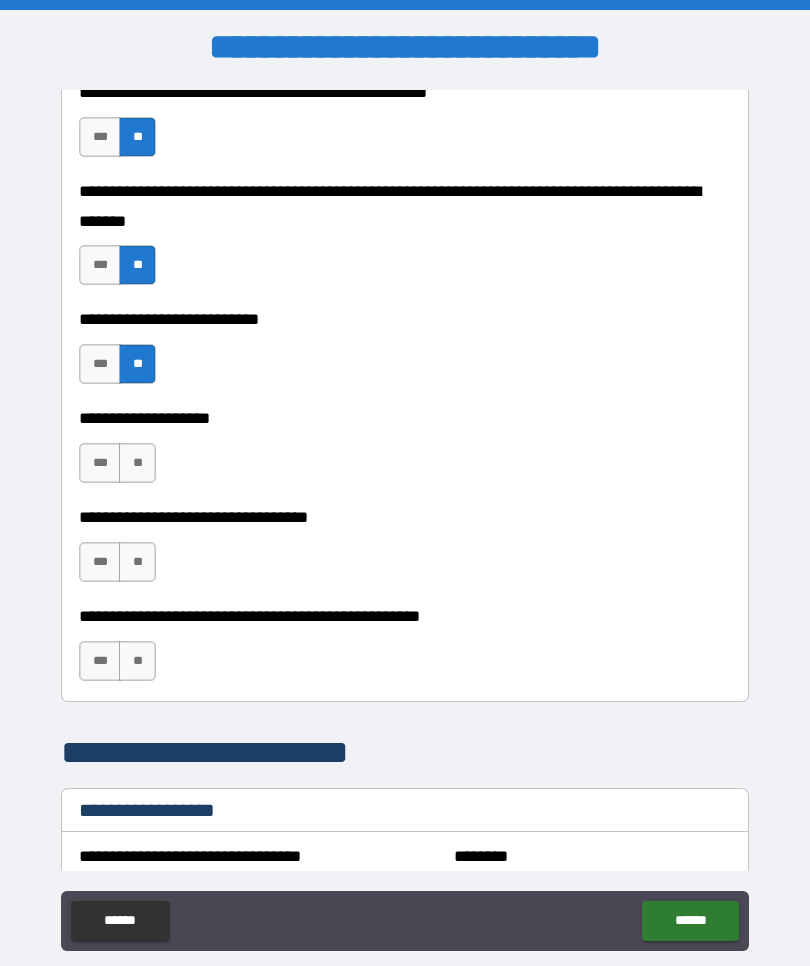 click on "***" at bounding box center (100, 463) 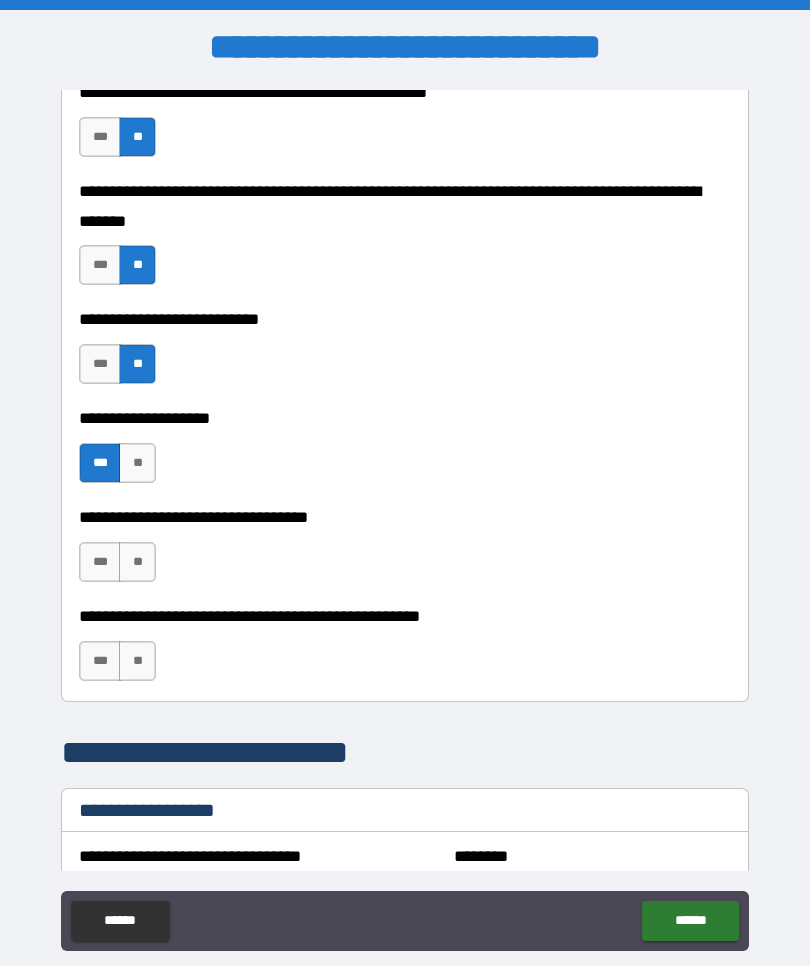 click on "**" at bounding box center (137, 562) 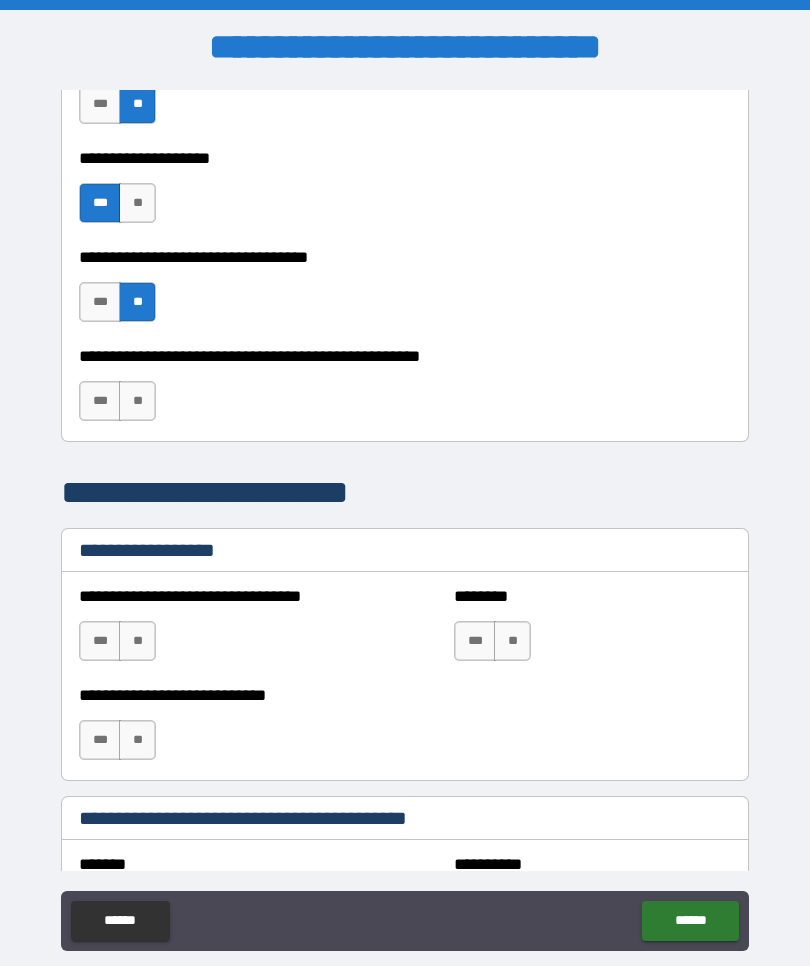 scroll, scrollTop: 1168, scrollLeft: 0, axis: vertical 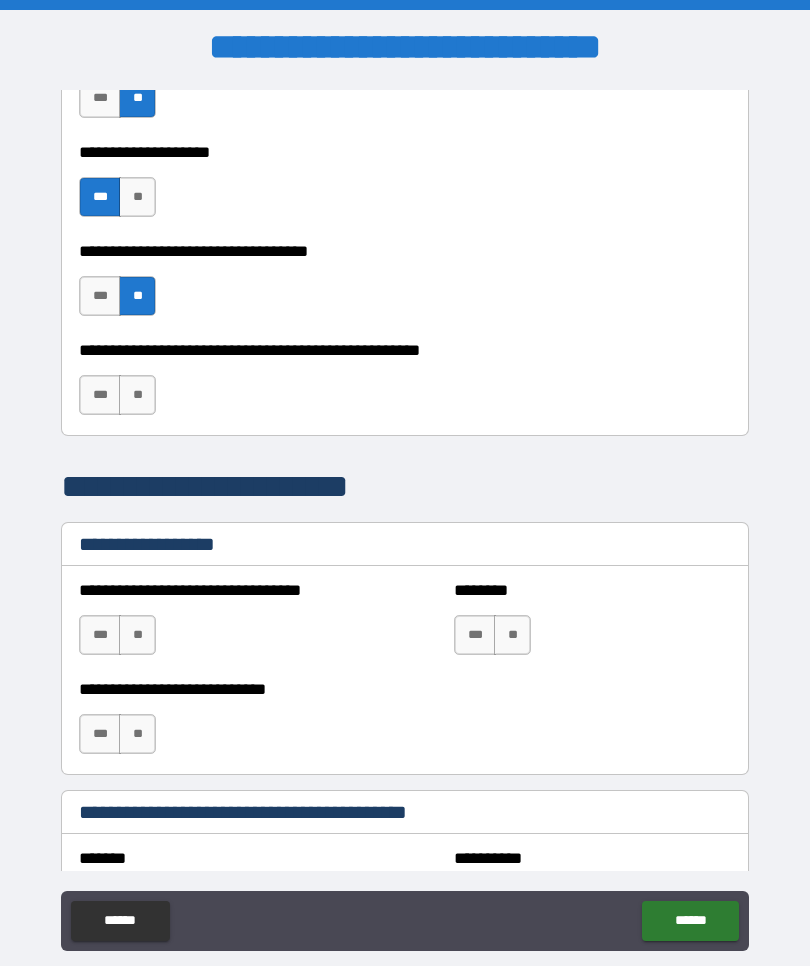 click on "**" at bounding box center [137, 395] 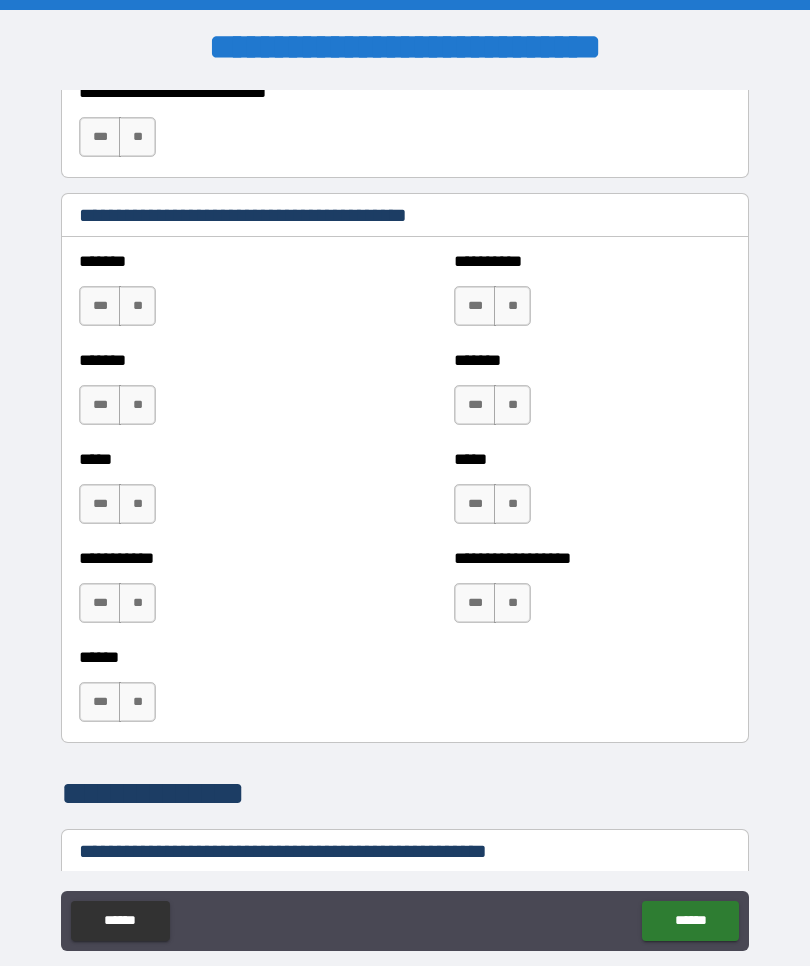 scroll, scrollTop: 1768, scrollLeft: 0, axis: vertical 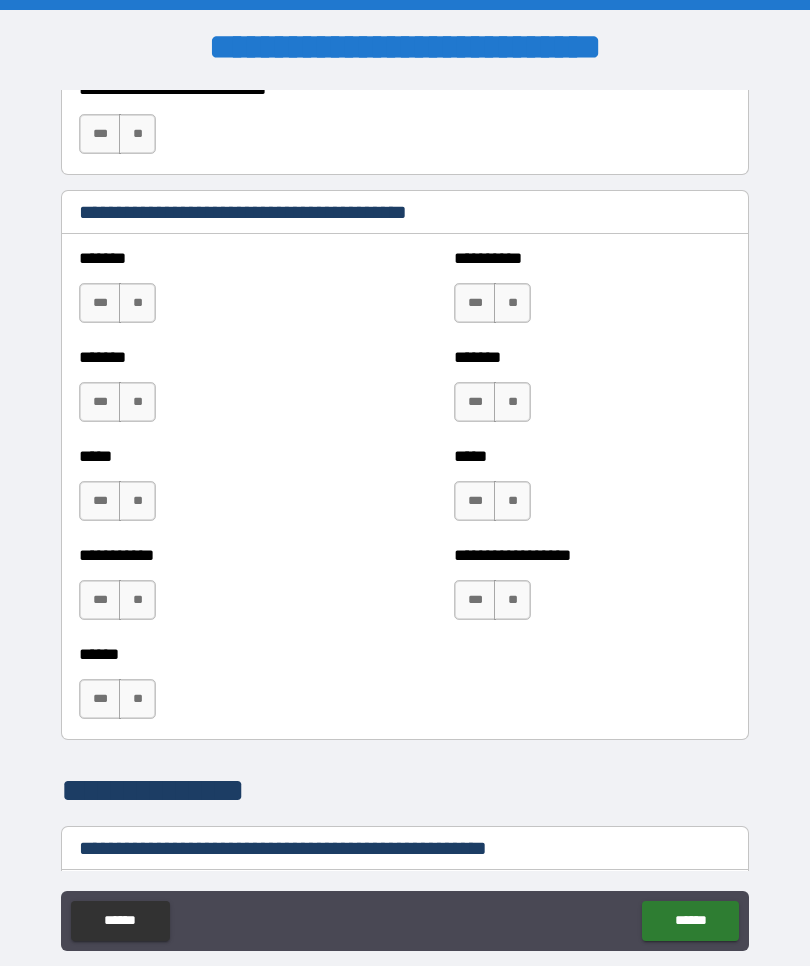 click on "**" at bounding box center (137, 303) 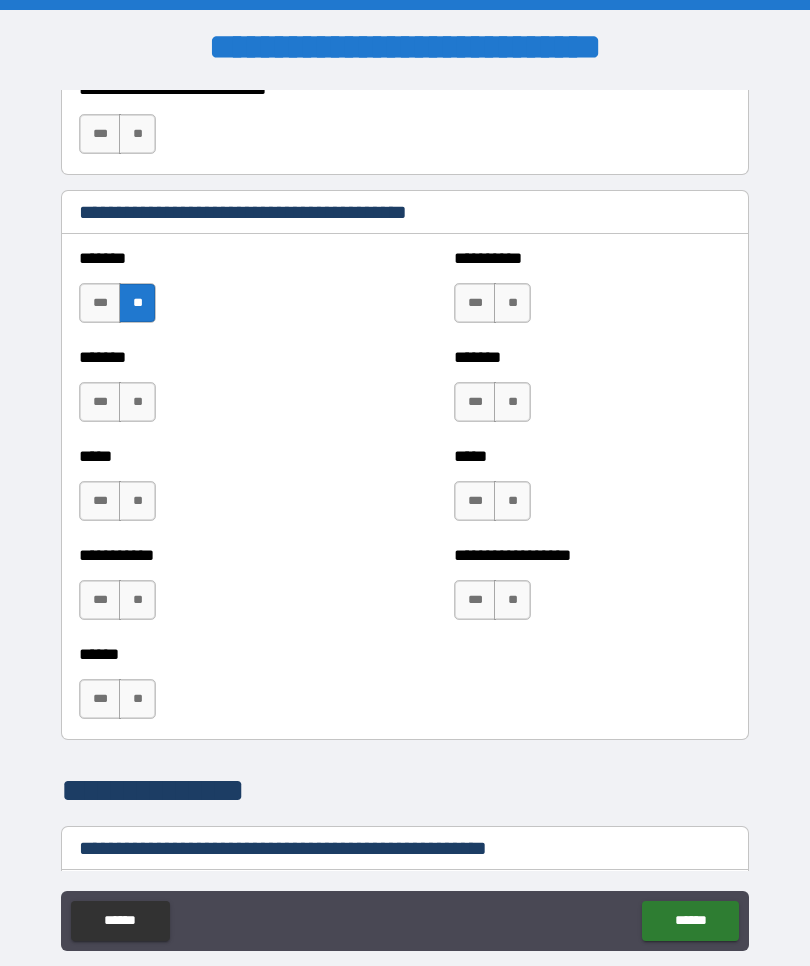 click on "**" at bounding box center (137, 402) 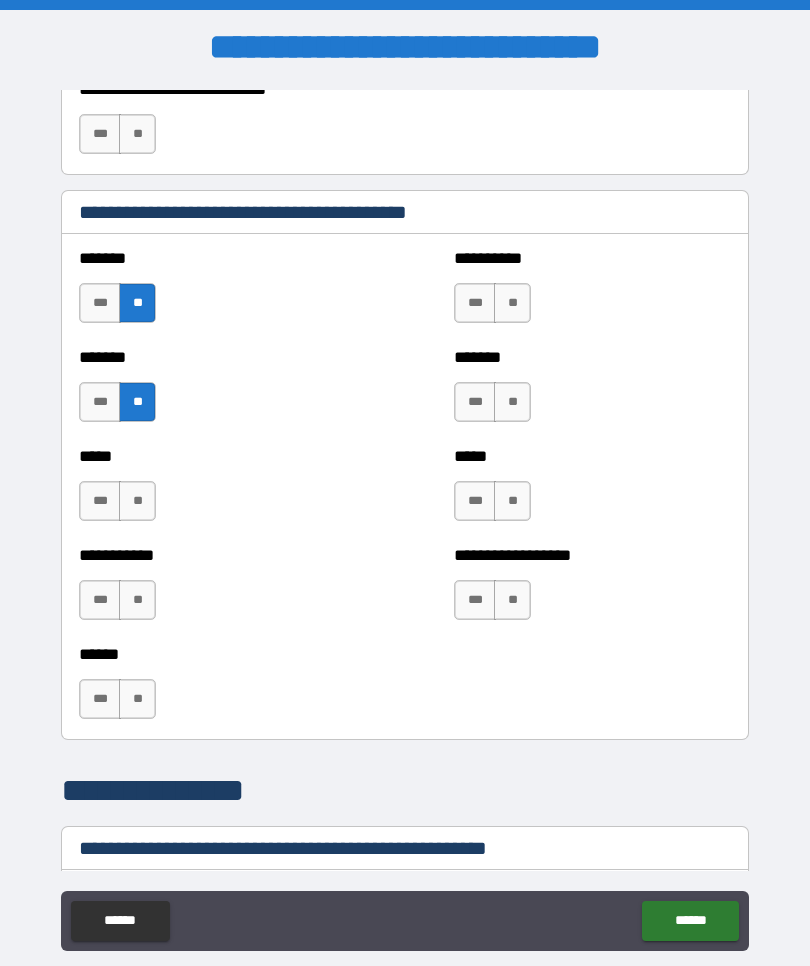 click on "**" at bounding box center [137, 501] 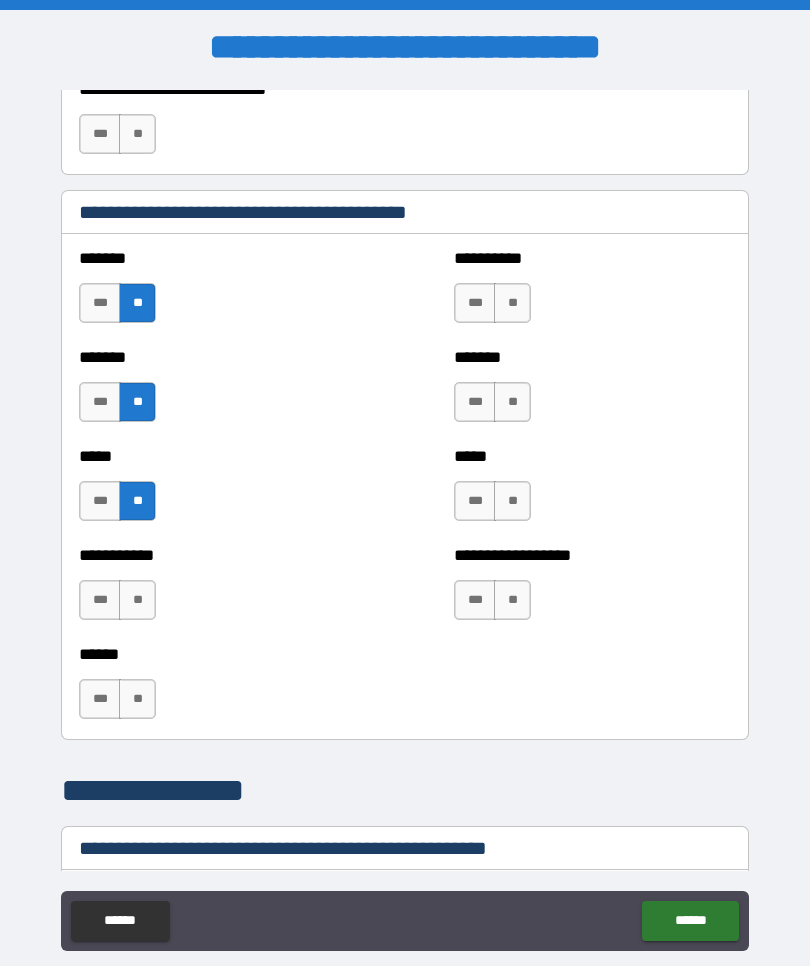 click on "**" at bounding box center (137, 600) 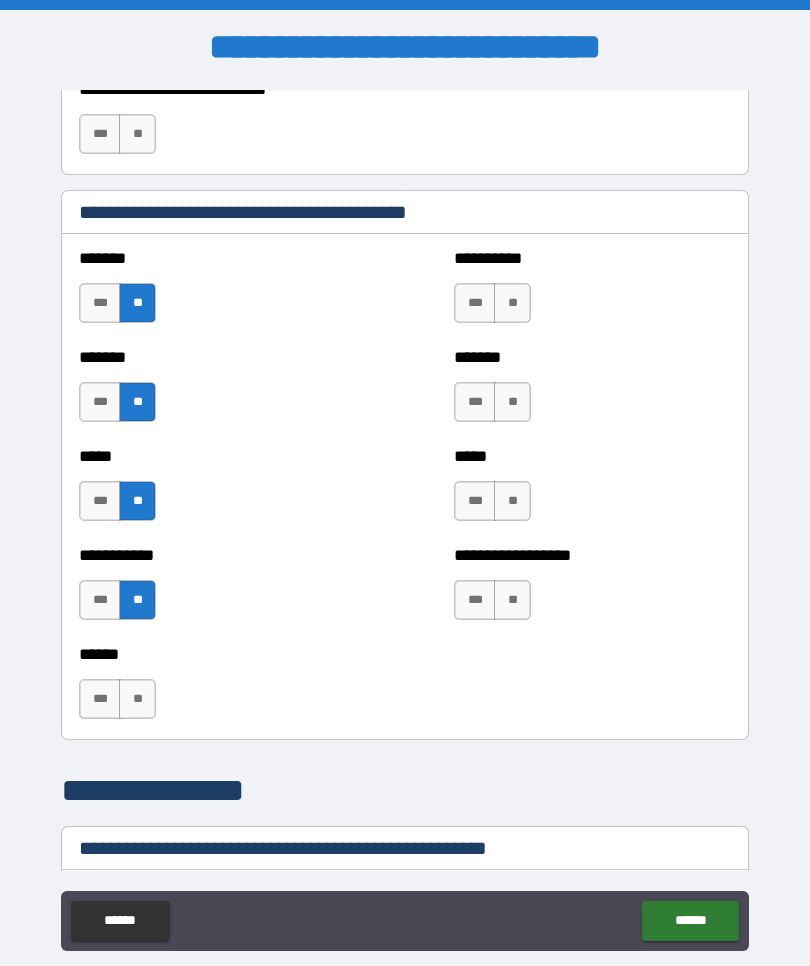 click on "**" at bounding box center (137, 699) 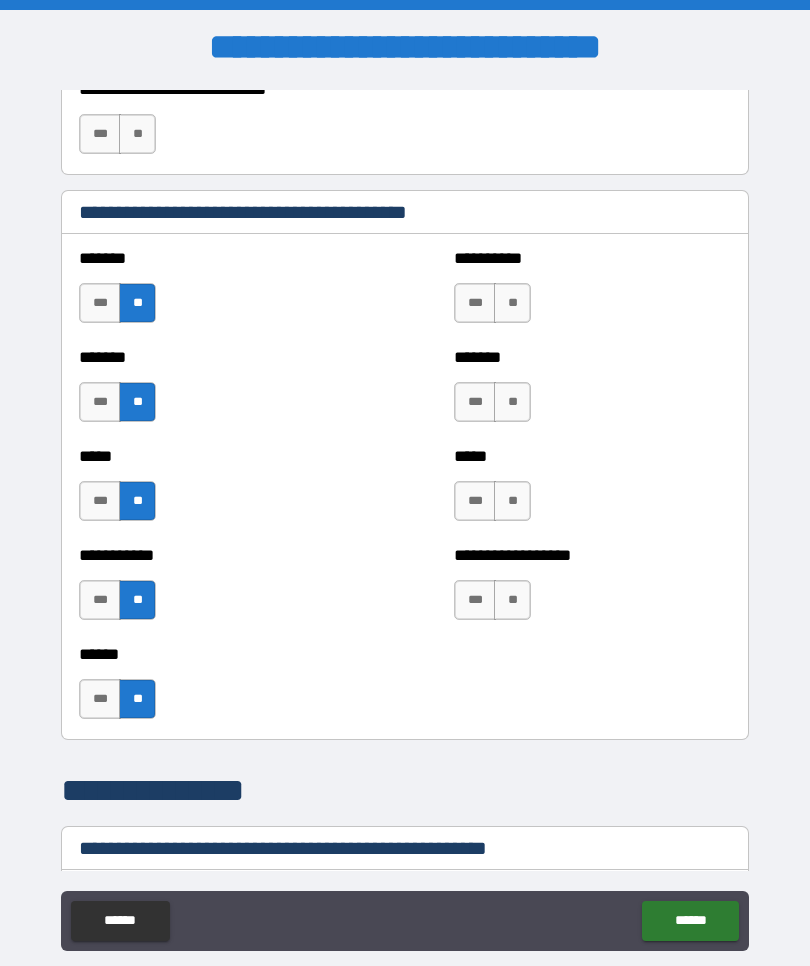 click on "**" at bounding box center [512, 303] 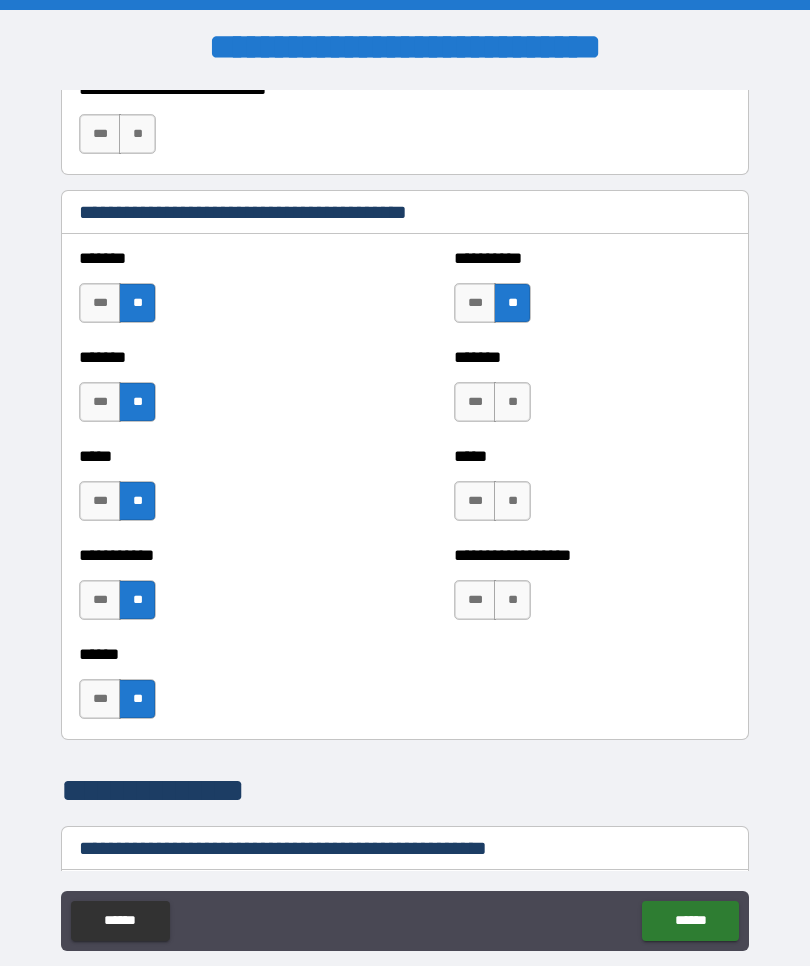click on "**" at bounding box center [512, 402] 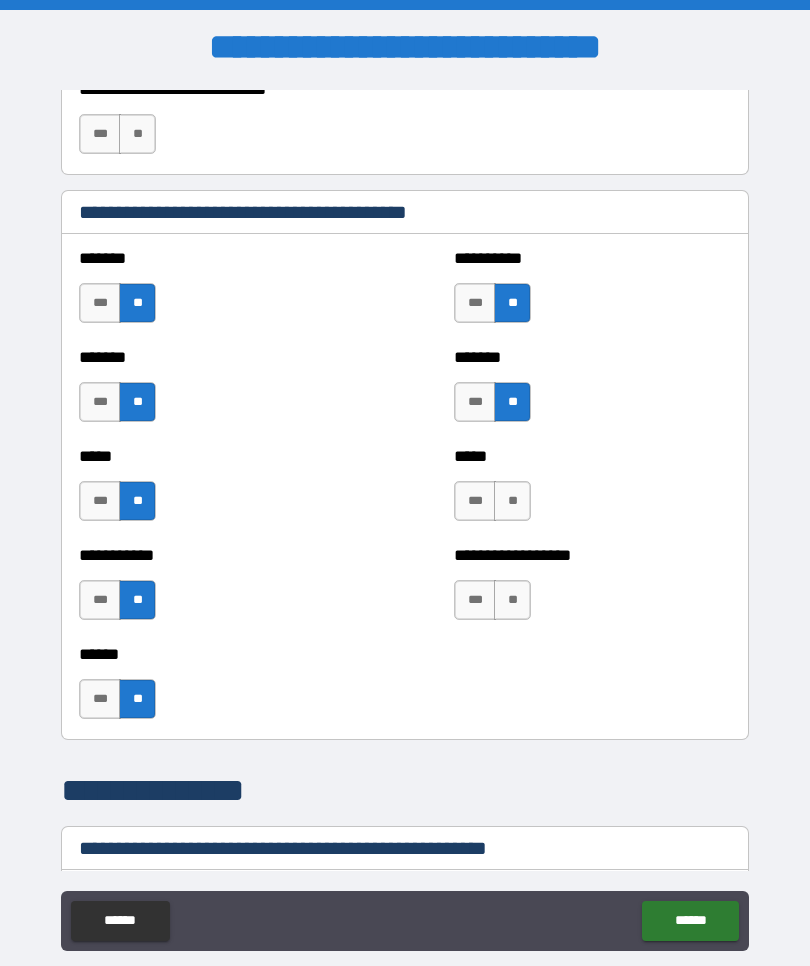 click on "**" at bounding box center (512, 501) 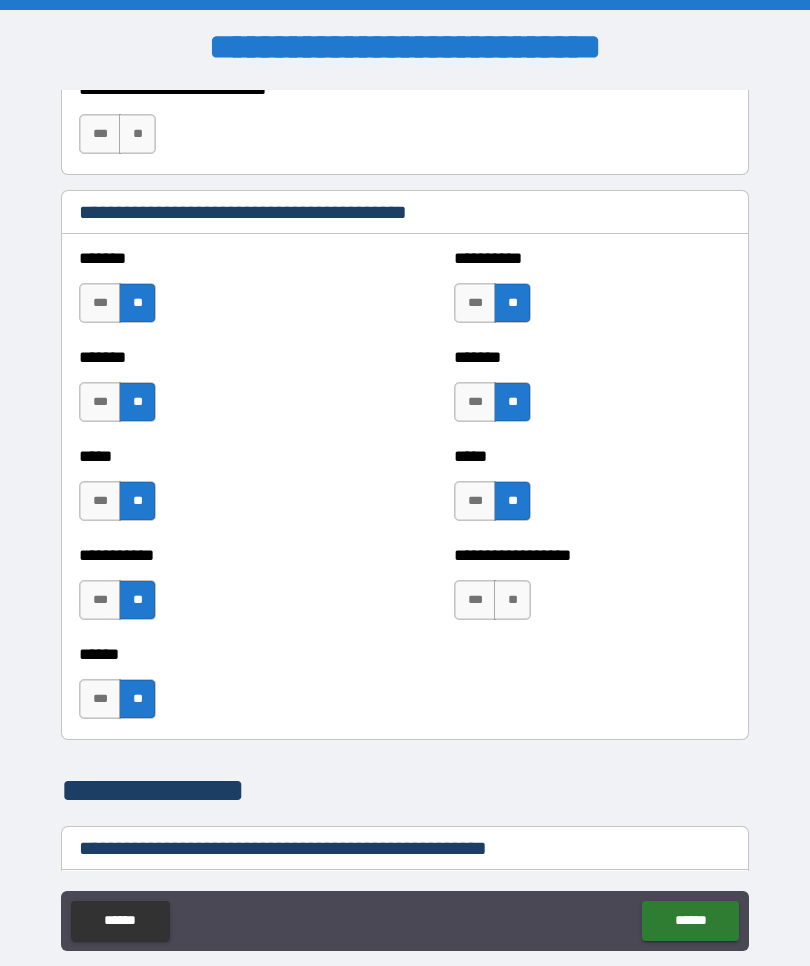 click on "**" at bounding box center (512, 600) 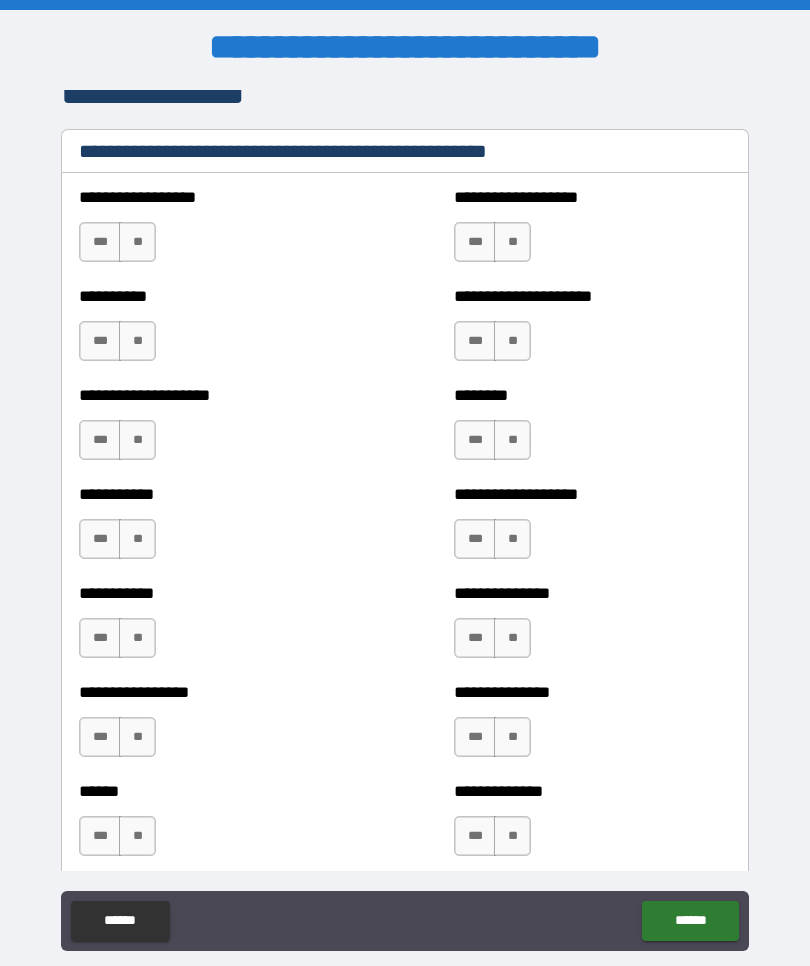 scroll, scrollTop: 2474, scrollLeft: 0, axis: vertical 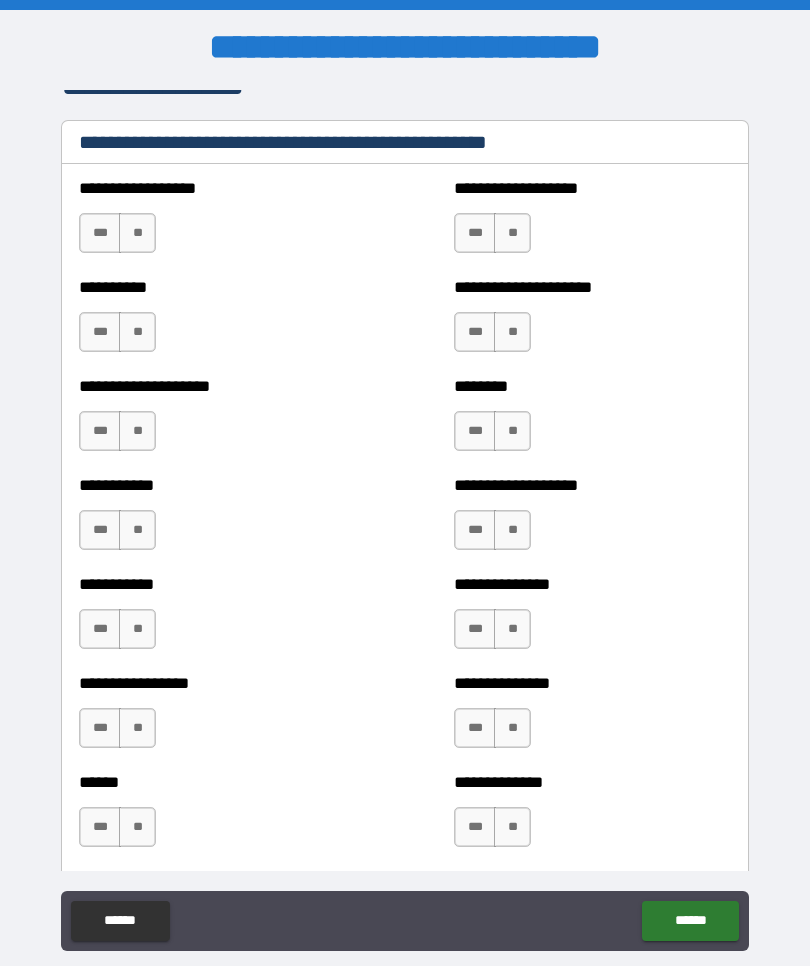 click on "**" at bounding box center [137, 233] 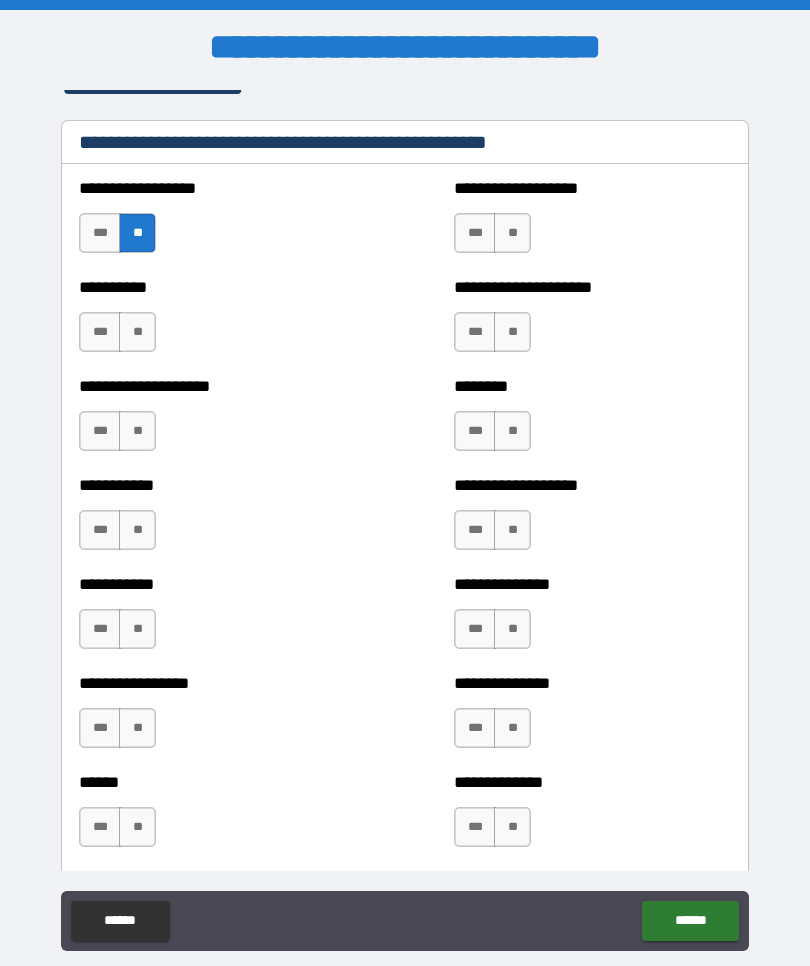 click on "**" at bounding box center (137, 332) 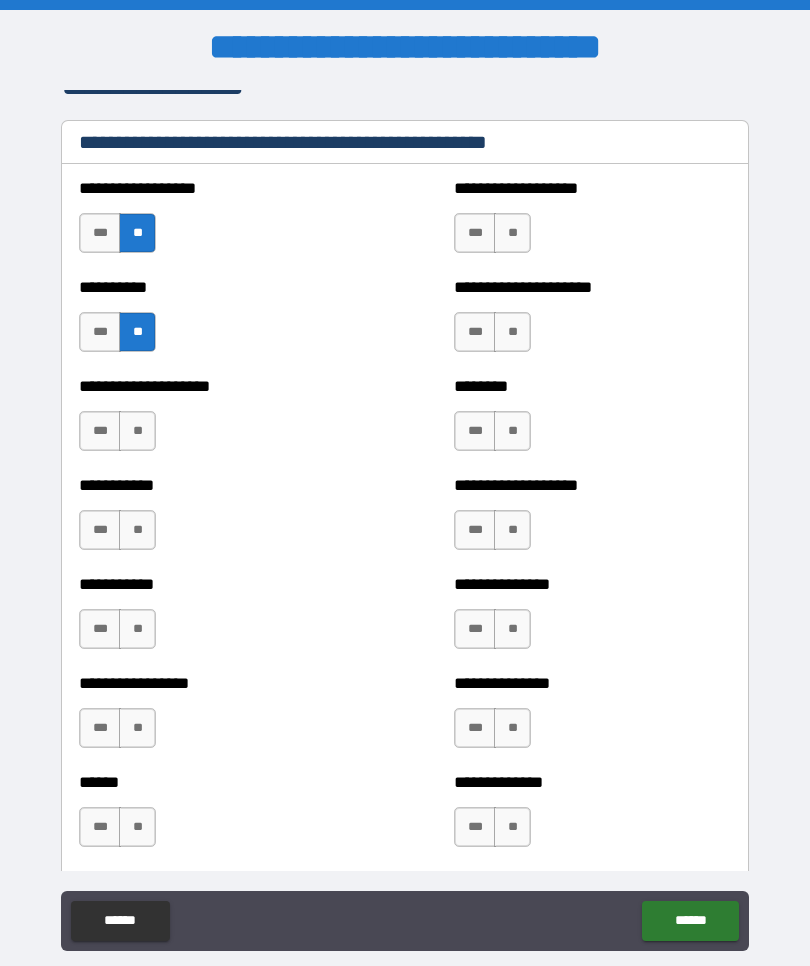 click on "**" at bounding box center [137, 431] 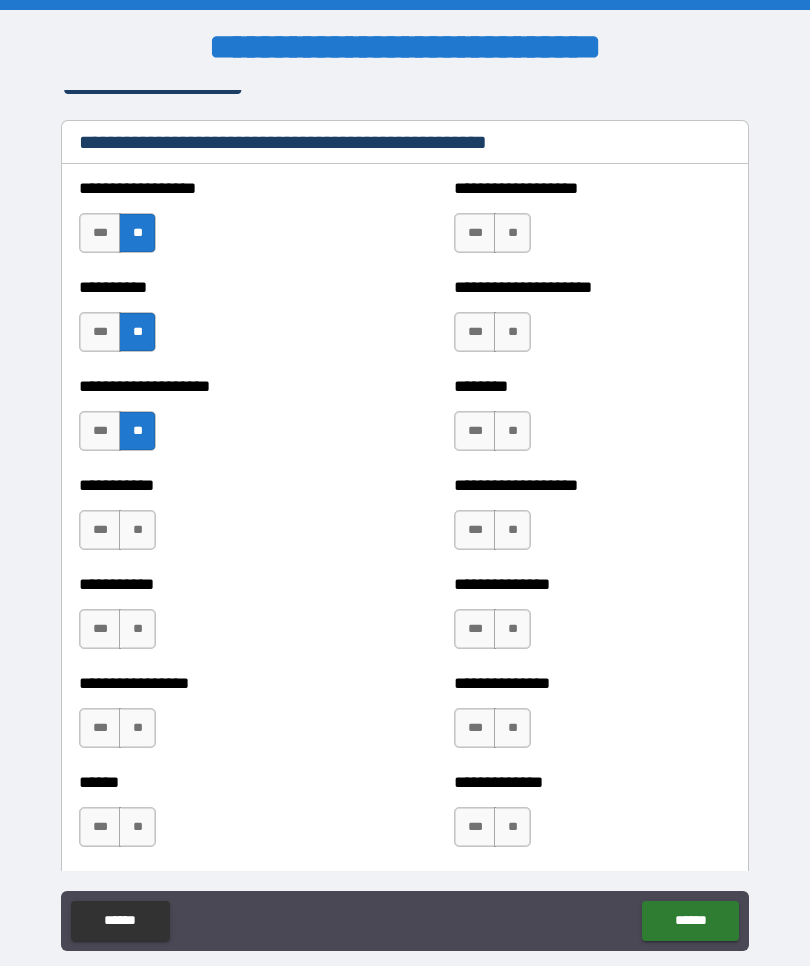 click on "**" at bounding box center [137, 530] 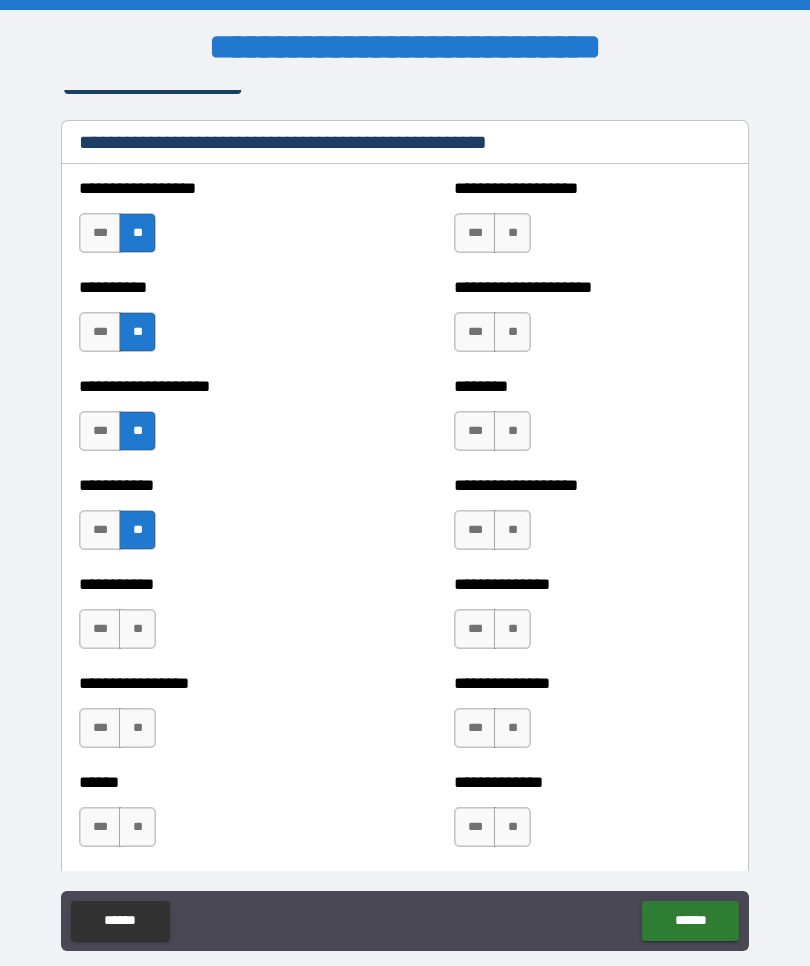 click on "**" at bounding box center [137, 629] 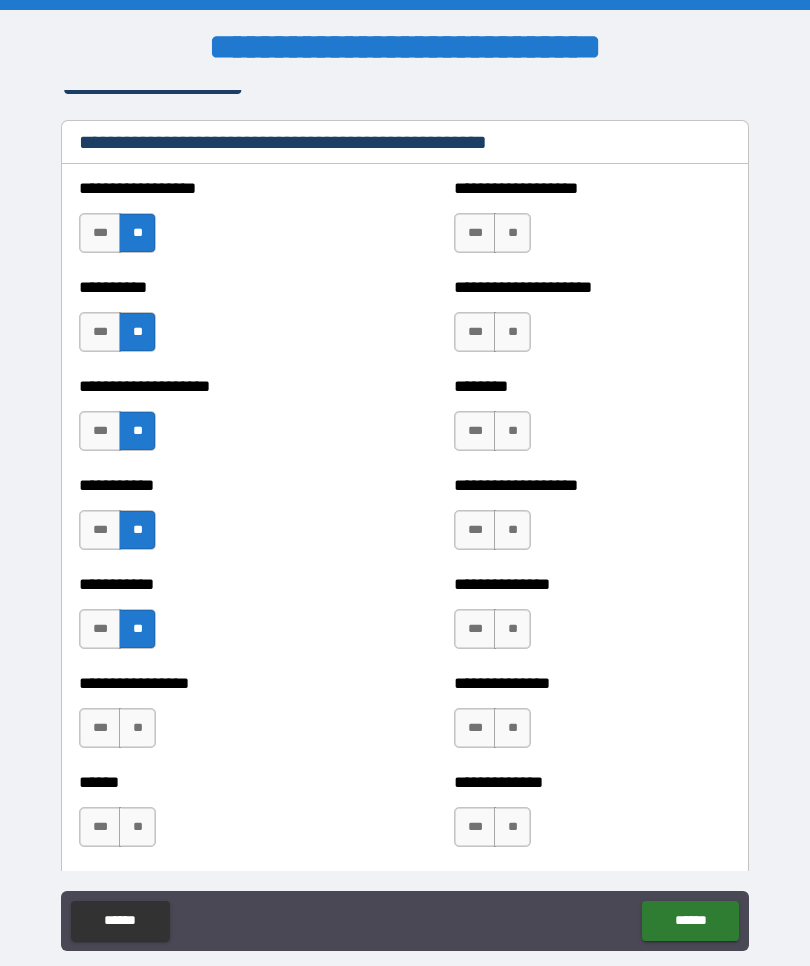 click on "**" at bounding box center (137, 728) 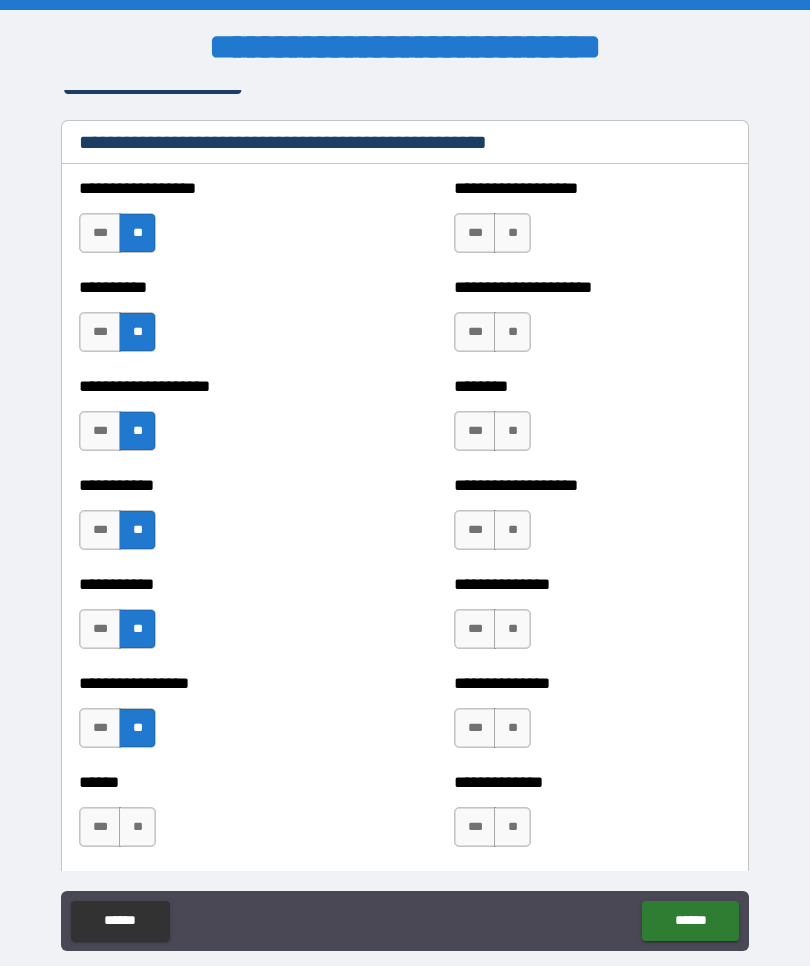 click on "**" at bounding box center [137, 827] 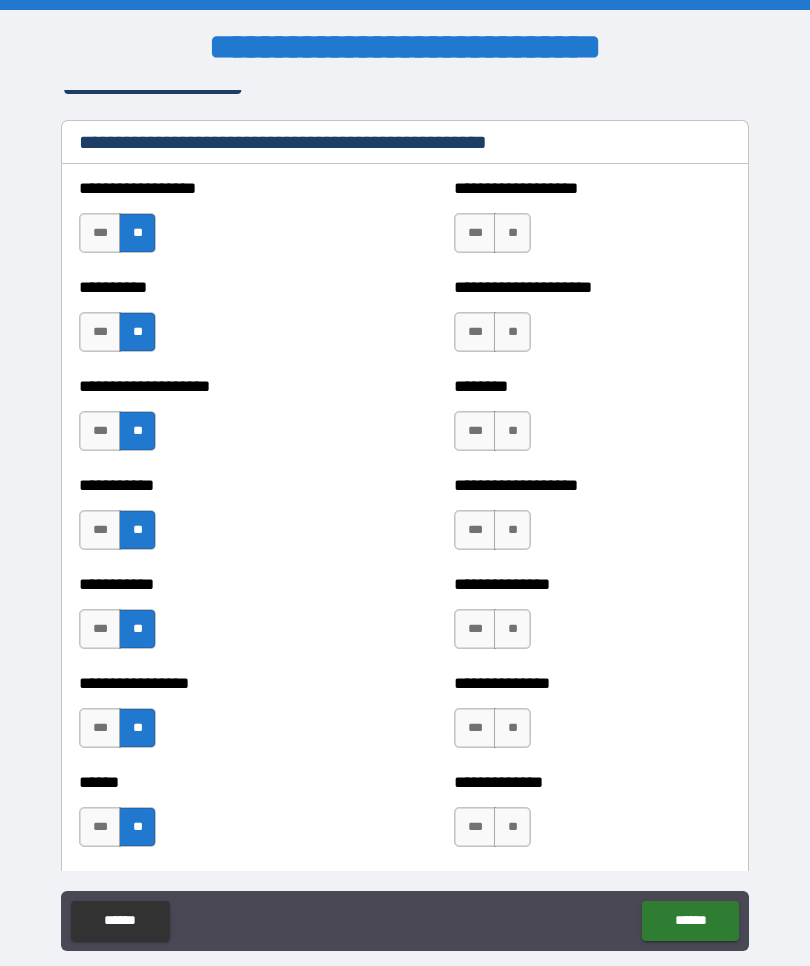click on "**" at bounding box center (512, 233) 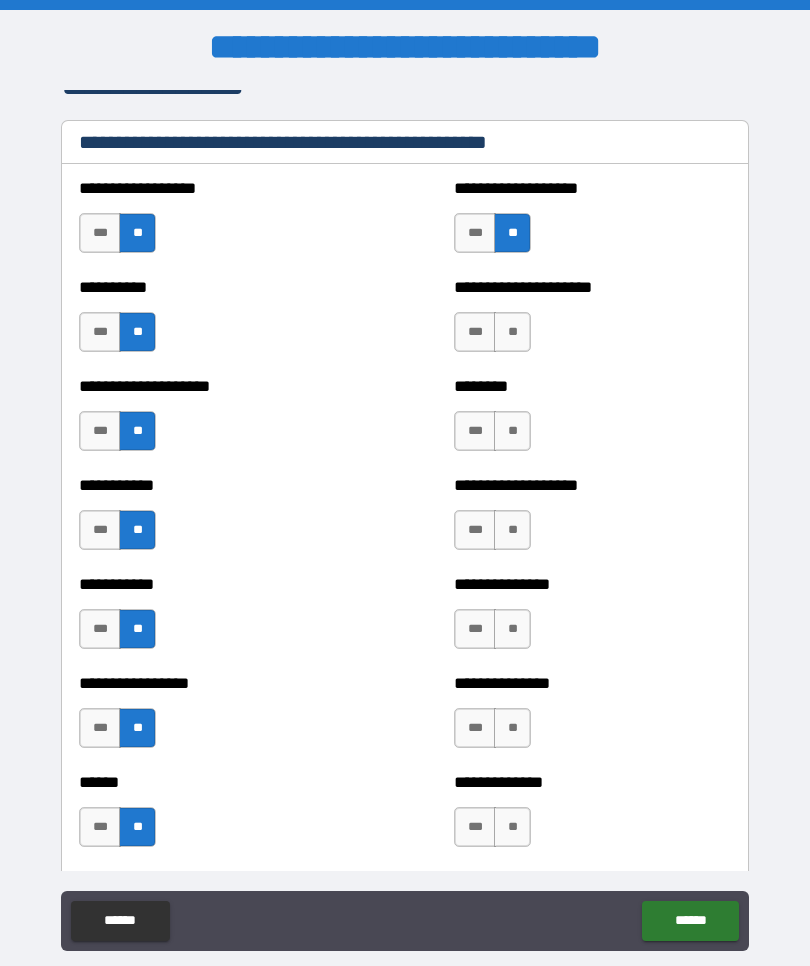 click on "**" at bounding box center [512, 332] 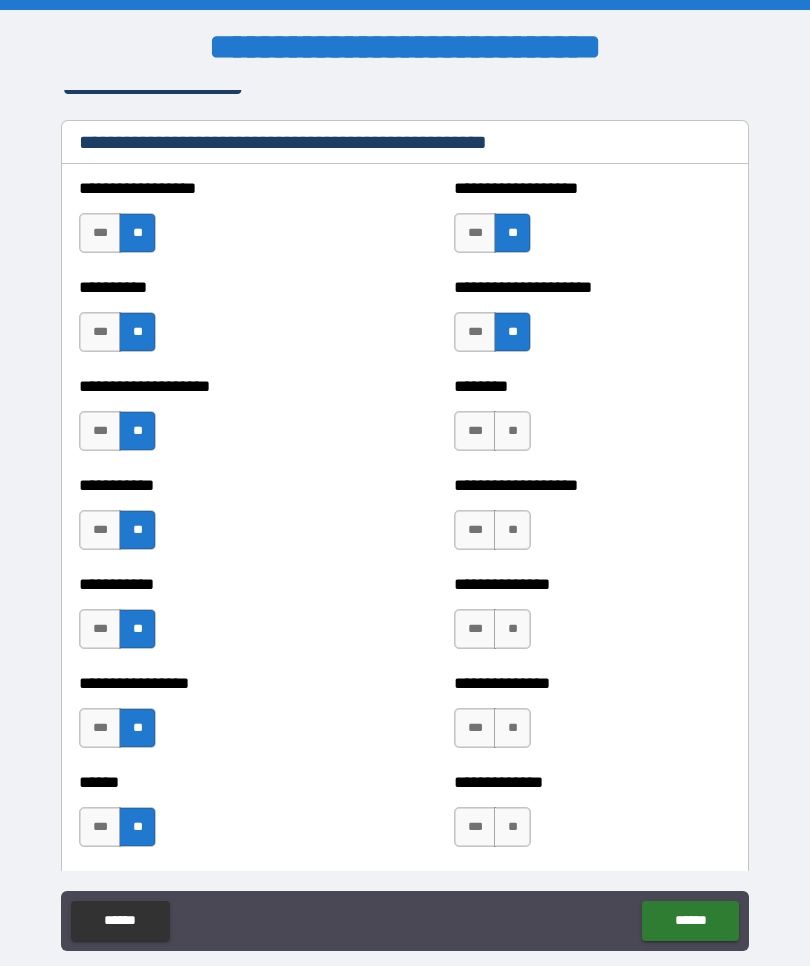 click on "**" at bounding box center (512, 431) 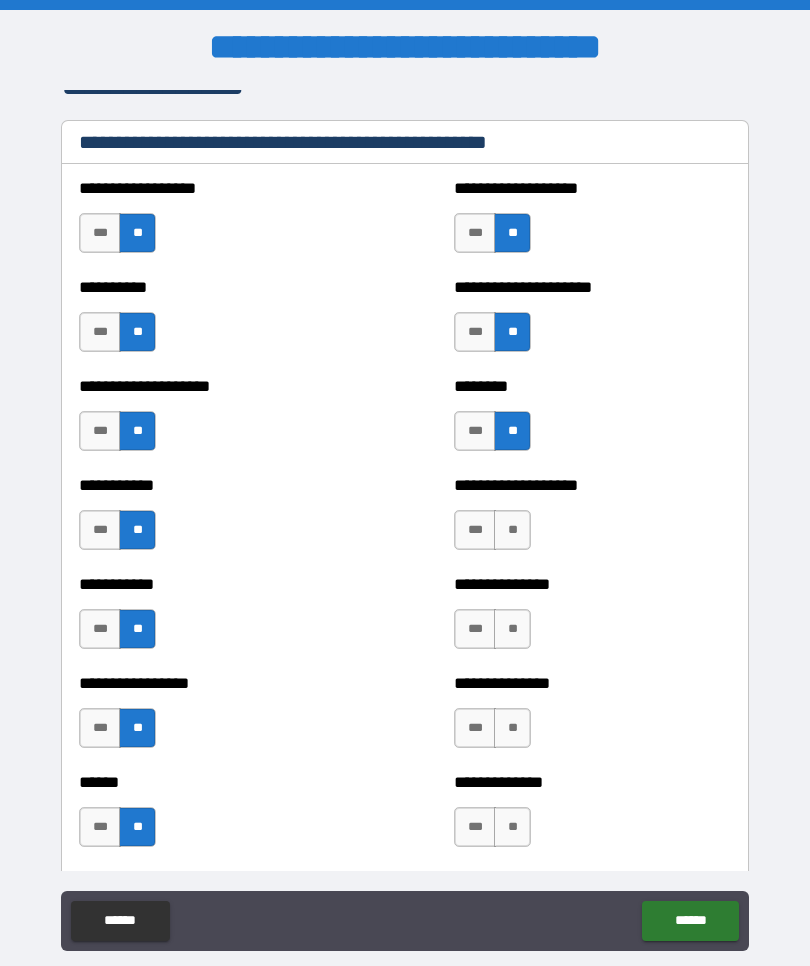 click on "**" at bounding box center [512, 530] 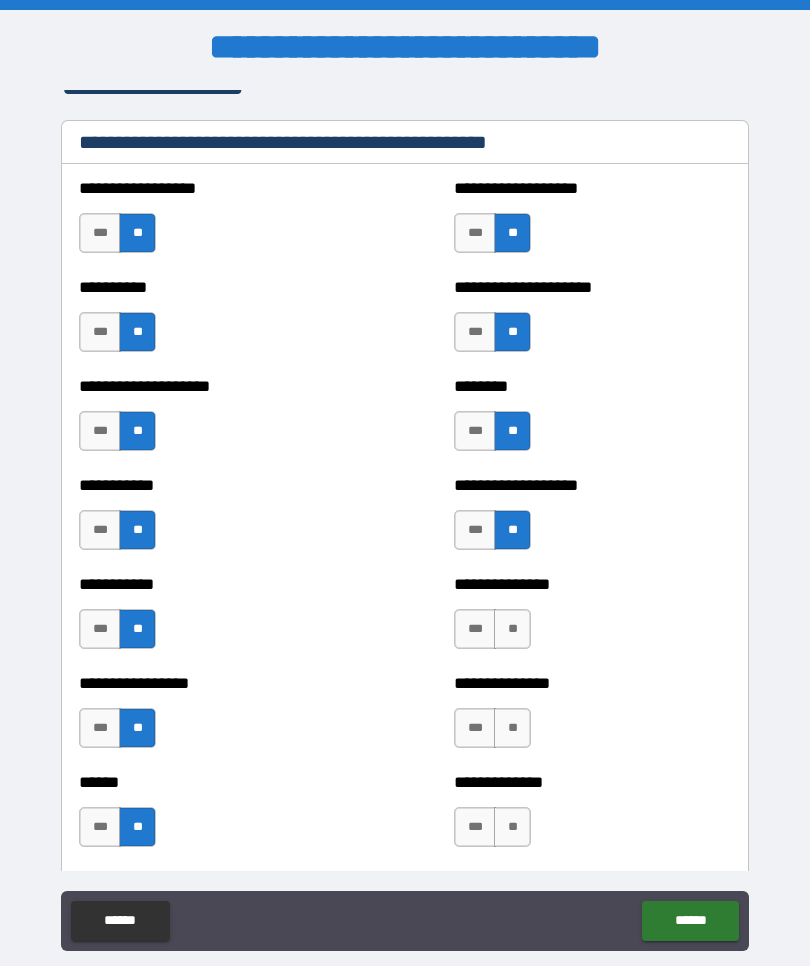 click on "**" at bounding box center (512, 629) 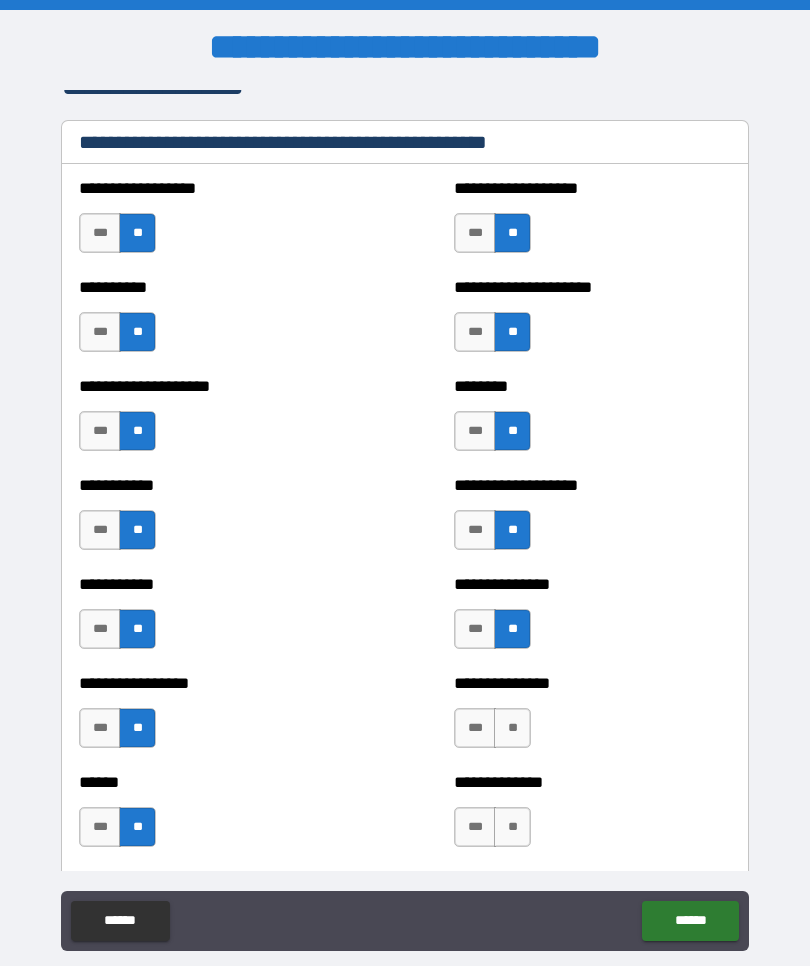click on "**" at bounding box center (512, 728) 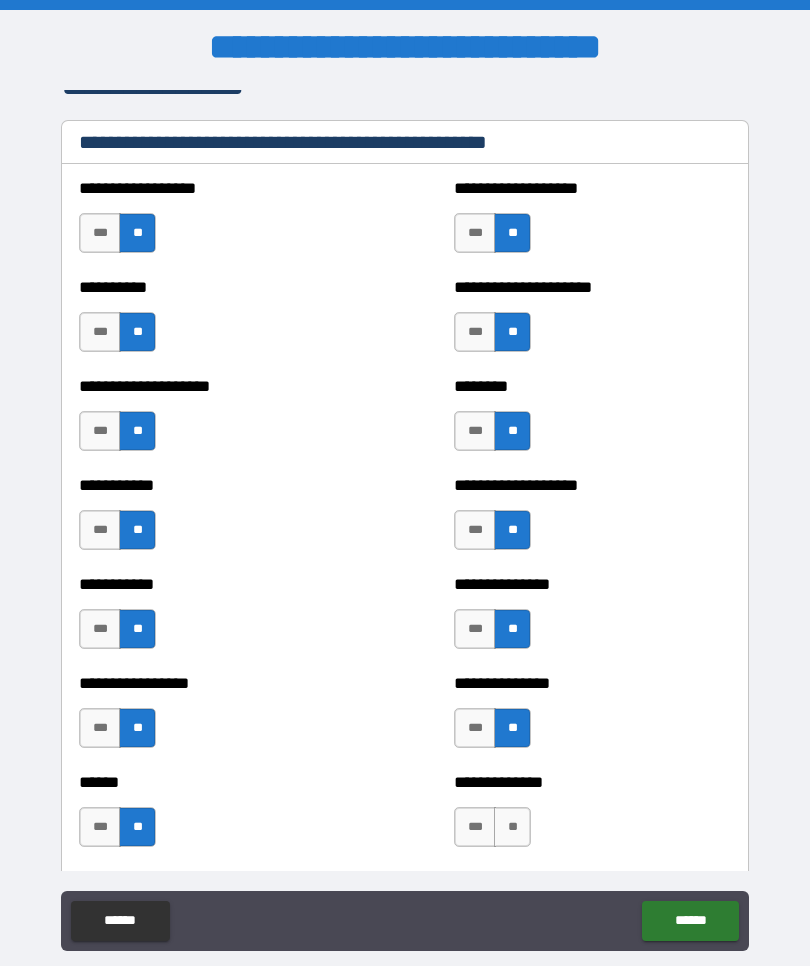click on "**" at bounding box center [512, 827] 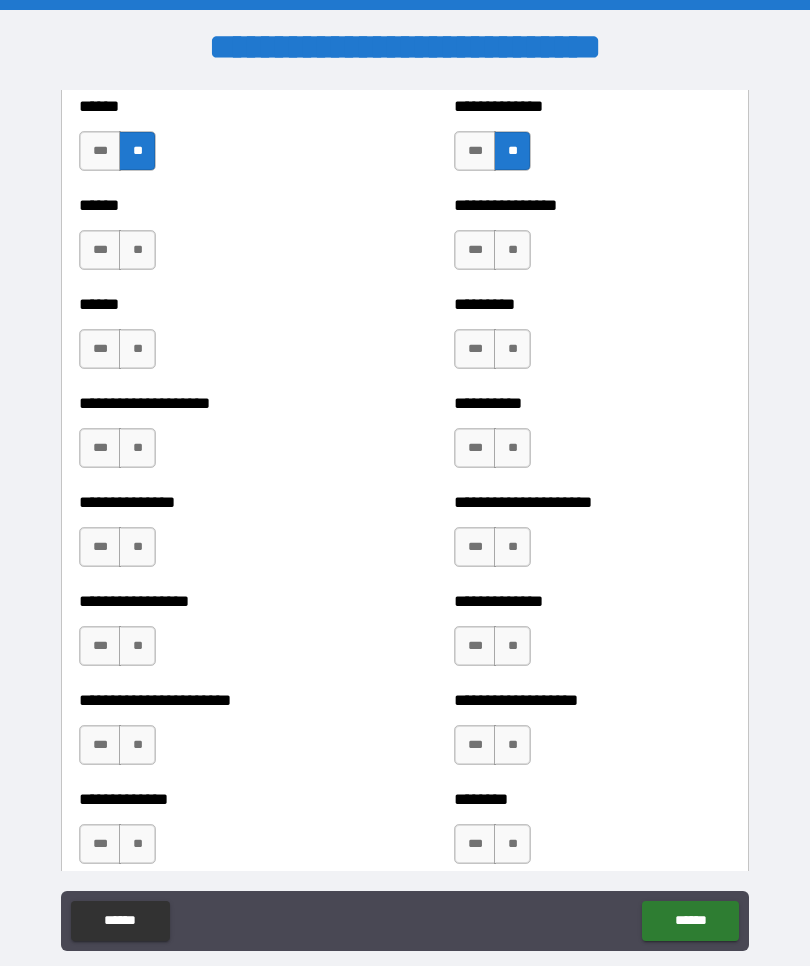 scroll, scrollTop: 3163, scrollLeft: 0, axis: vertical 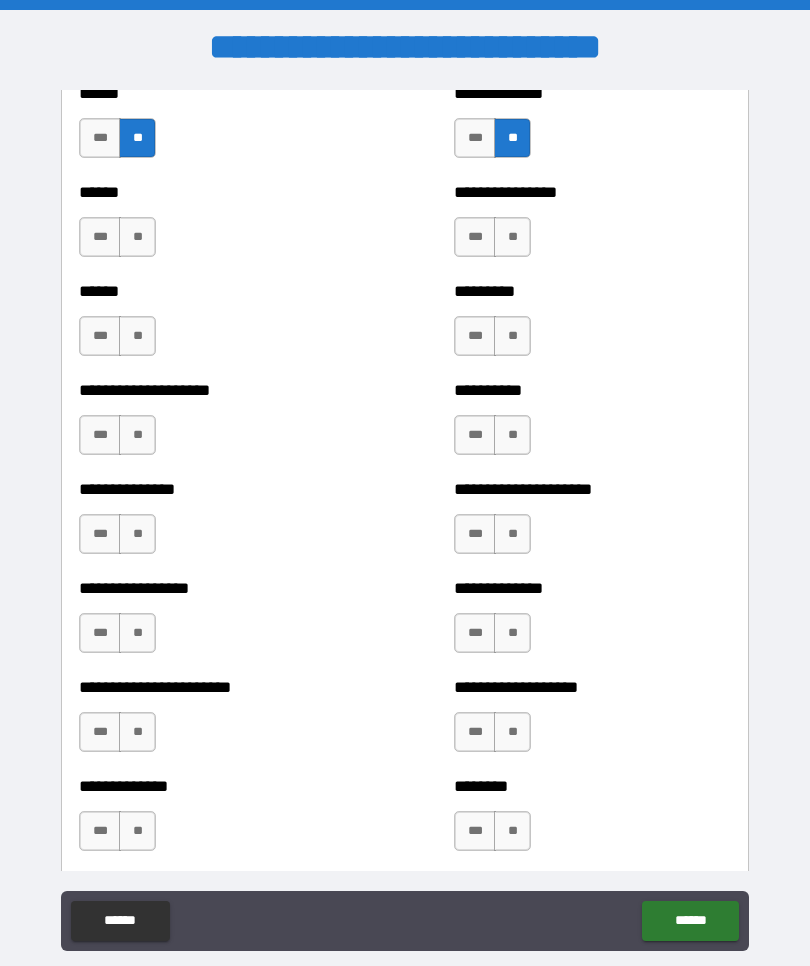click on "**" at bounding box center (137, 237) 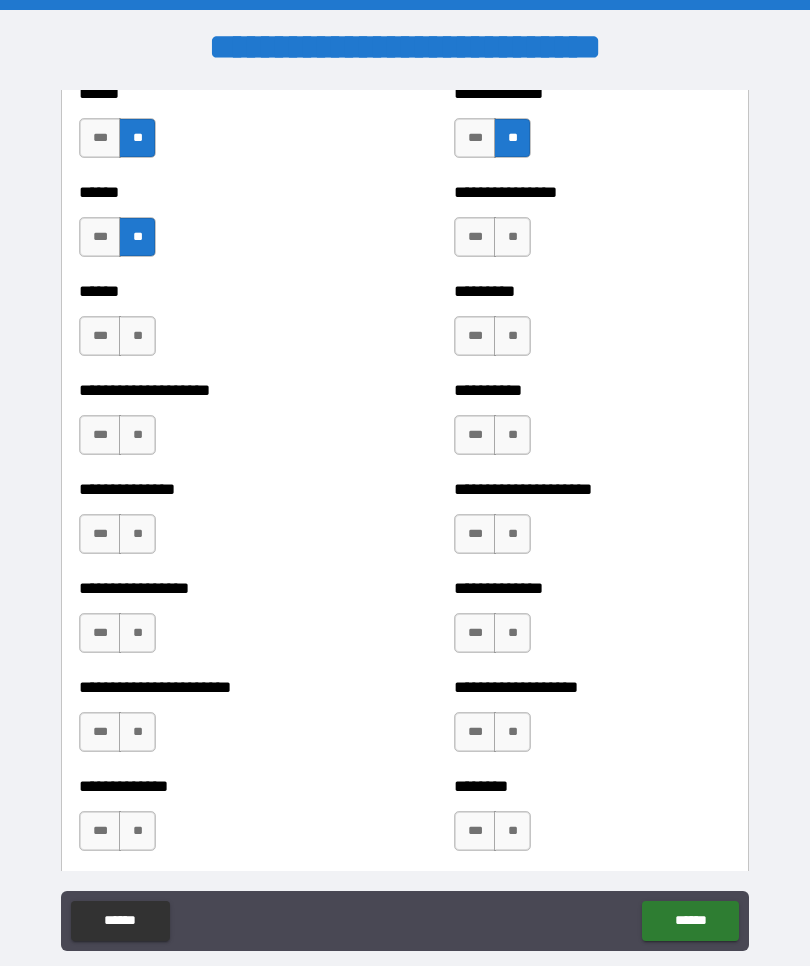 click on "**" at bounding box center (137, 336) 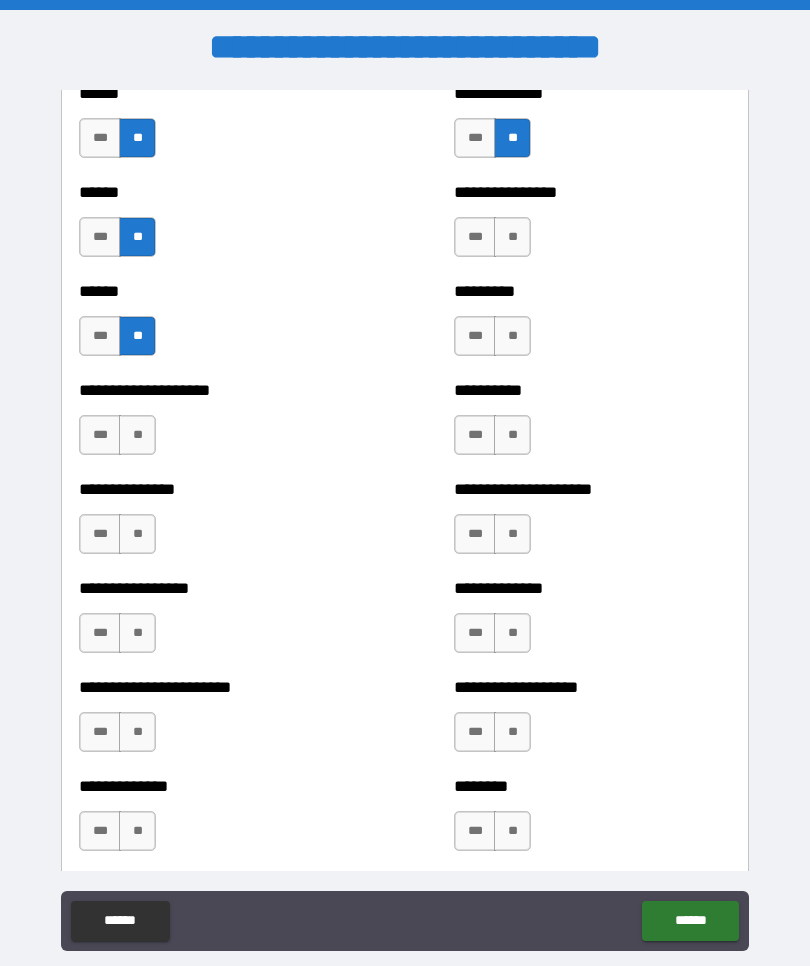click on "**" at bounding box center (137, 435) 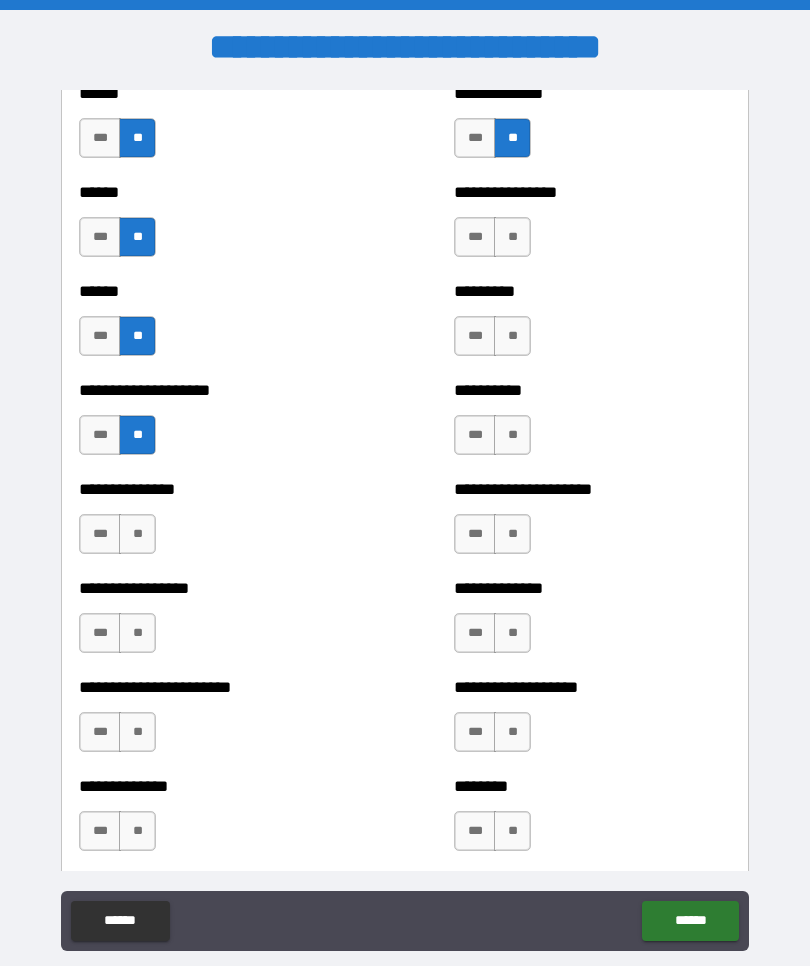 click on "**" at bounding box center (137, 534) 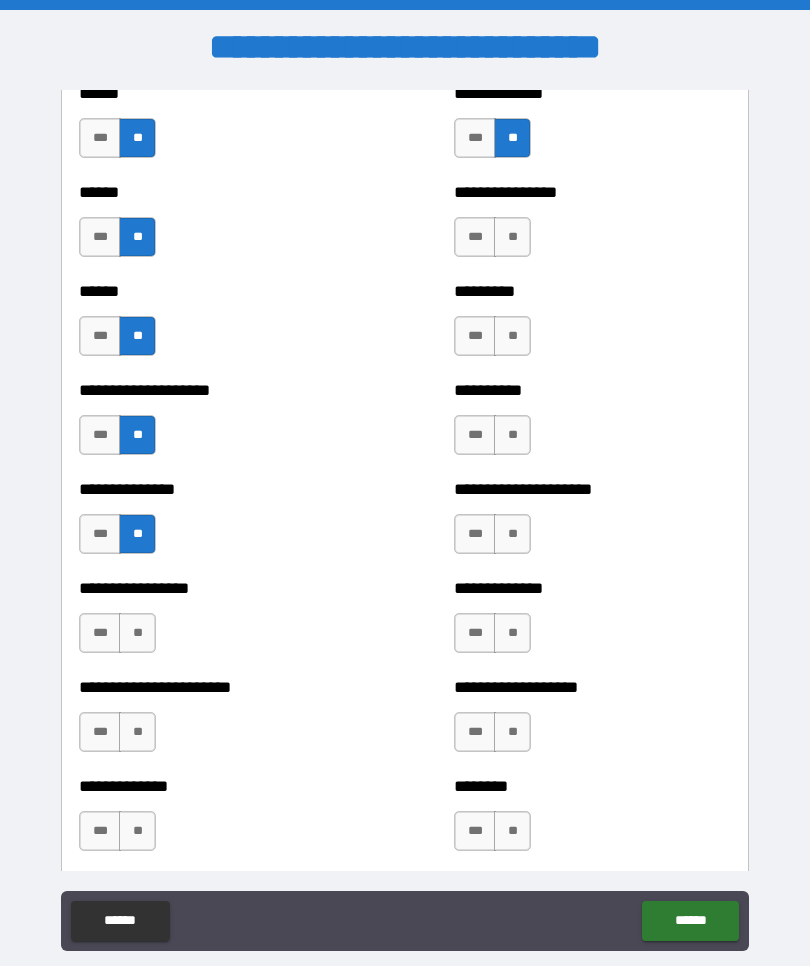 click on "**" at bounding box center (137, 633) 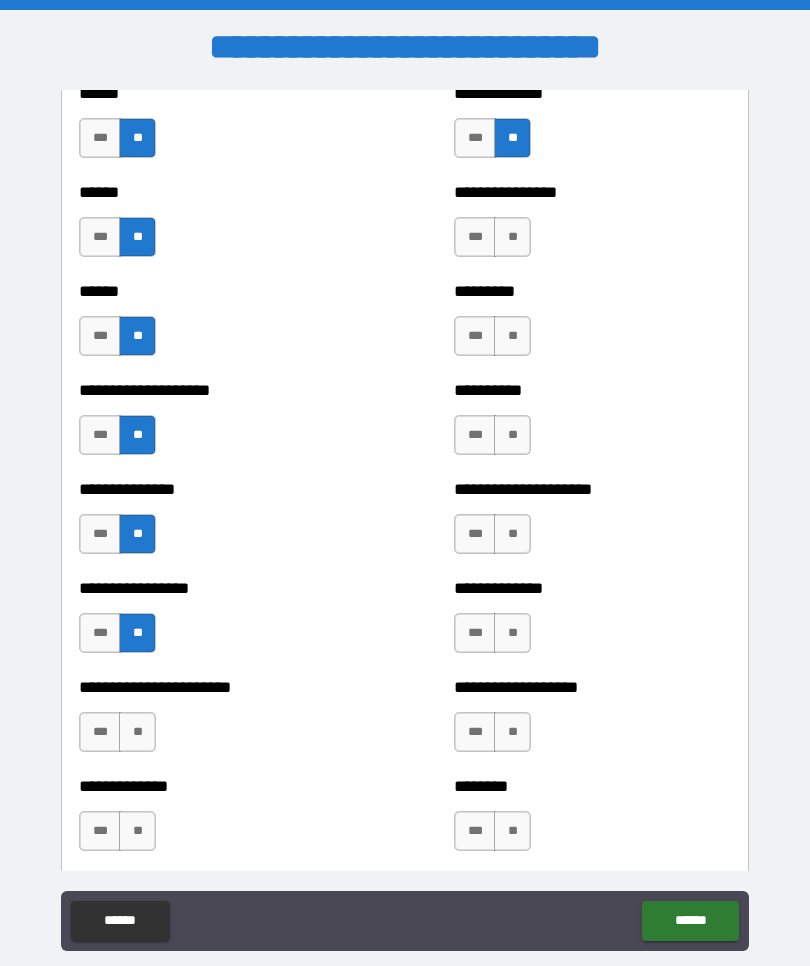 click on "**" at bounding box center (137, 732) 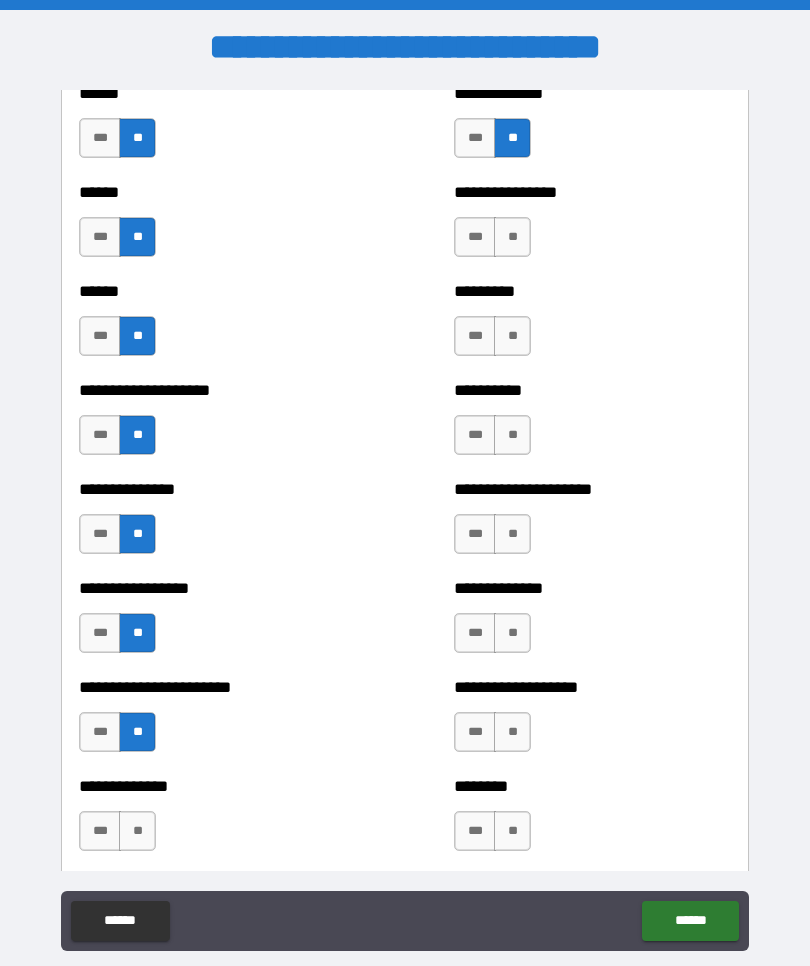 click on "**" at bounding box center [137, 831] 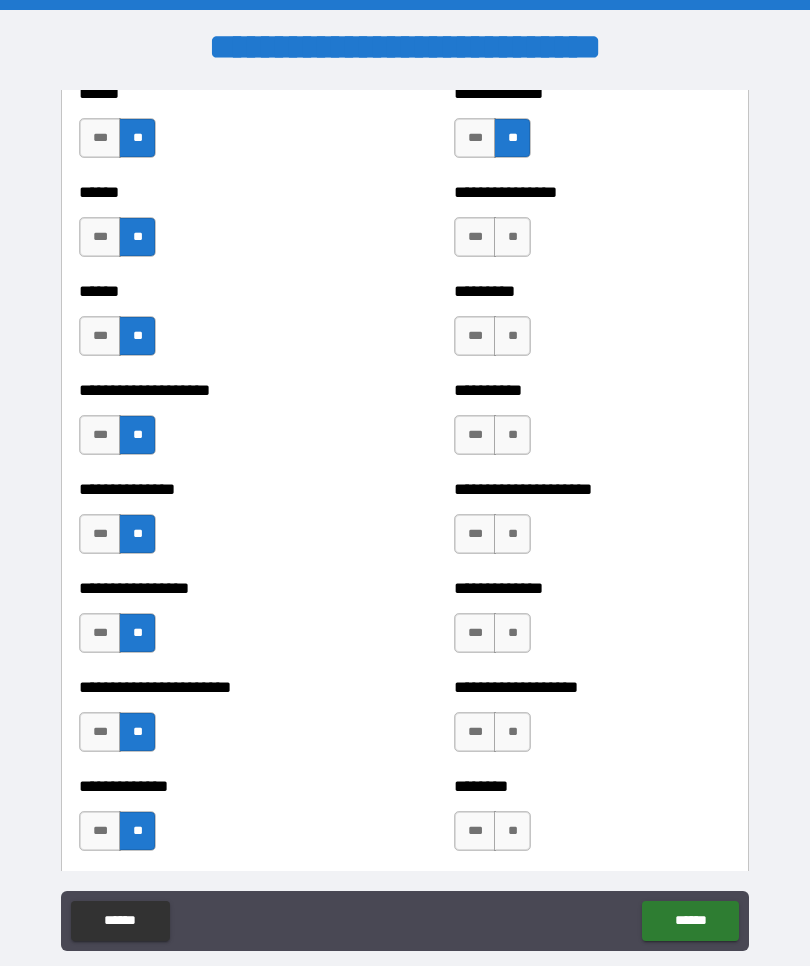 click on "**" at bounding box center (512, 237) 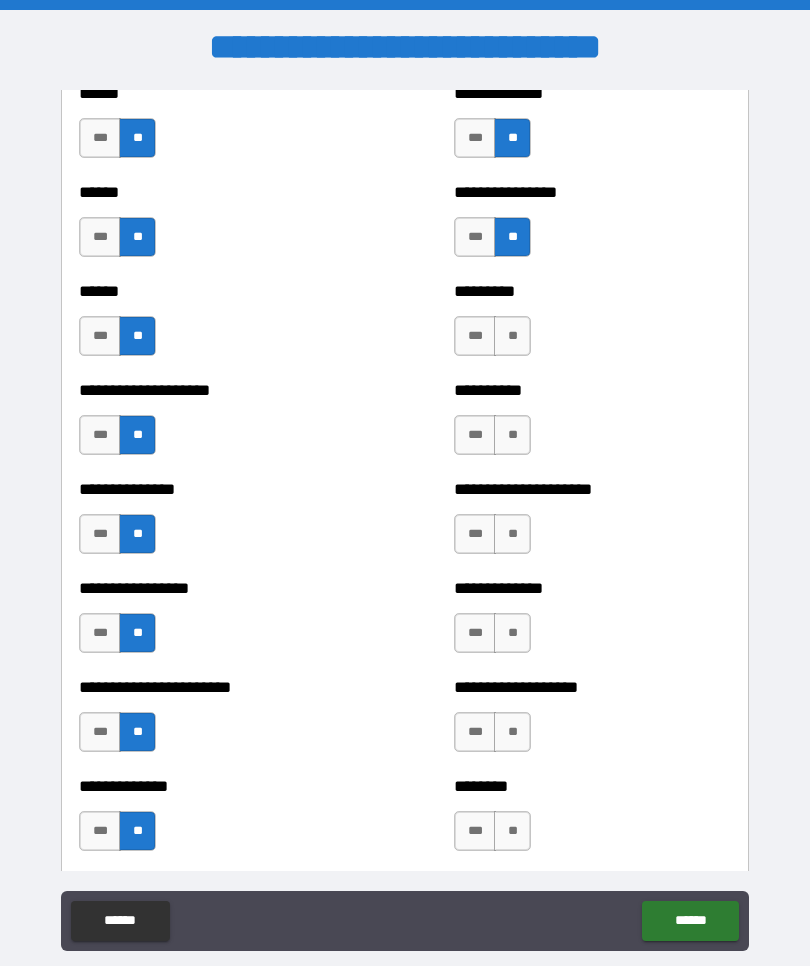 click on "**" at bounding box center (512, 336) 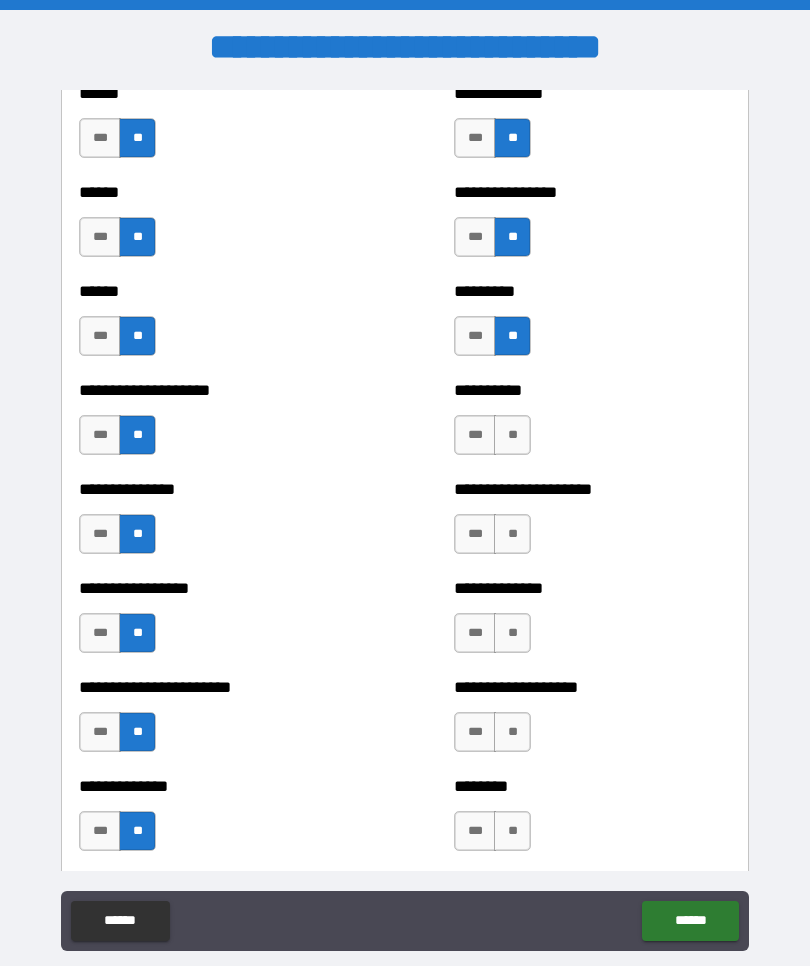 click on "**" at bounding box center (512, 435) 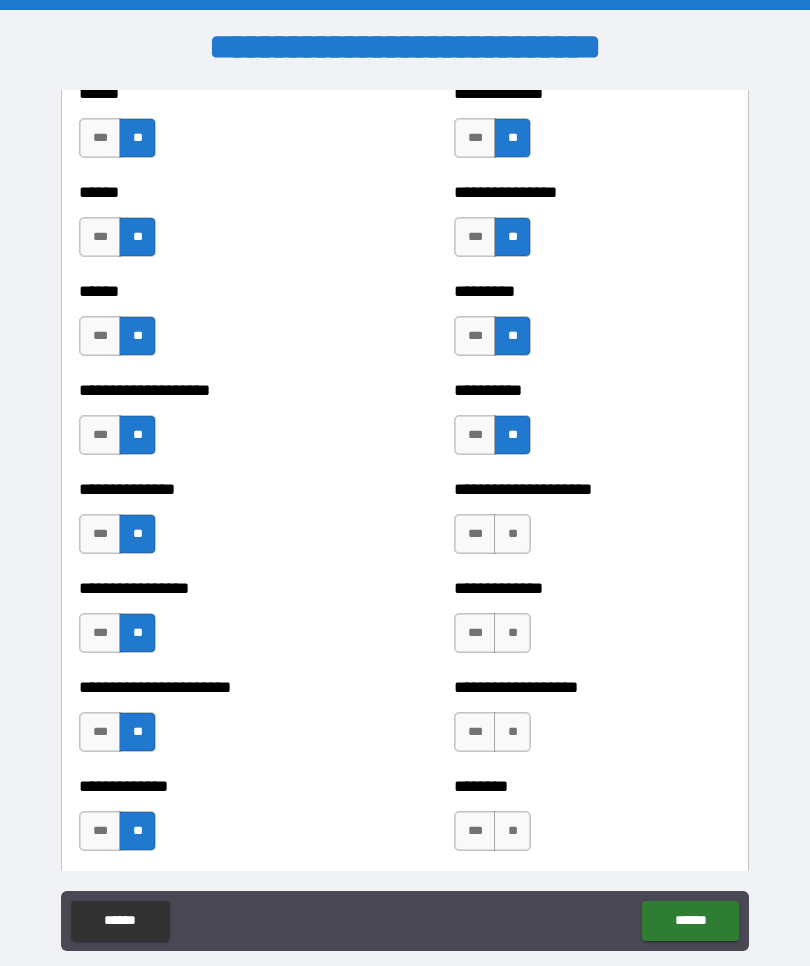 click on "**" at bounding box center [512, 534] 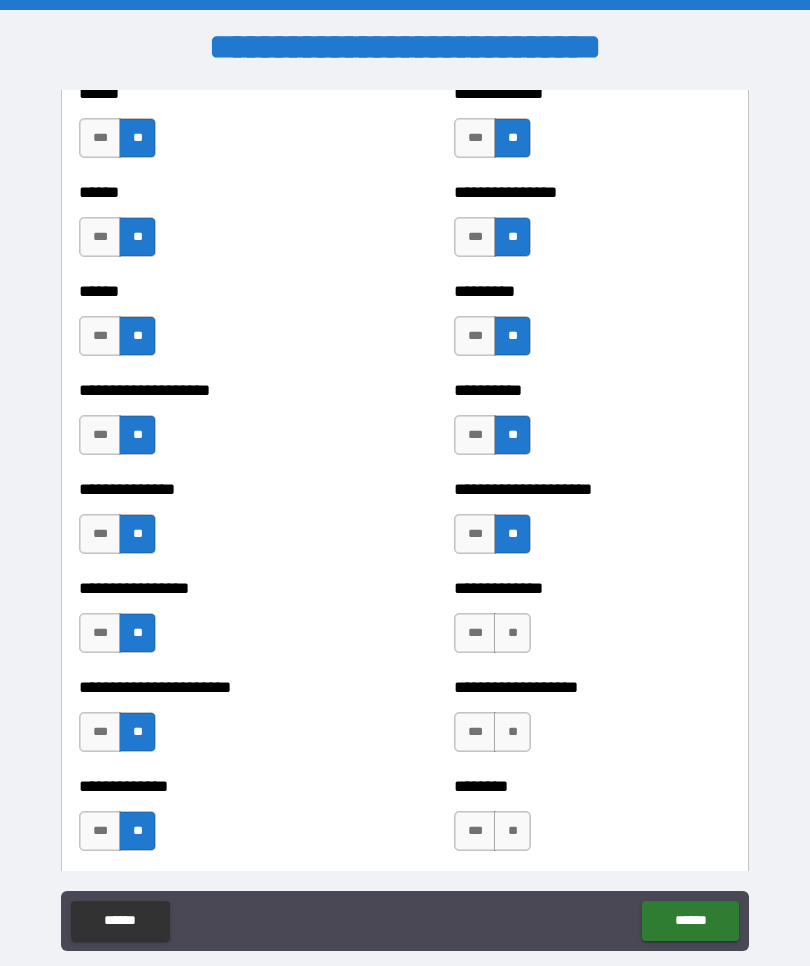 click on "**" at bounding box center [512, 633] 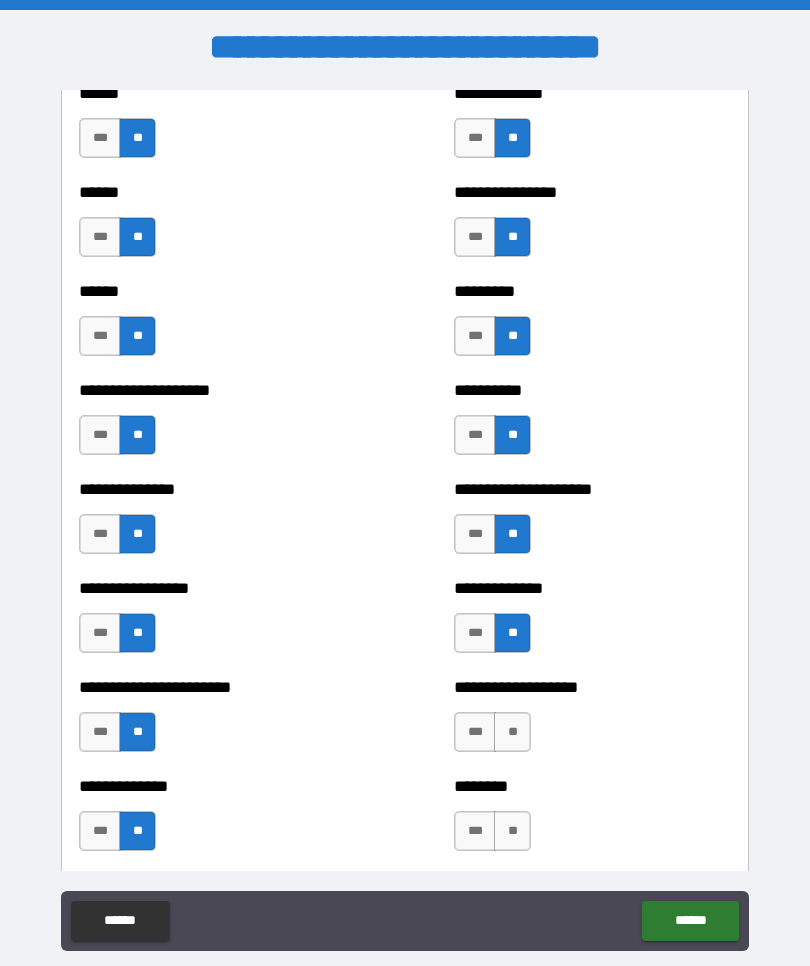 click on "**" at bounding box center (512, 732) 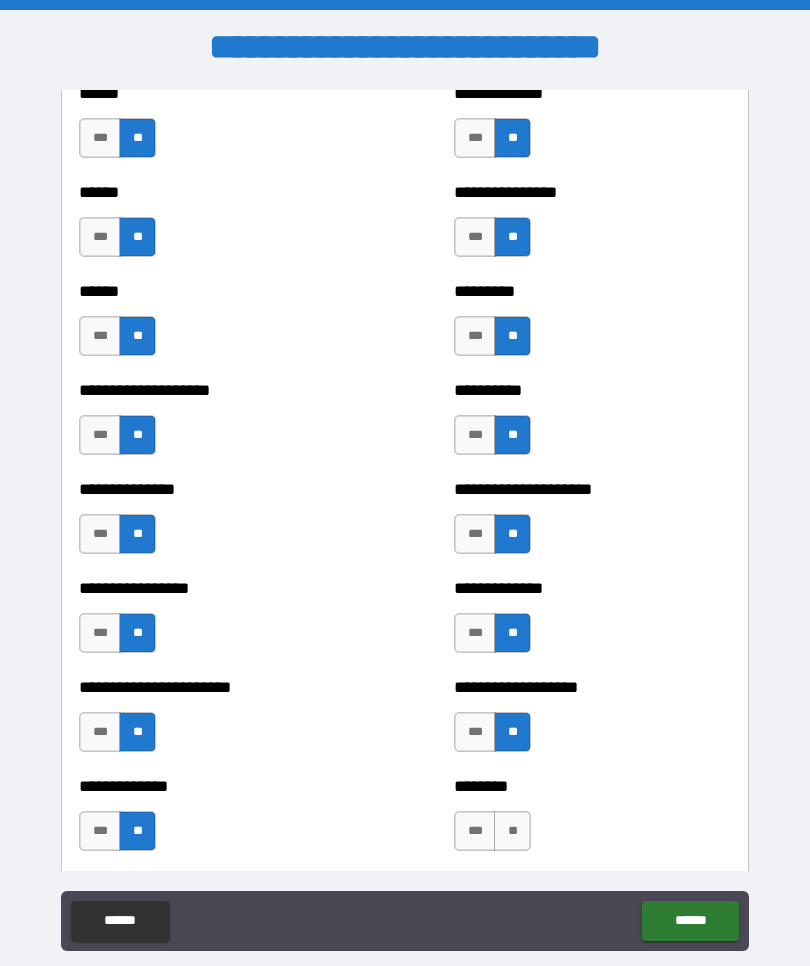 click on "**" at bounding box center [512, 831] 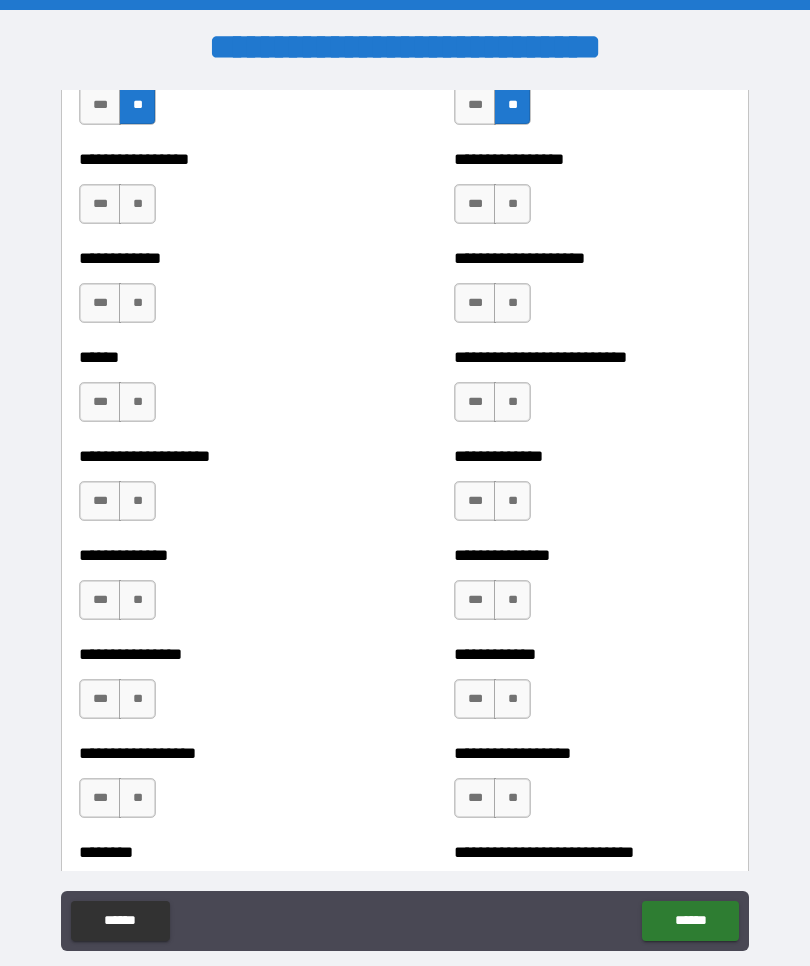 scroll, scrollTop: 3916, scrollLeft: 0, axis: vertical 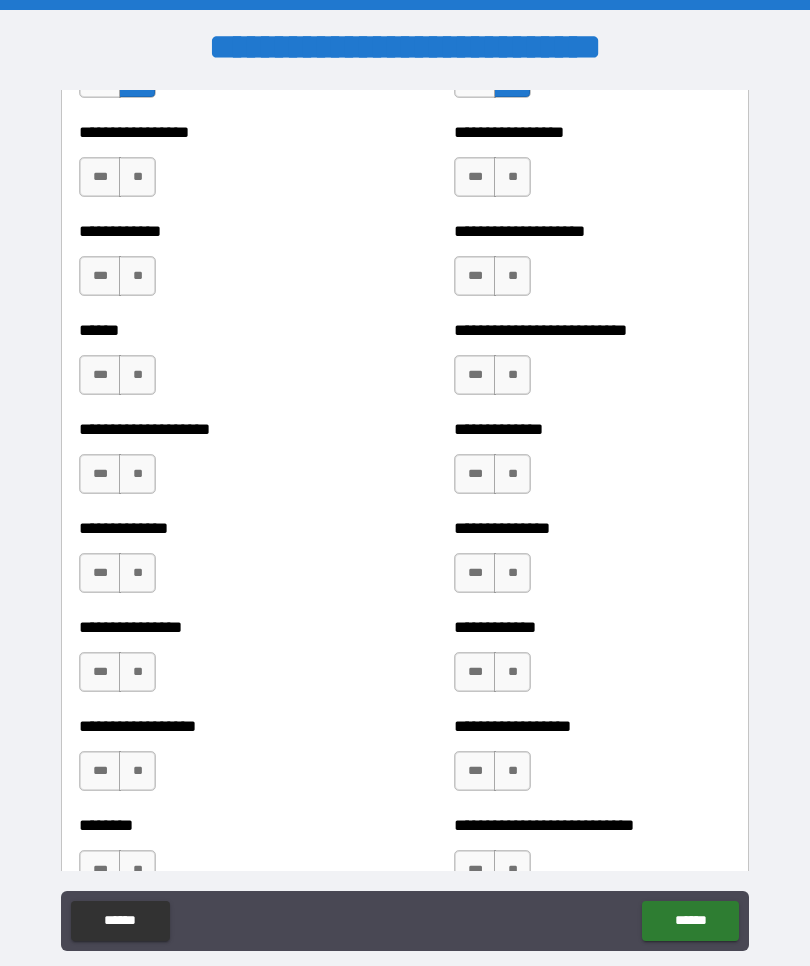 click on "**" at bounding box center [512, 177] 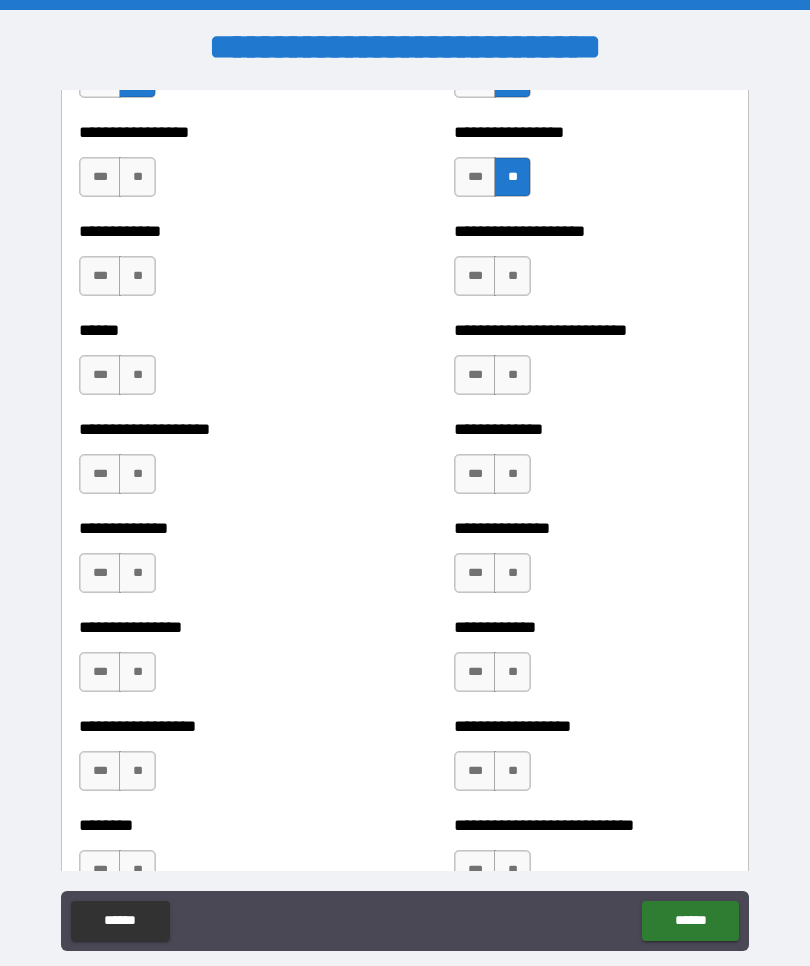 click on "**" at bounding box center (512, 276) 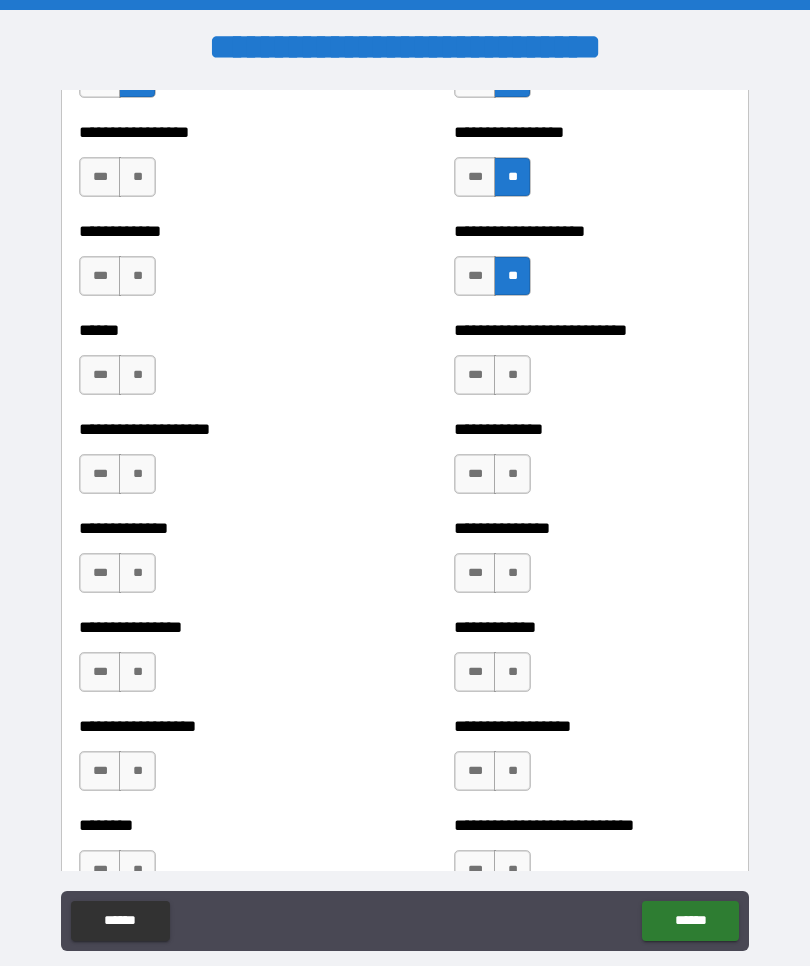 click on "**" at bounding box center [512, 375] 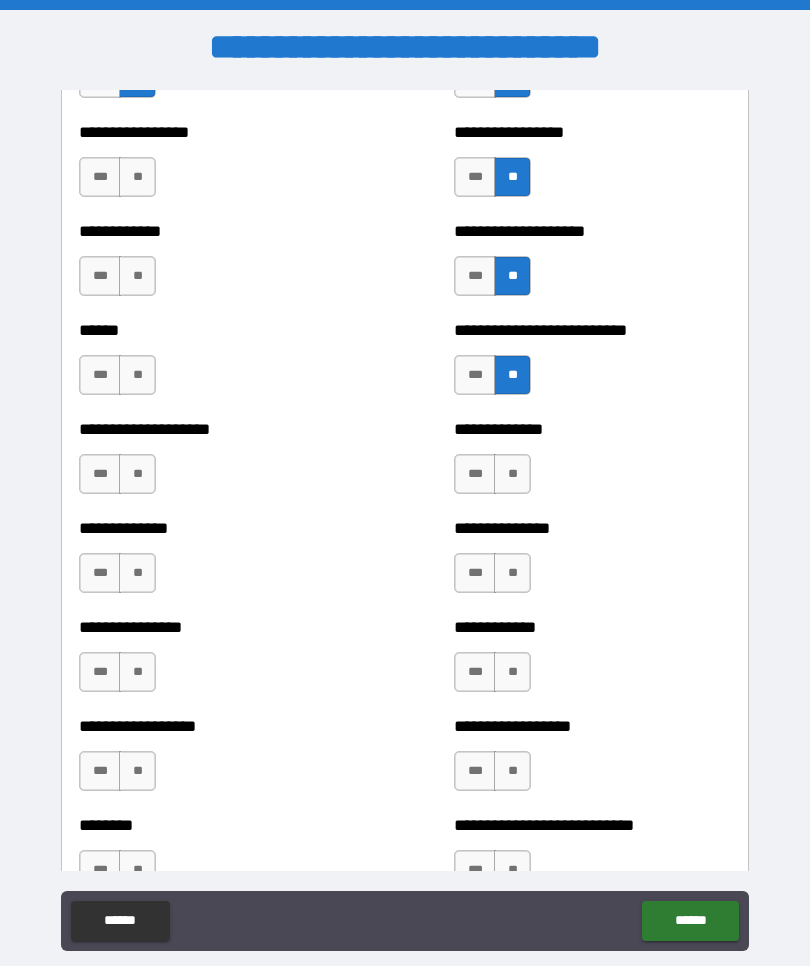 click on "**" at bounding box center (512, 474) 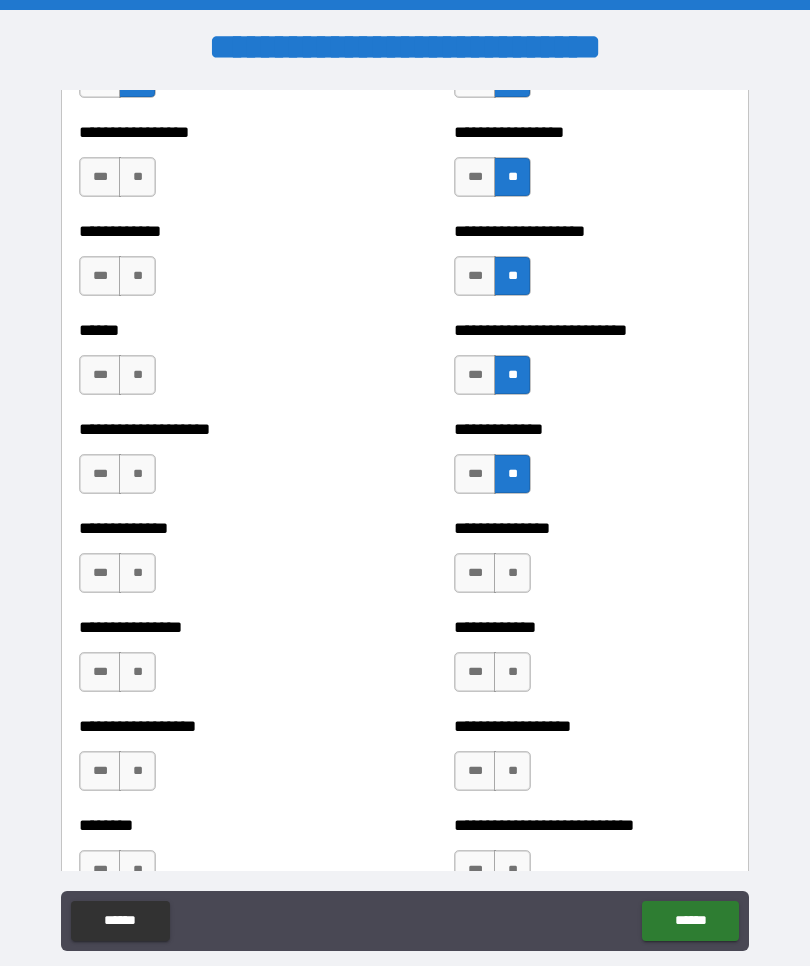 click on "**" at bounding box center [512, 573] 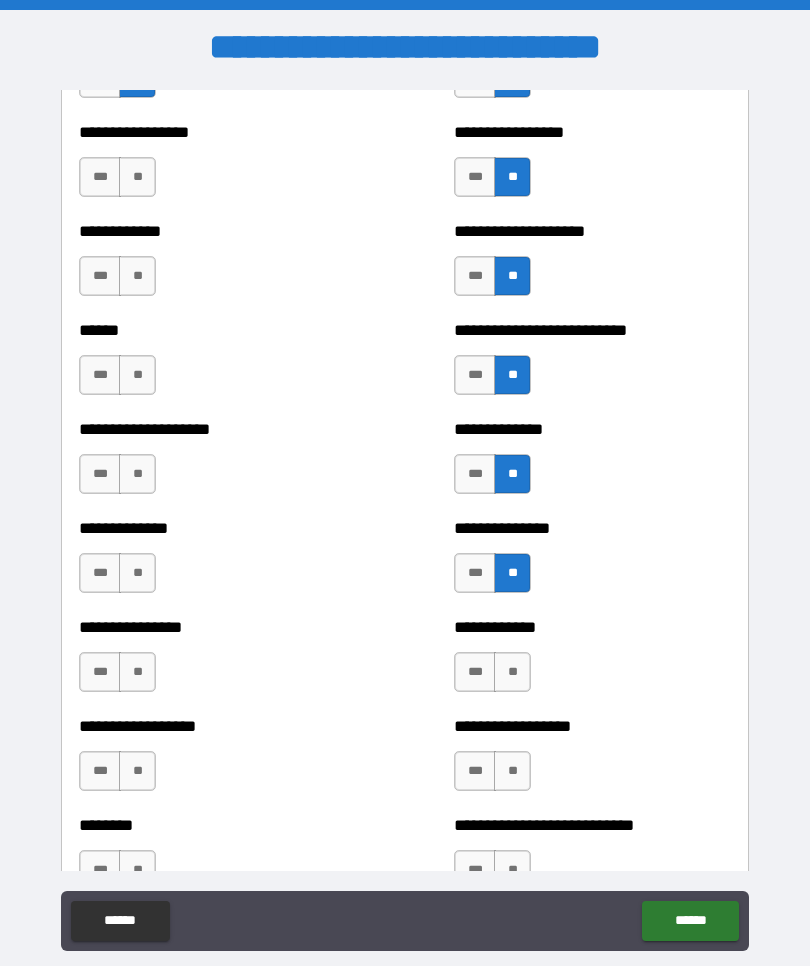 click on "**" at bounding box center [512, 672] 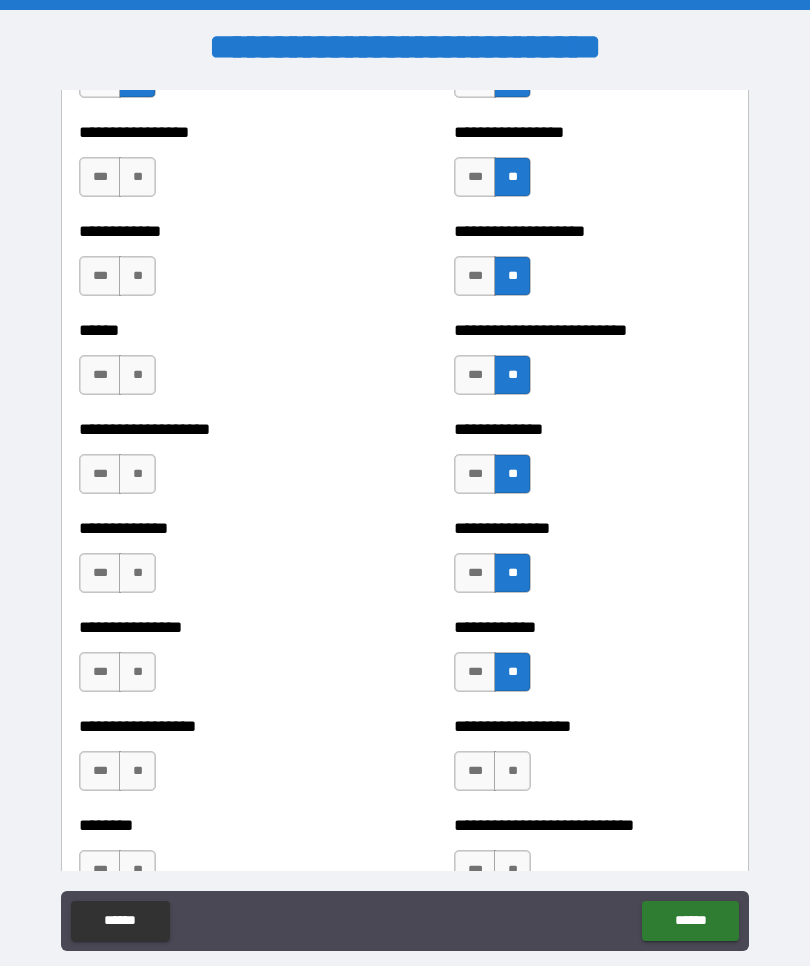click on "**" at bounding box center [512, 771] 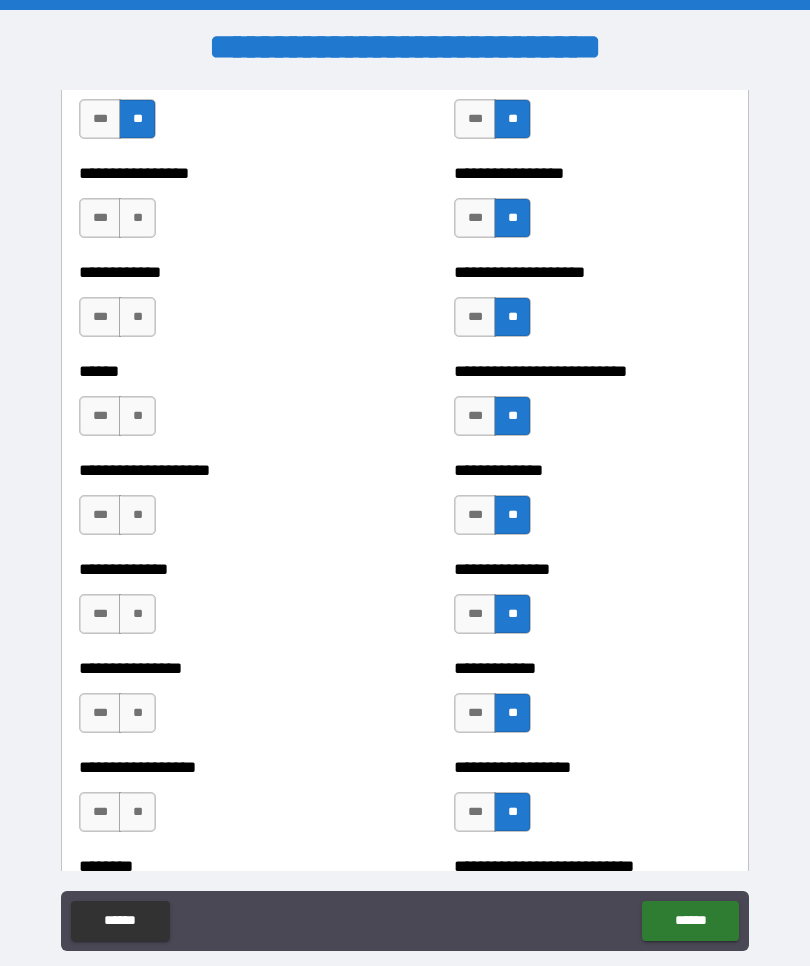 scroll, scrollTop: 3877, scrollLeft: 0, axis: vertical 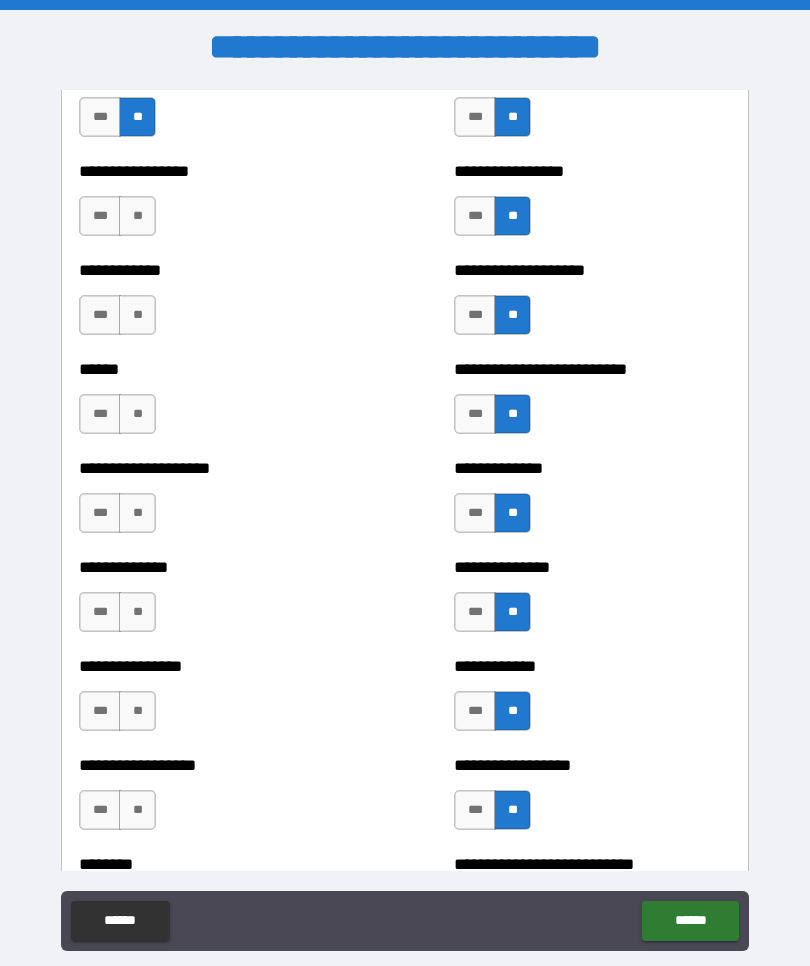 click on "**" at bounding box center [137, 216] 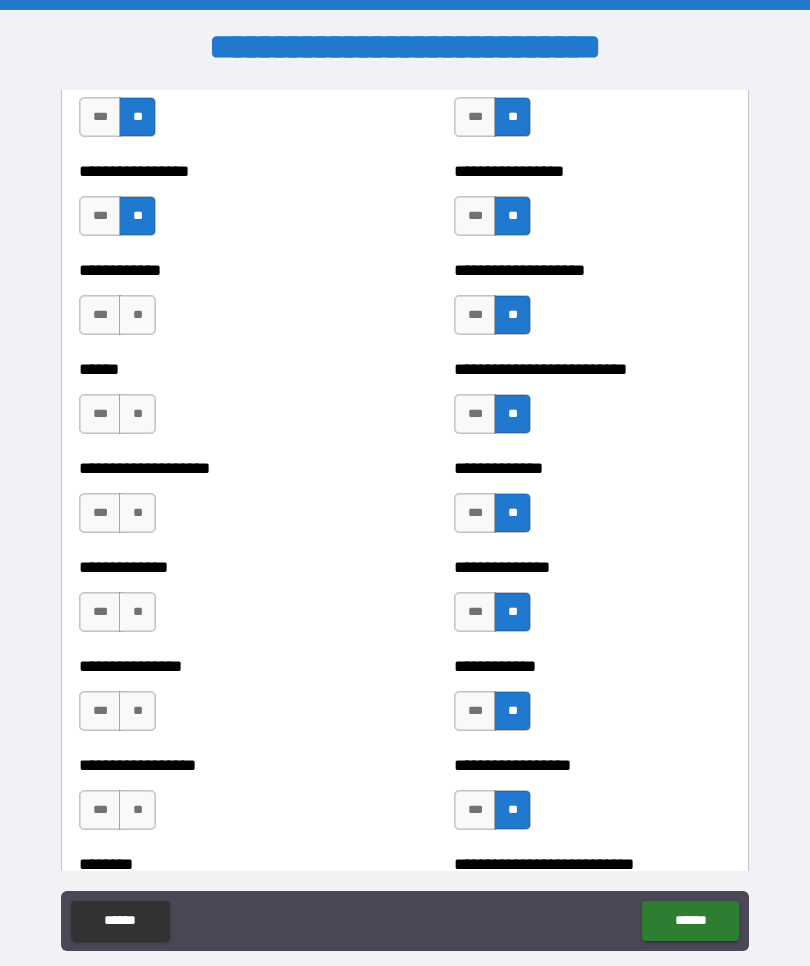 click on "**" at bounding box center [137, 315] 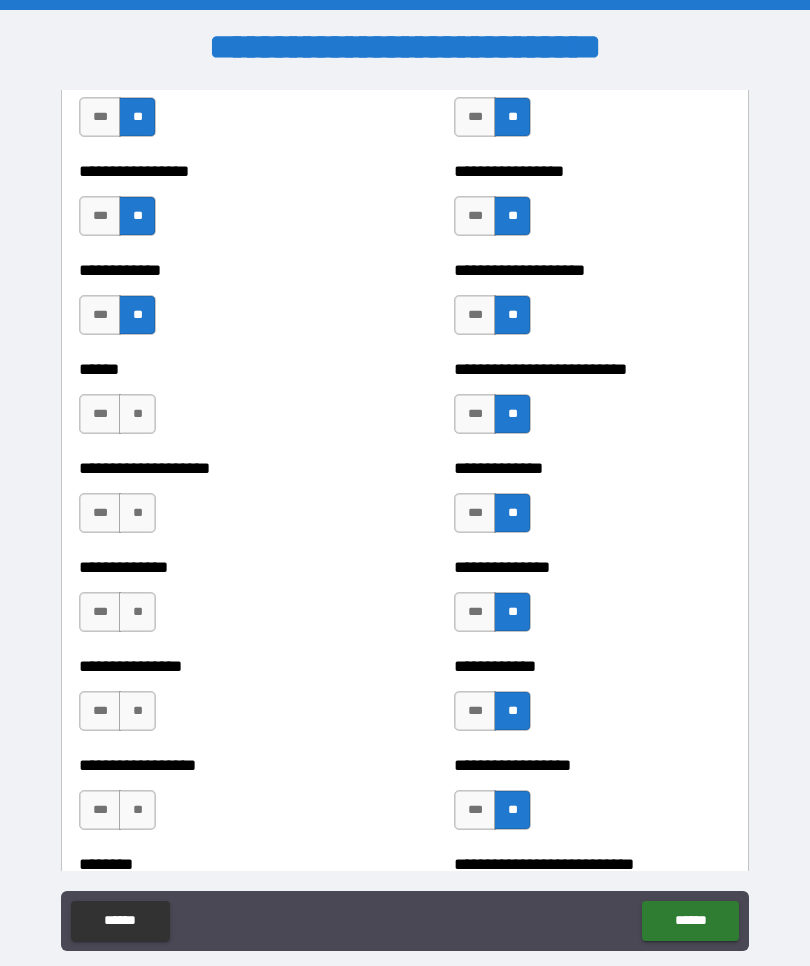 click on "**" at bounding box center (137, 414) 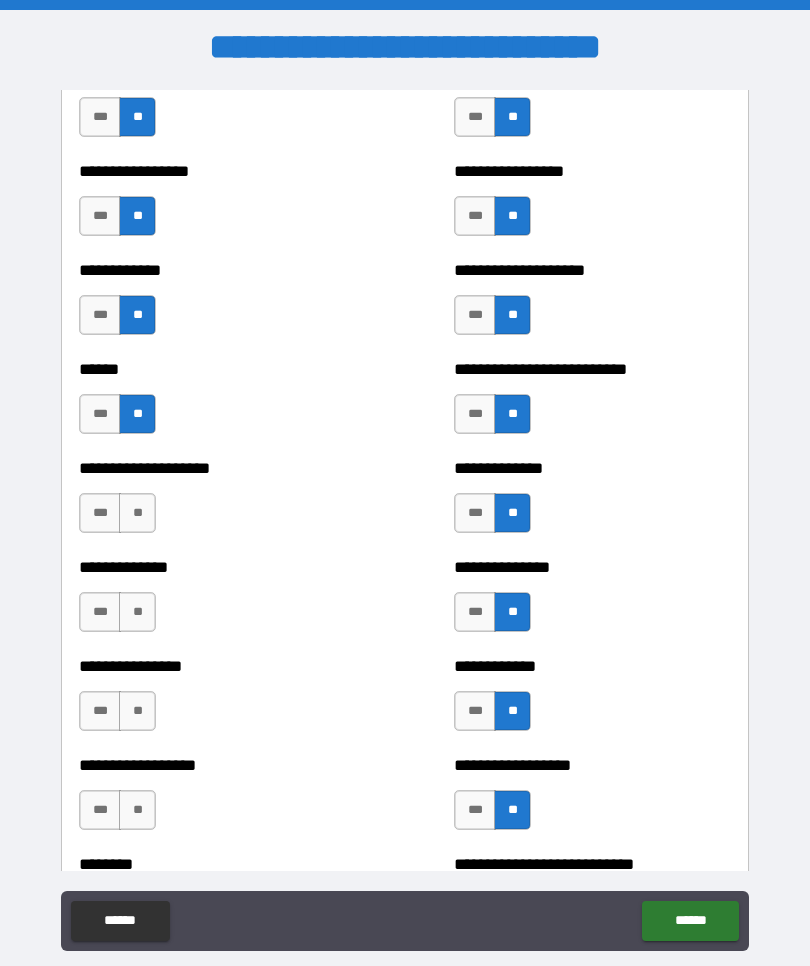 click on "**" at bounding box center [137, 513] 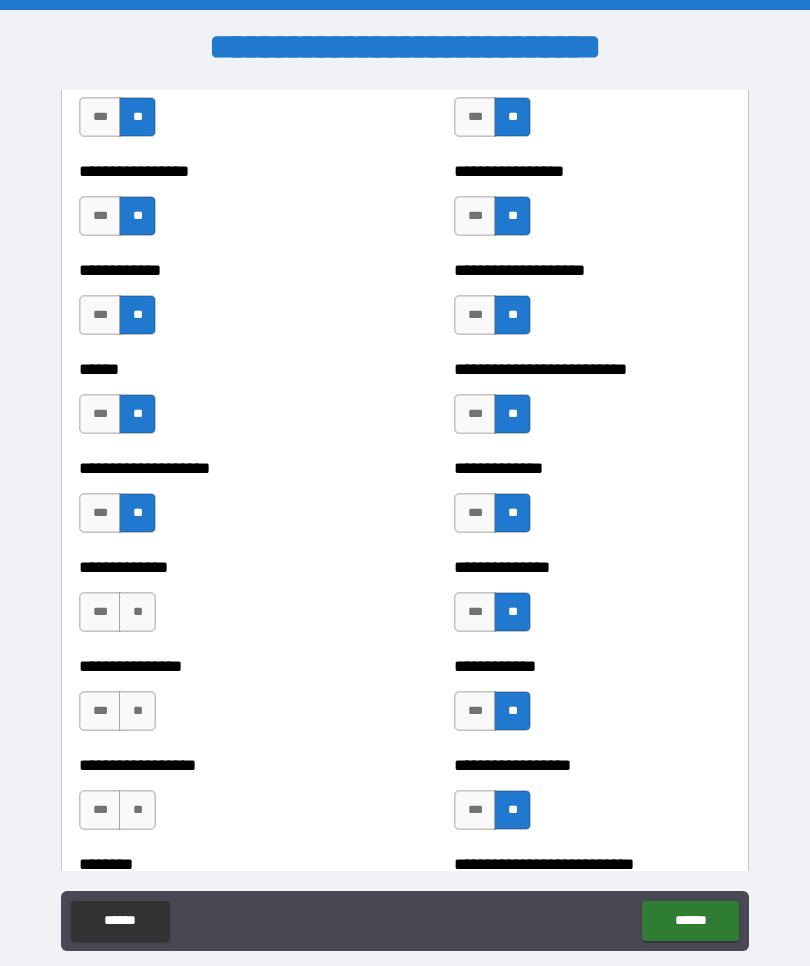 click on "**" at bounding box center (137, 612) 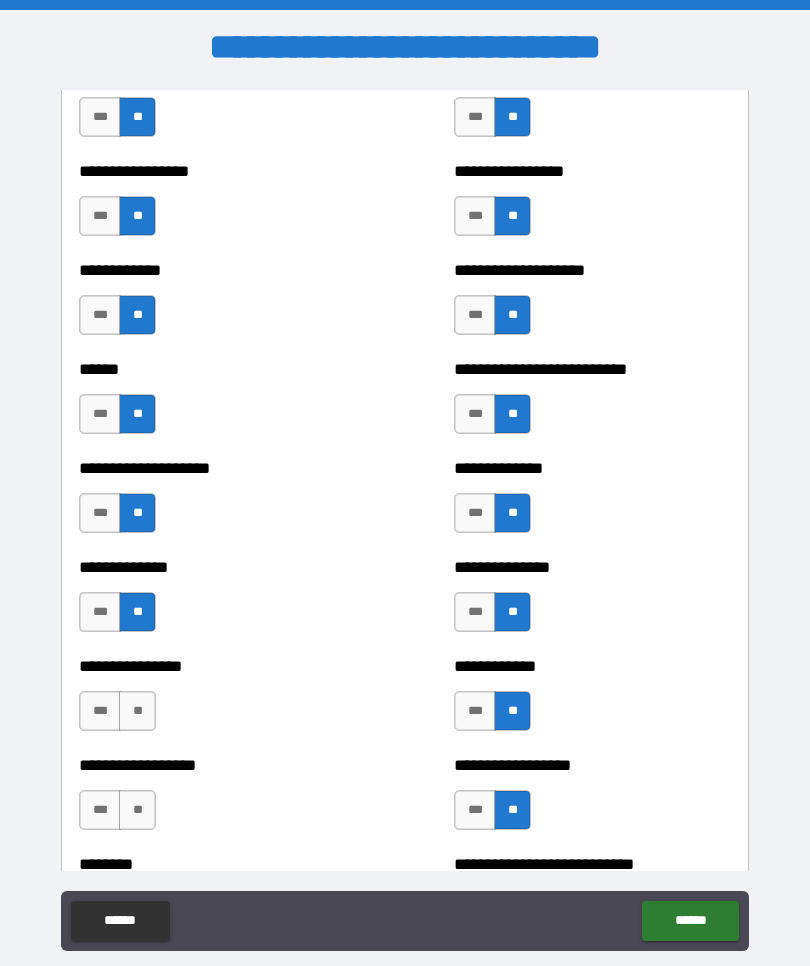 click on "**" at bounding box center (137, 711) 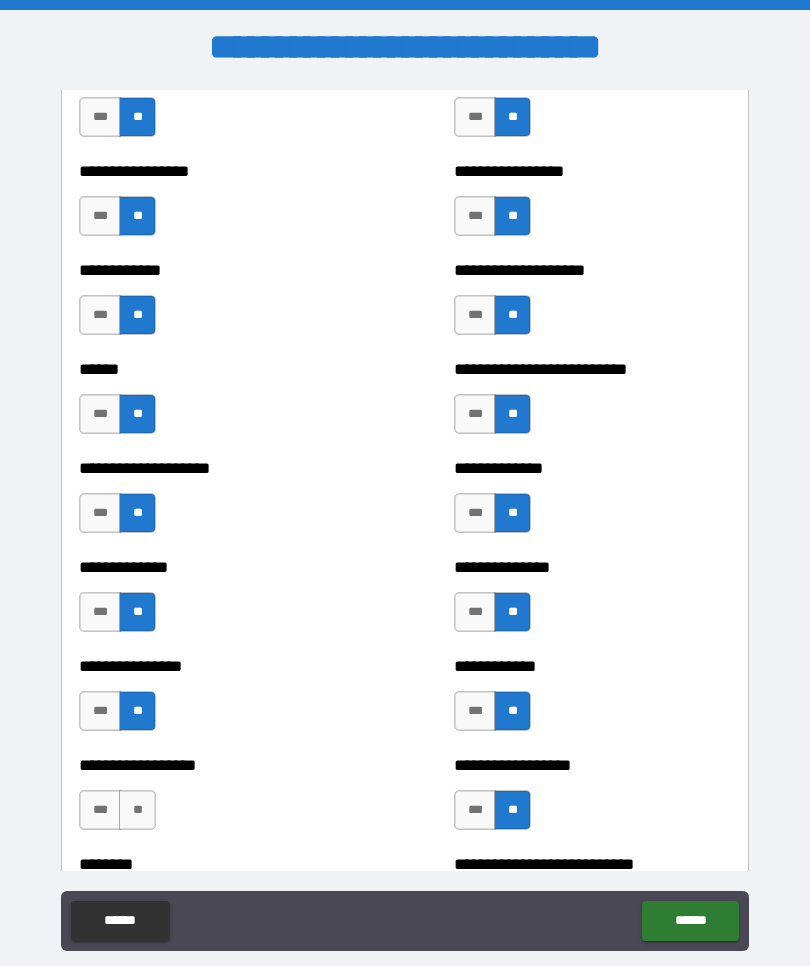 click on "**" at bounding box center (137, 810) 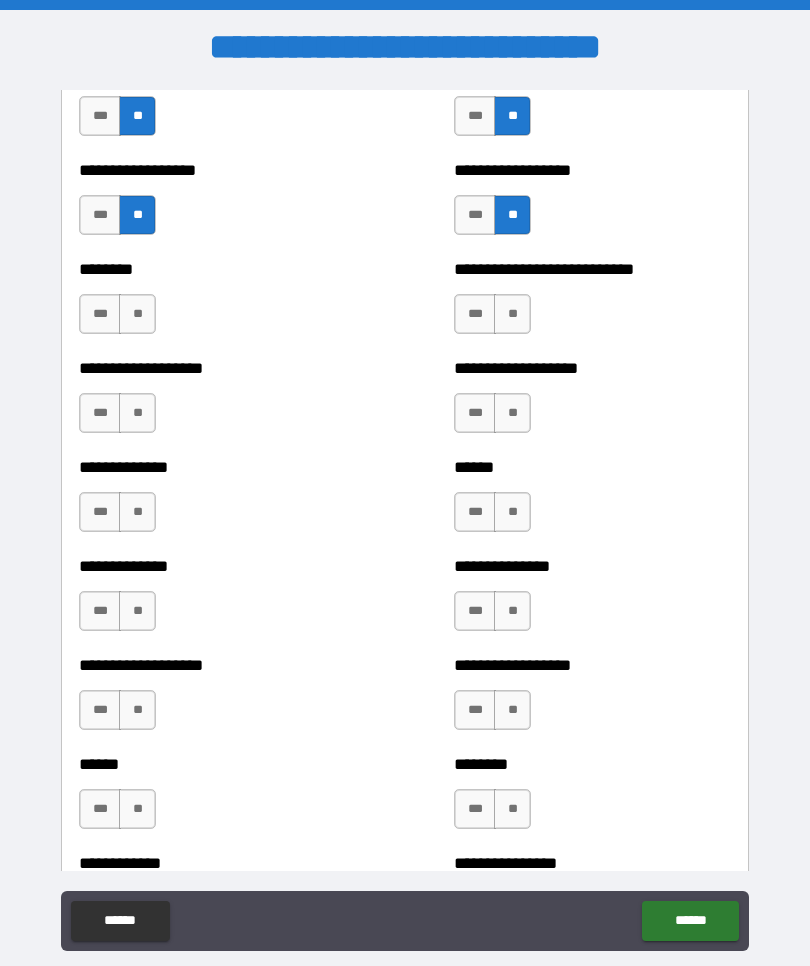 scroll, scrollTop: 4479, scrollLeft: 0, axis: vertical 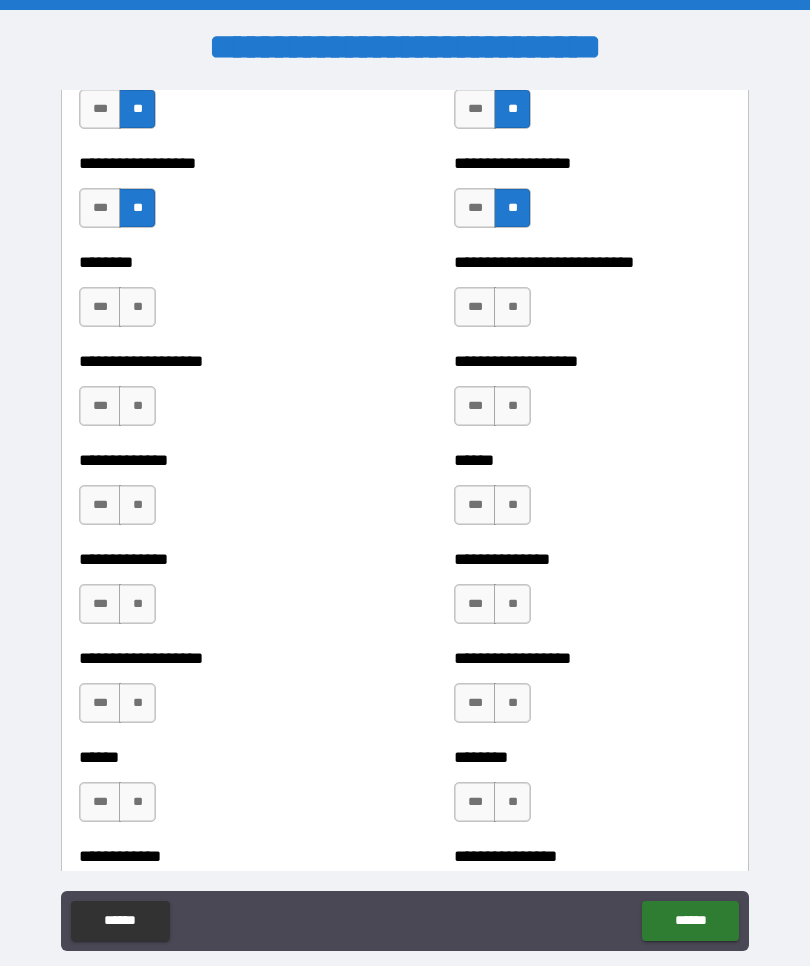 click on "**" at bounding box center [512, 307] 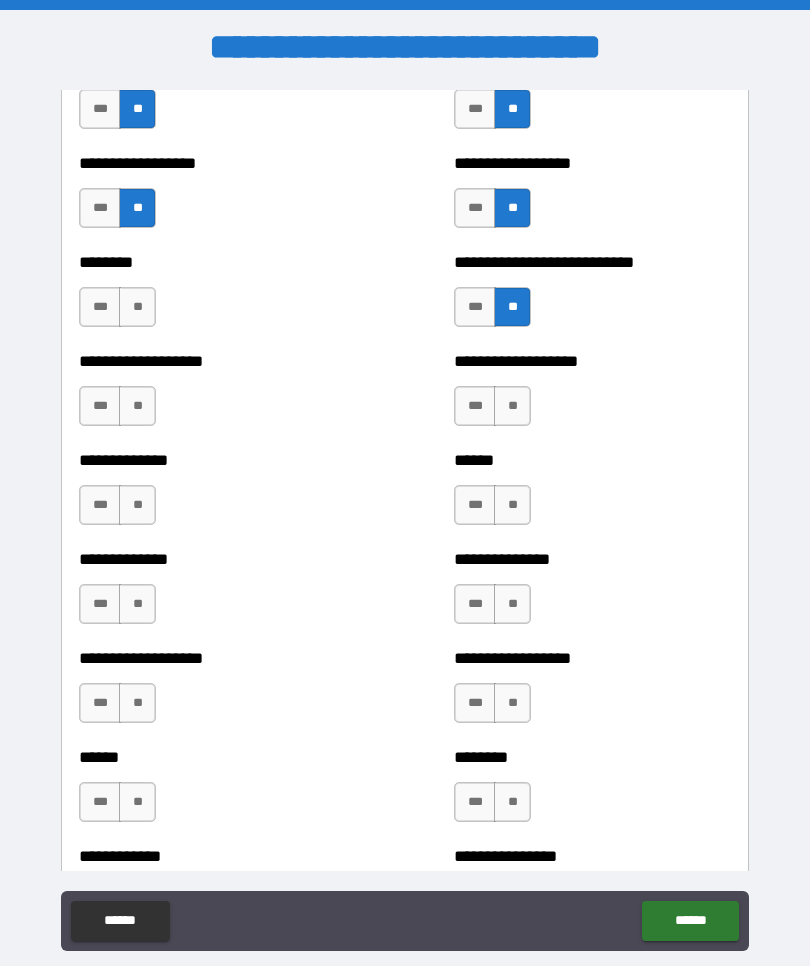 click on "**" at bounding box center (512, 406) 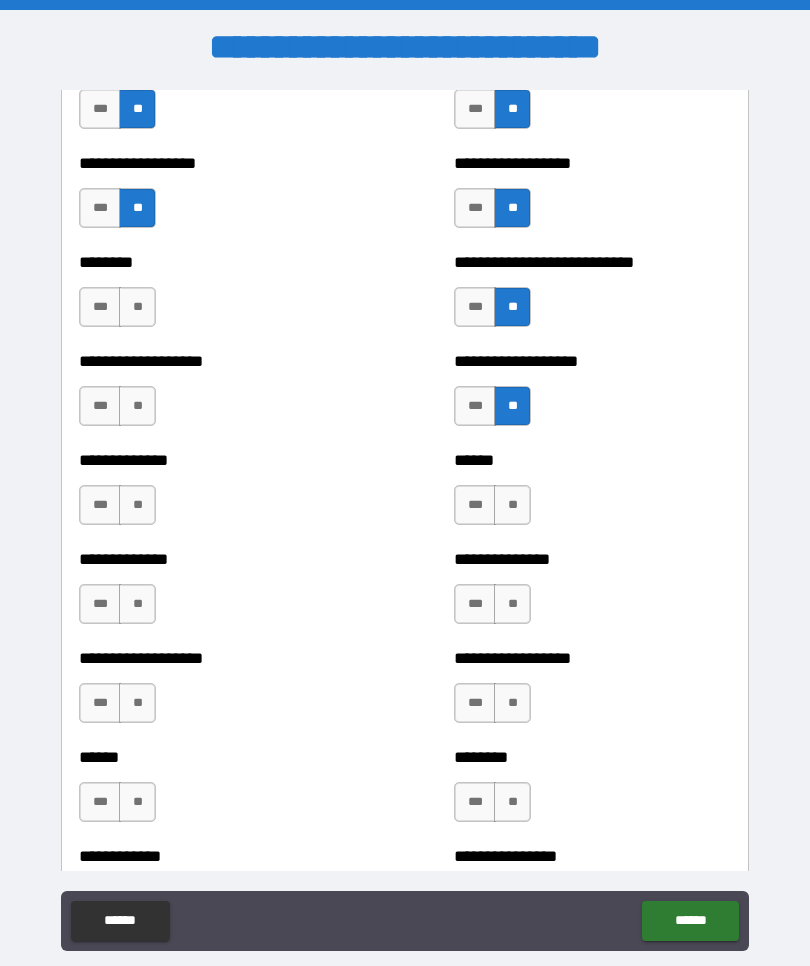 click on "**" at bounding box center [512, 505] 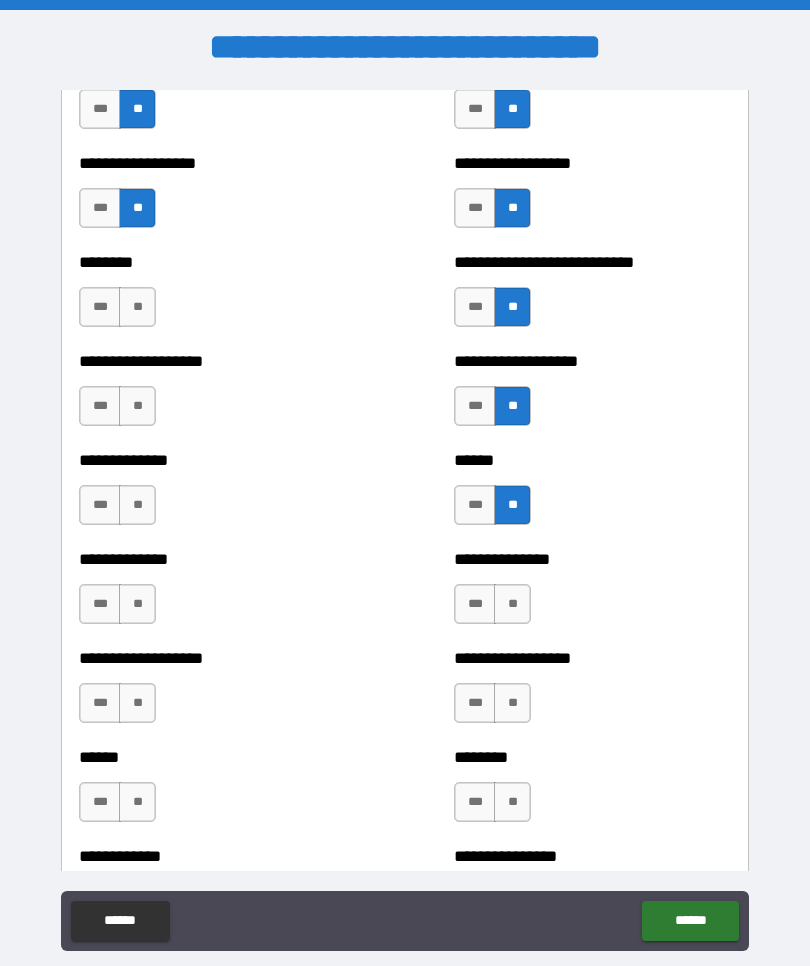 click on "**" at bounding box center (137, 307) 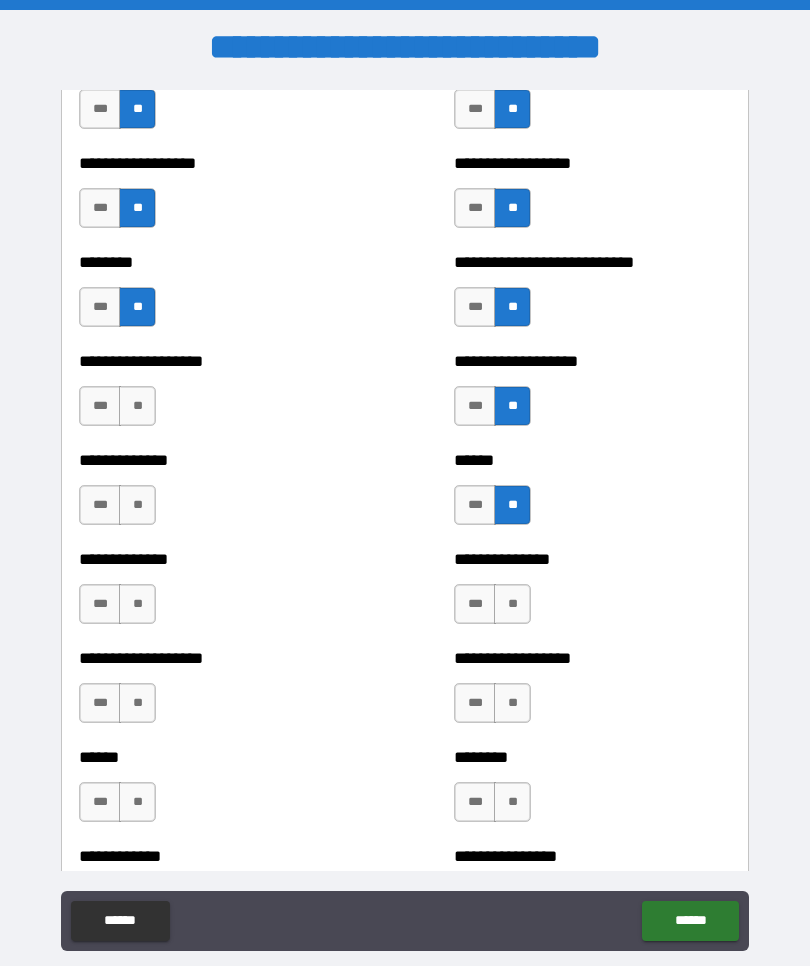 click on "**" at bounding box center (137, 406) 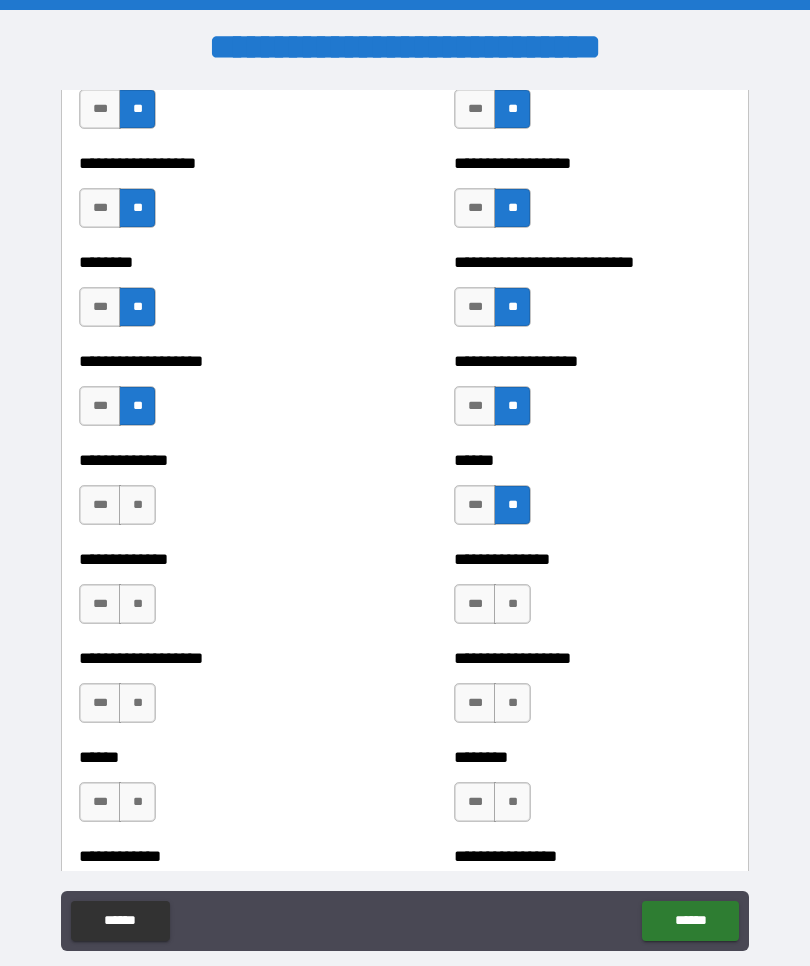 click on "**" at bounding box center [137, 505] 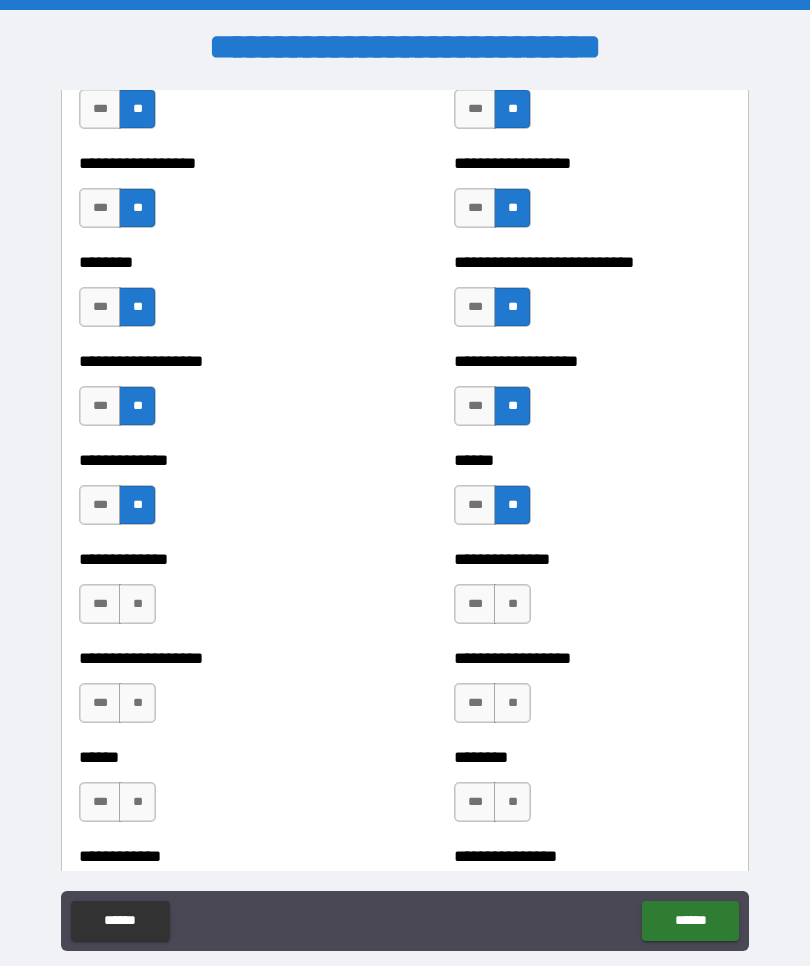 click on "**" at bounding box center [137, 604] 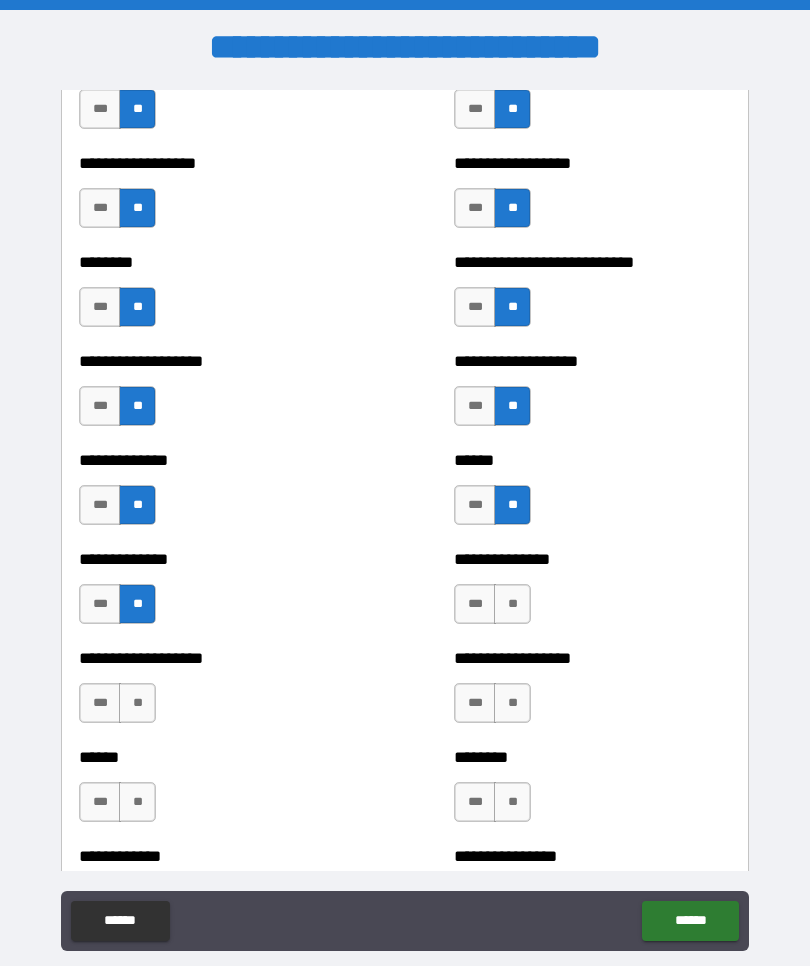 click on "**" at bounding box center [137, 703] 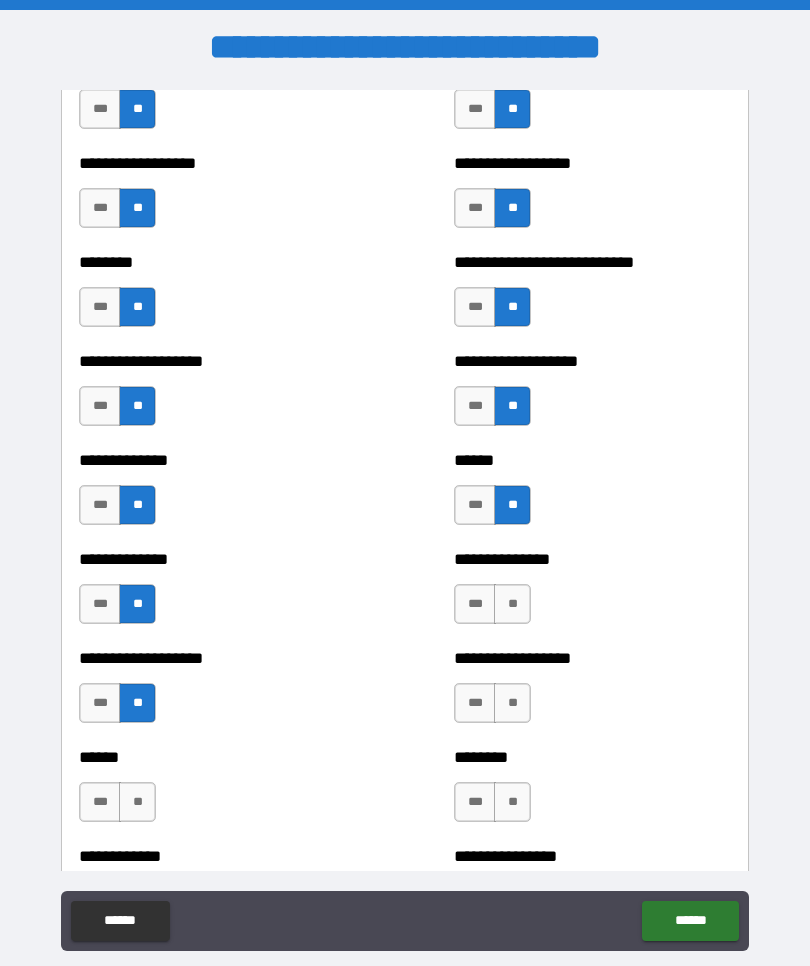 click on "**" at bounding box center [137, 802] 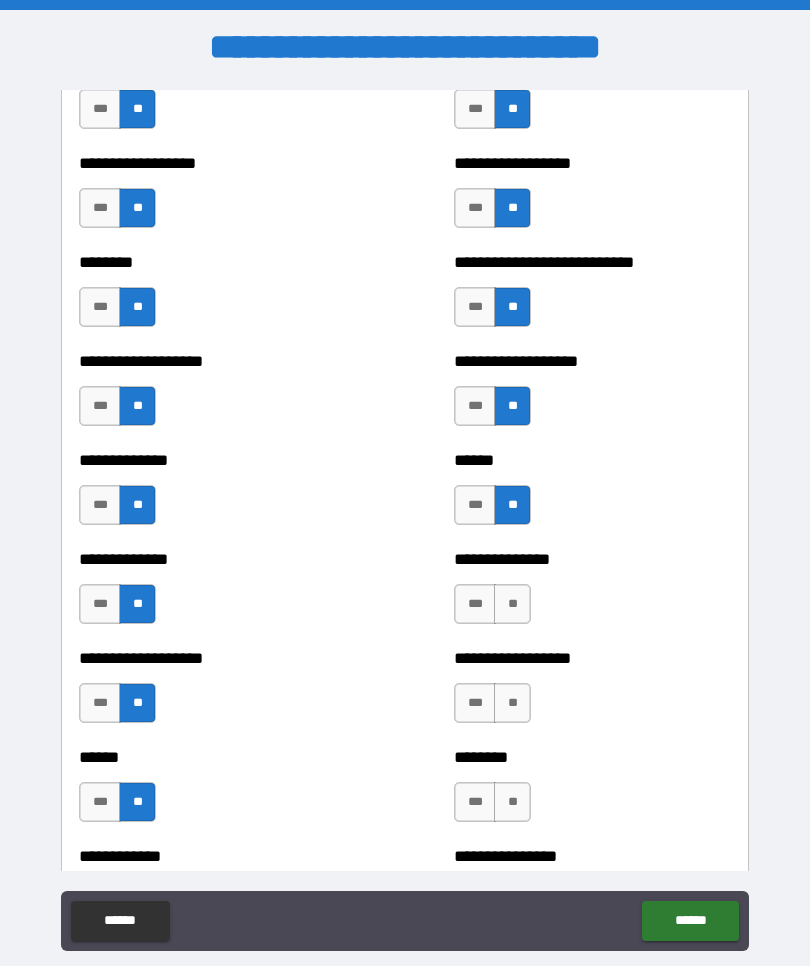 click on "**" at bounding box center [512, 604] 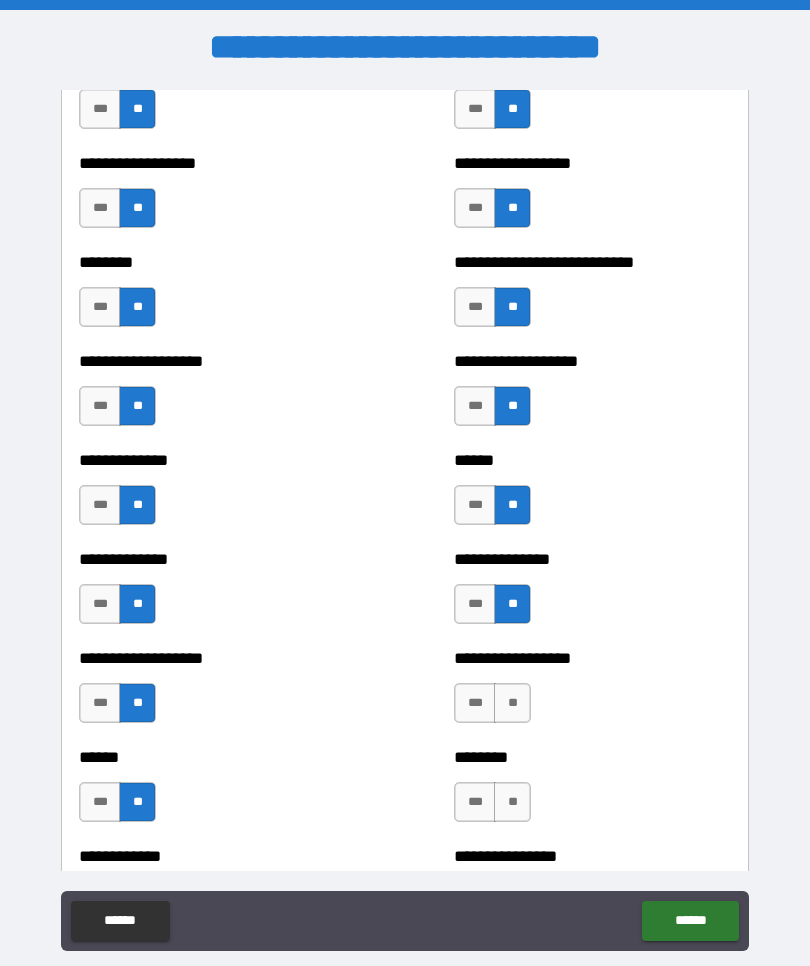 click on "**" at bounding box center (512, 703) 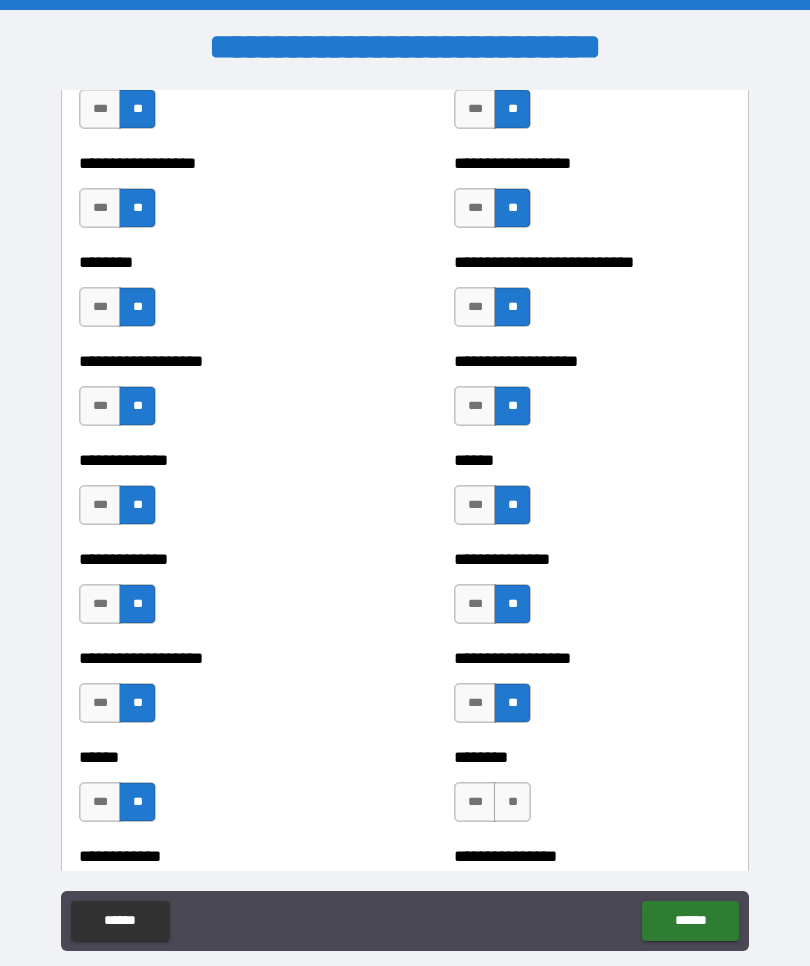 click on "**" at bounding box center (512, 802) 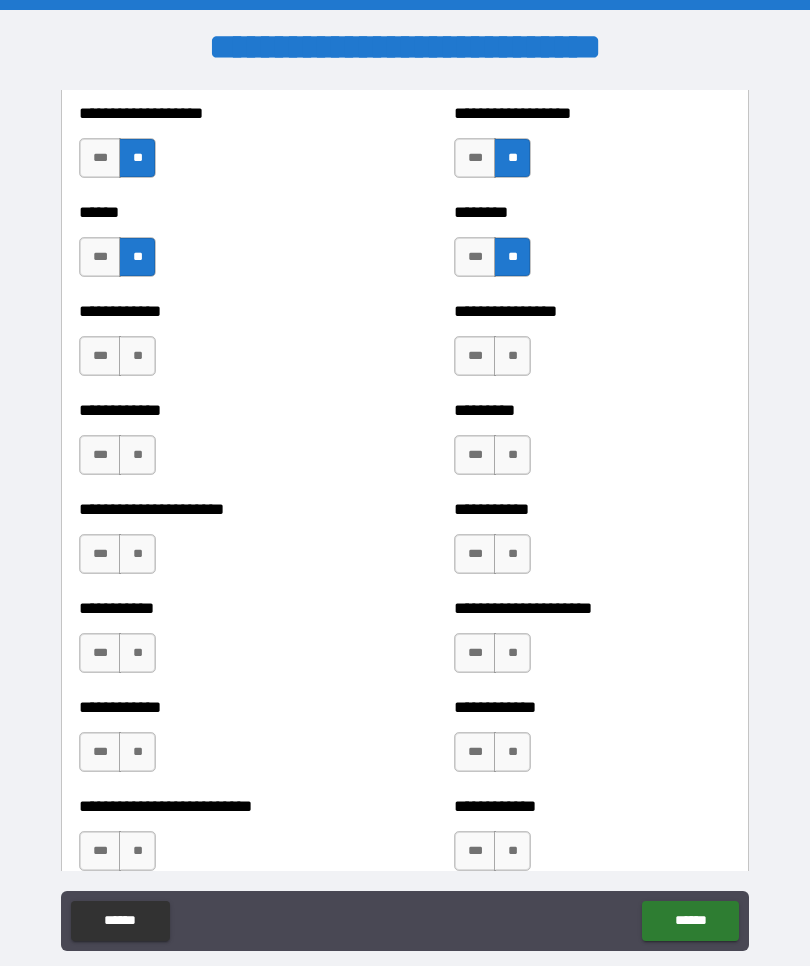 scroll, scrollTop: 5039, scrollLeft: 0, axis: vertical 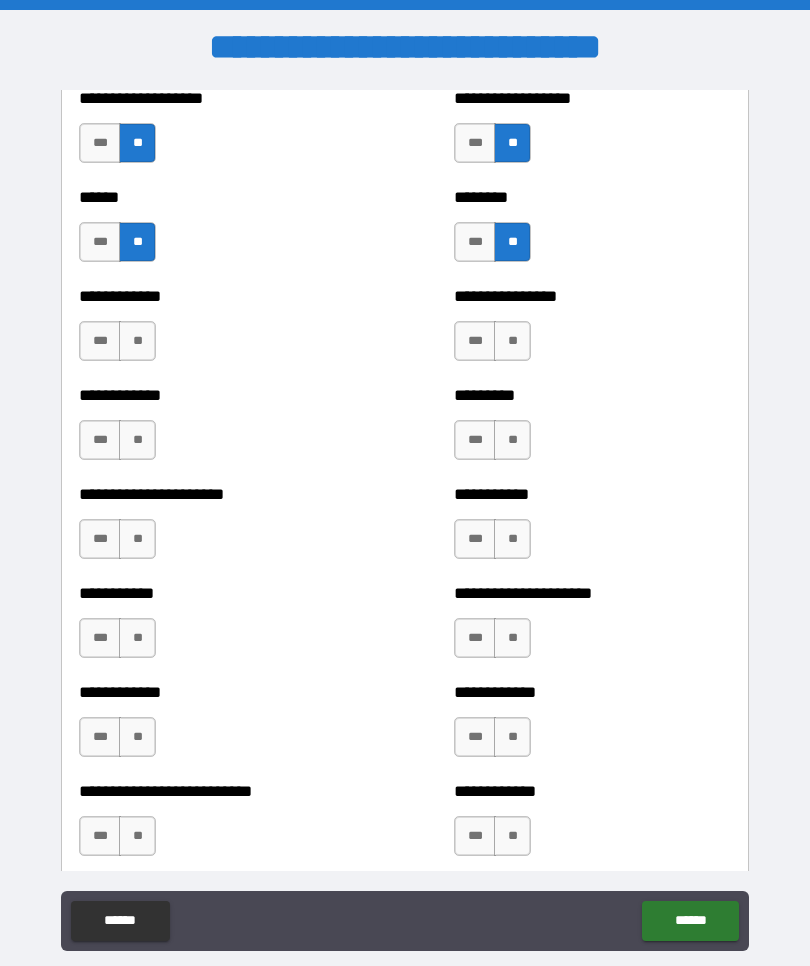 click on "**" at bounding box center [512, 341] 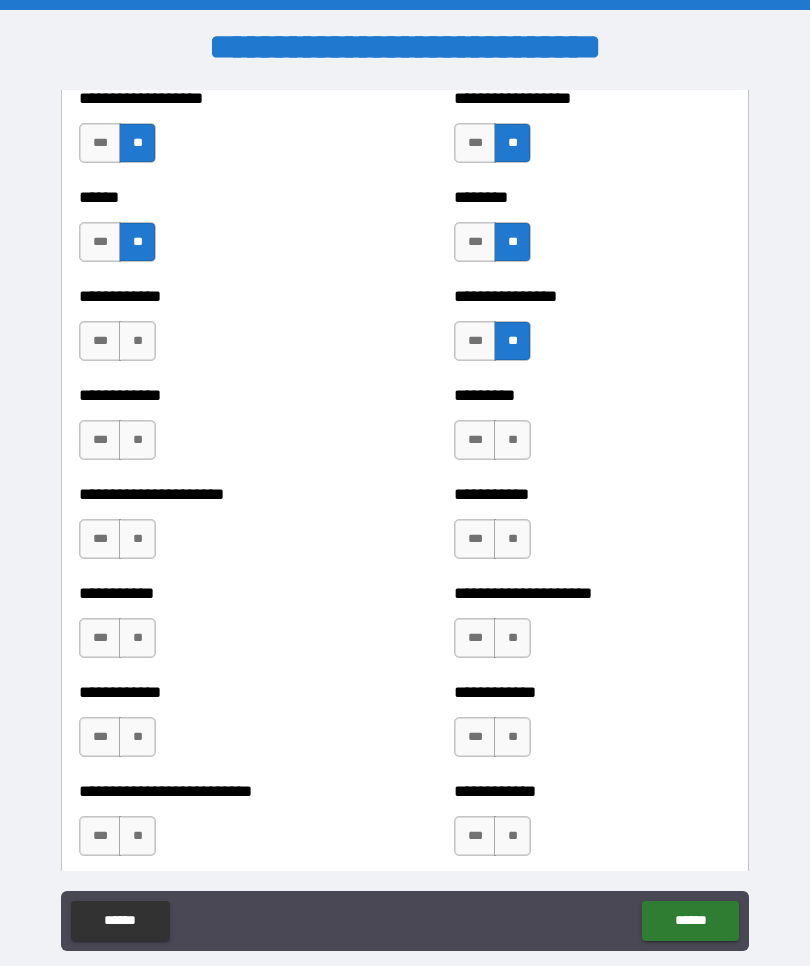 click on "**" at bounding box center [512, 440] 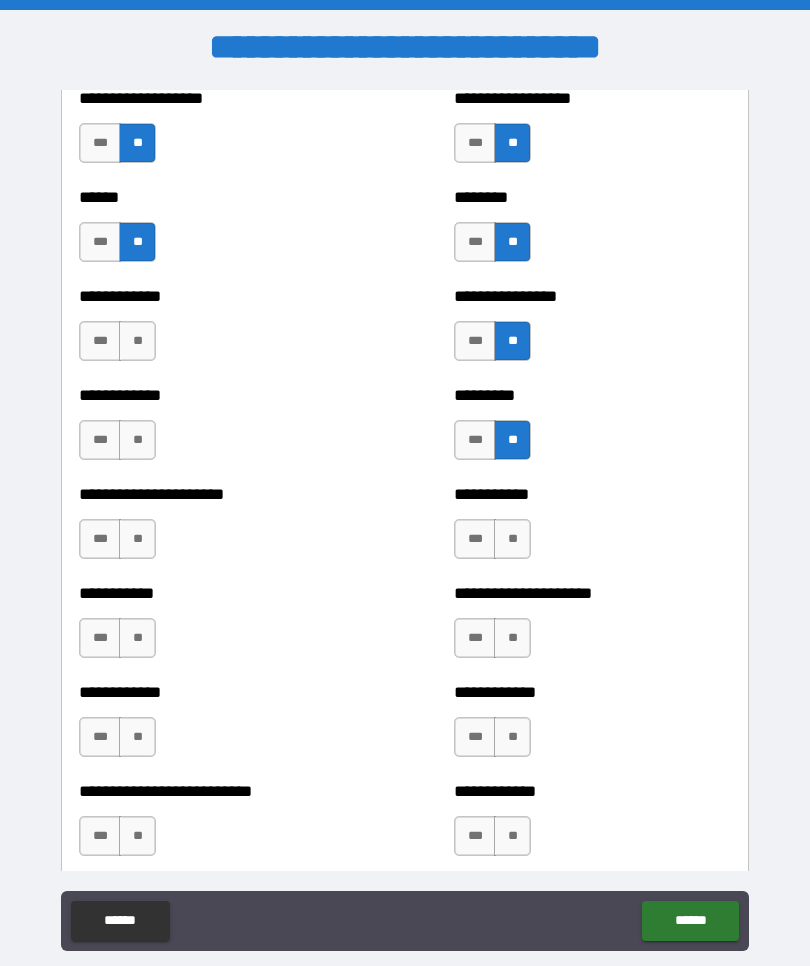 click on "**" at bounding box center [512, 539] 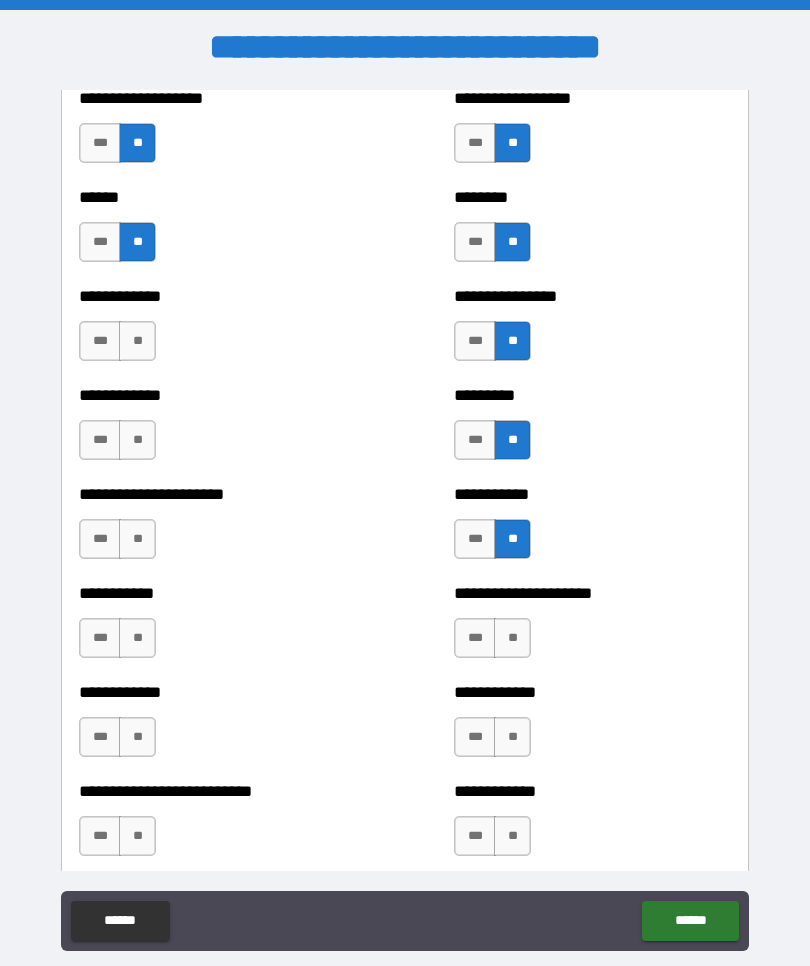 click on "**" at bounding box center (512, 638) 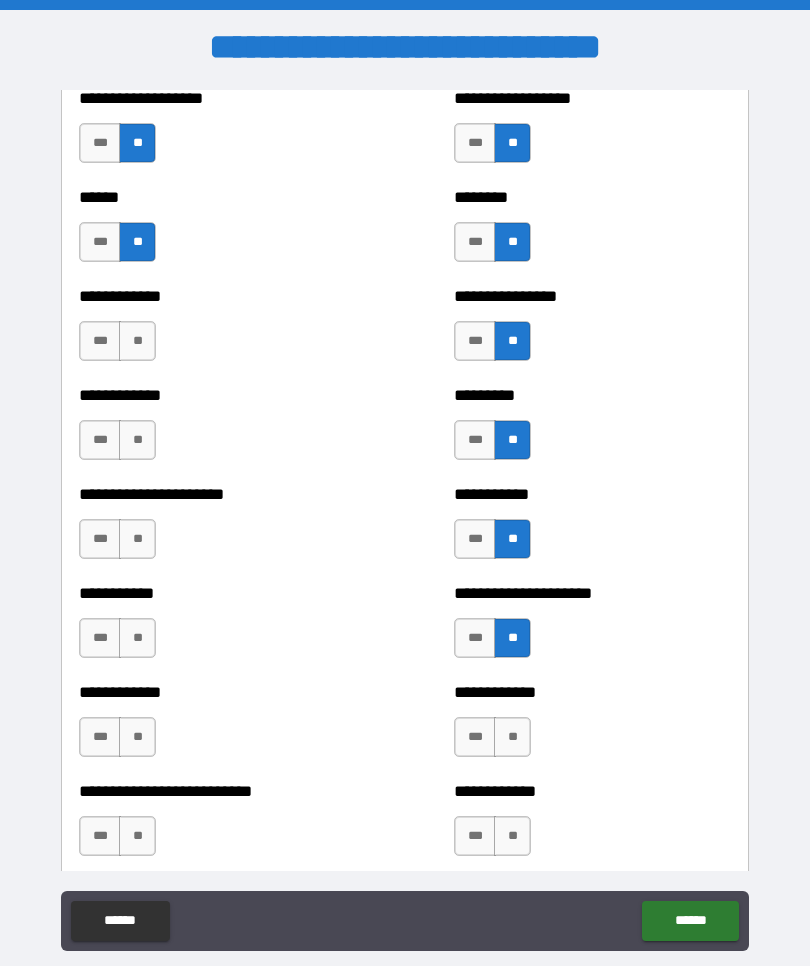 click on "**" at bounding box center [512, 737] 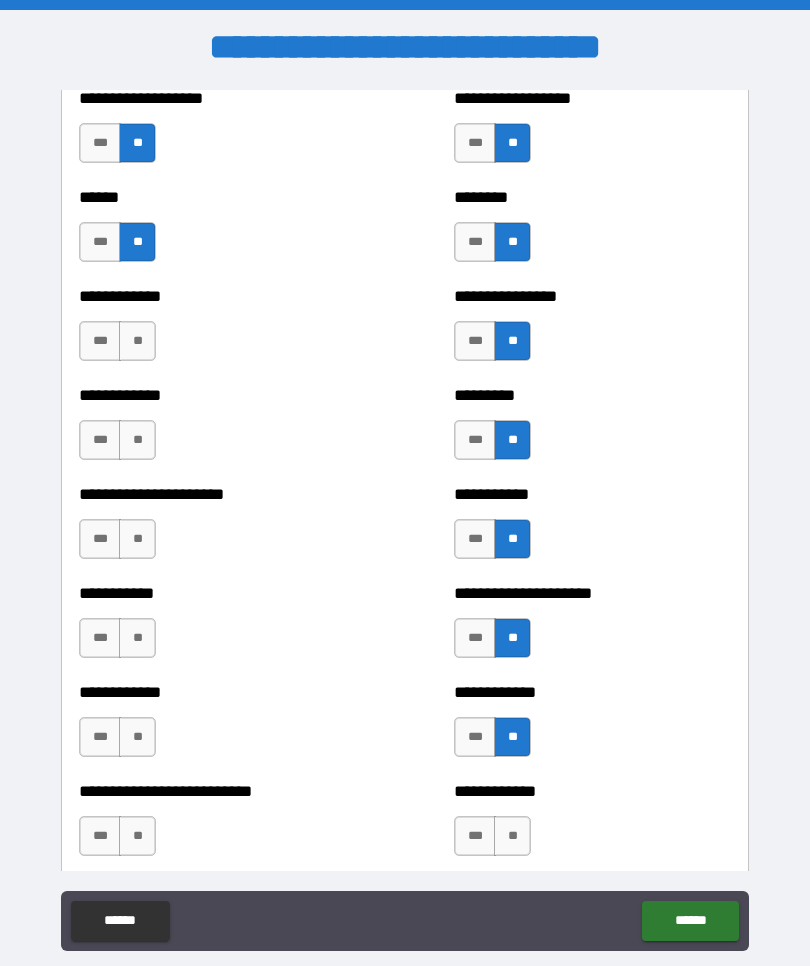 click on "**" at bounding box center [512, 836] 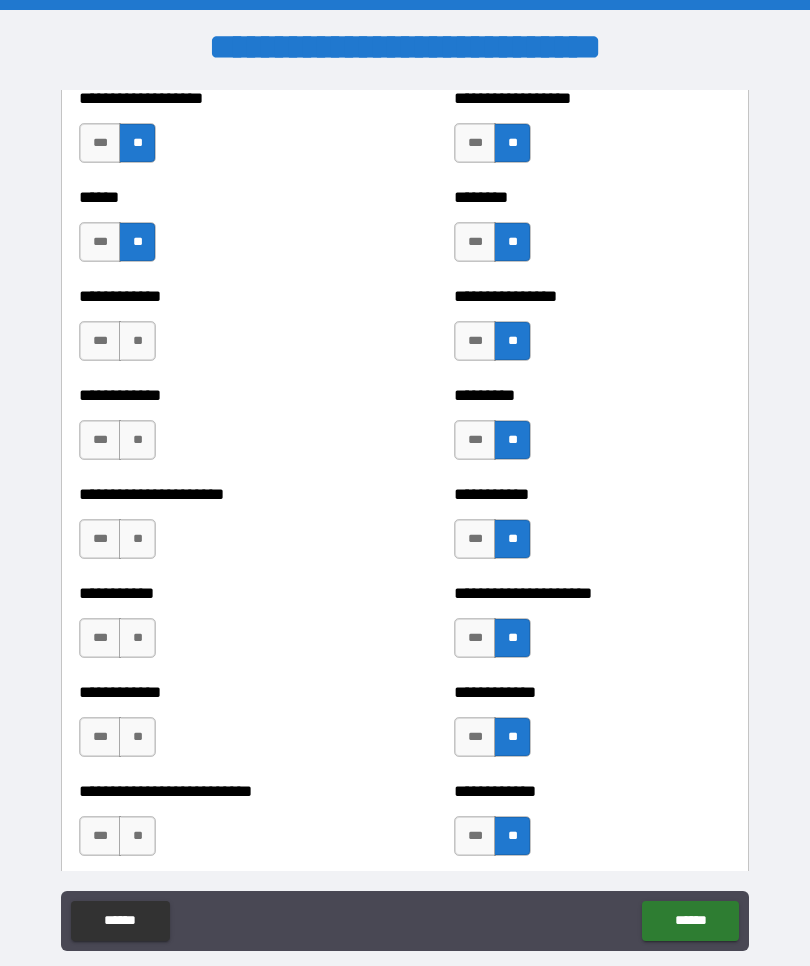 click on "**" at bounding box center (137, 341) 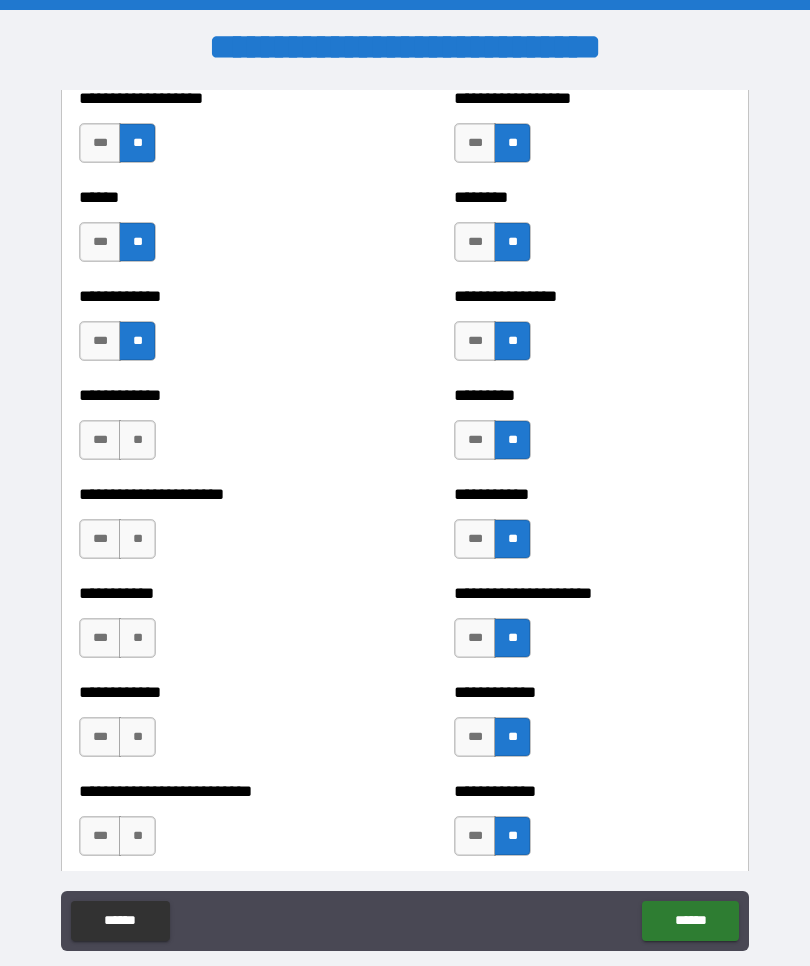 click on "**" at bounding box center [137, 440] 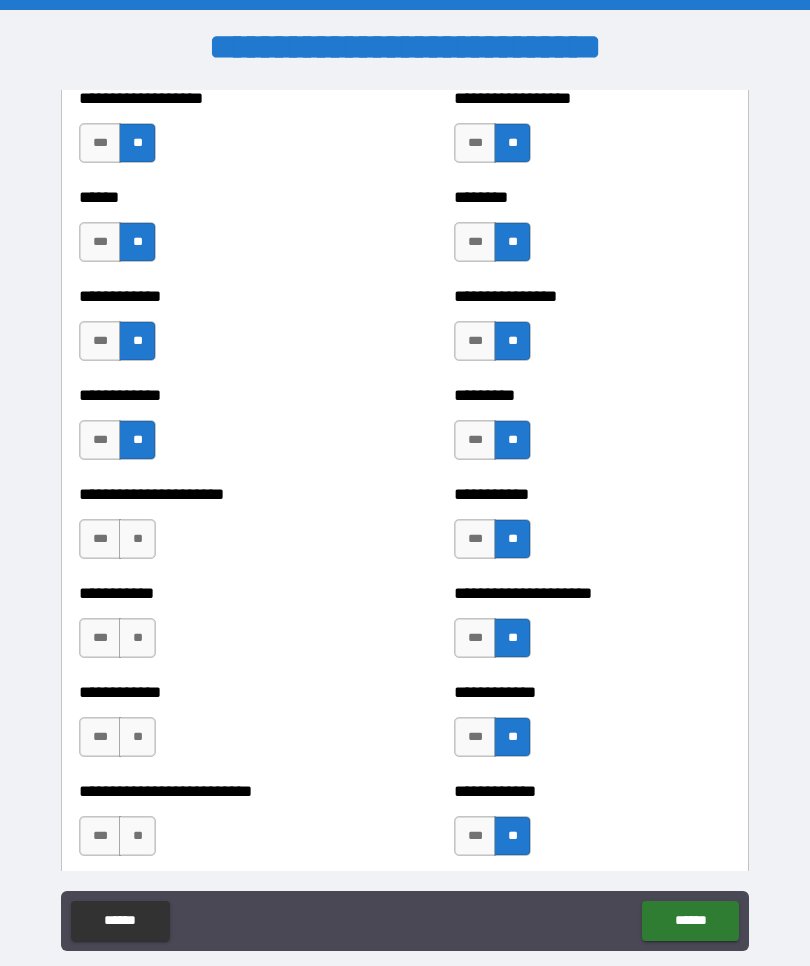 click on "**" at bounding box center (137, 539) 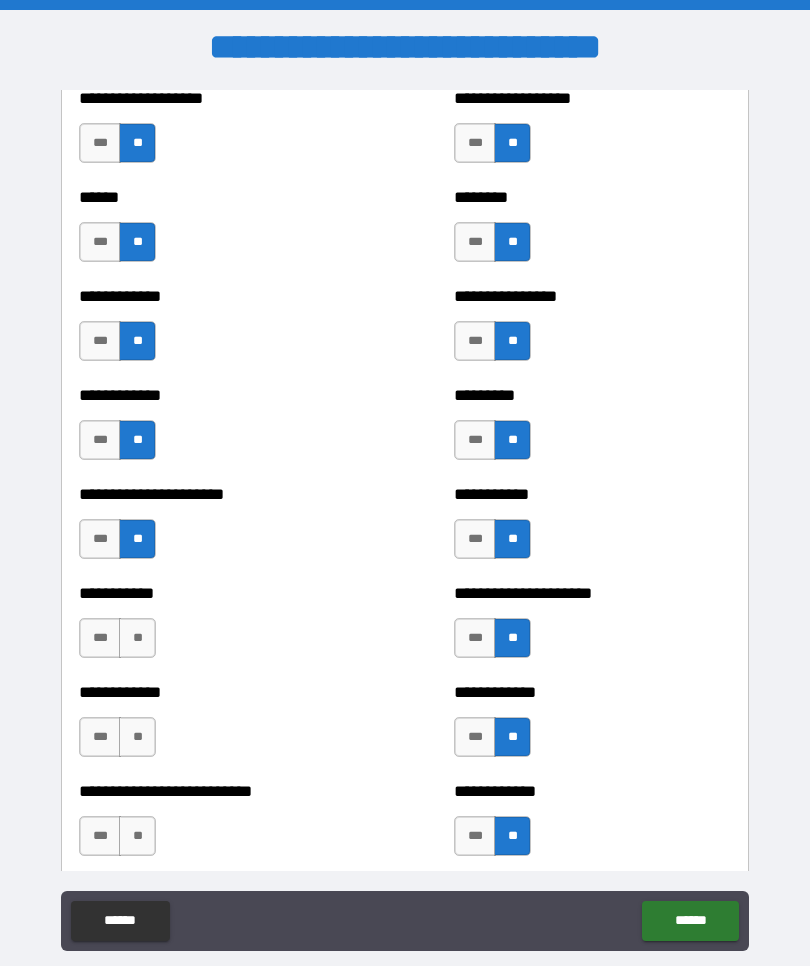 click on "**" at bounding box center (137, 638) 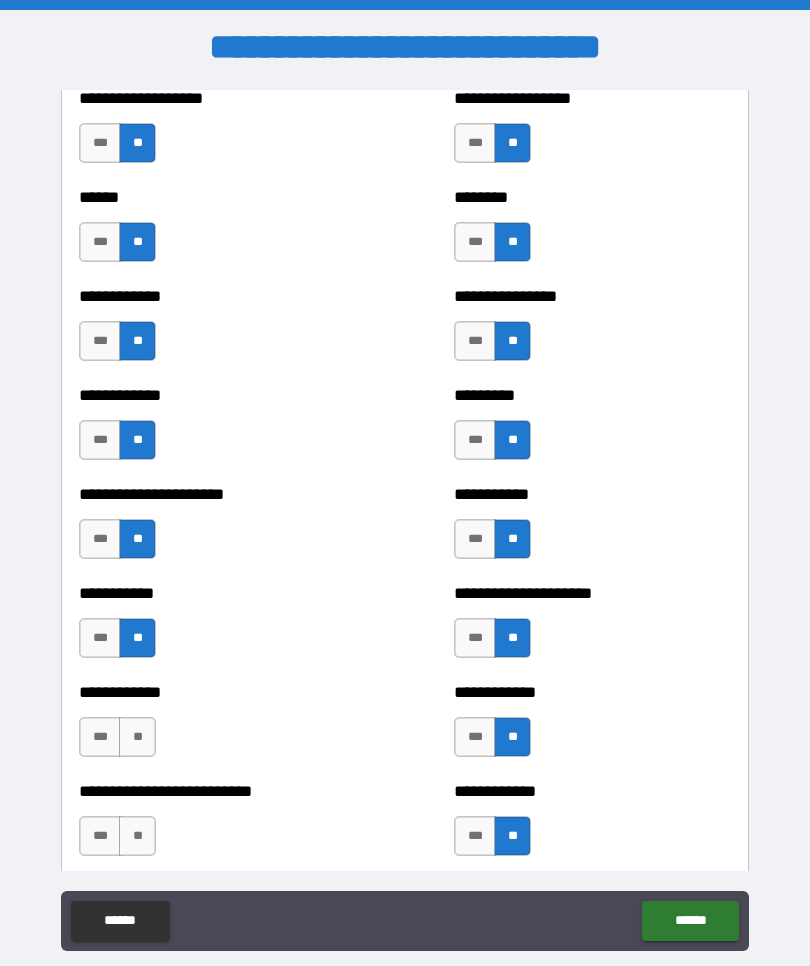 click on "**" at bounding box center [137, 737] 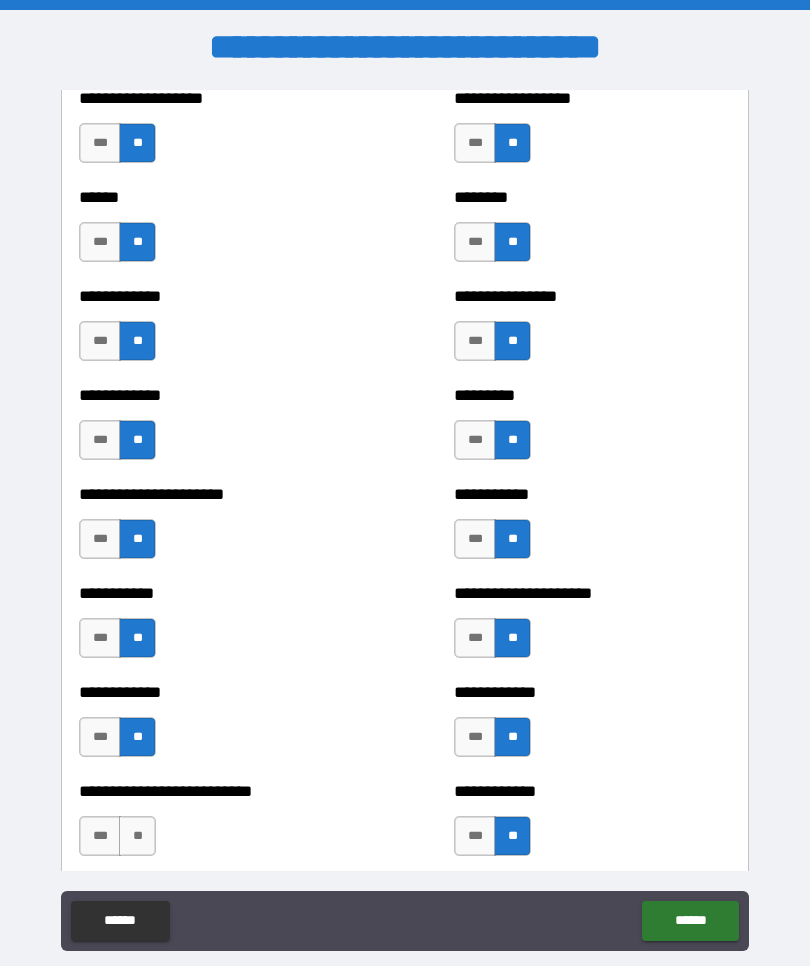 click on "**" at bounding box center (137, 836) 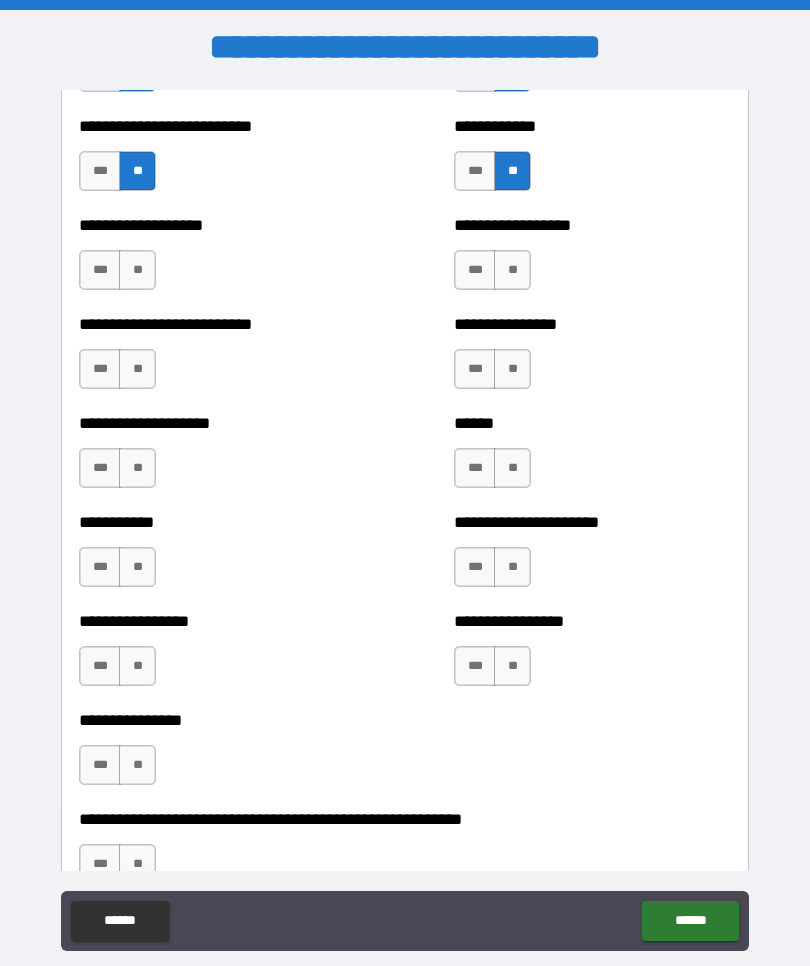 scroll, scrollTop: 5704, scrollLeft: 0, axis: vertical 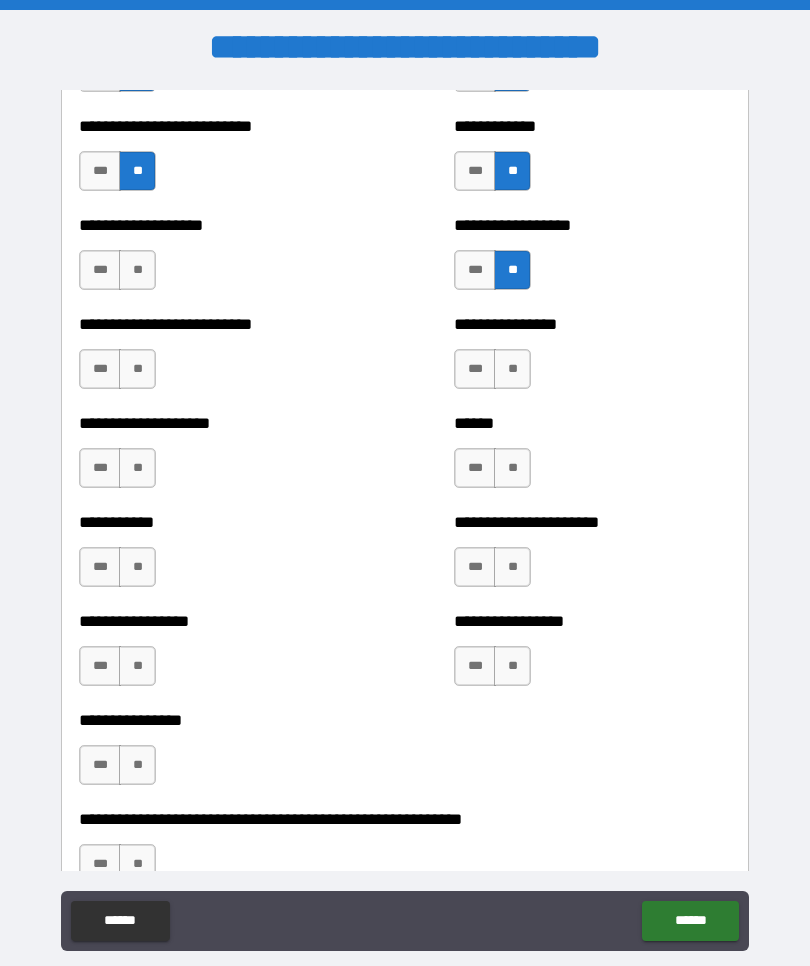 click on "**" at bounding box center [512, 369] 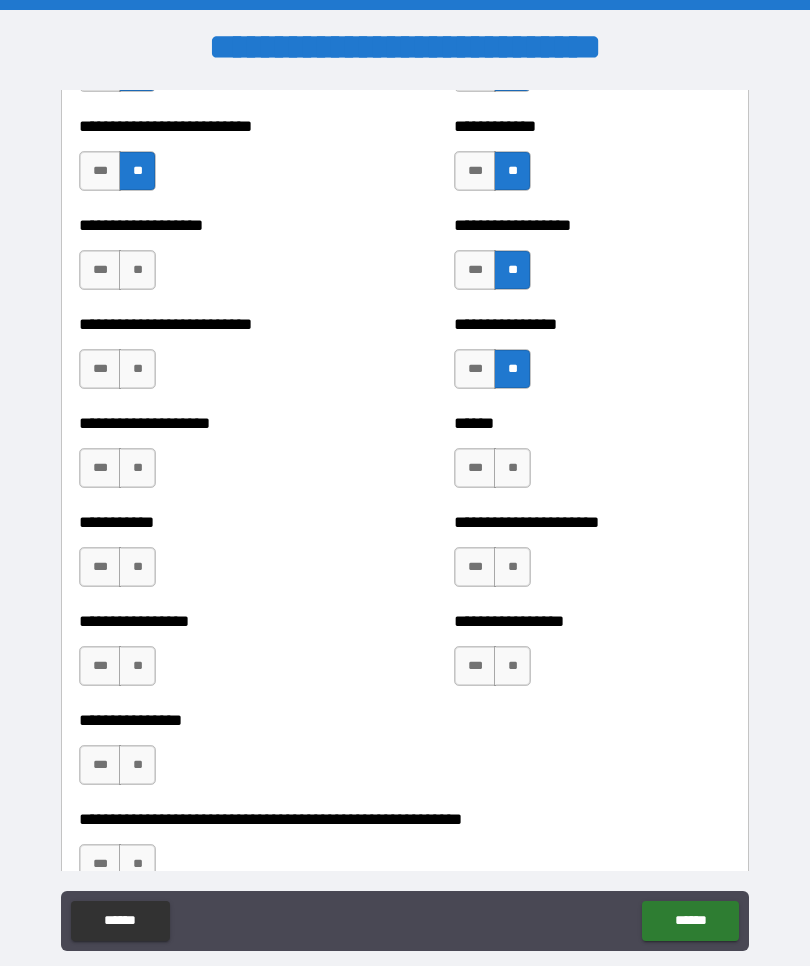 click on "**" at bounding box center [512, 468] 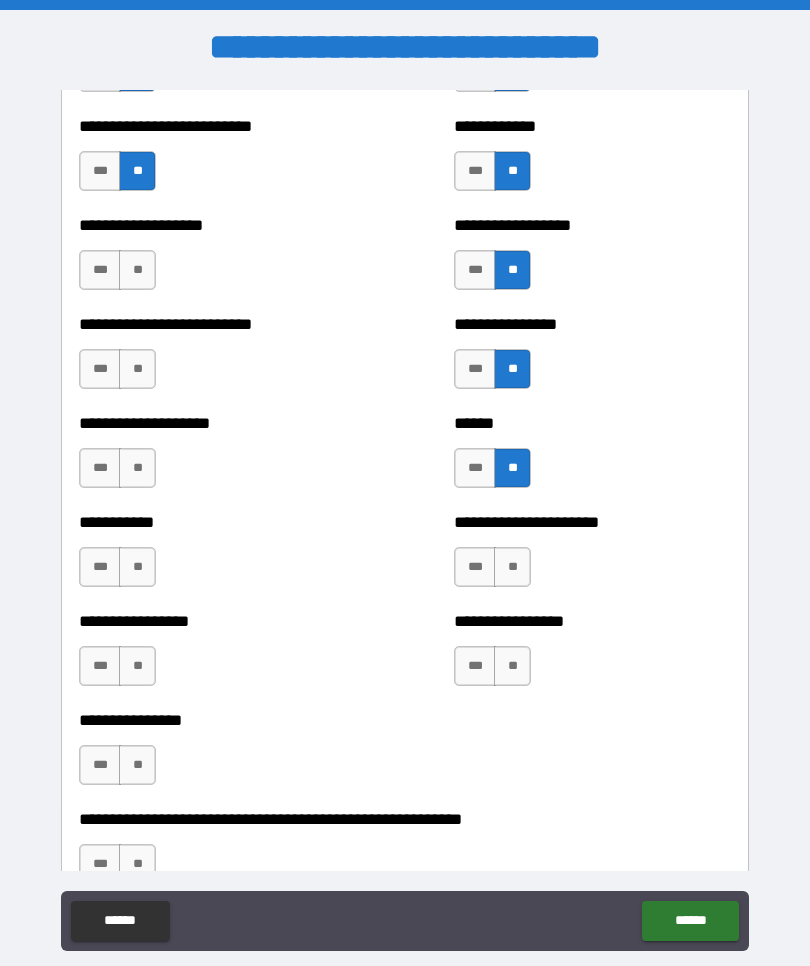 click on "**" at bounding box center (512, 567) 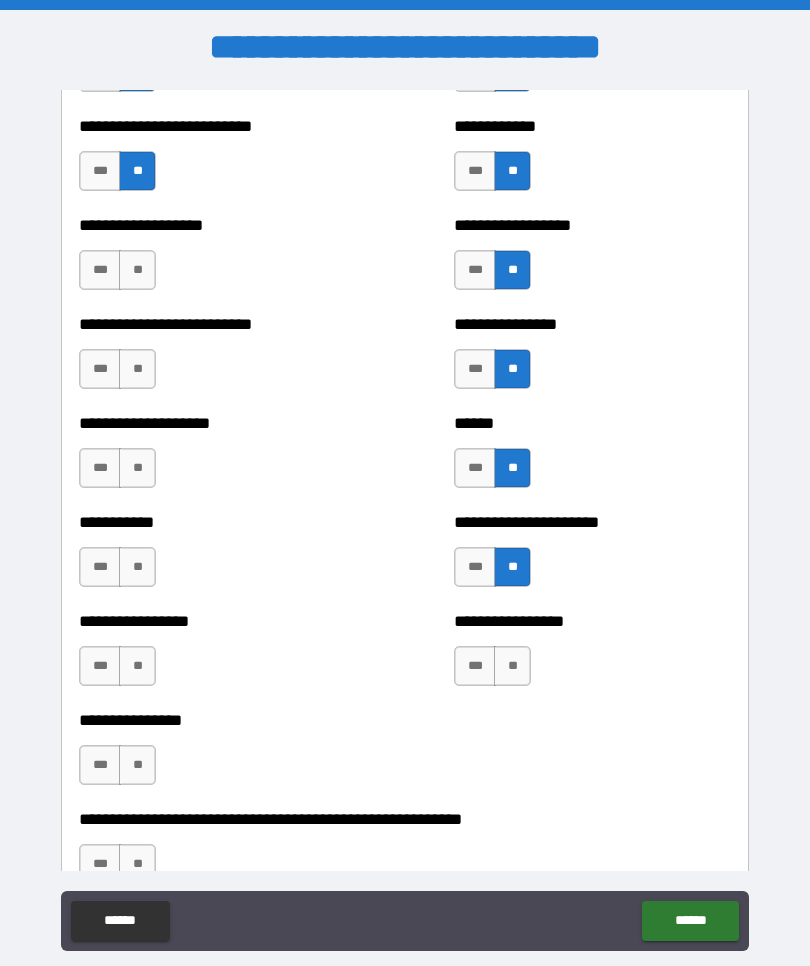 click on "**" at bounding box center (512, 666) 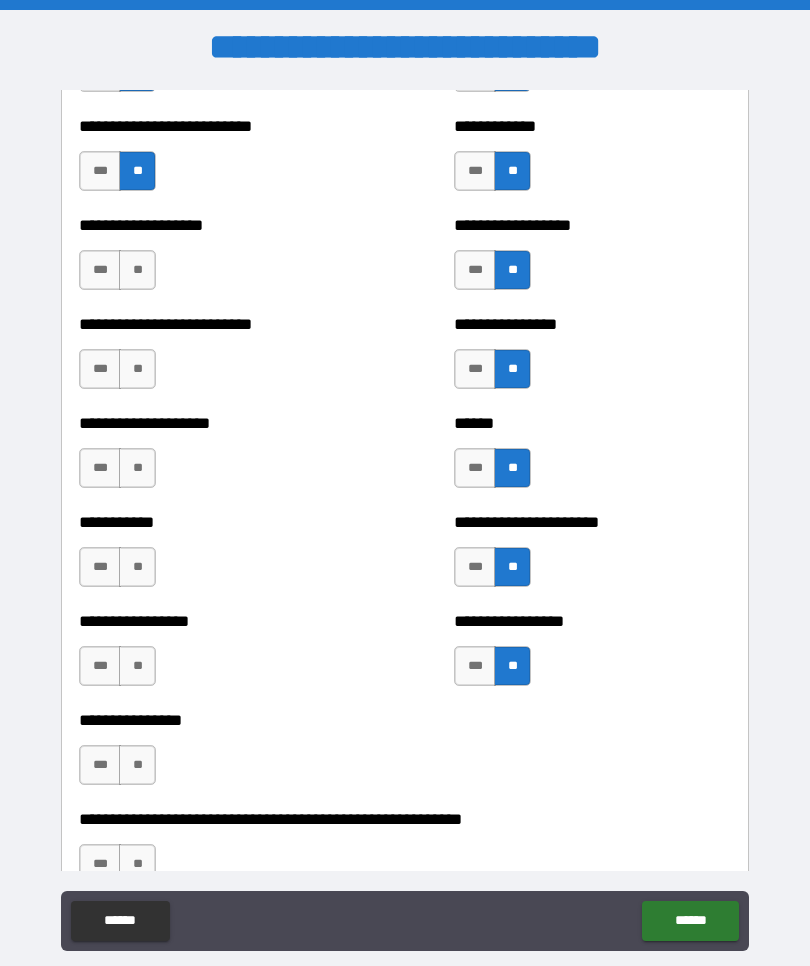 click on "**" at bounding box center (137, 270) 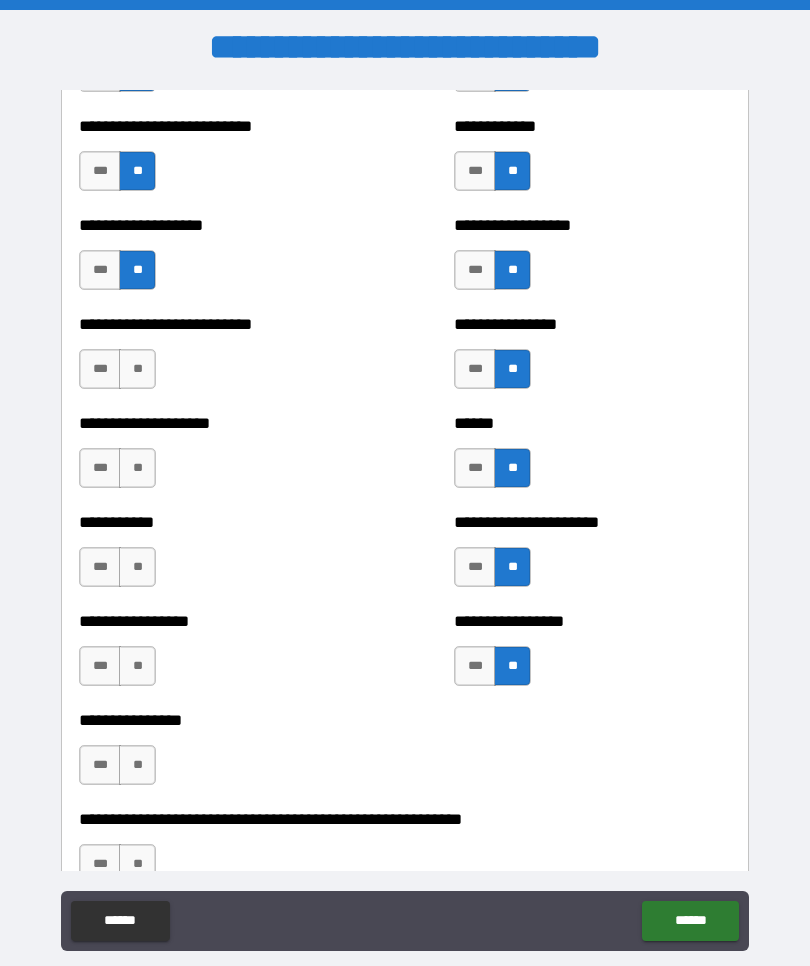 click on "**" at bounding box center [137, 369] 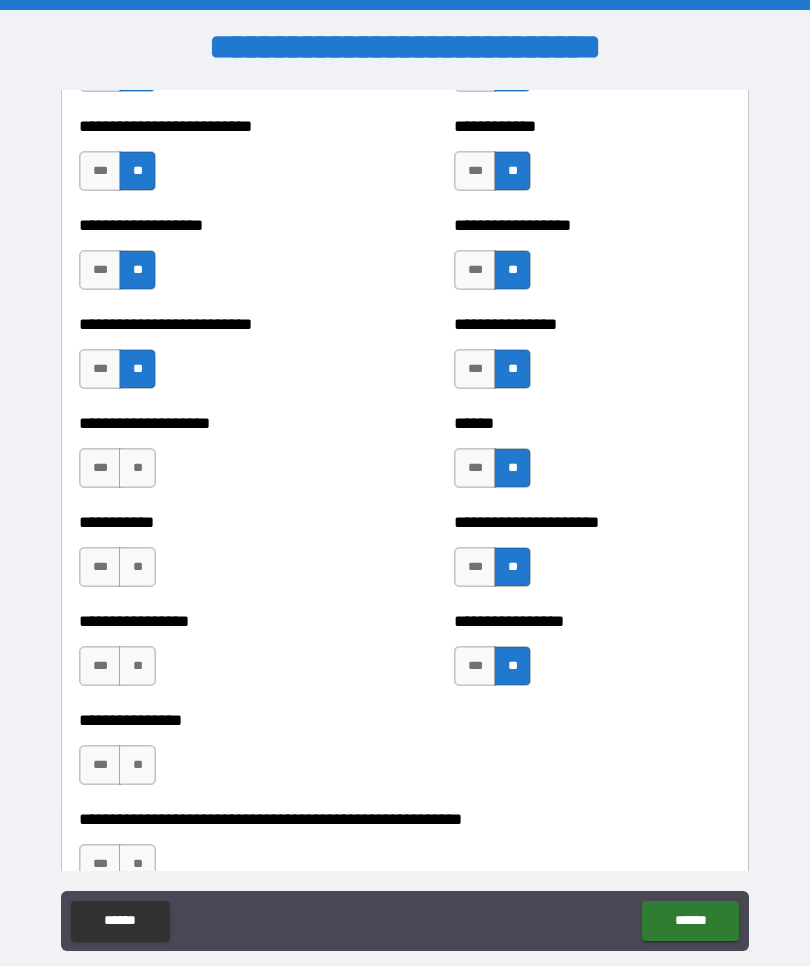 click on "**" at bounding box center (137, 468) 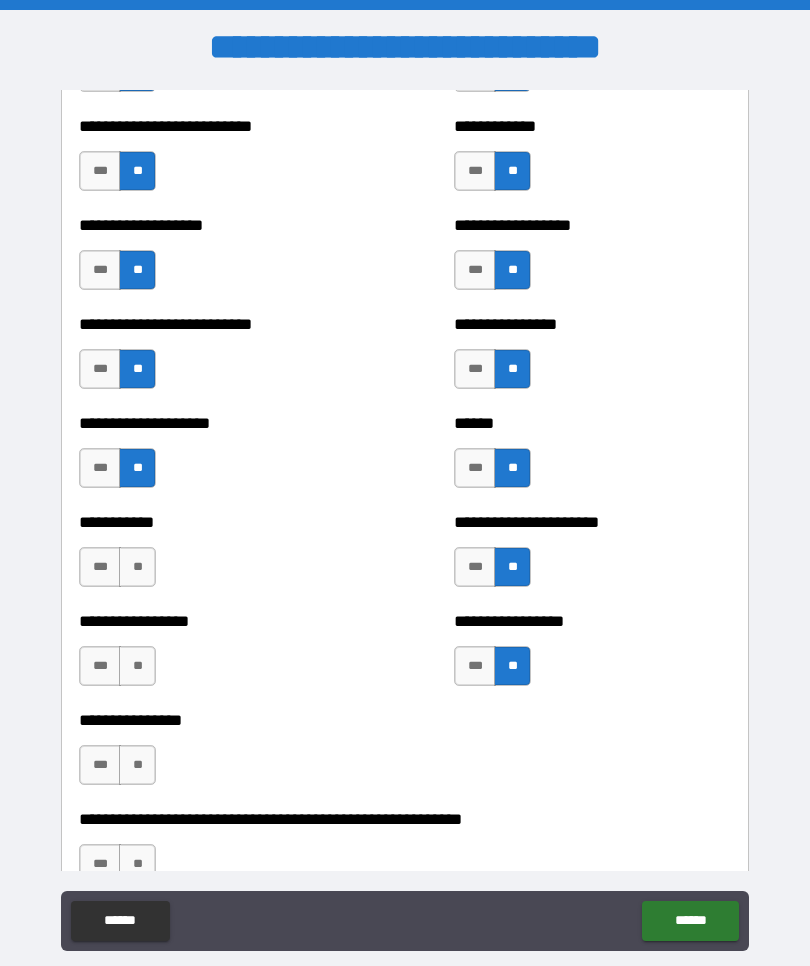 click on "**" at bounding box center (137, 567) 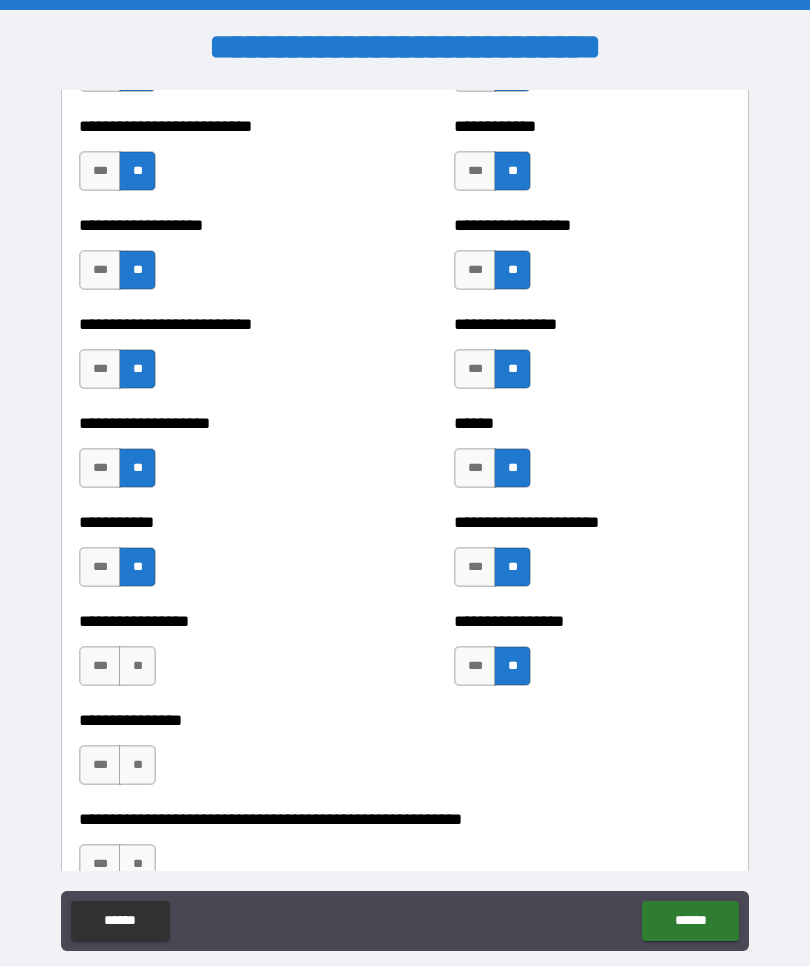 click on "**" at bounding box center (137, 666) 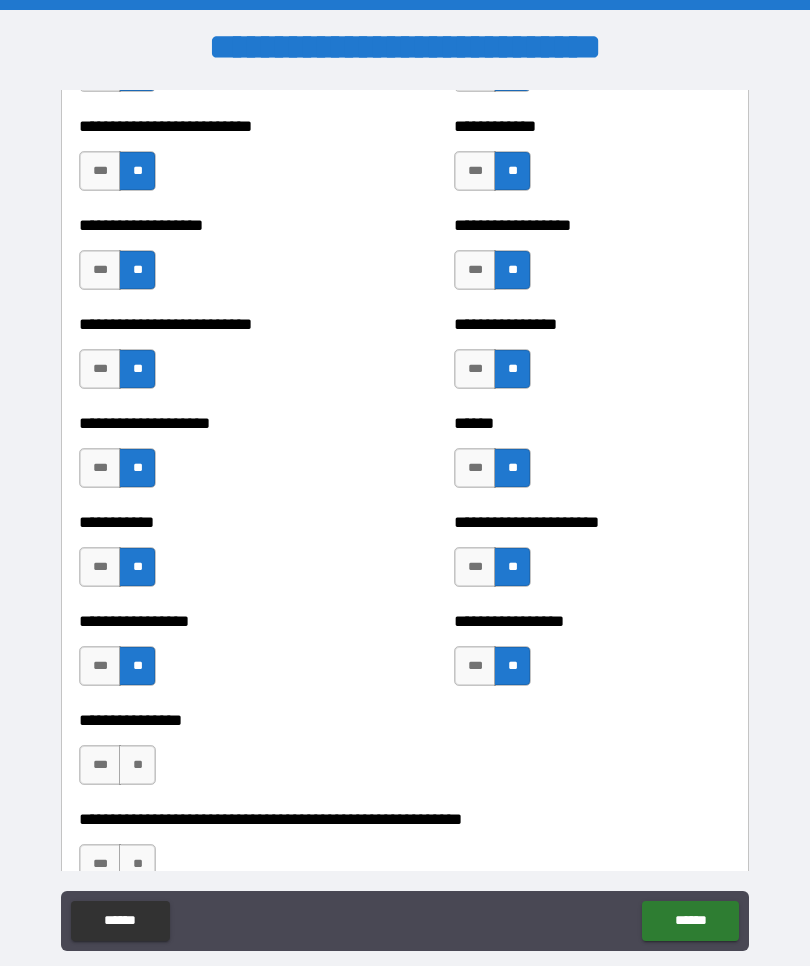 click on "**" at bounding box center [137, 765] 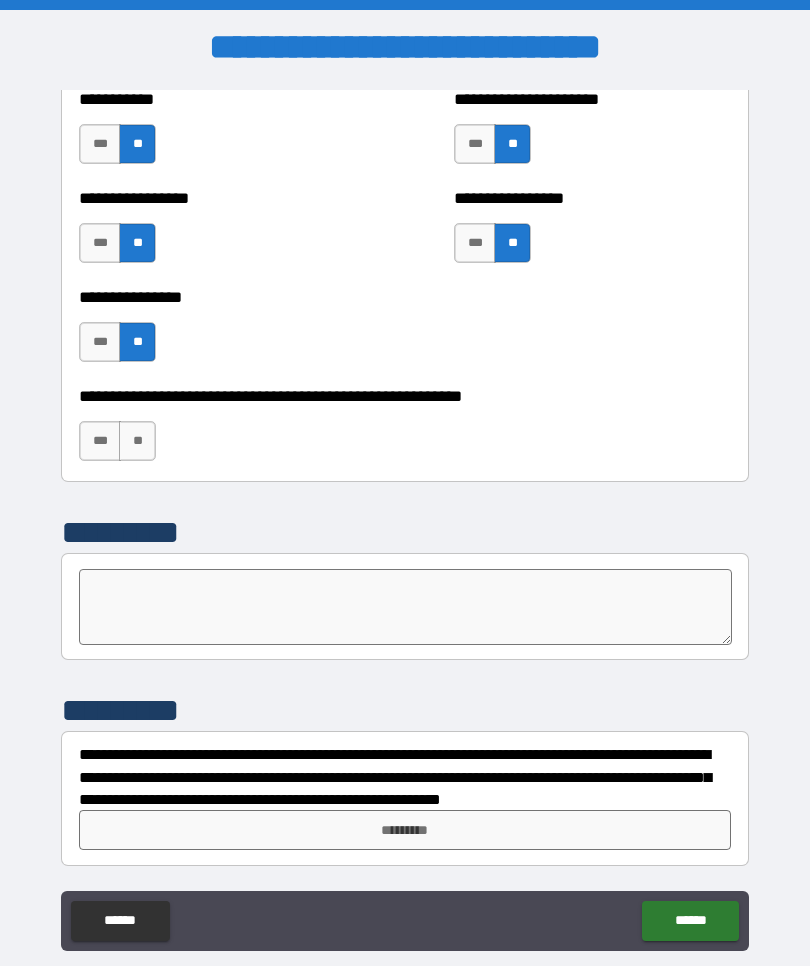 scroll, scrollTop: 6127, scrollLeft: 0, axis: vertical 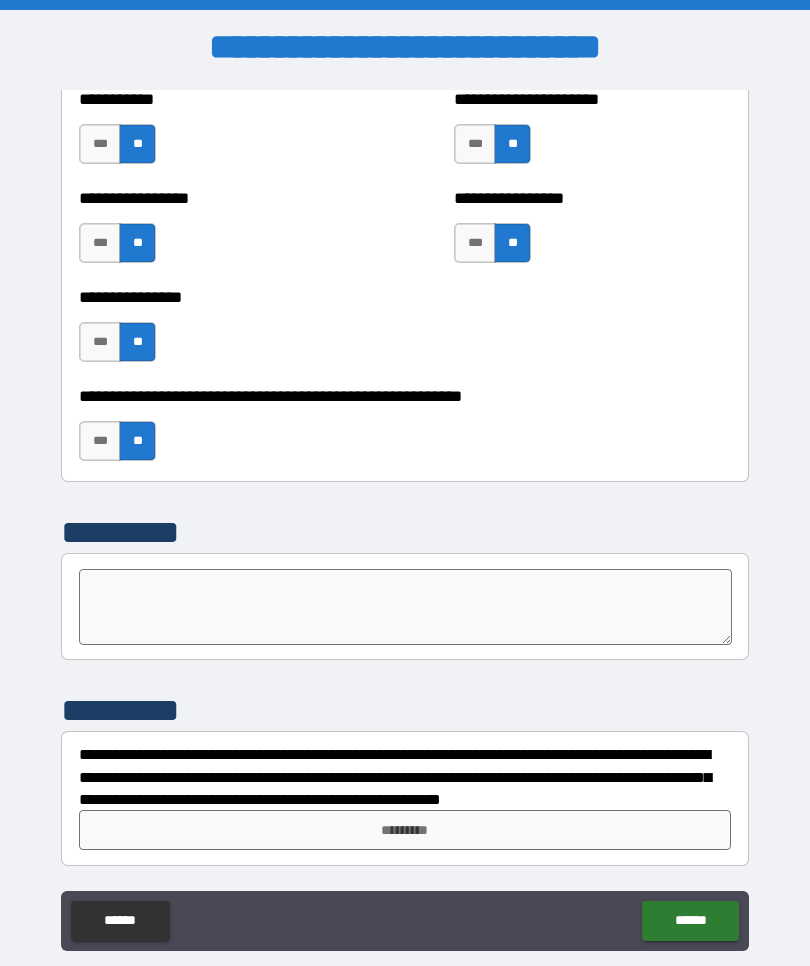 click on "*********" at bounding box center [405, 830] 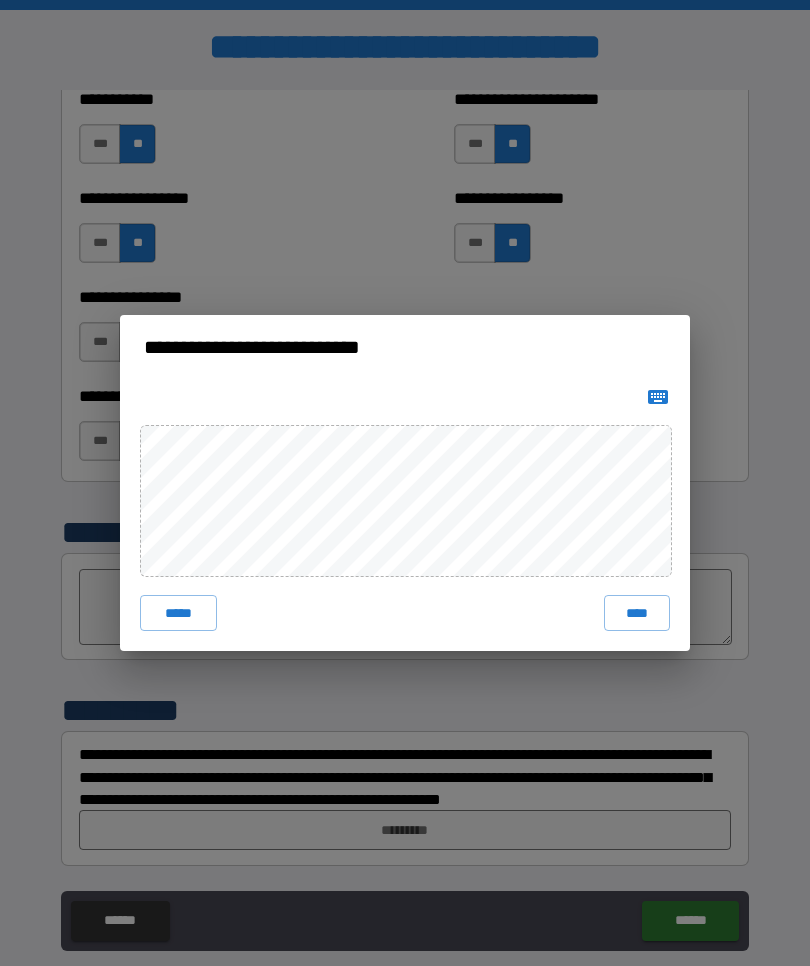 click on "****" at bounding box center (637, 613) 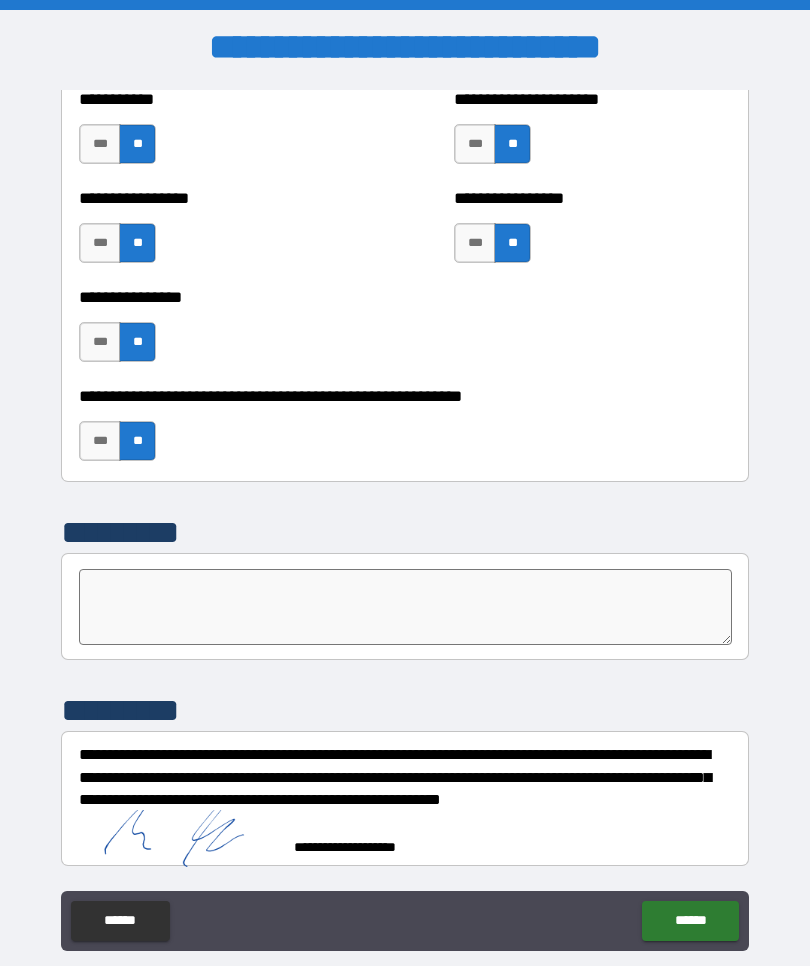 scroll, scrollTop: 6117, scrollLeft: 0, axis: vertical 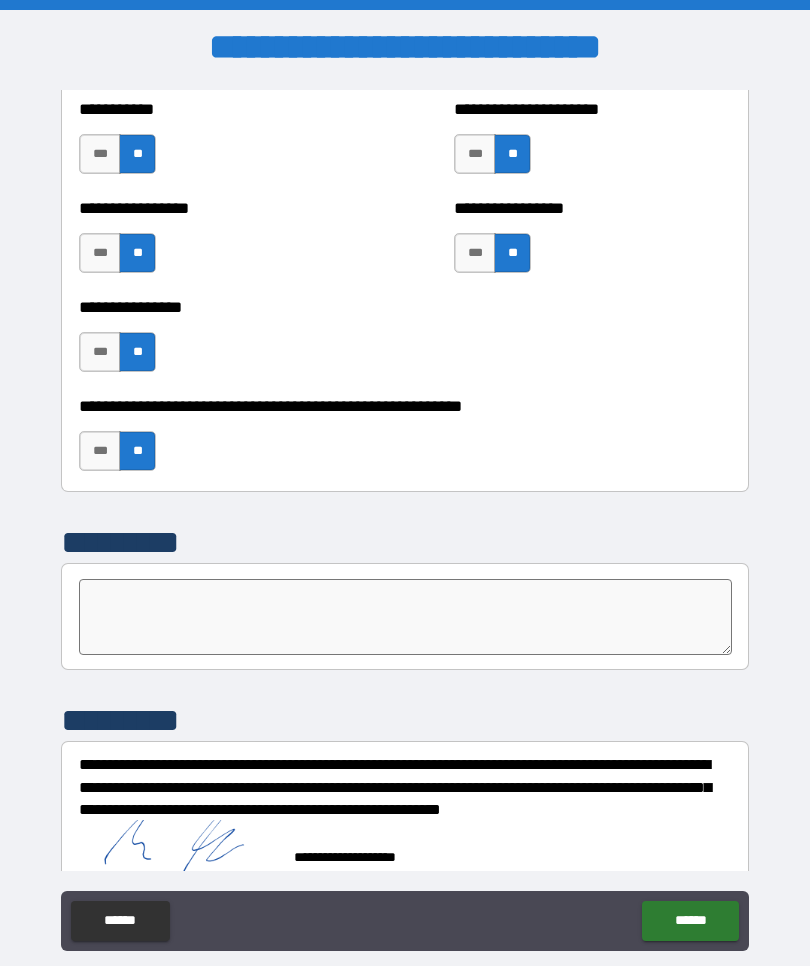 click on "******" at bounding box center (690, 921) 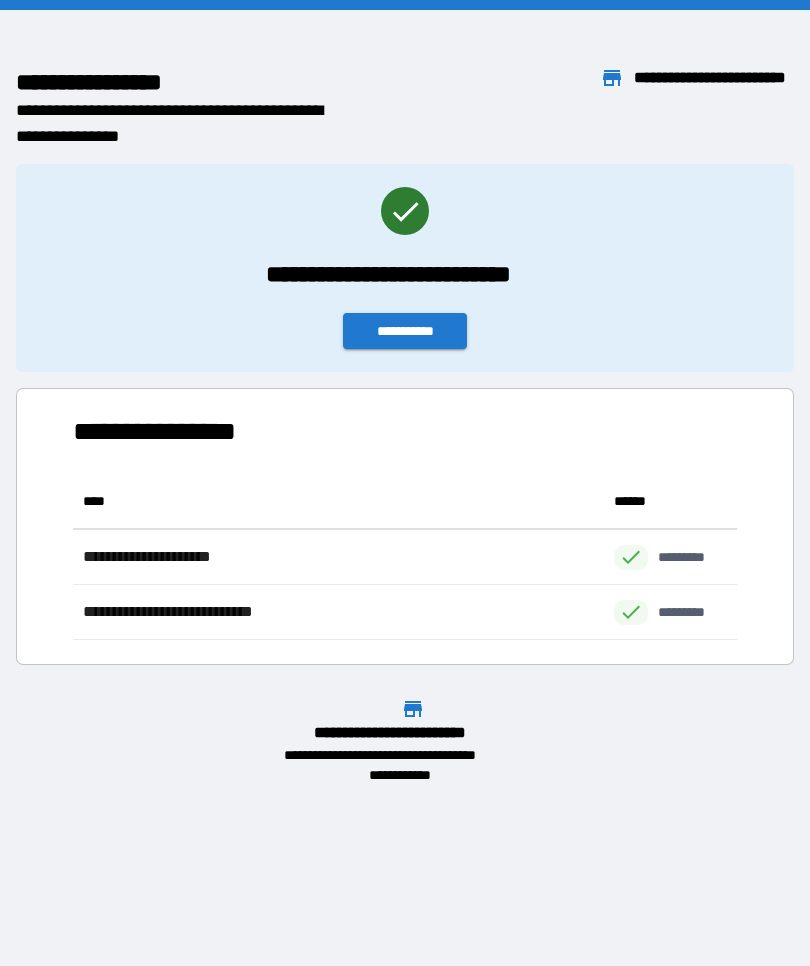scroll, scrollTop: 1, scrollLeft: 1, axis: both 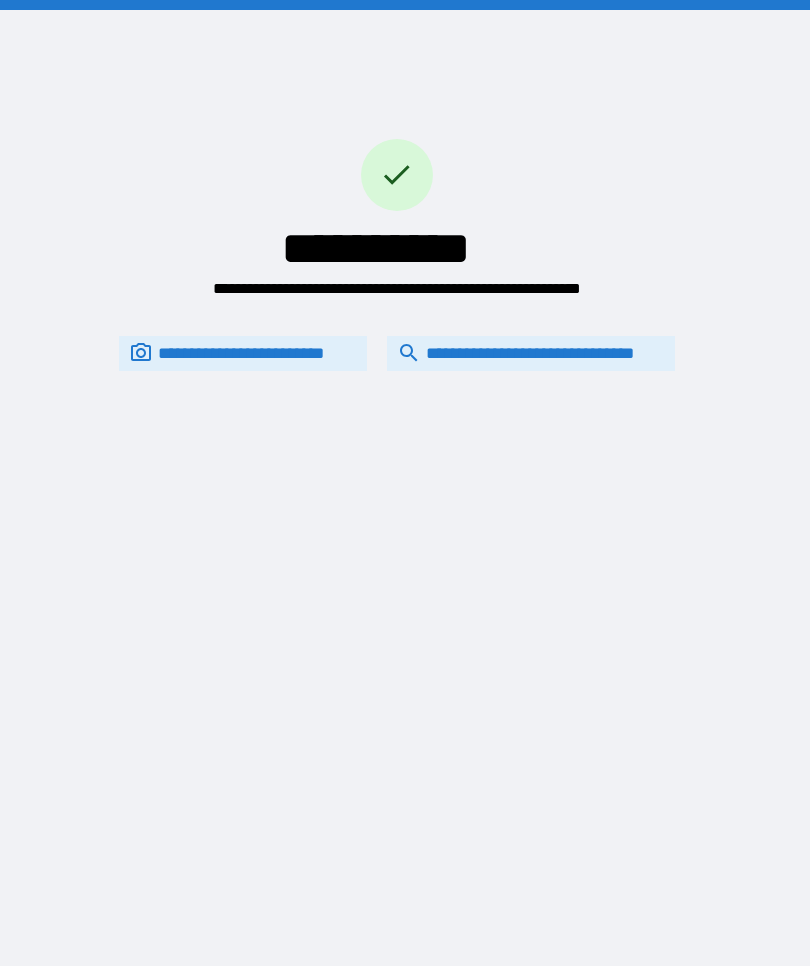click on "**********" at bounding box center (531, 353) 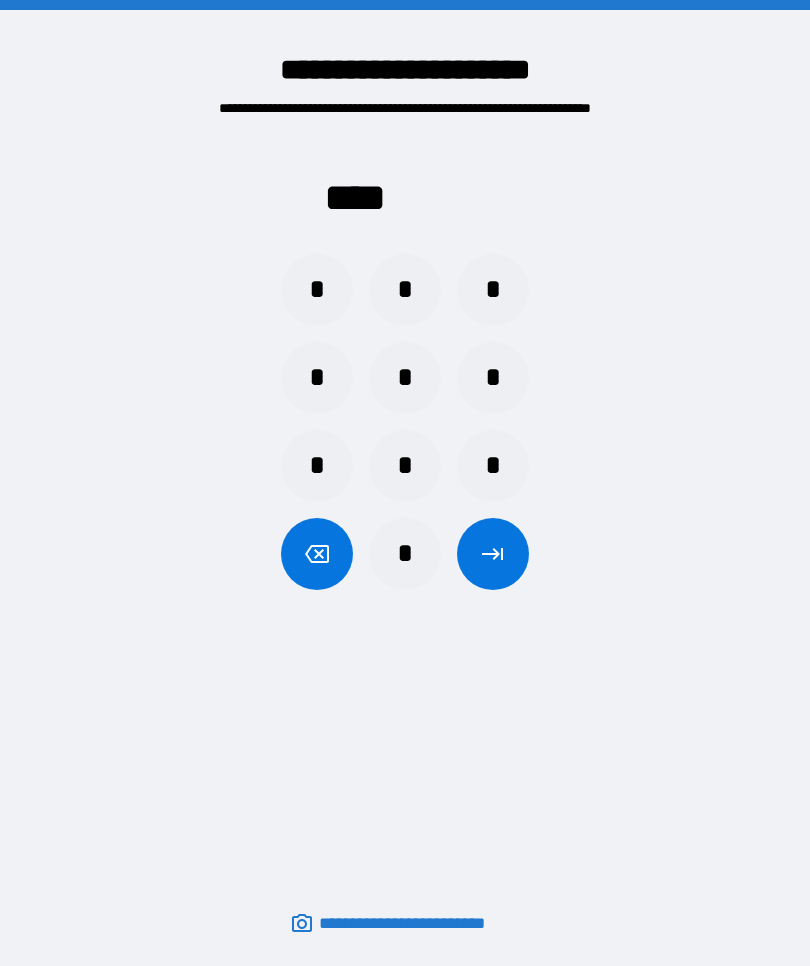 click on "*" at bounding box center [493, 378] 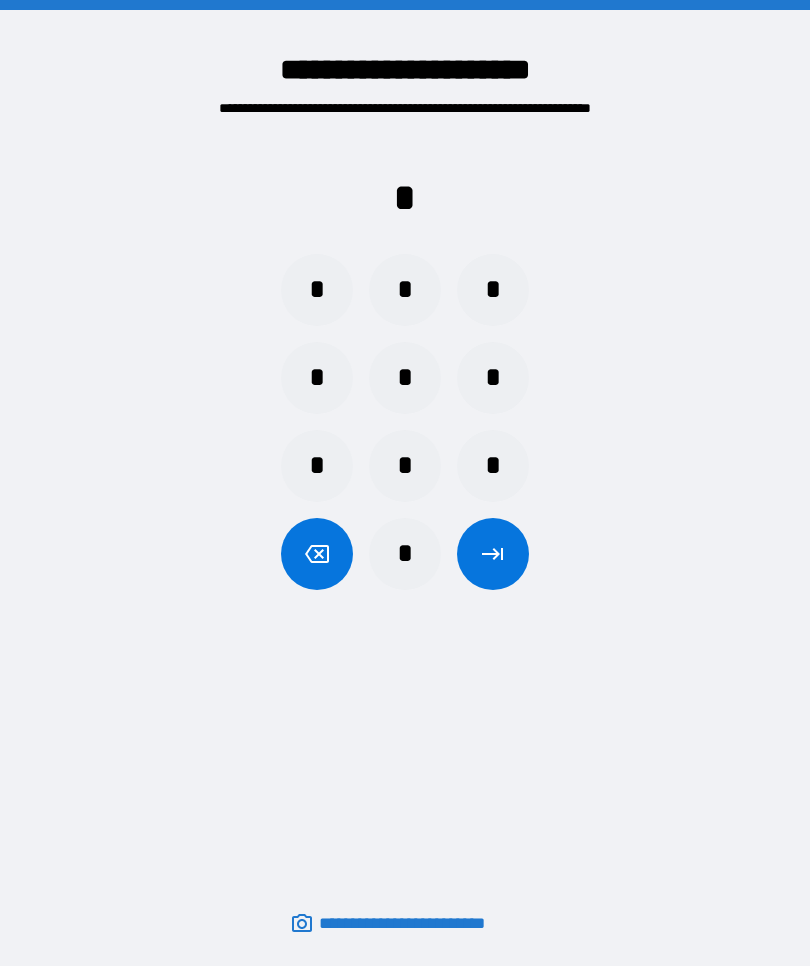 click on "*" at bounding box center [317, 290] 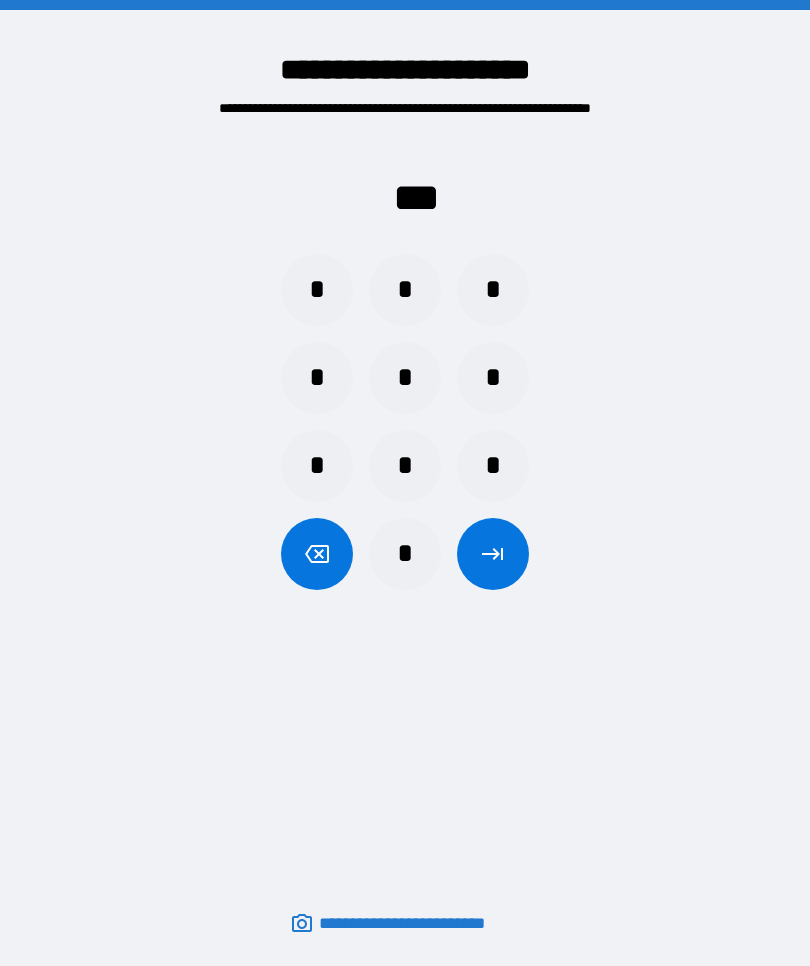 click on "*" at bounding box center [317, 290] 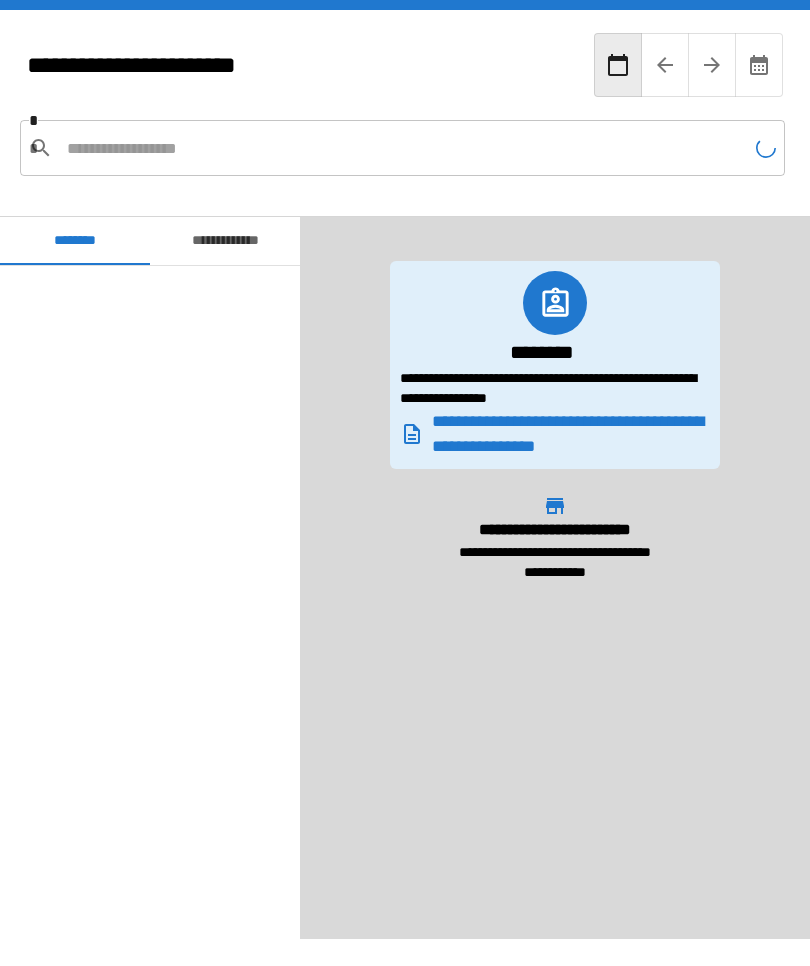 scroll, scrollTop: 600, scrollLeft: 0, axis: vertical 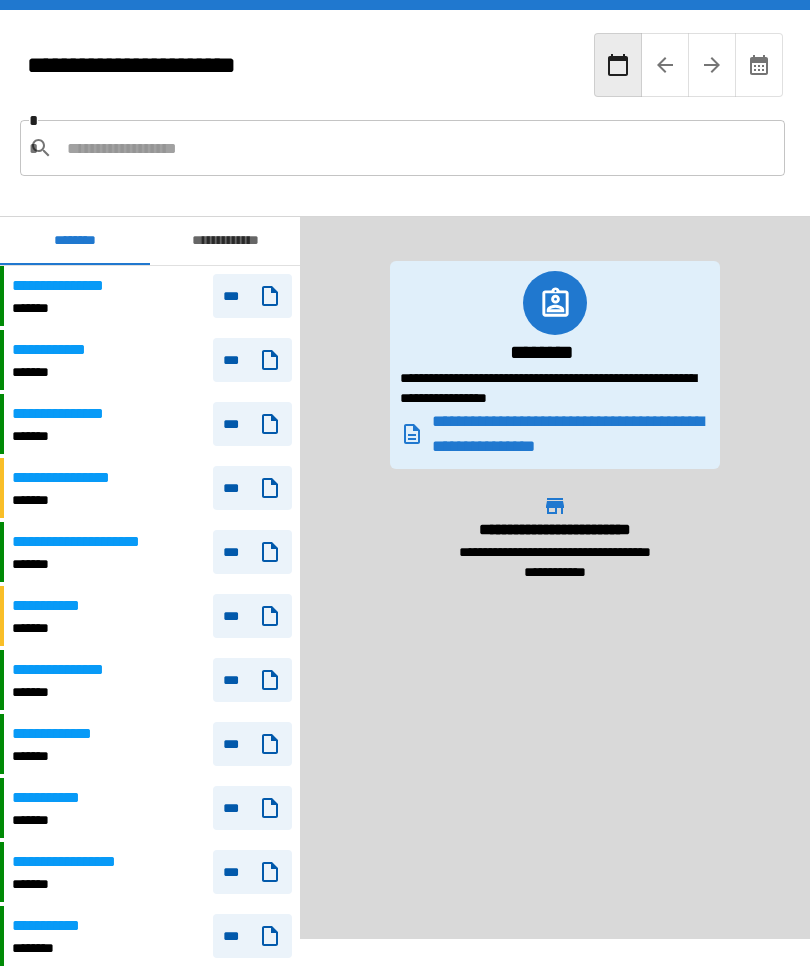 click at bounding box center (418, 148) 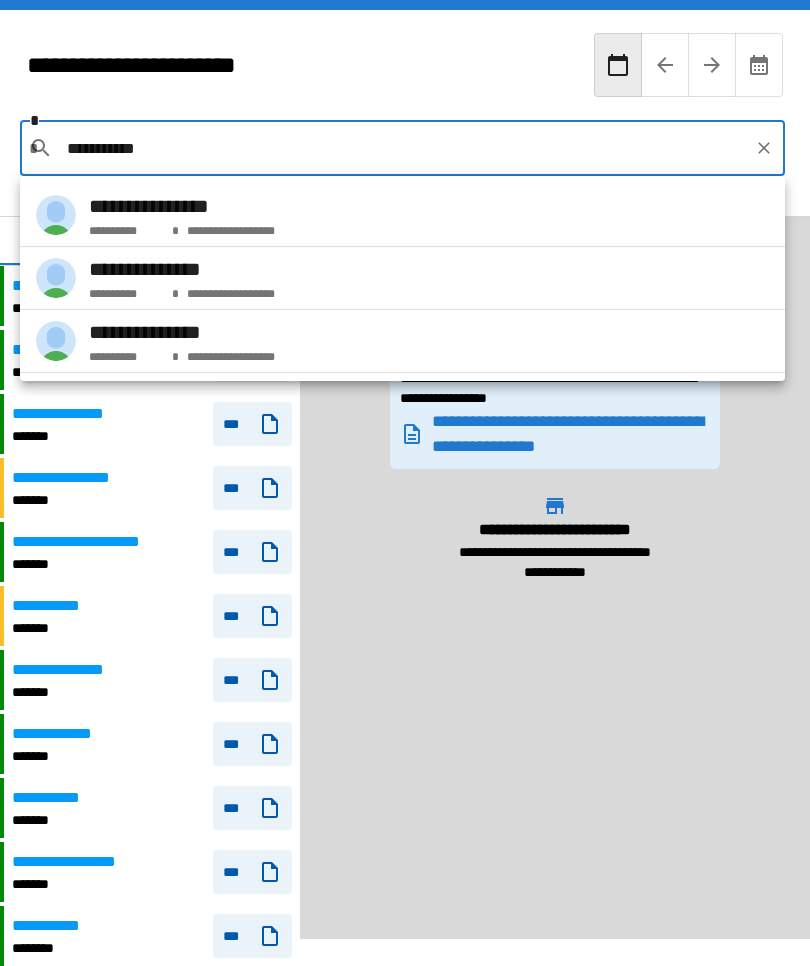 click on "**********" at bounding box center (402, 215) 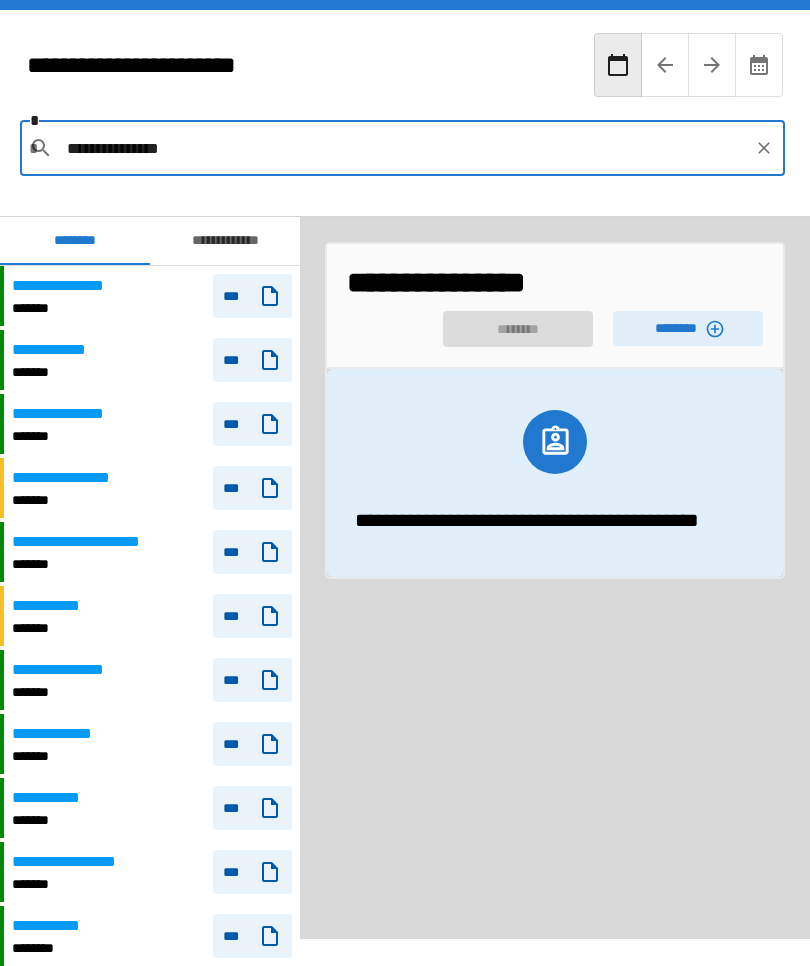 click on "********" at bounding box center (688, 328) 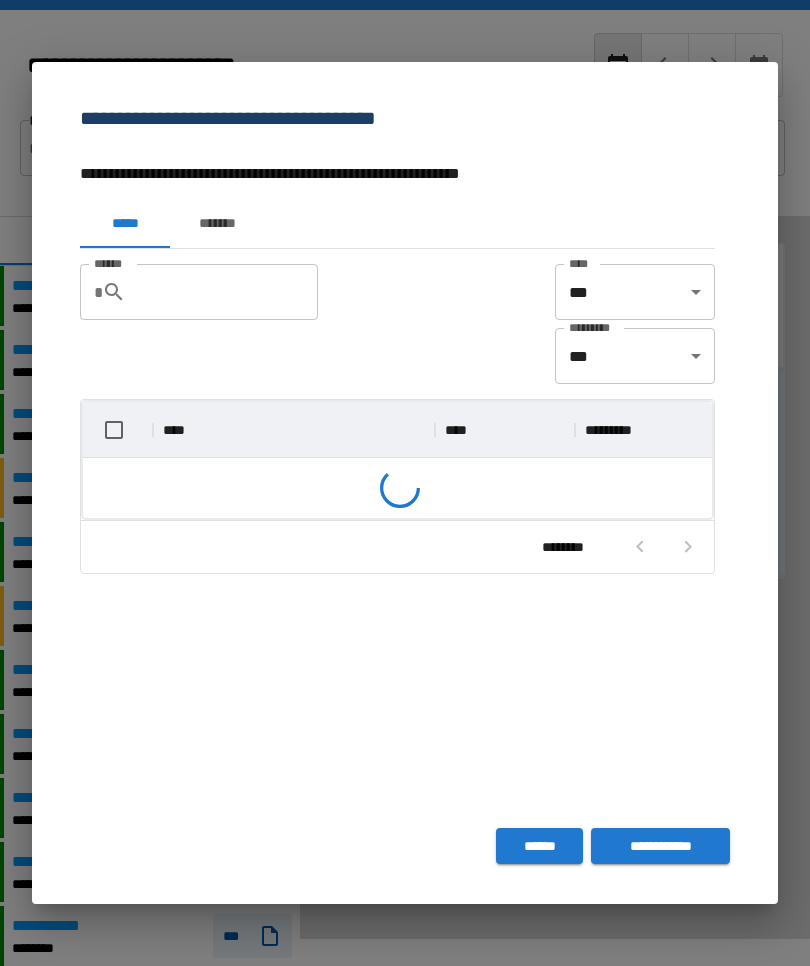 scroll, scrollTop: 116, scrollLeft: 629, axis: both 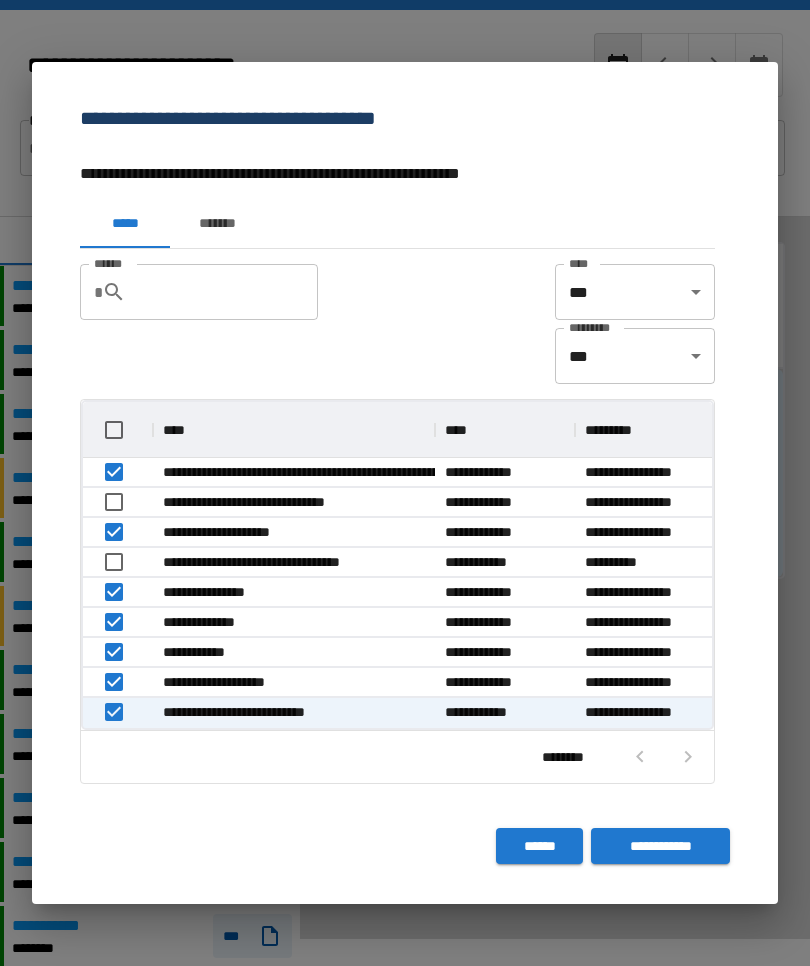 click on "**********" at bounding box center [660, 846] 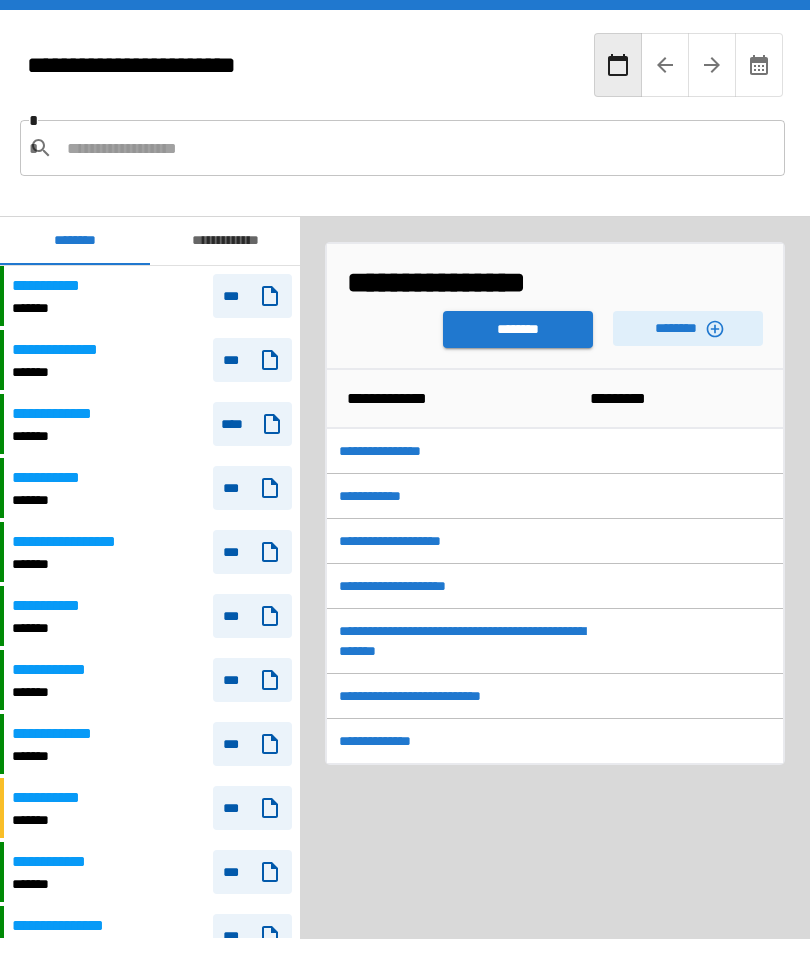 scroll, scrollTop: 600, scrollLeft: 0, axis: vertical 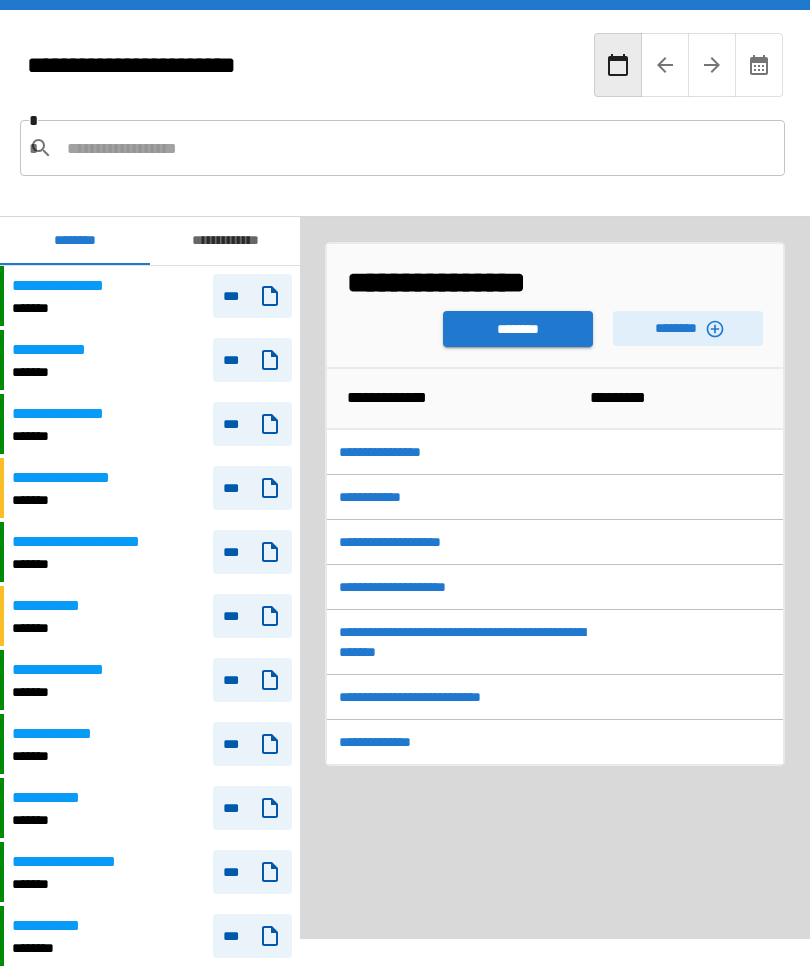 click on "********" at bounding box center [518, 329] 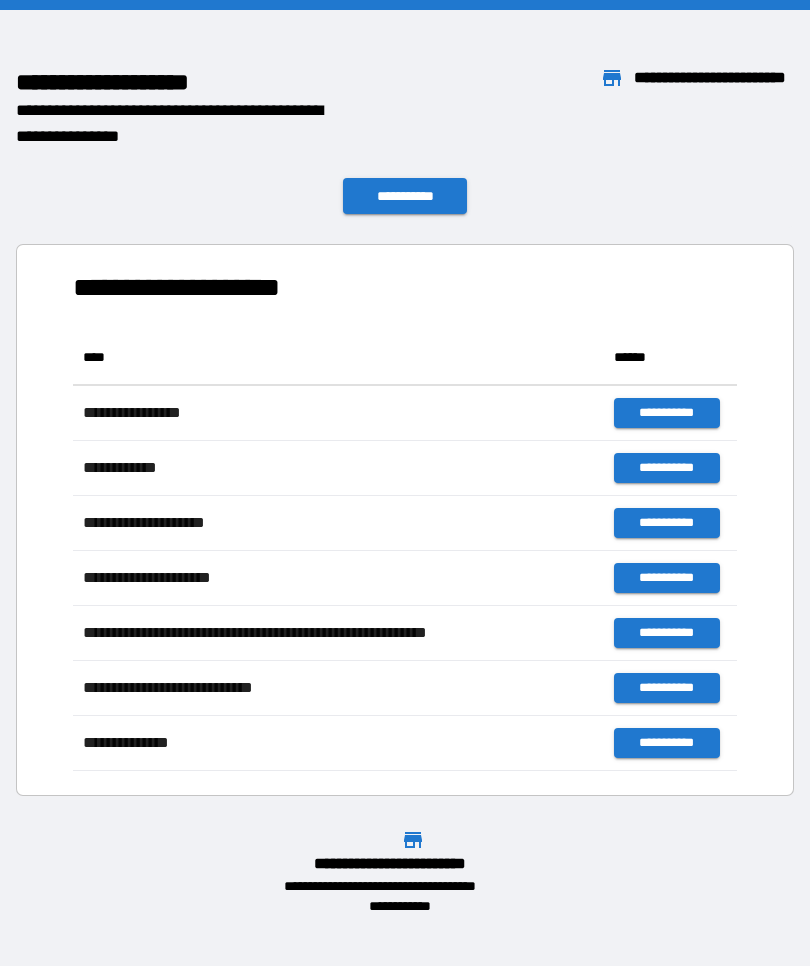 scroll, scrollTop: 1, scrollLeft: 1, axis: both 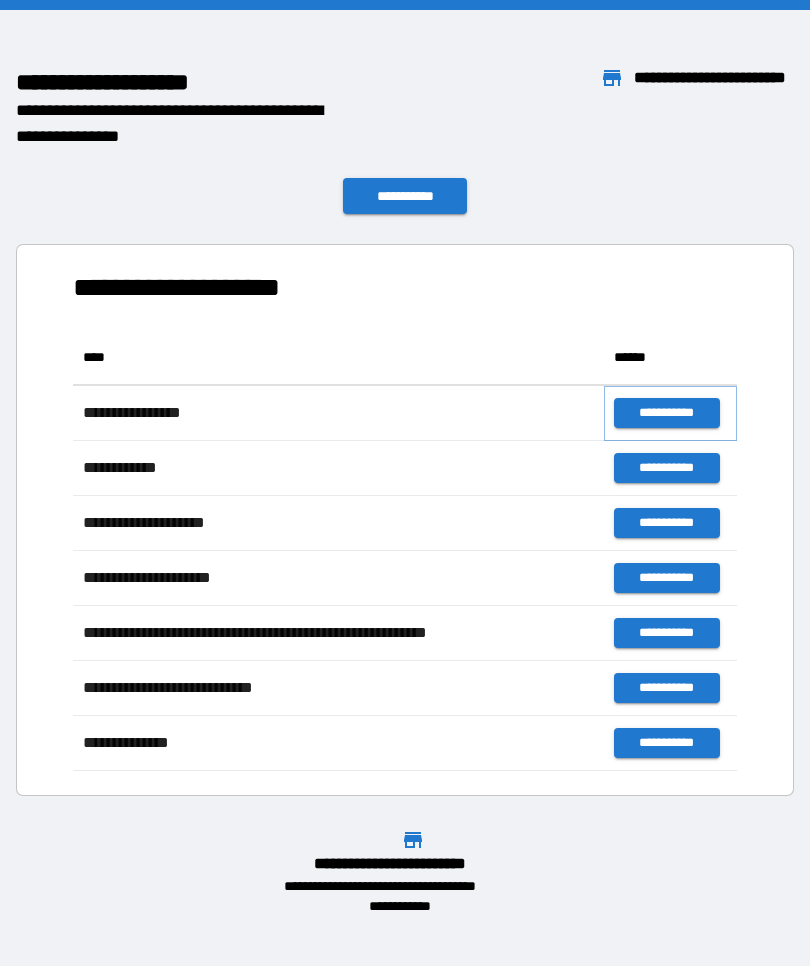 click on "**********" at bounding box center [666, 413] 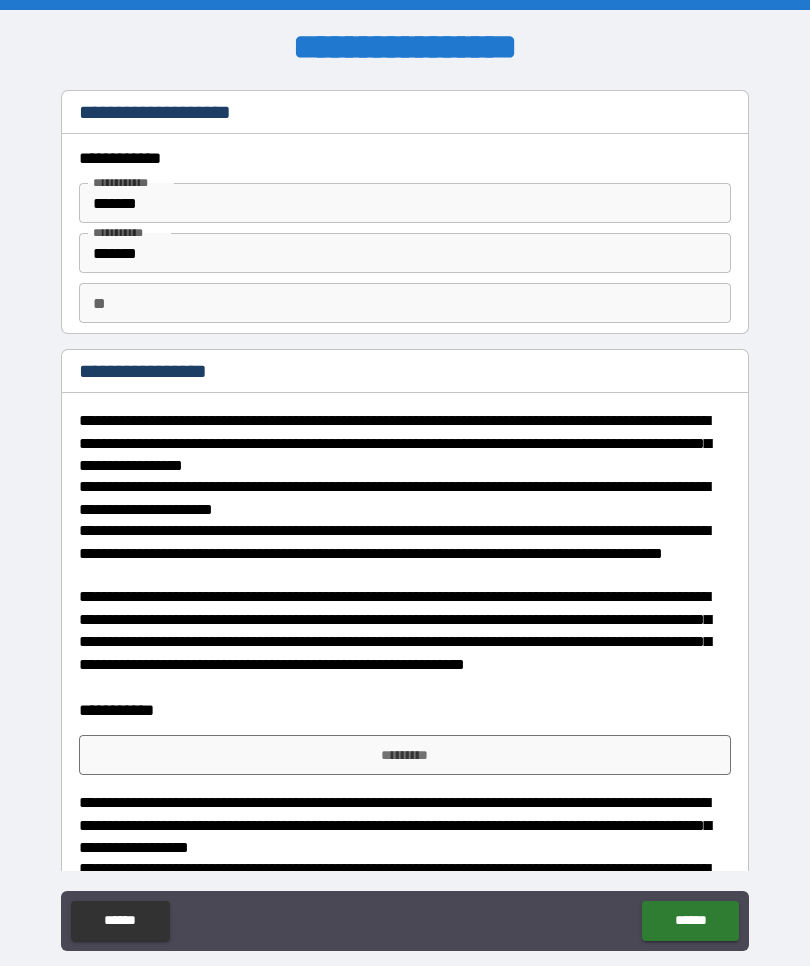 click on "*******" at bounding box center (405, 253) 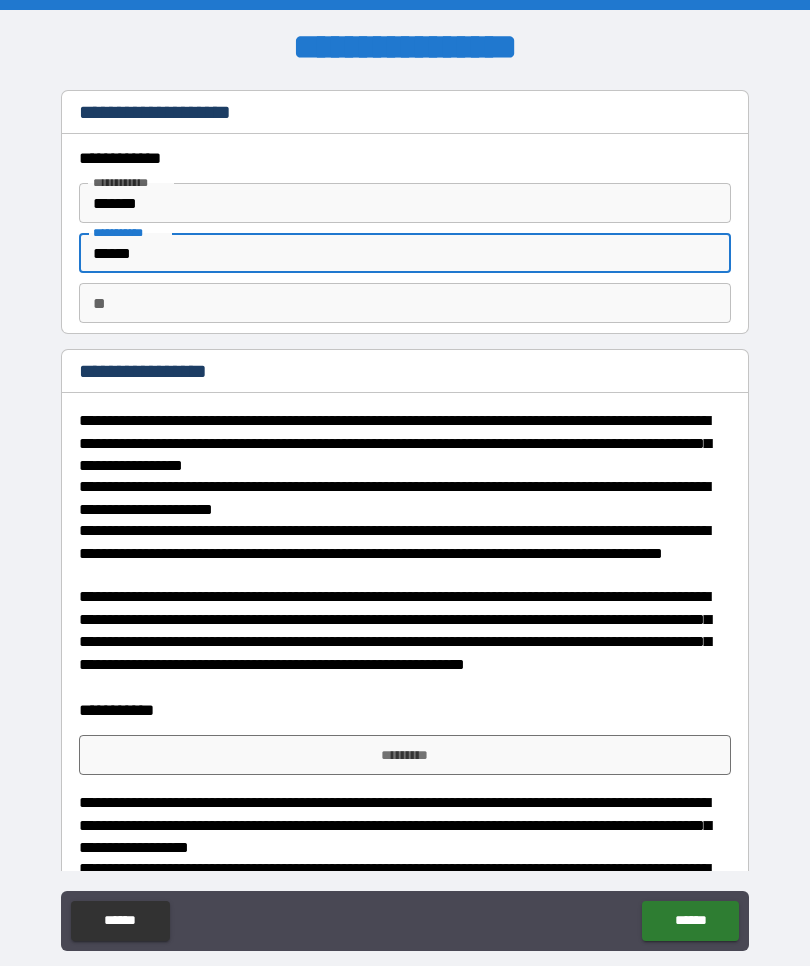 scroll, scrollTop: 0, scrollLeft: 0, axis: both 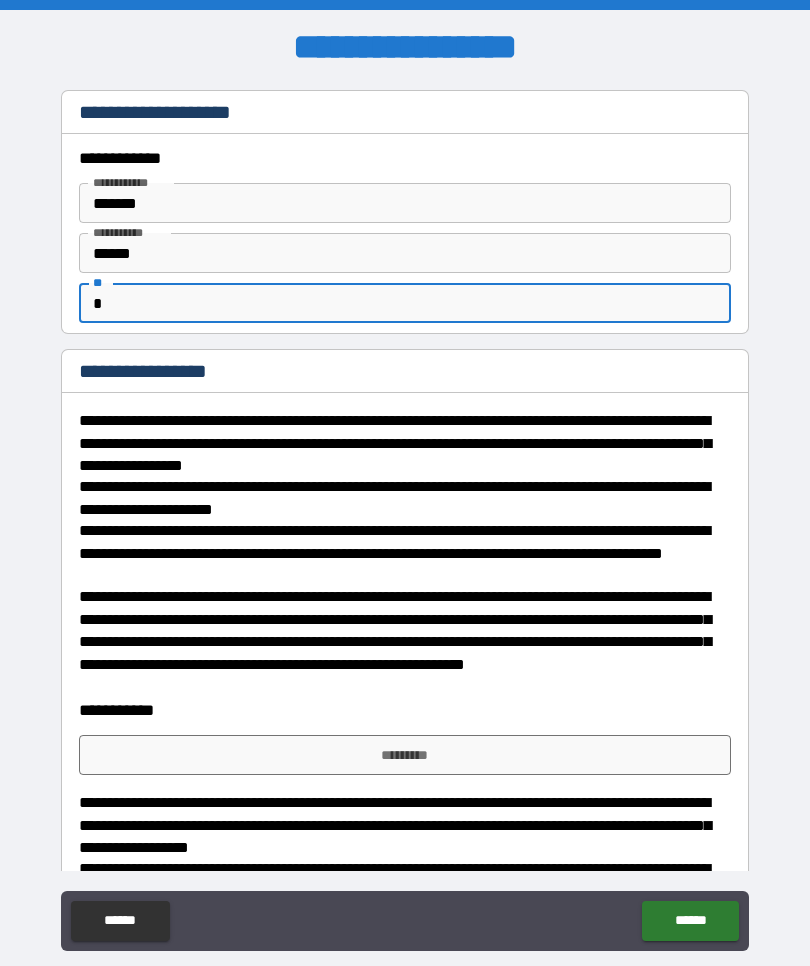 click on "**********" at bounding box center (405, 520) 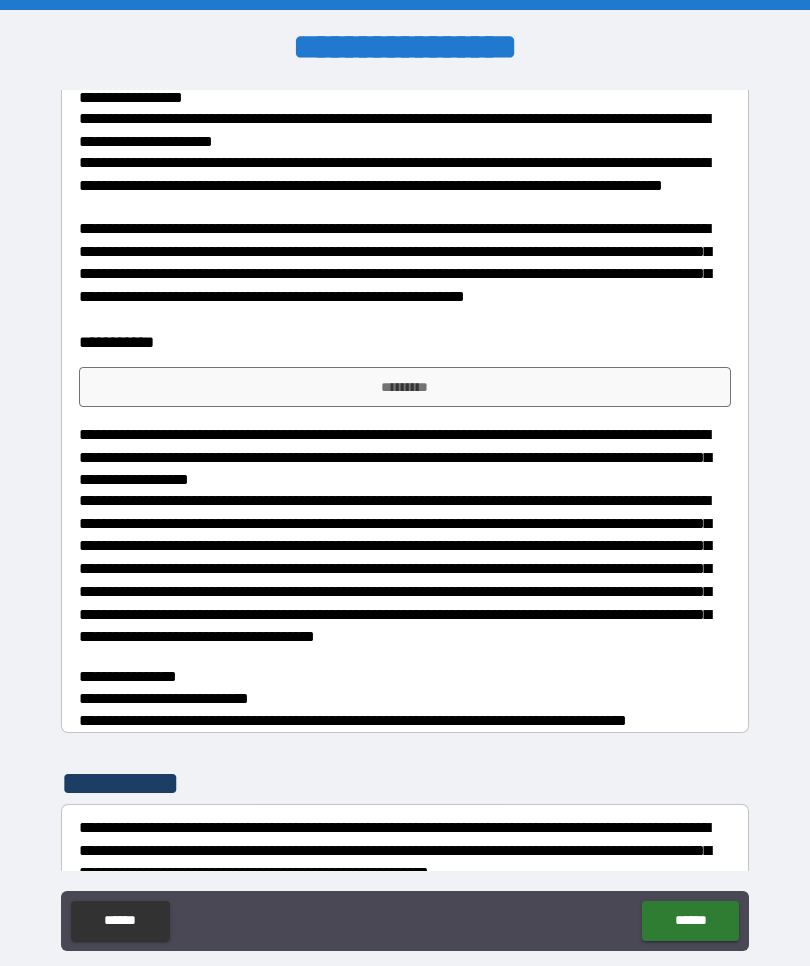 scroll, scrollTop: 369, scrollLeft: 0, axis: vertical 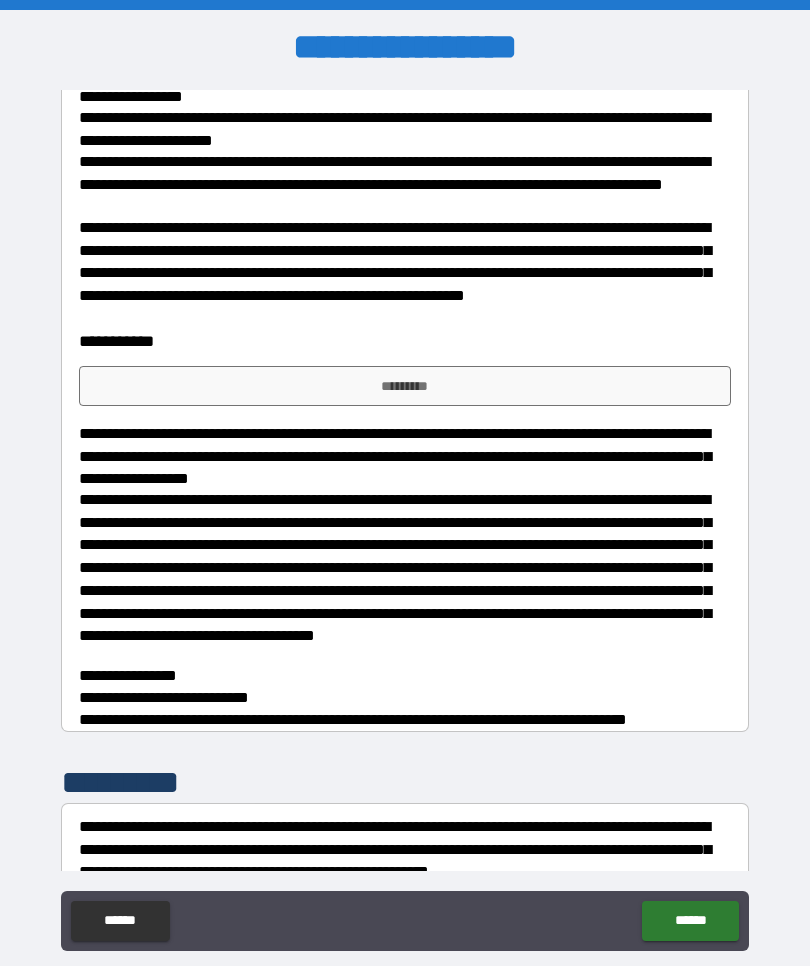 click on "*********" at bounding box center [405, 386] 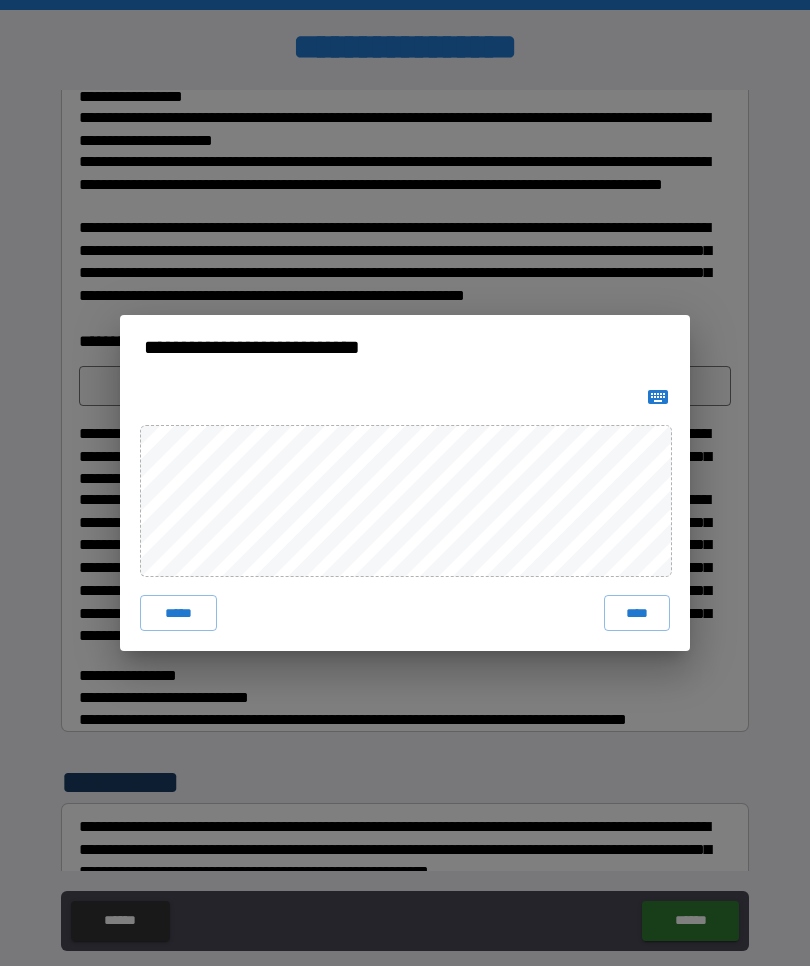 click on "*****" at bounding box center [178, 613] 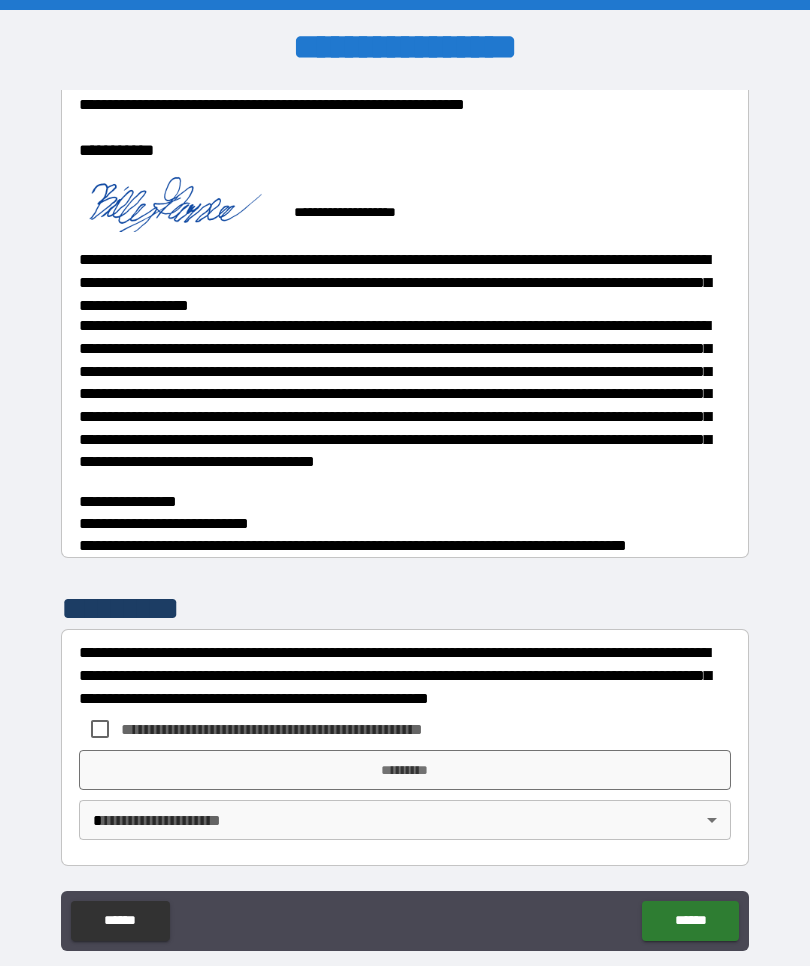 scroll, scrollTop: 560, scrollLeft: 0, axis: vertical 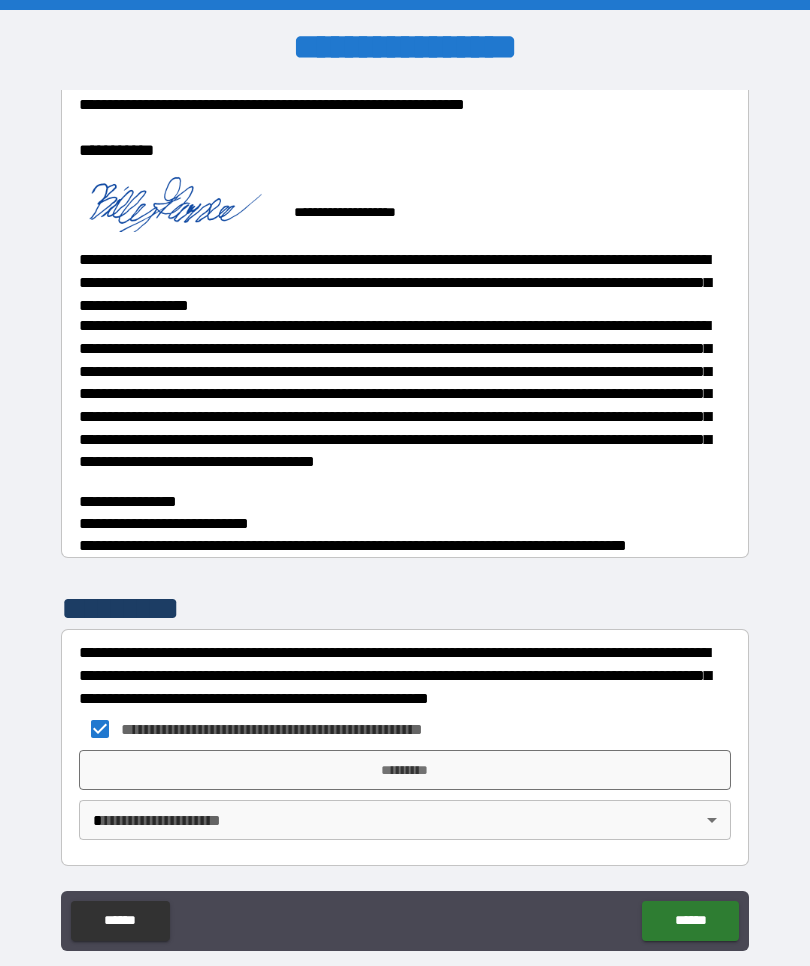 click on "*********" at bounding box center (405, 770) 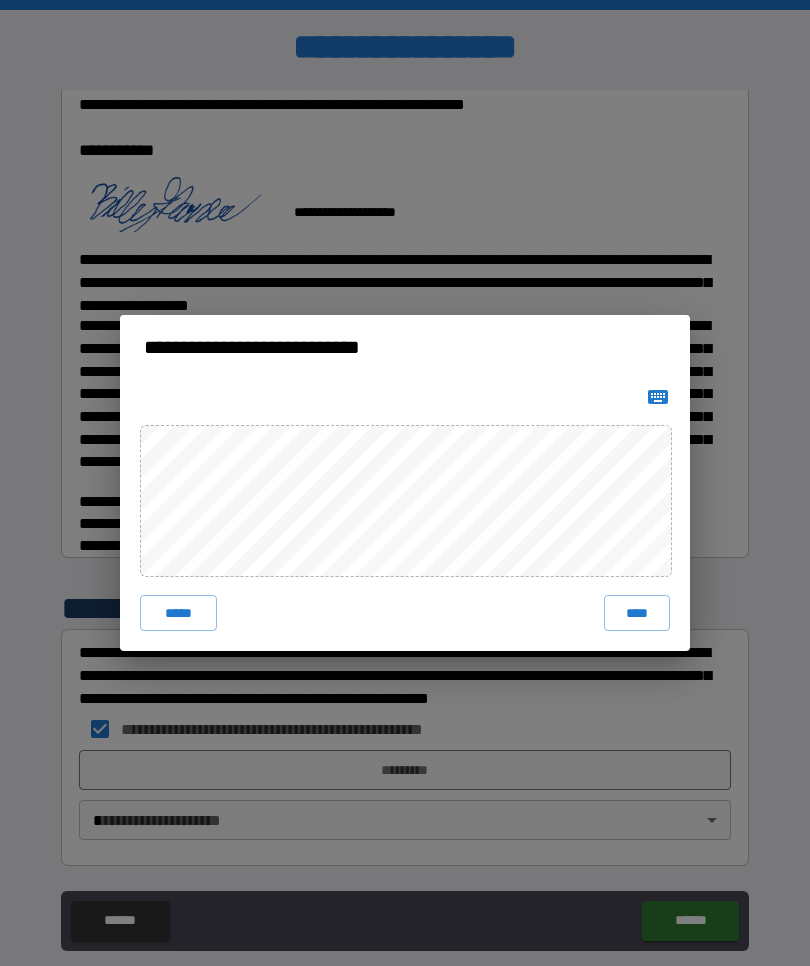 click on "****" at bounding box center [637, 613] 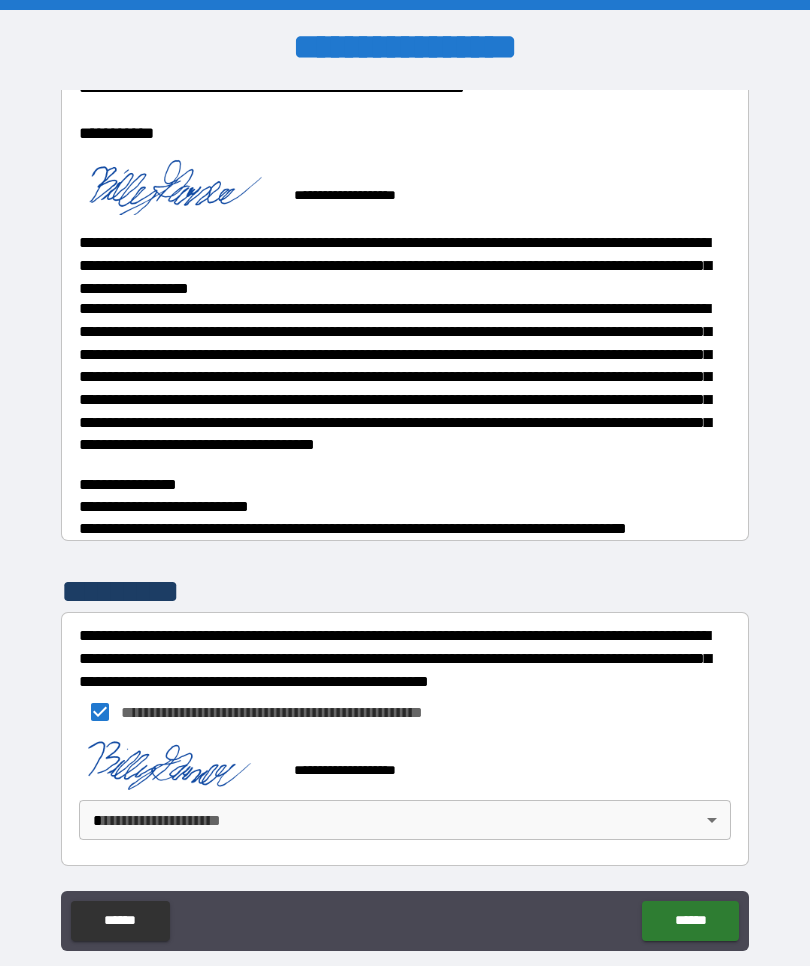 scroll, scrollTop: 577, scrollLeft: 0, axis: vertical 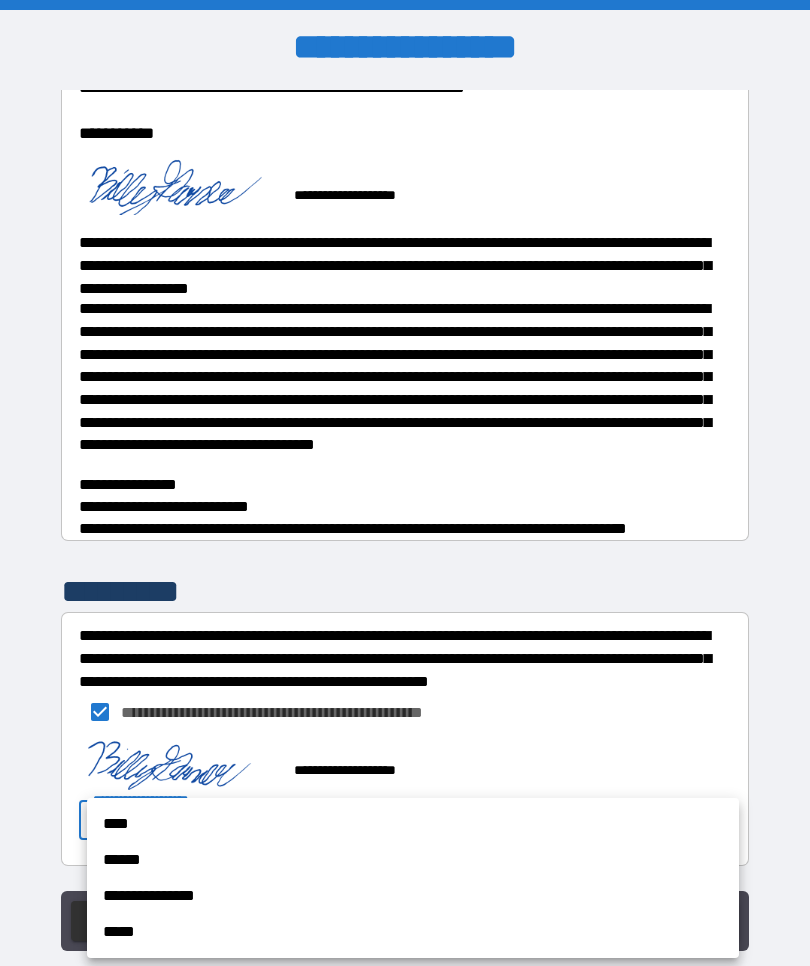 click on "****" at bounding box center [413, 824] 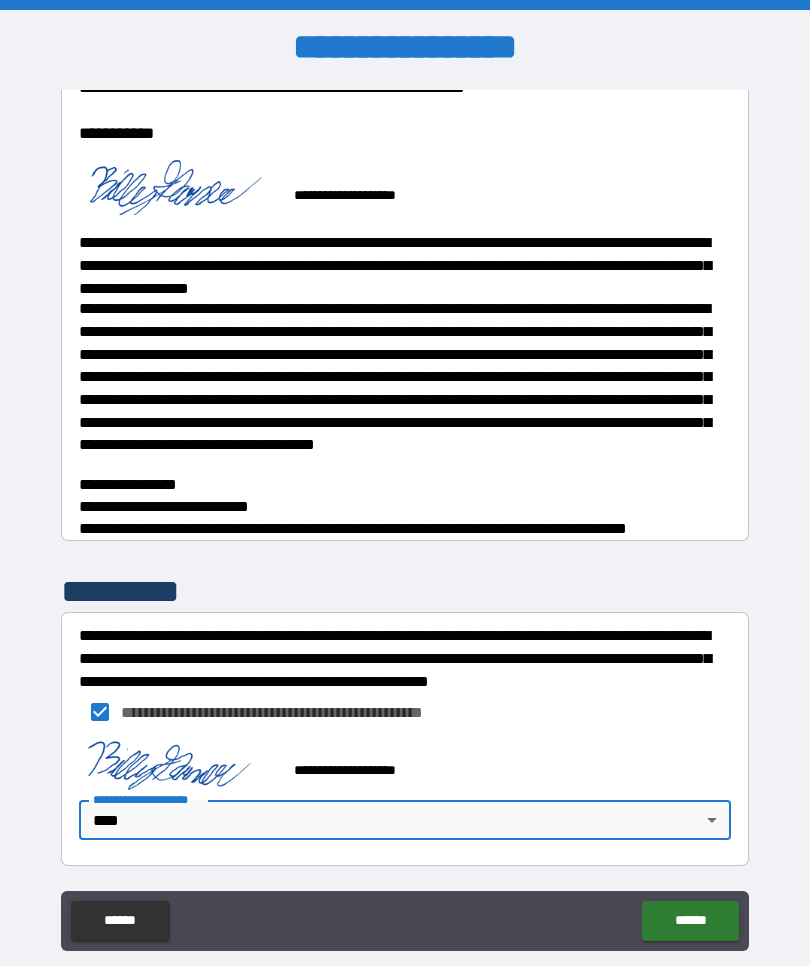 click on "******" at bounding box center [690, 921] 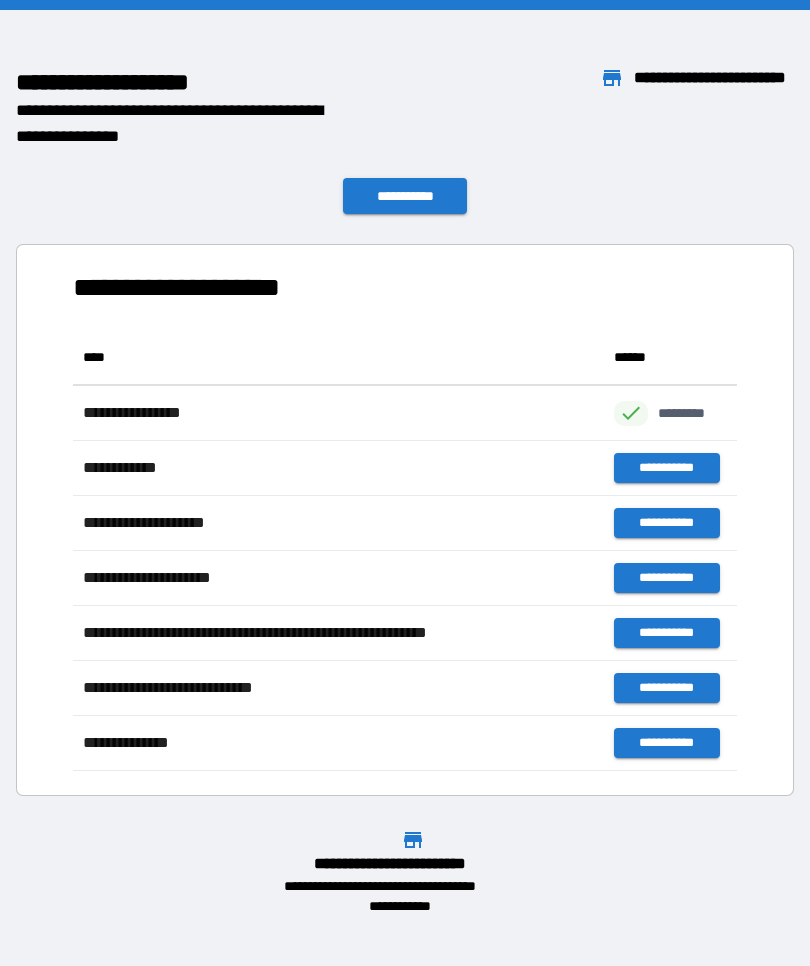 scroll, scrollTop: 1, scrollLeft: 1, axis: both 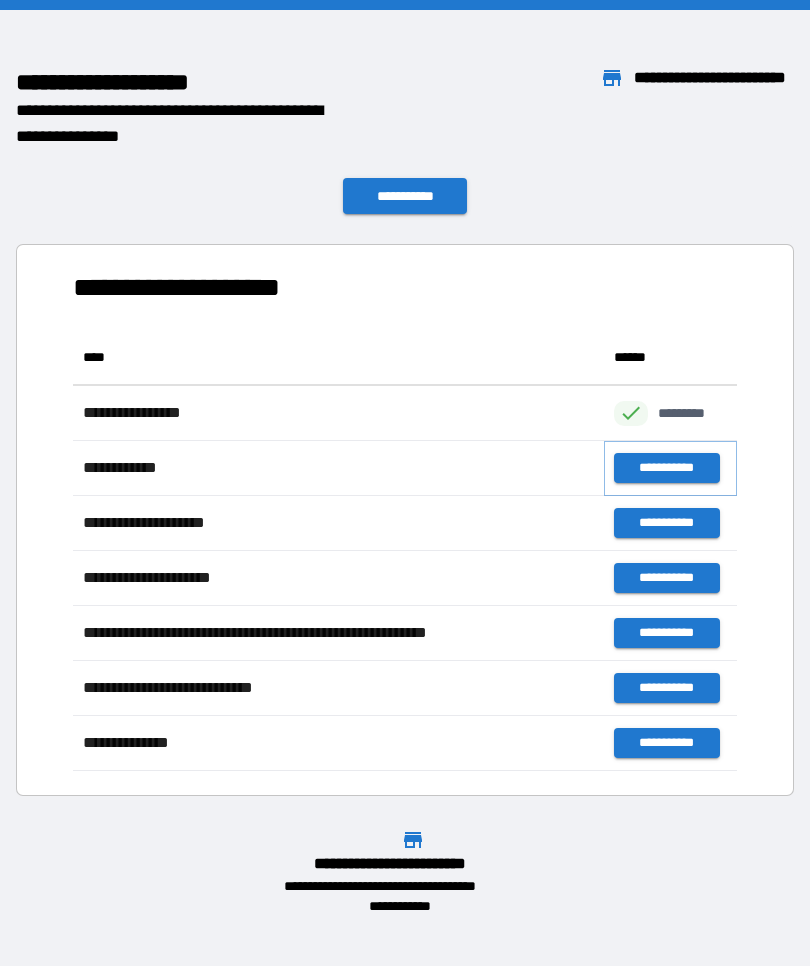 click on "**********" at bounding box center (666, 468) 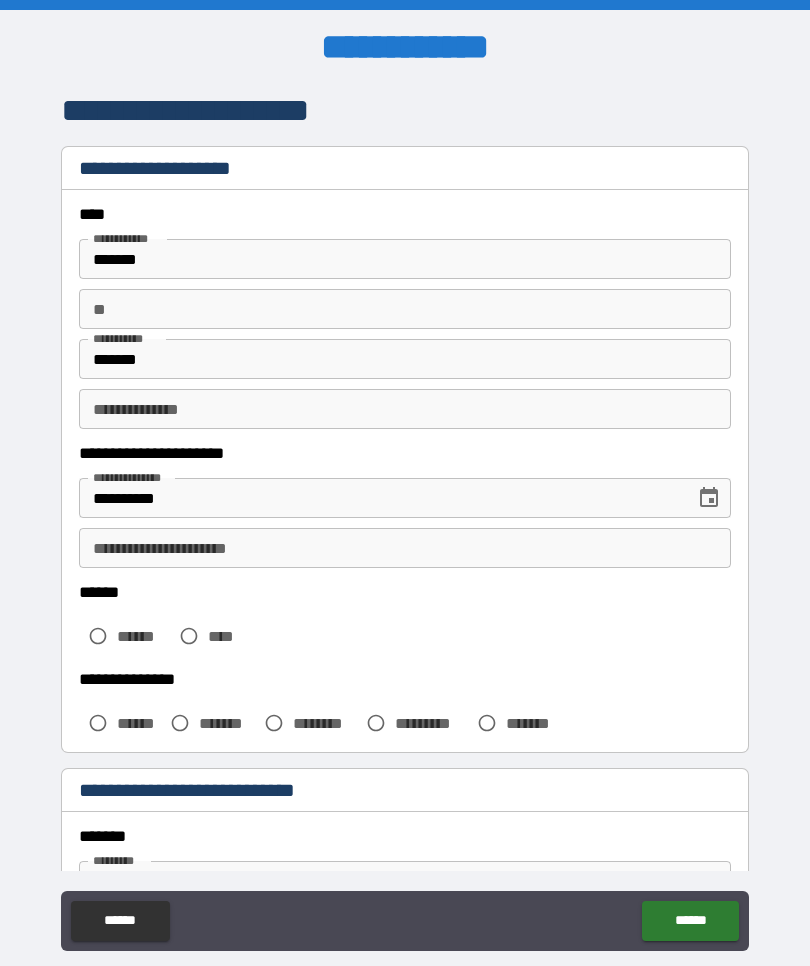 click on "*******" at bounding box center [405, 359] 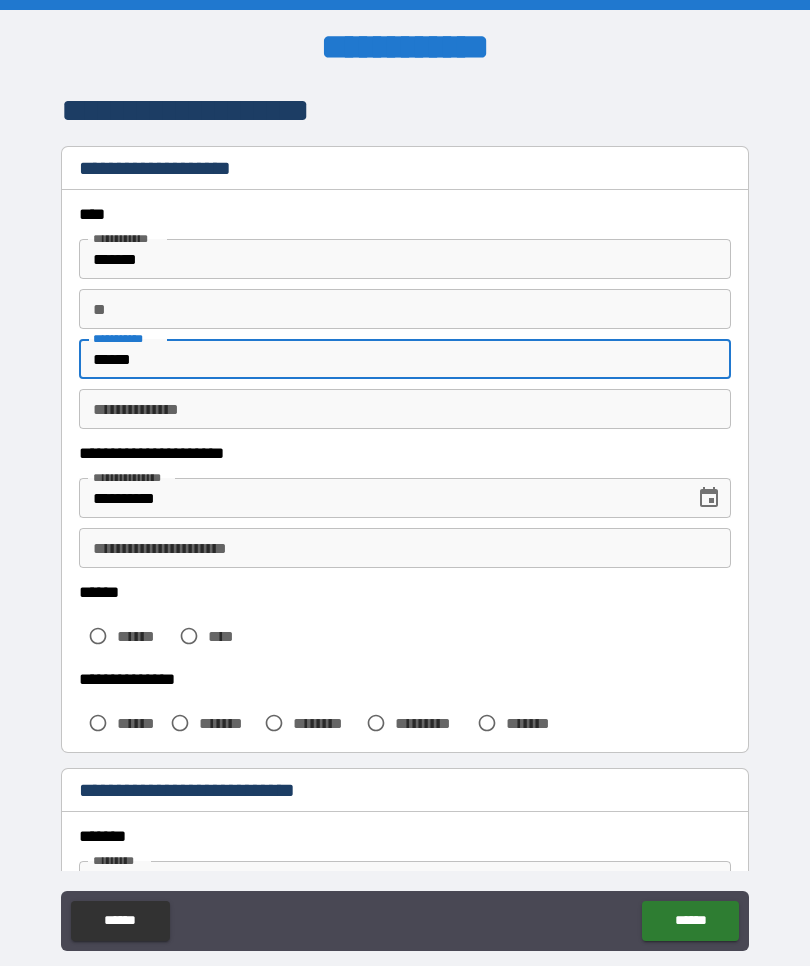 click on "**********" at bounding box center [405, 520] 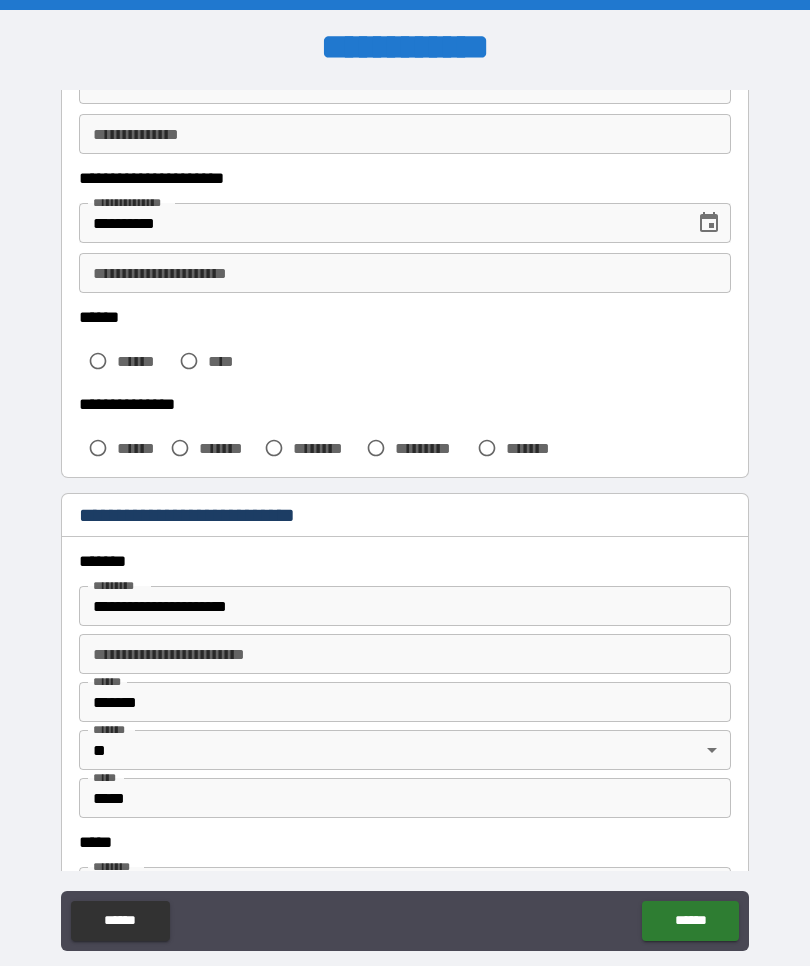 scroll, scrollTop: 285, scrollLeft: 0, axis: vertical 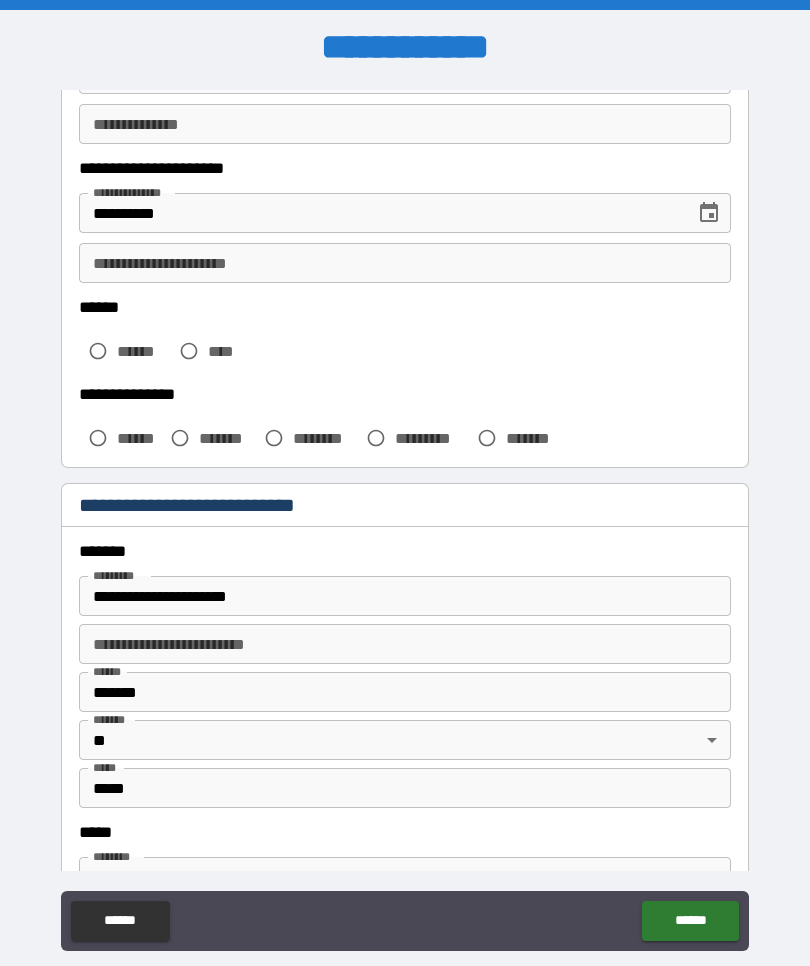 click on "**********" at bounding box center (405, 263) 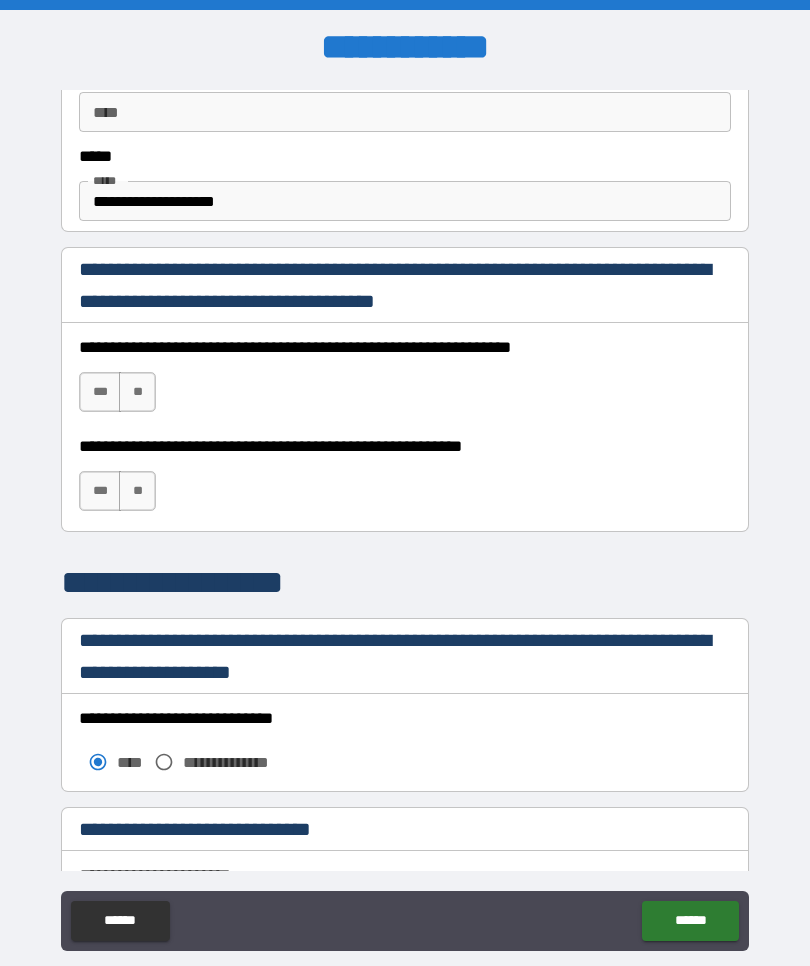scroll, scrollTop: 1155, scrollLeft: 0, axis: vertical 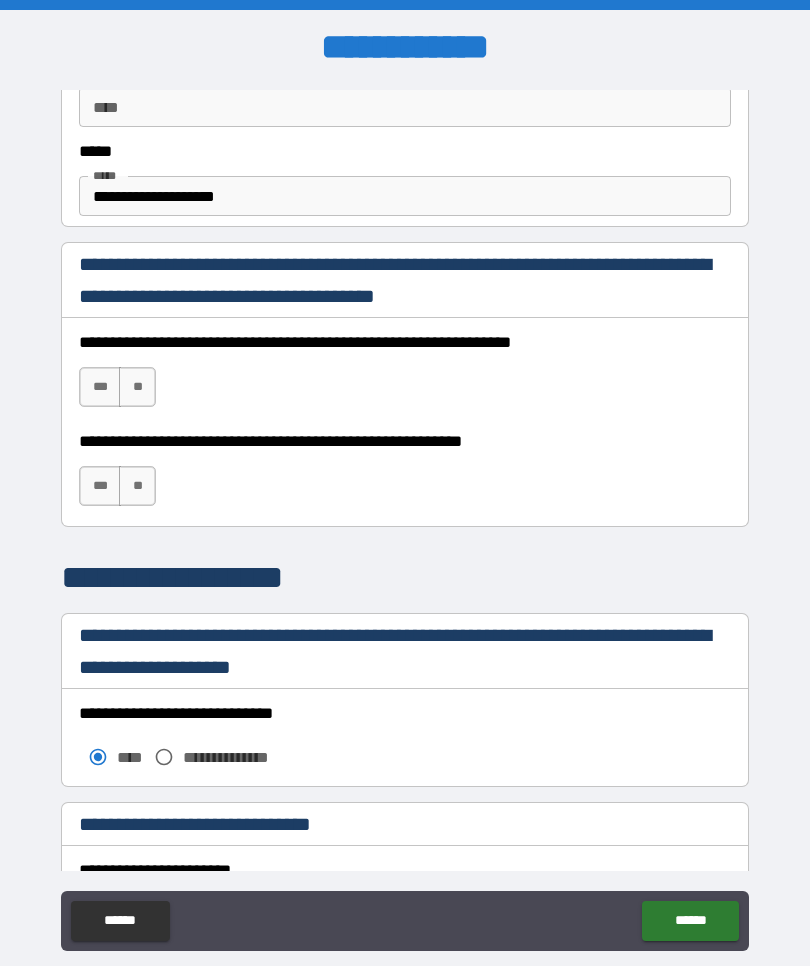 click on "***" at bounding box center (100, 387) 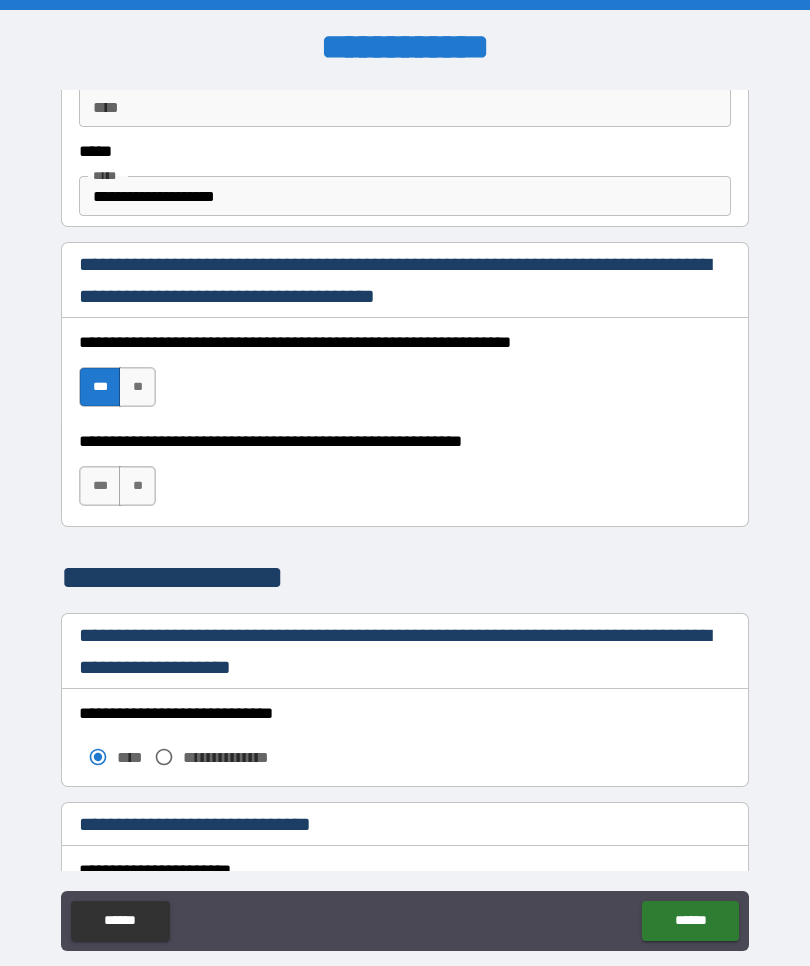 click on "**" at bounding box center [137, 486] 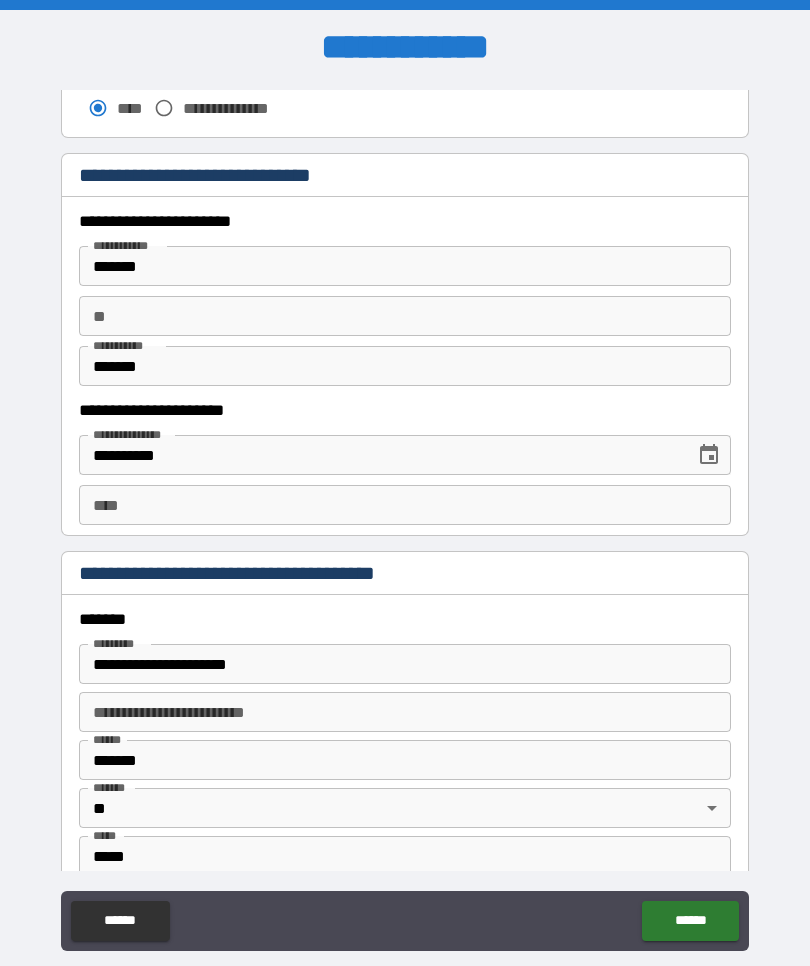 scroll, scrollTop: 1812, scrollLeft: 0, axis: vertical 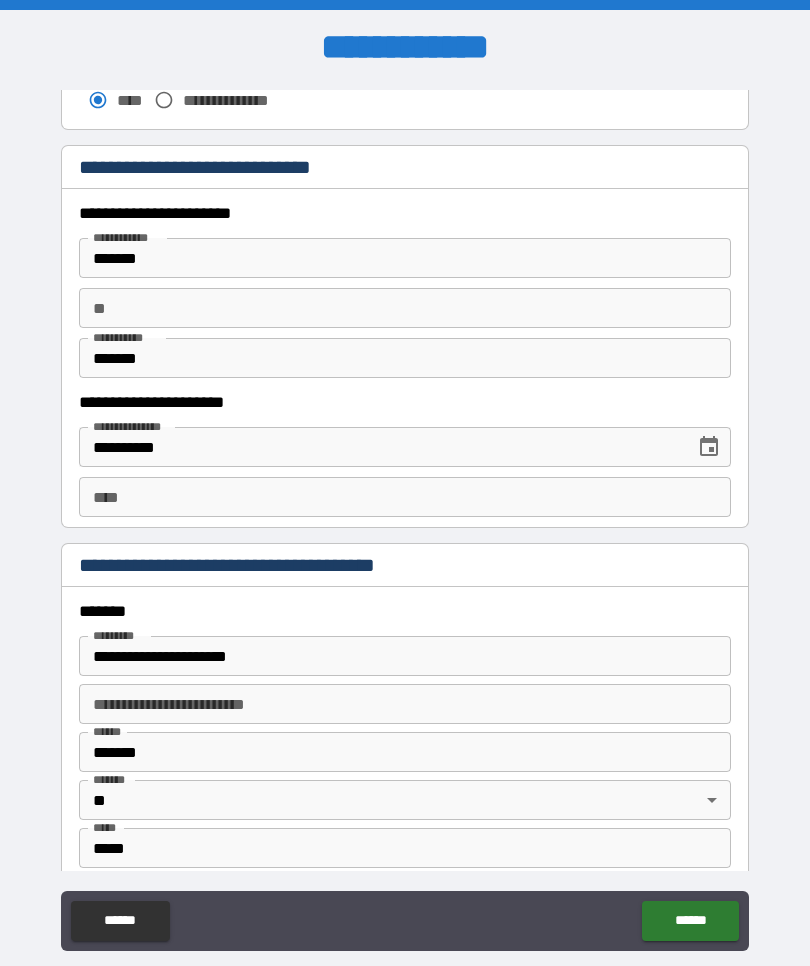 click on "** **" at bounding box center (405, 308) 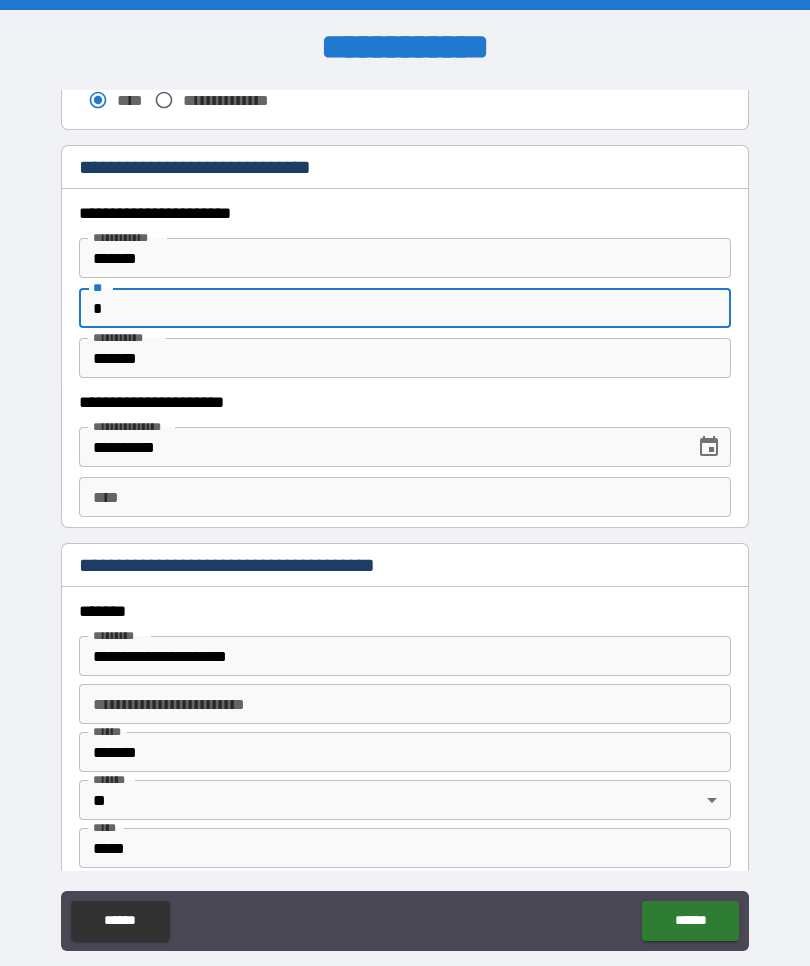 click on "**********" at bounding box center [405, 520] 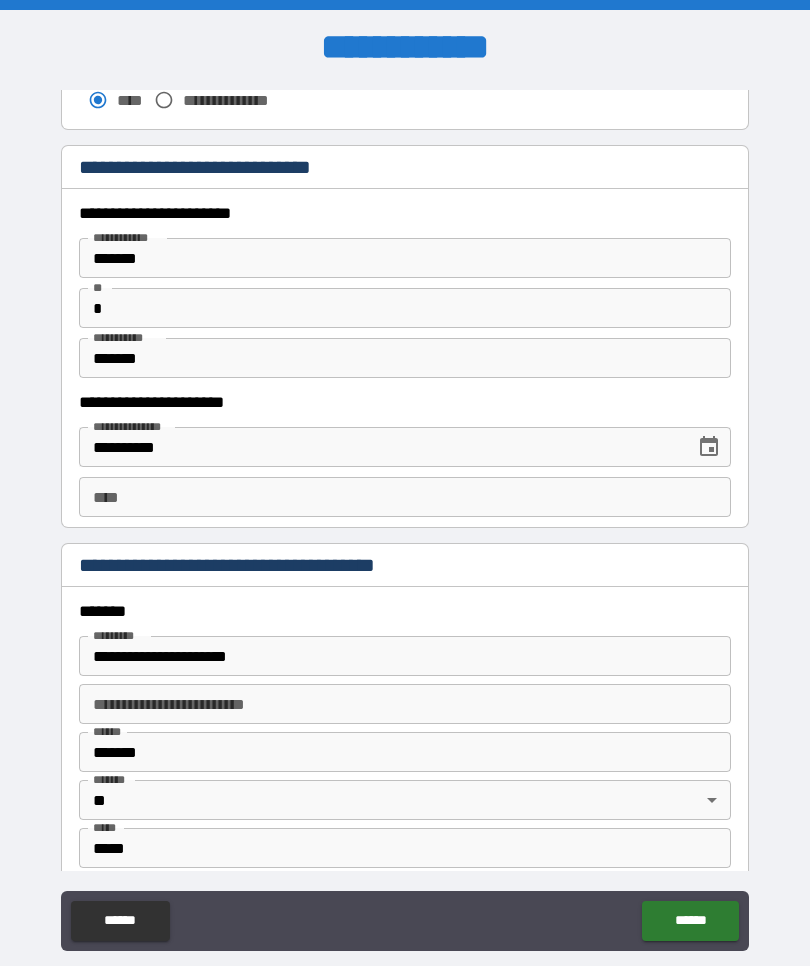 click on "*******" at bounding box center (405, 358) 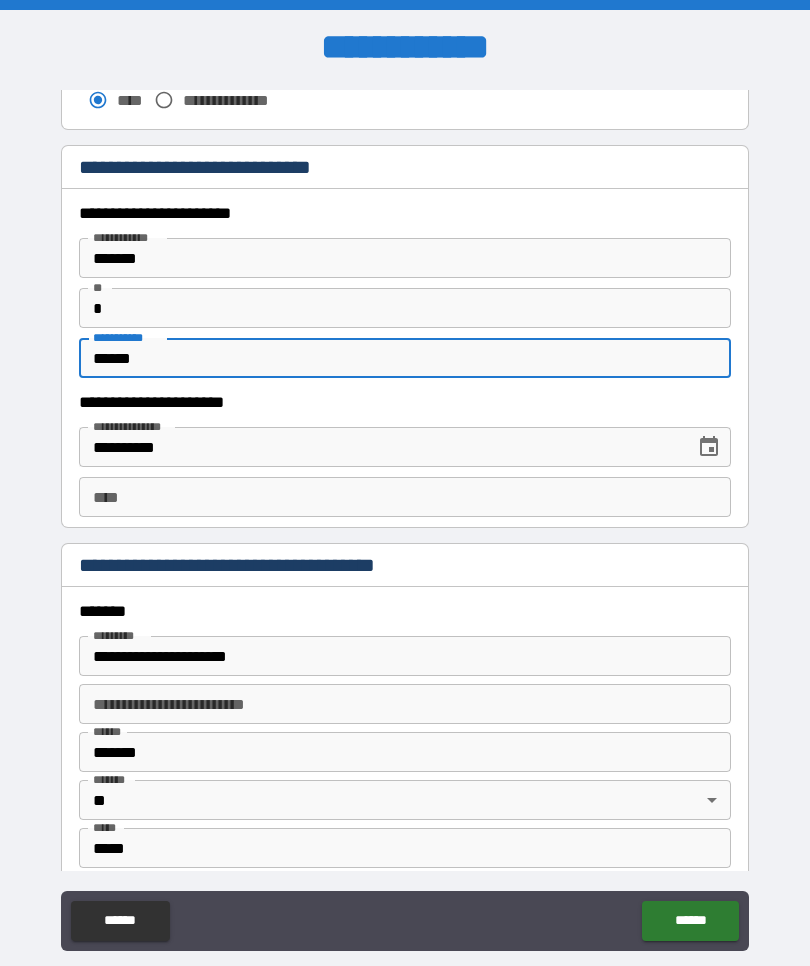 click on "**********" at bounding box center (405, 520) 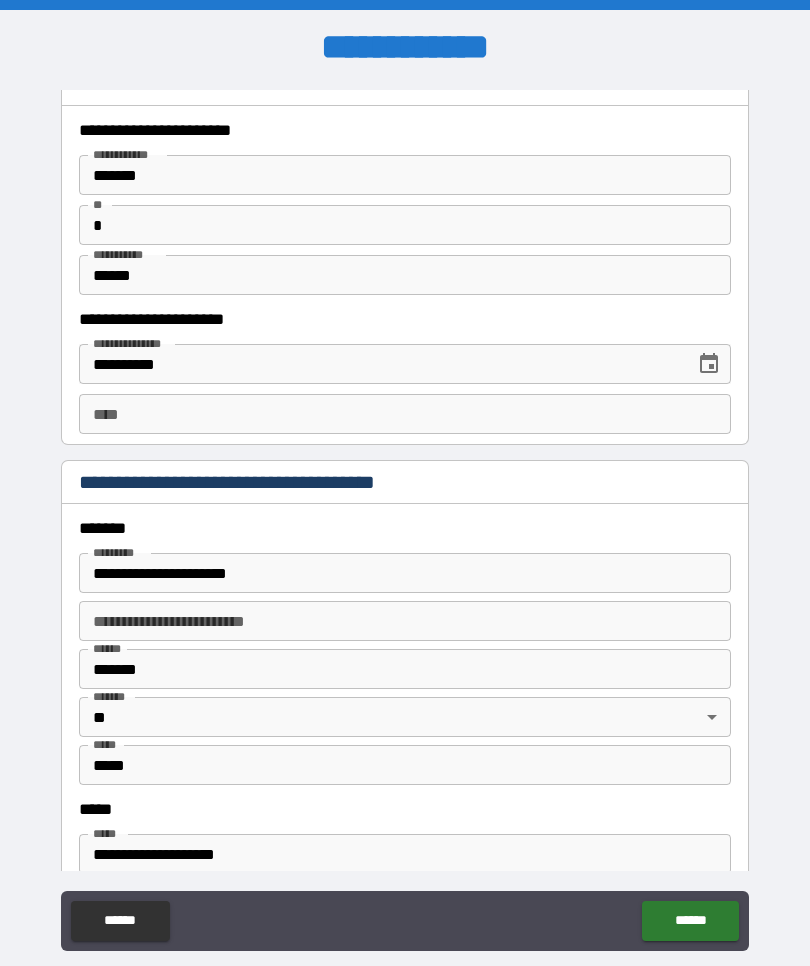 scroll, scrollTop: 1899, scrollLeft: 0, axis: vertical 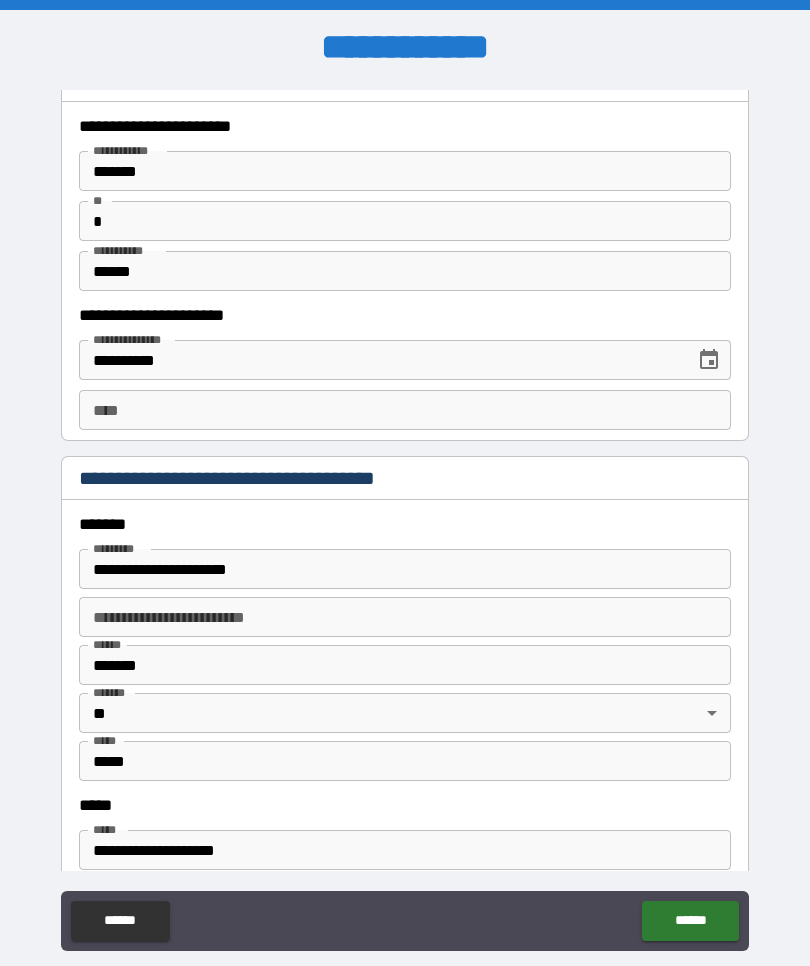 click on "**** ****" at bounding box center [405, 410] 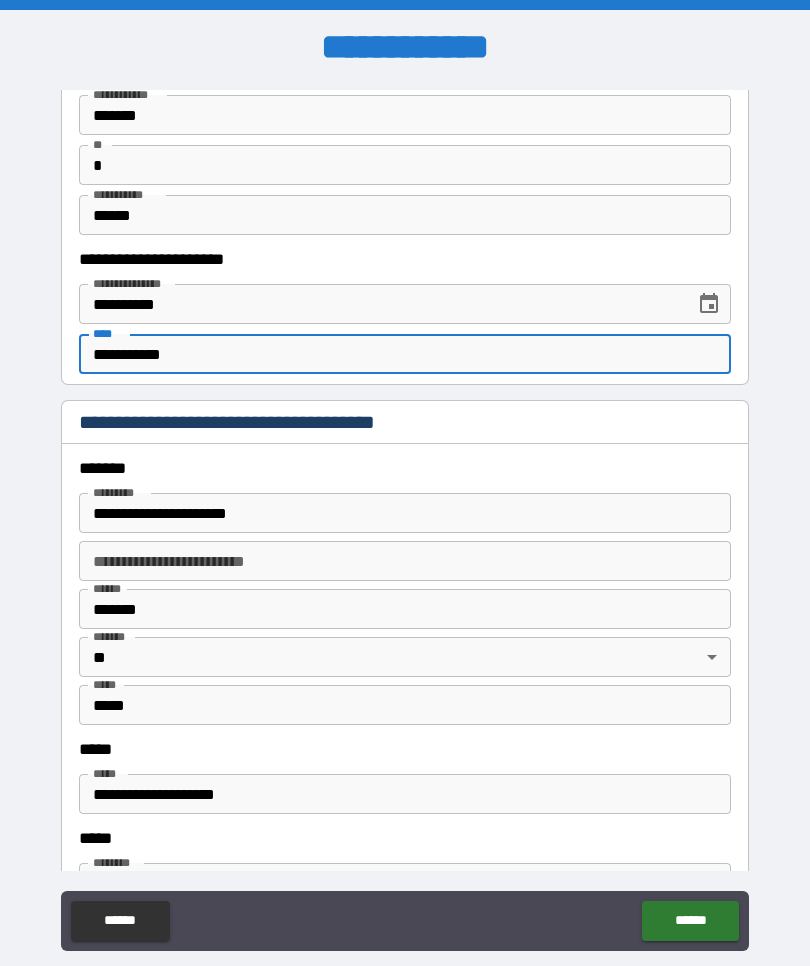 scroll, scrollTop: 1967, scrollLeft: 0, axis: vertical 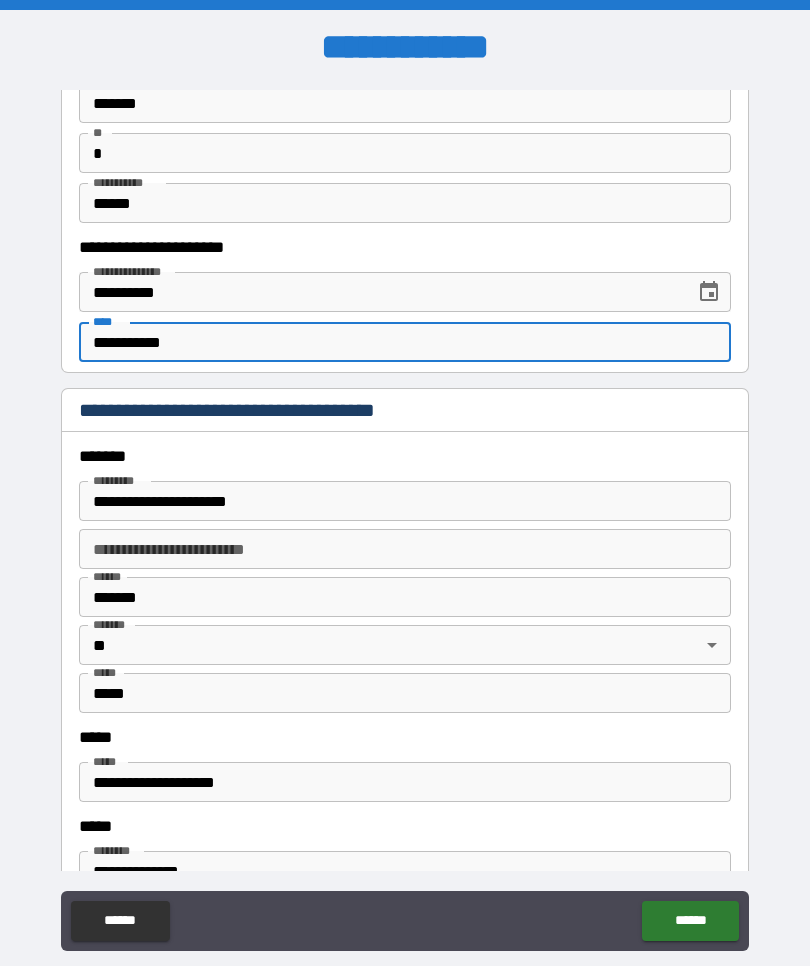 click on "**********" at bounding box center [405, 520] 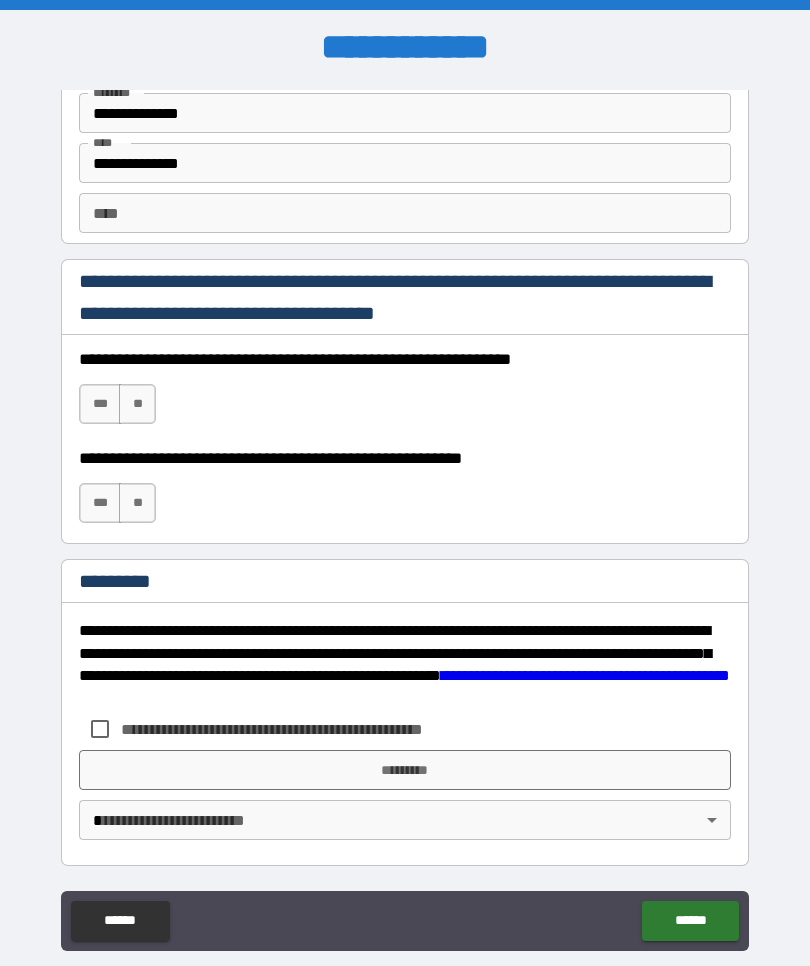 scroll, scrollTop: 2725, scrollLeft: 0, axis: vertical 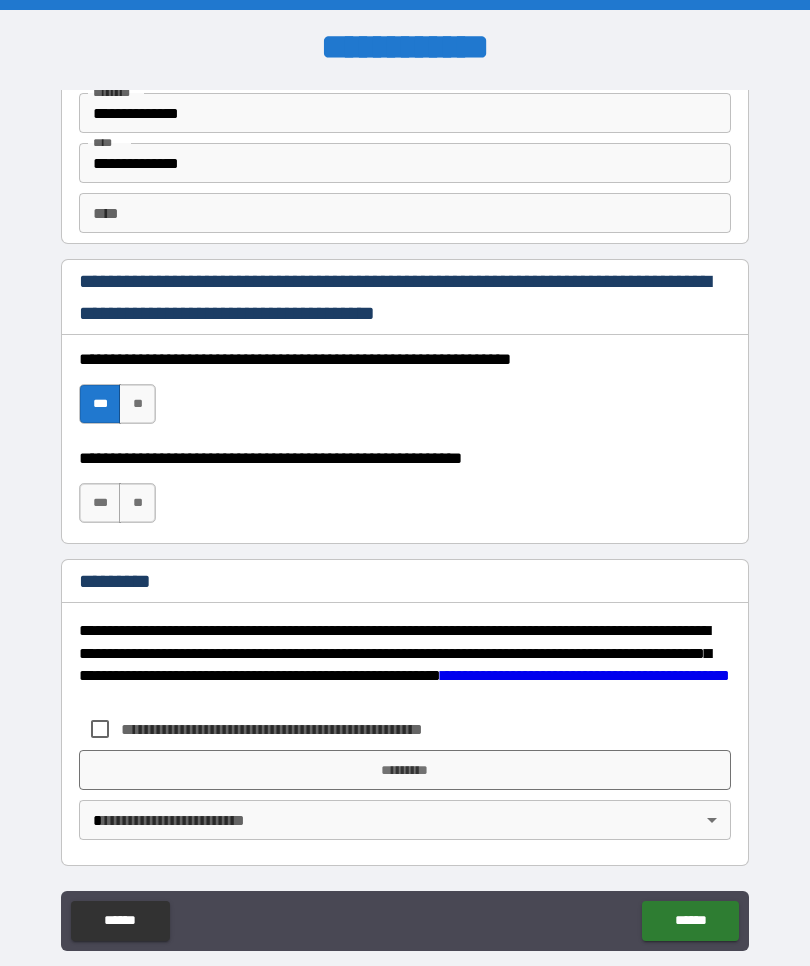 click on "**" at bounding box center (137, 503) 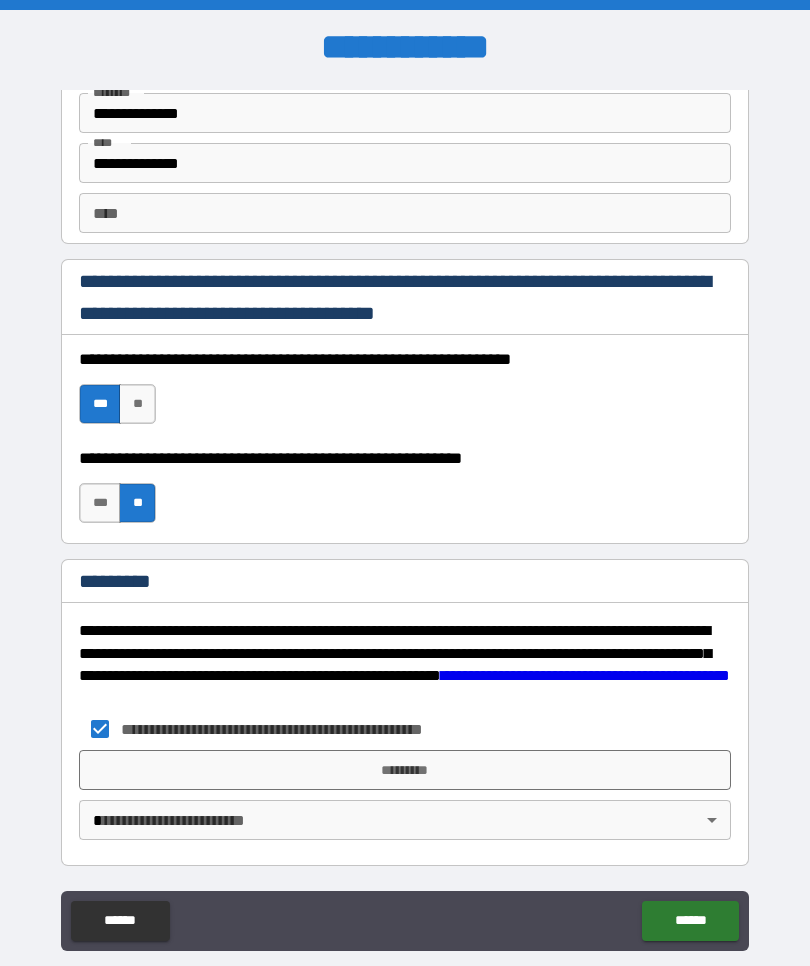 click on "*********" at bounding box center (405, 770) 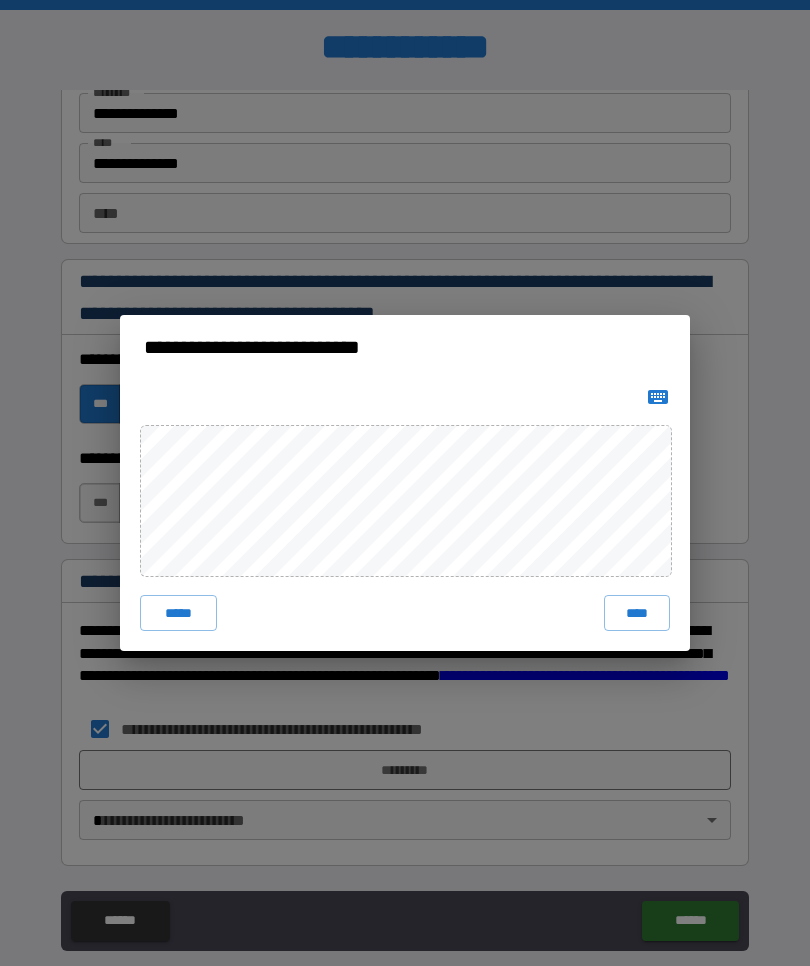 click on "****" at bounding box center (637, 613) 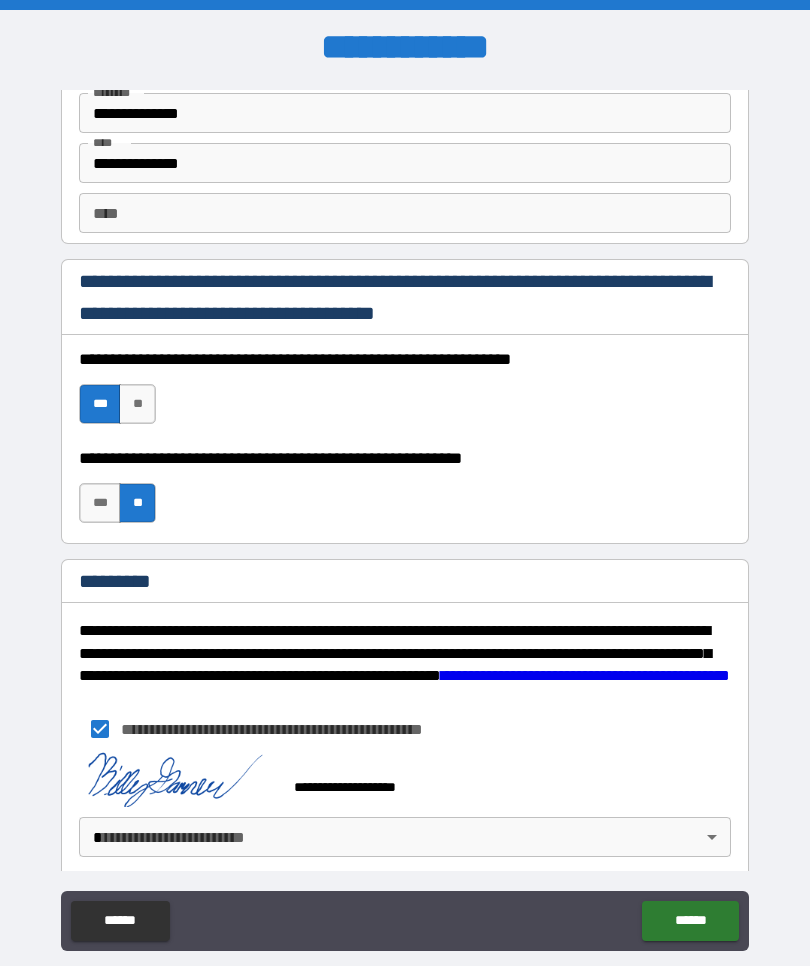 click on "**********" at bounding box center [405, 517] 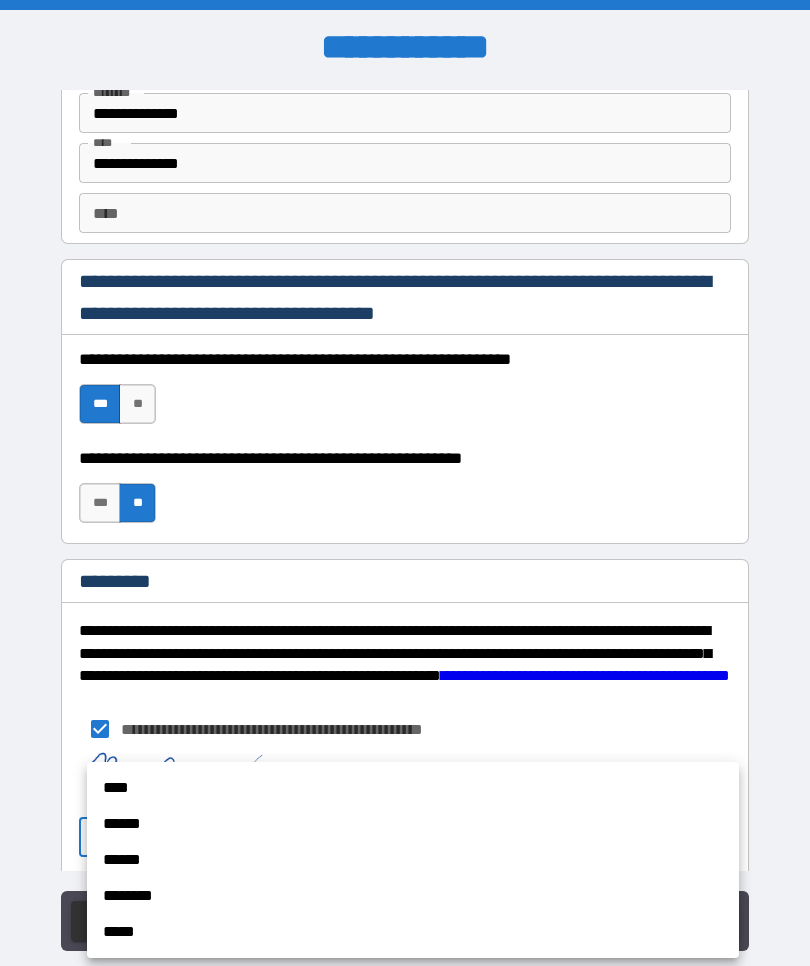 click on "****" at bounding box center [413, 788] 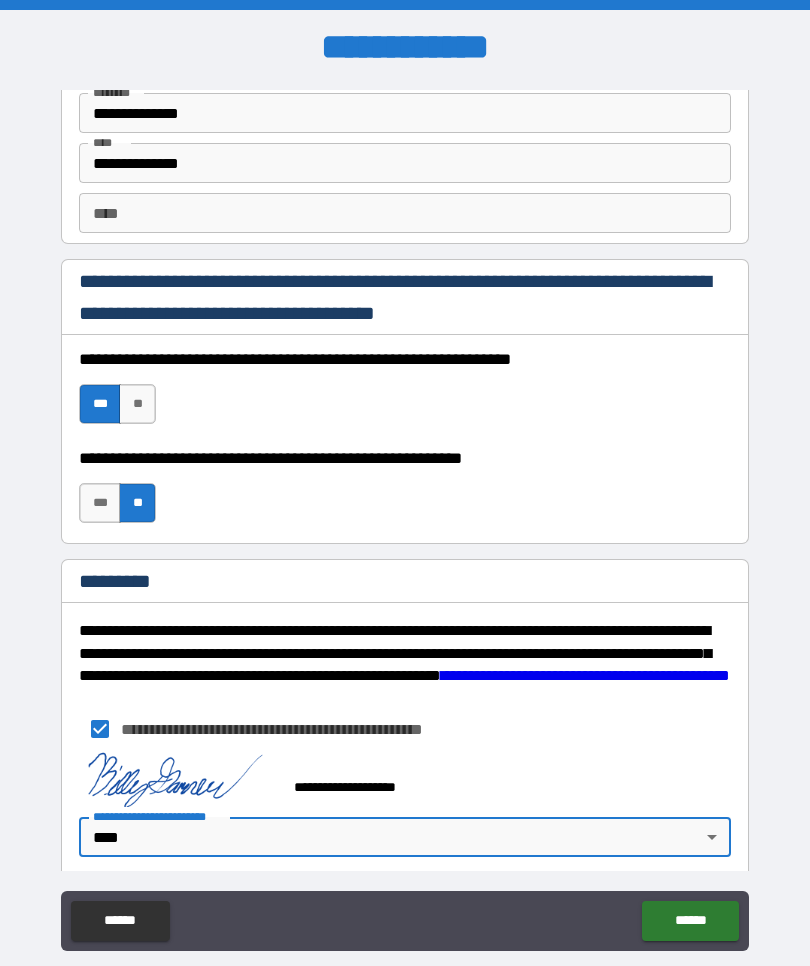 click on "******" at bounding box center [690, 921] 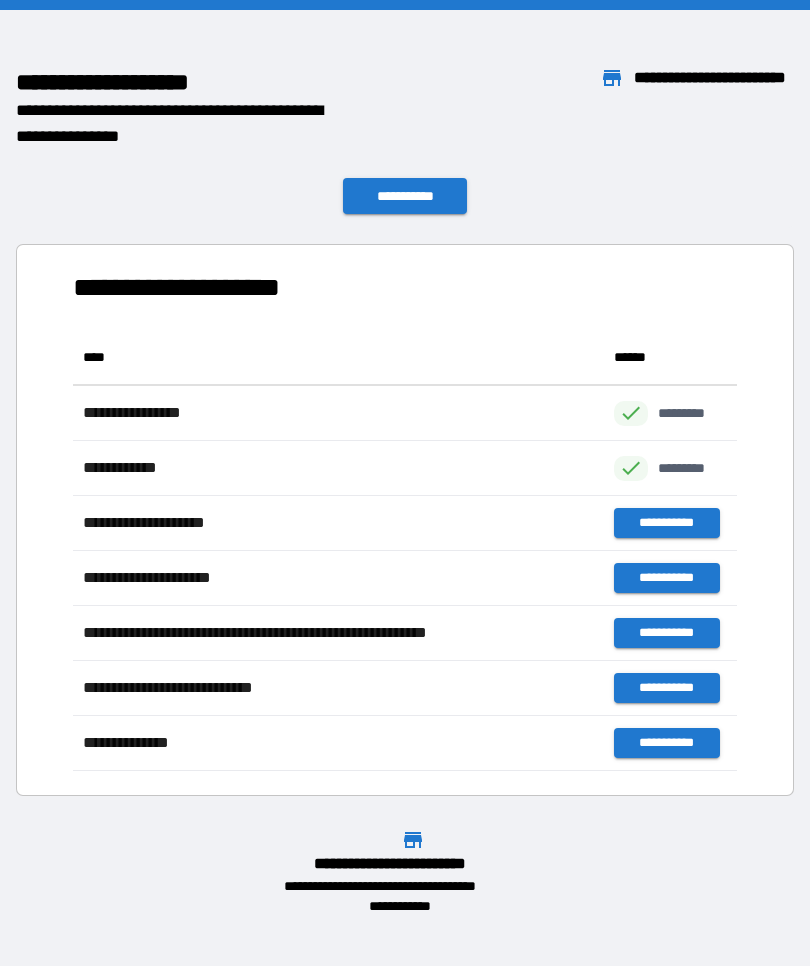 scroll, scrollTop: 1, scrollLeft: 1, axis: both 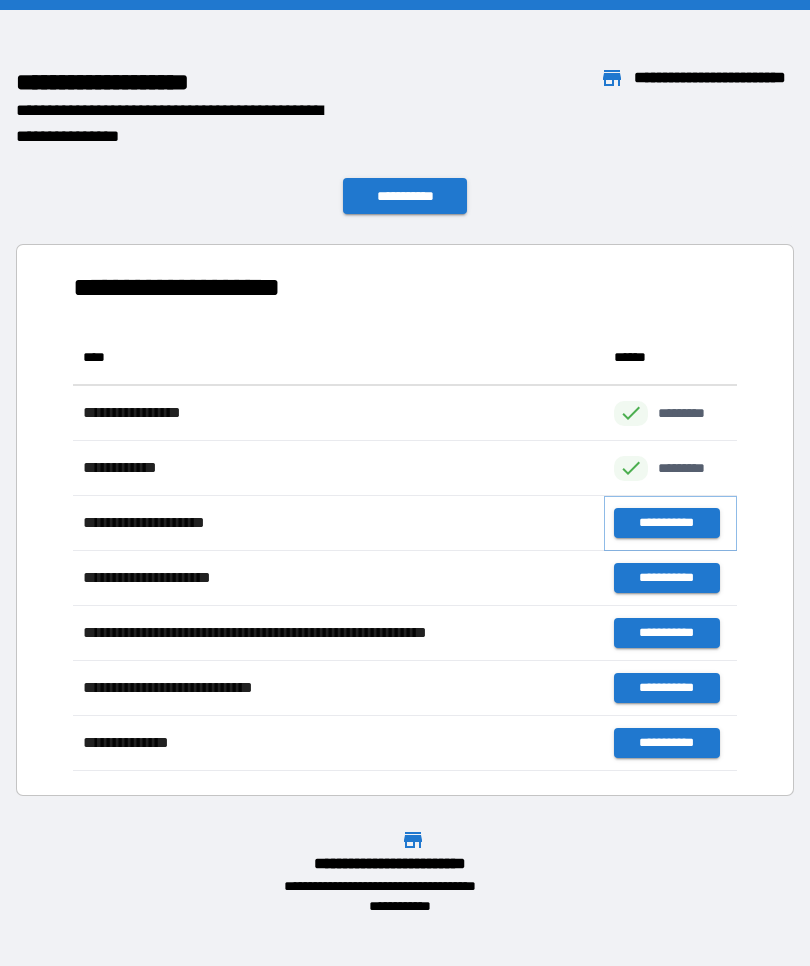 click on "**********" at bounding box center (666, 523) 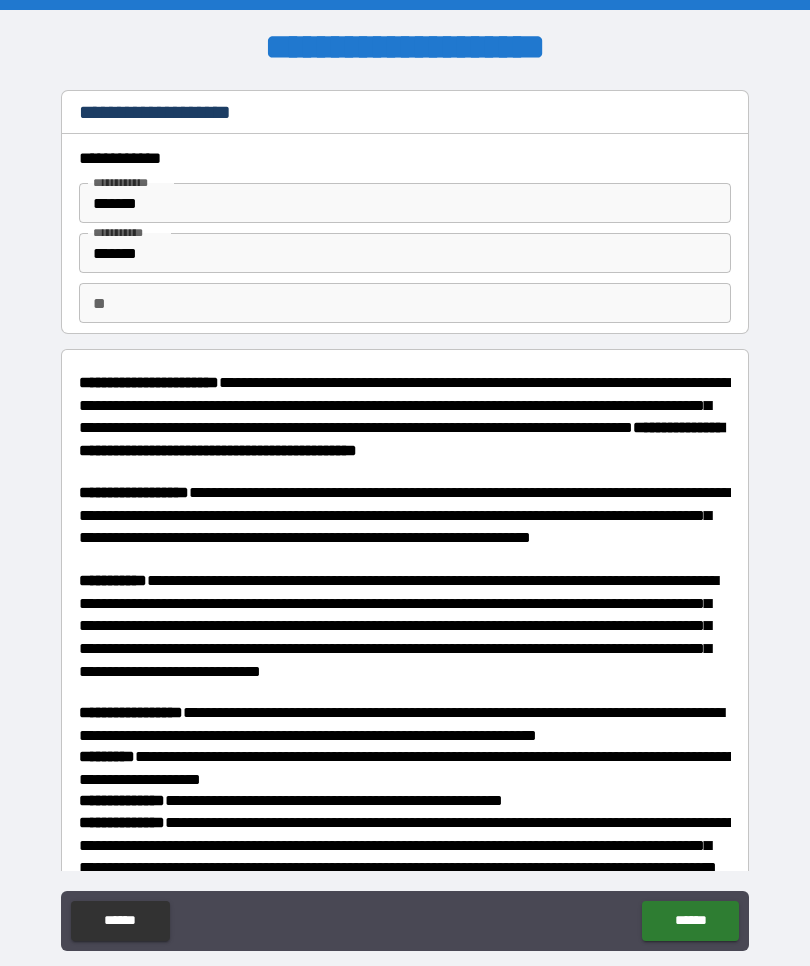 click on "*******" at bounding box center (405, 253) 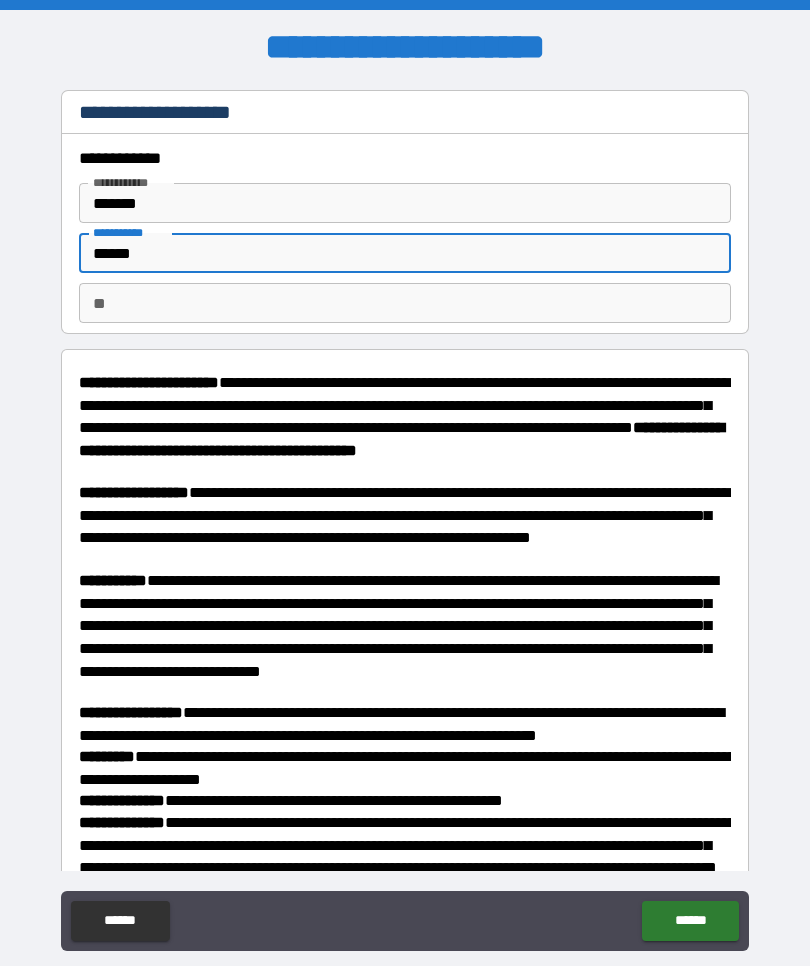 click on "**********" at bounding box center [405, 520] 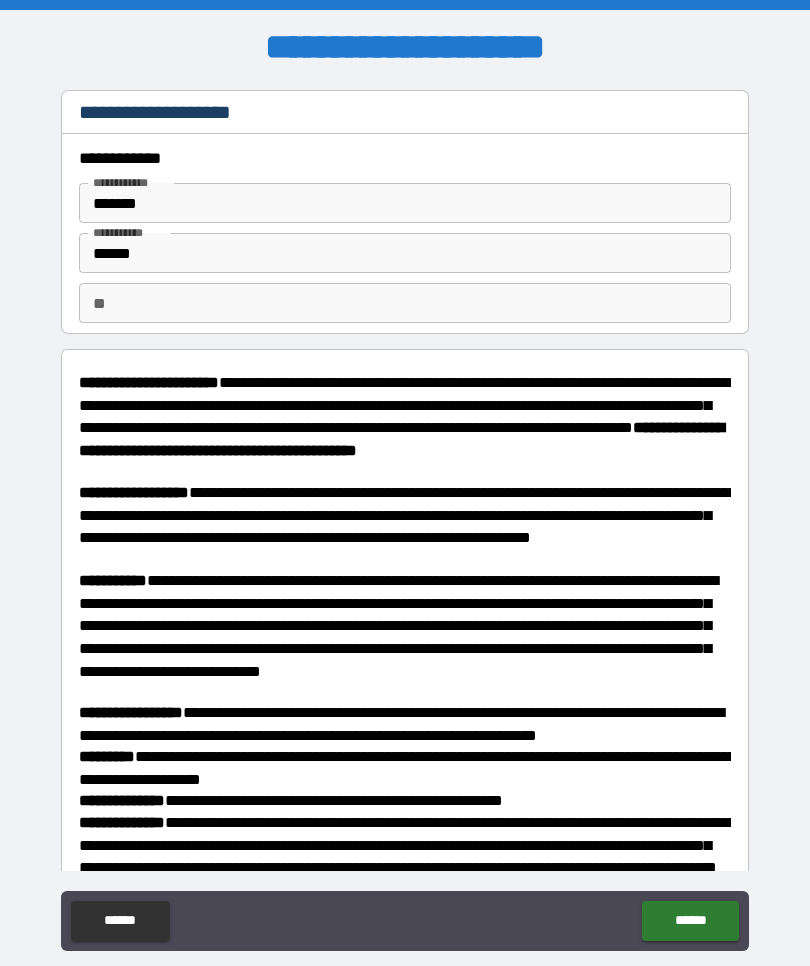 click on "** **" at bounding box center (405, 303) 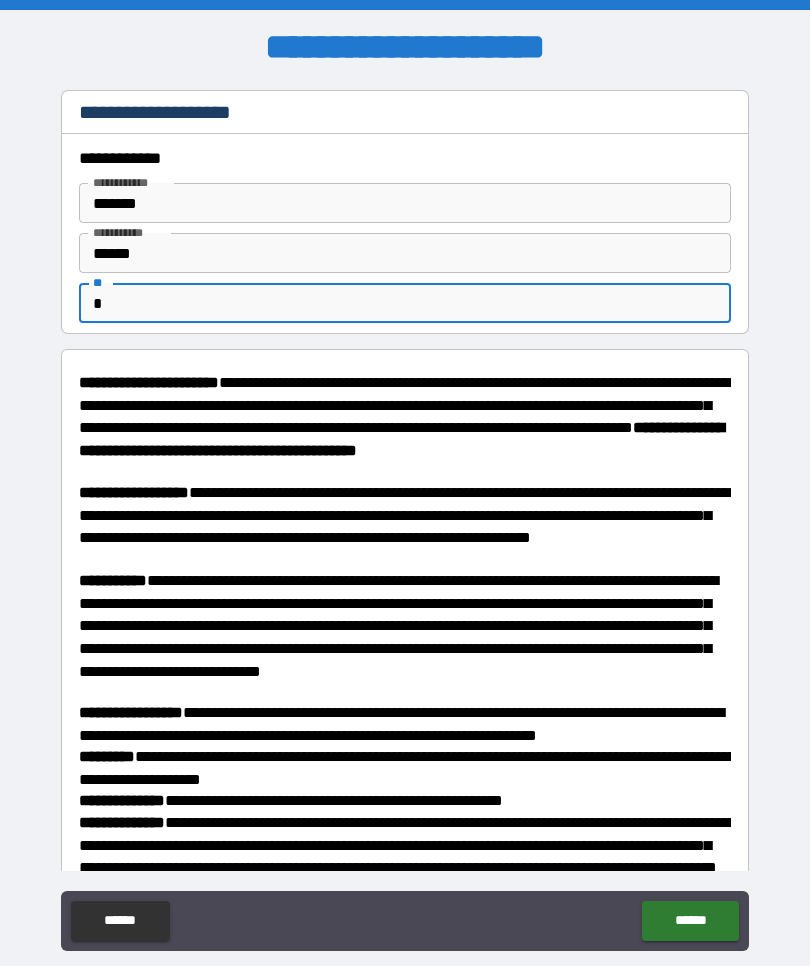 click on "**********" at bounding box center (405, 520) 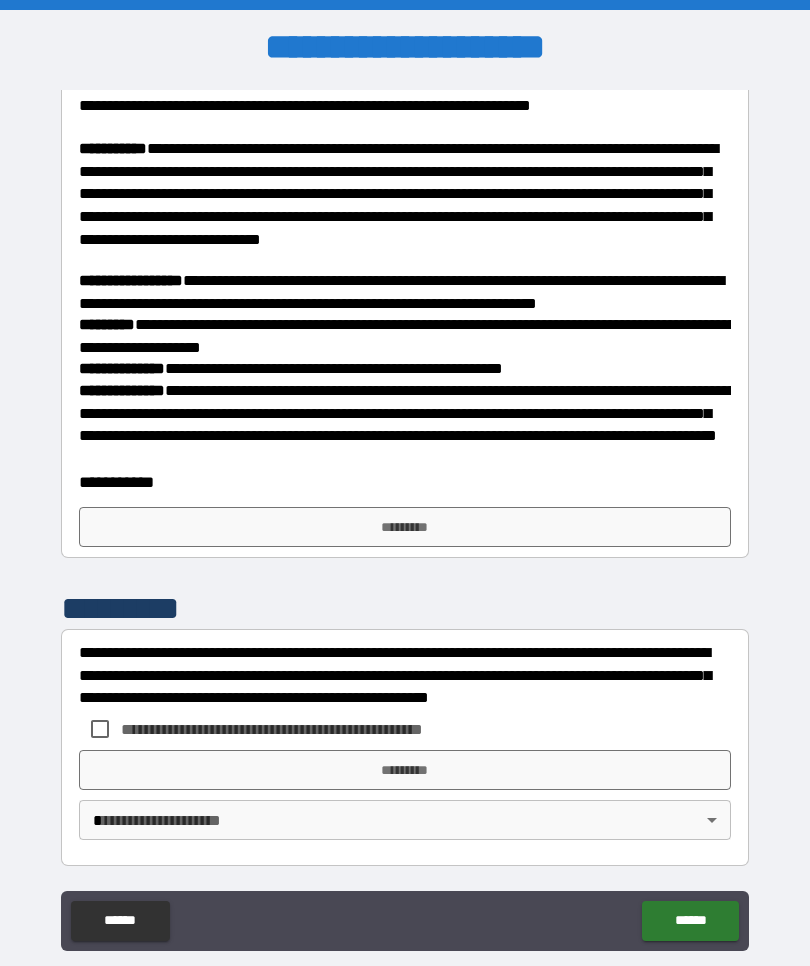 scroll, scrollTop: 432, scrollLeft: 0, axis: vertical 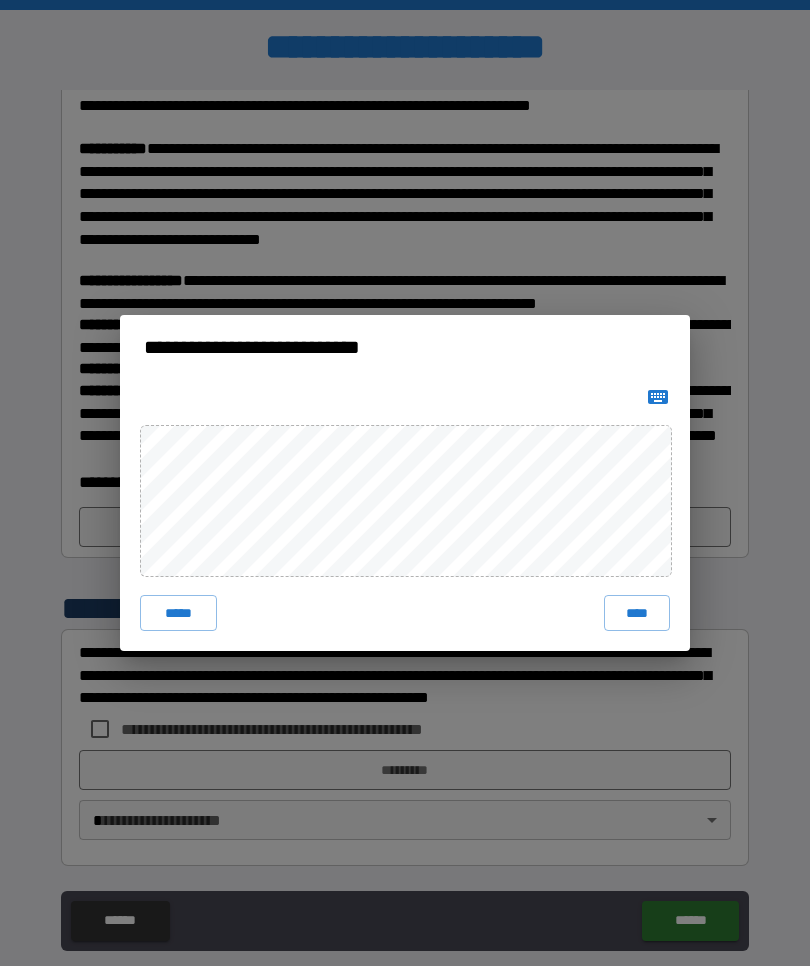 click on "*****" at bounding box center (178, 613) 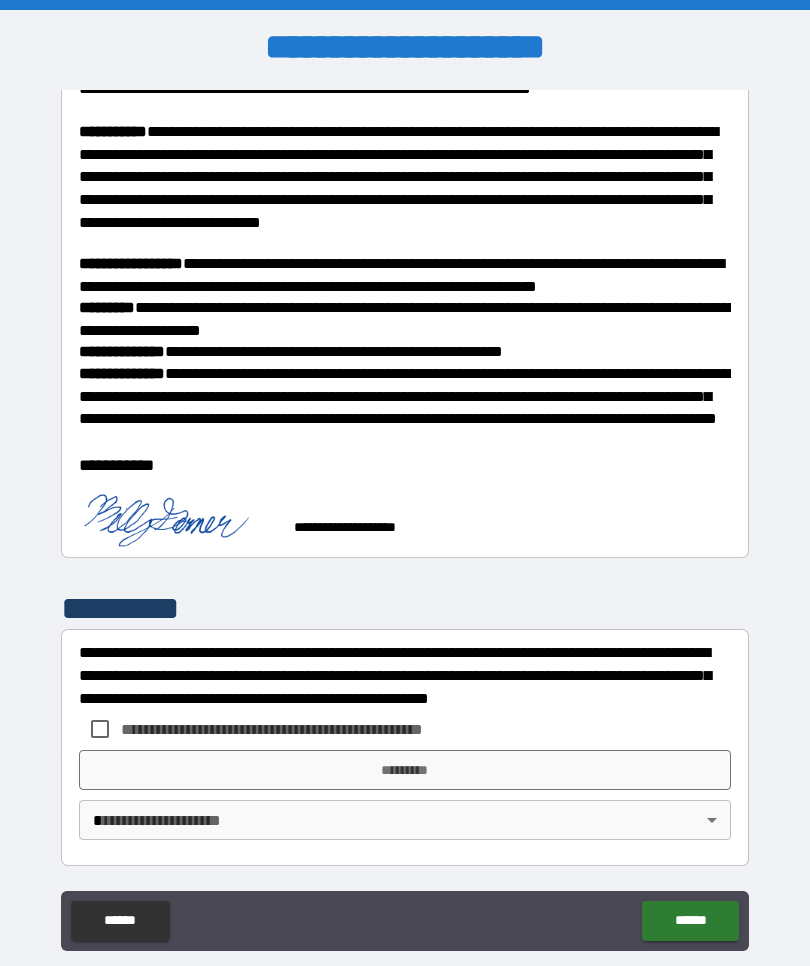 scroll, scrollTop: 449, scrollLeft: 0, axis: vertical 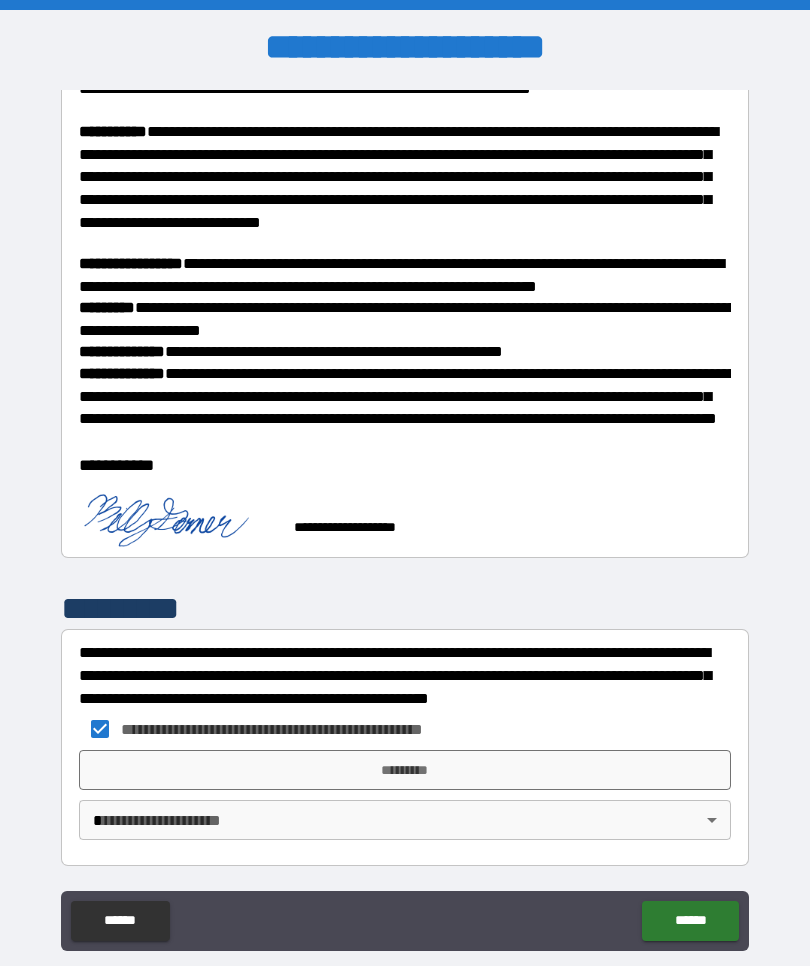 click on "*********" at bounding box center [405, 770] 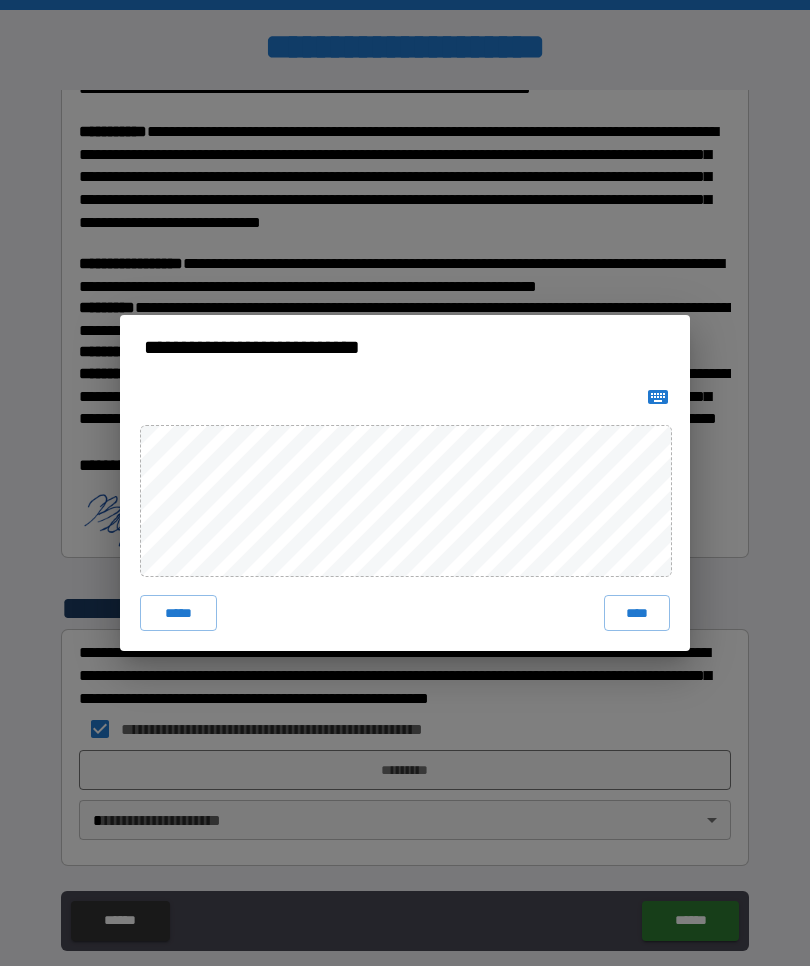 click on "*****" at bounding box center [178, 613] 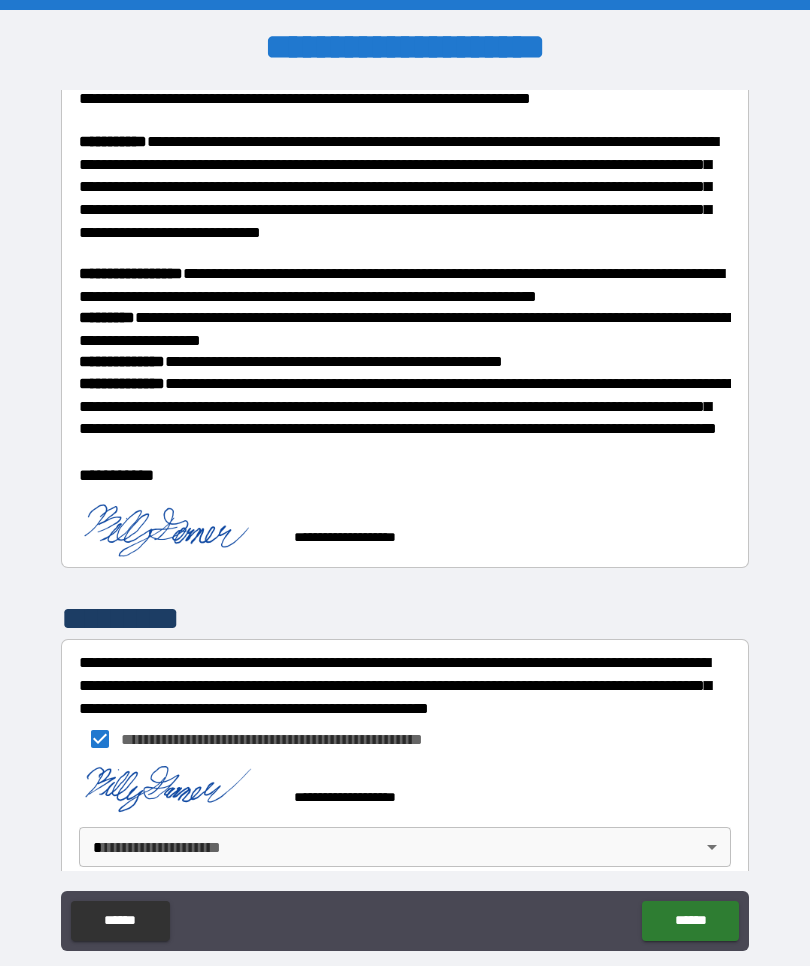 click on "**********" at bounding box center [405, 517] 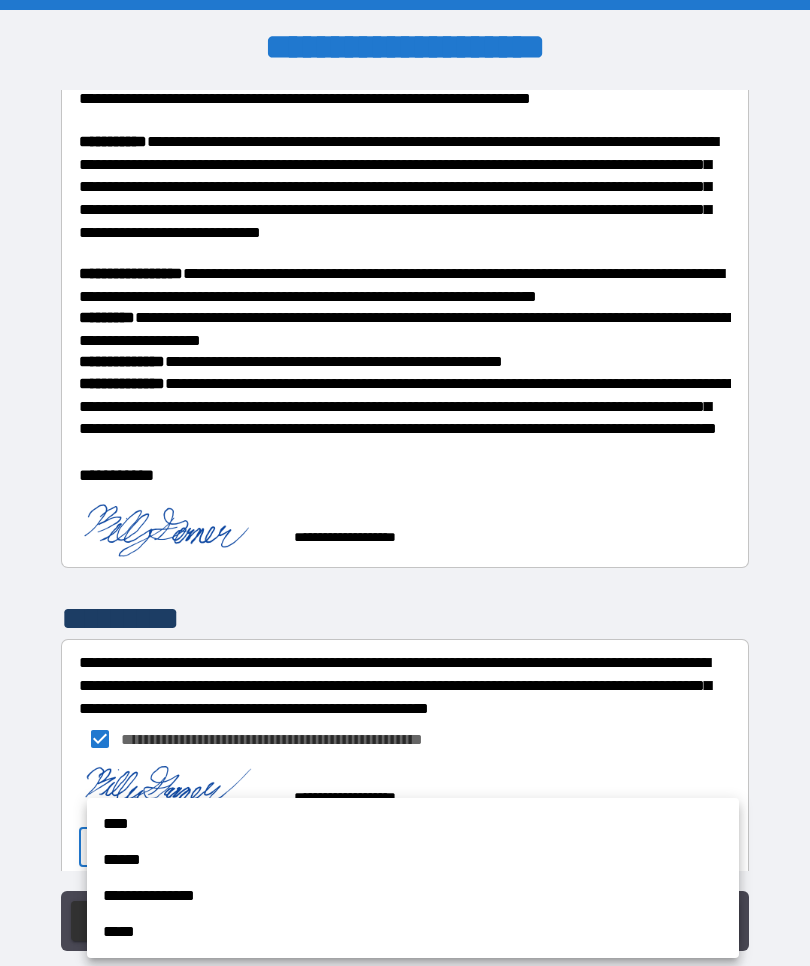 click on "****" at bounding box center [413, 824] 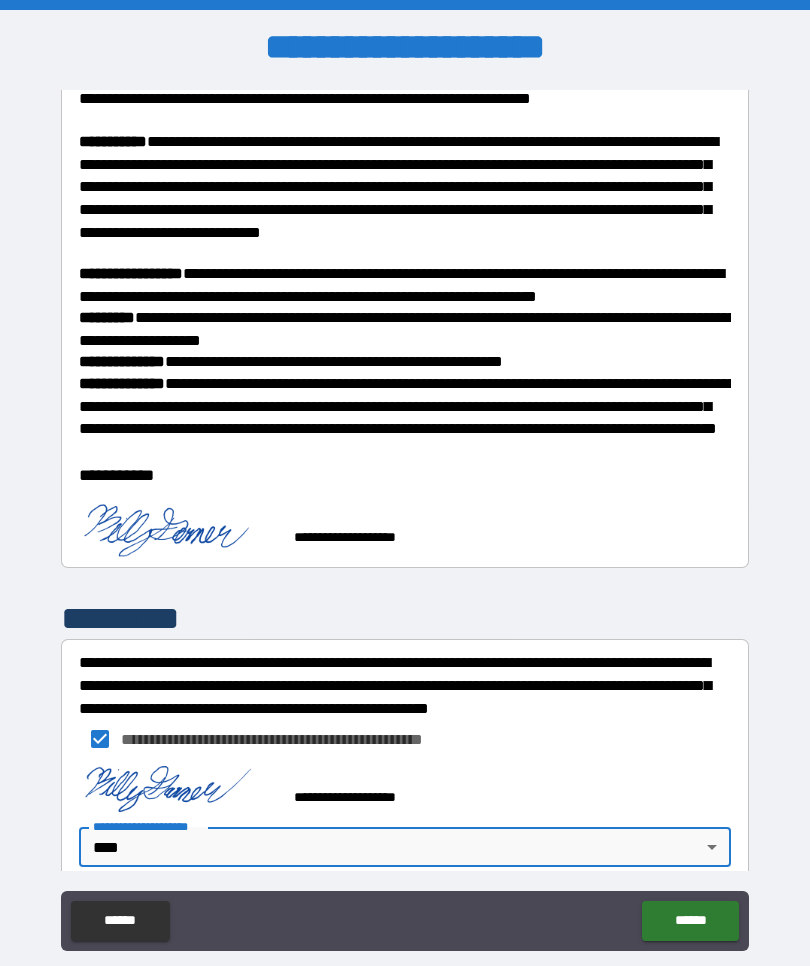 click on "******" at bounding box center (690, 921) 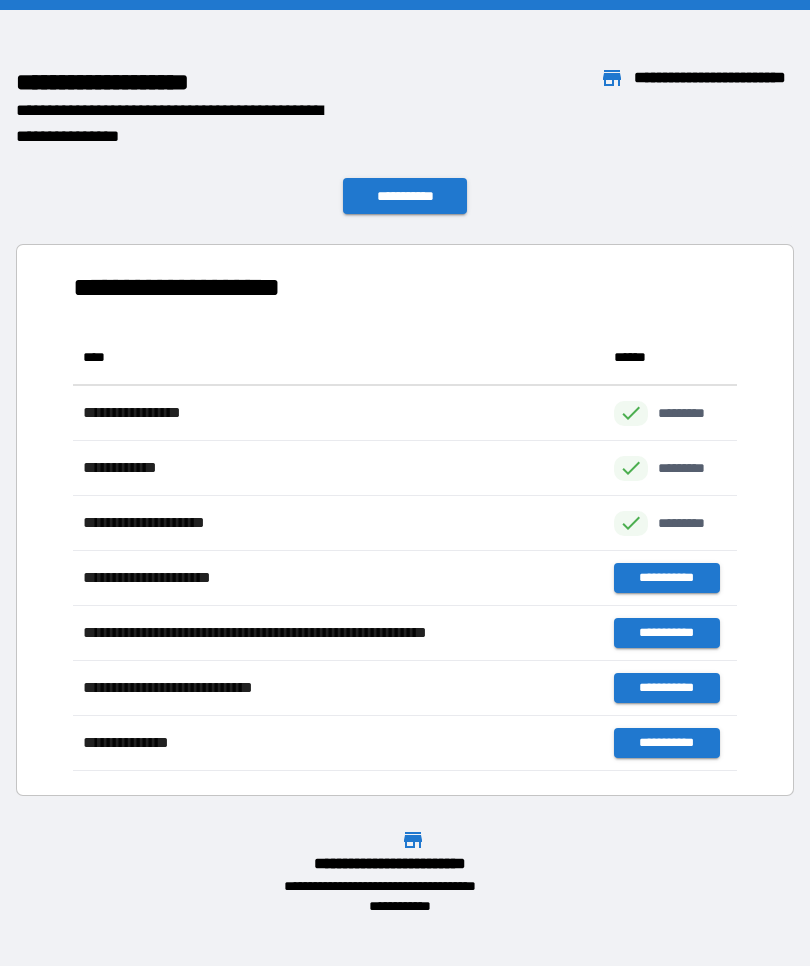 scroll, scrollTop: 1, scrollLeft: 1, axis: both 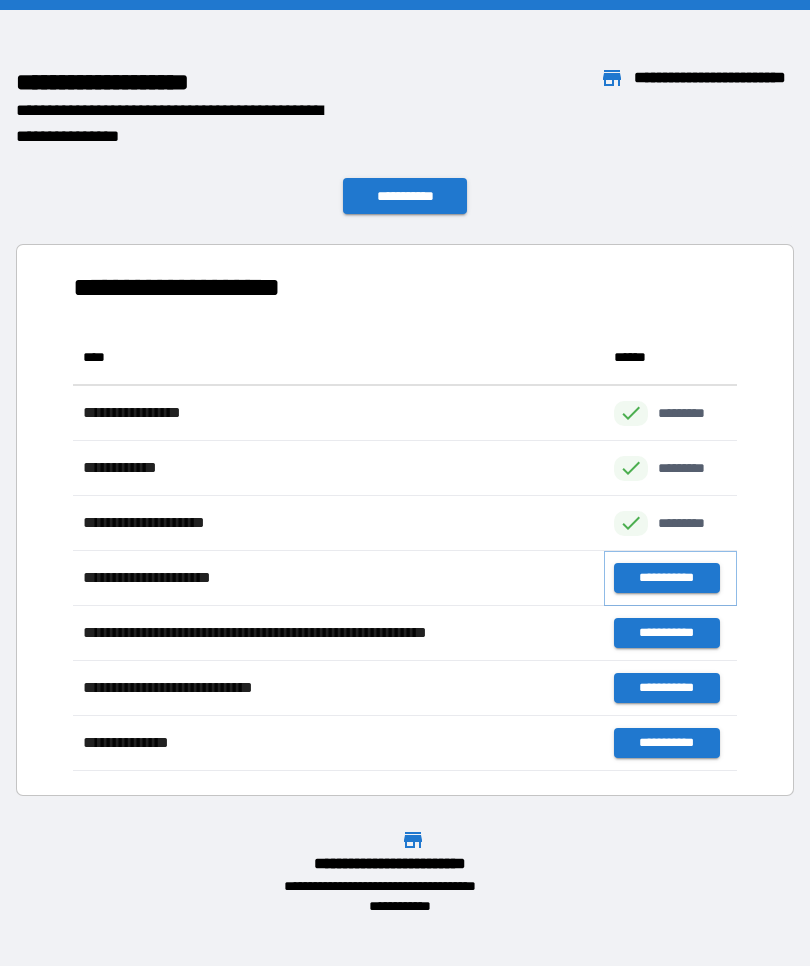 click on "**********" at bounding box center (666, 578) 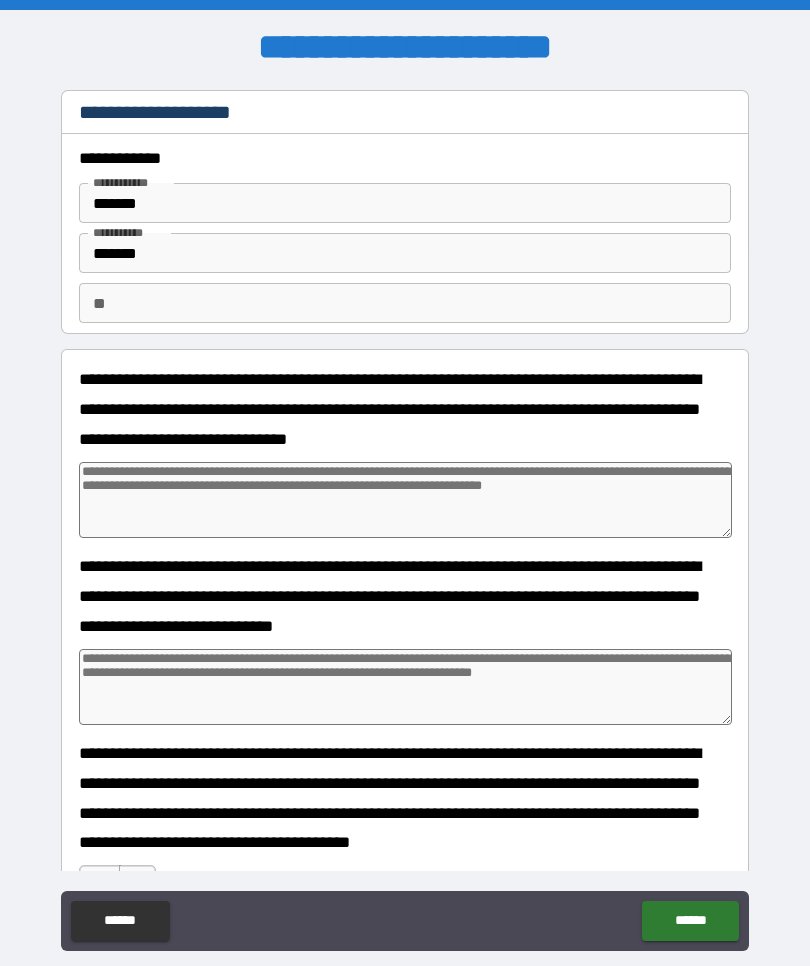 click on "*******" at bounding box center [405, 253] 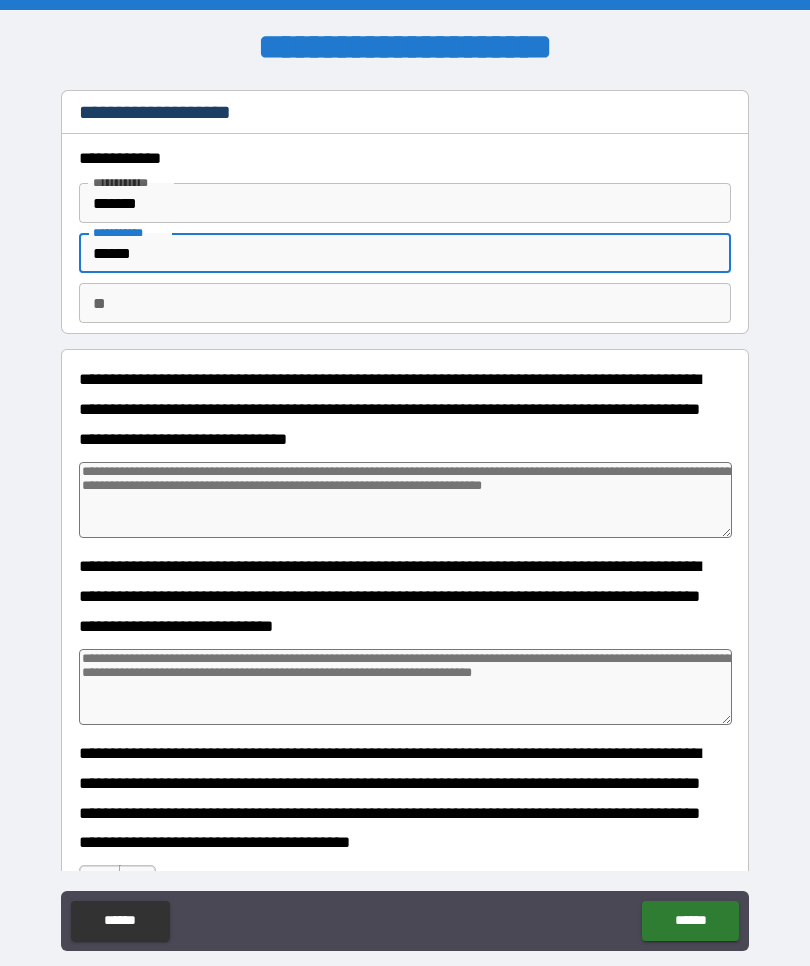 click on "**" at bounding box center (405, 303) 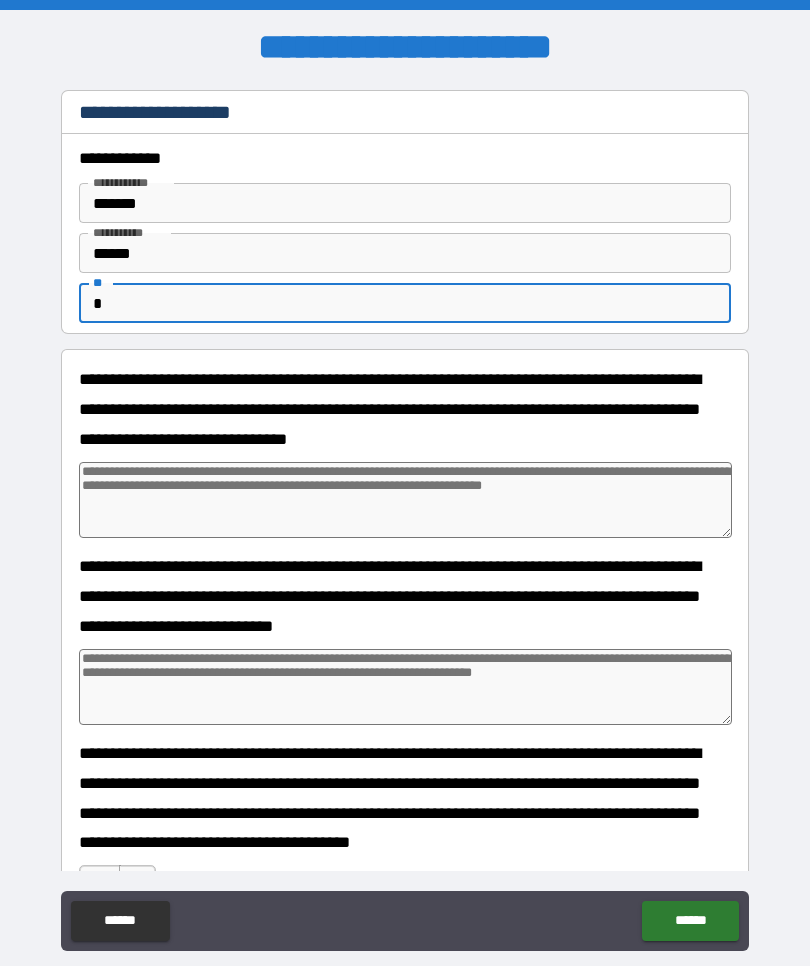 click on "**********" at bounding box center [405, 520] 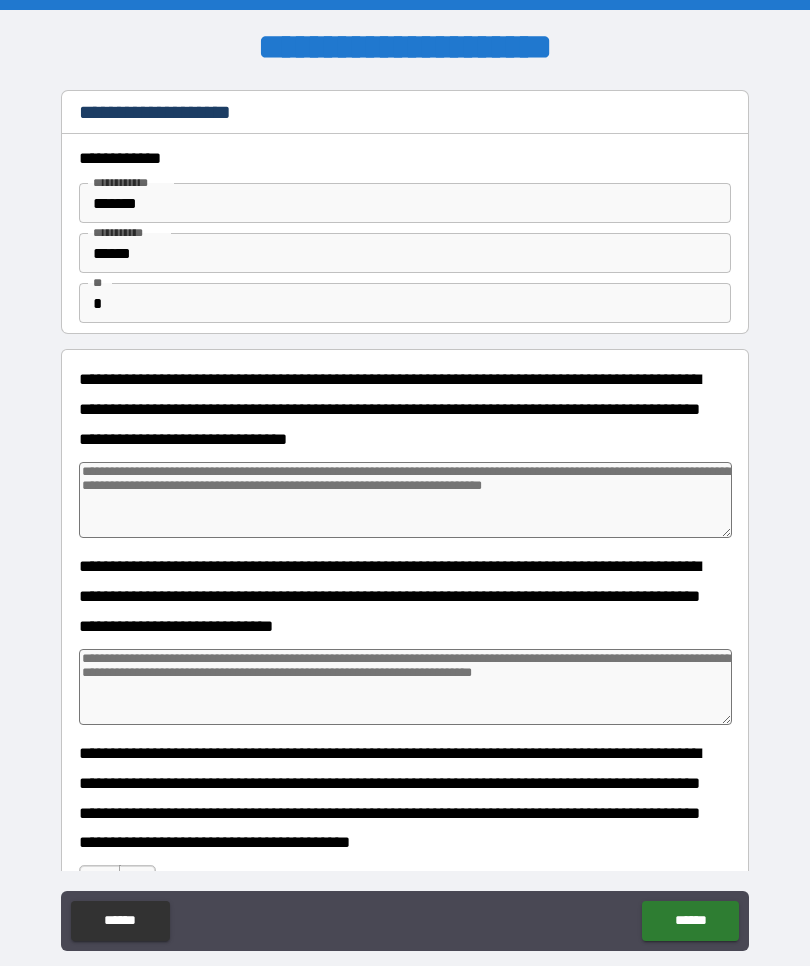 click at bounding box center [405, 500] 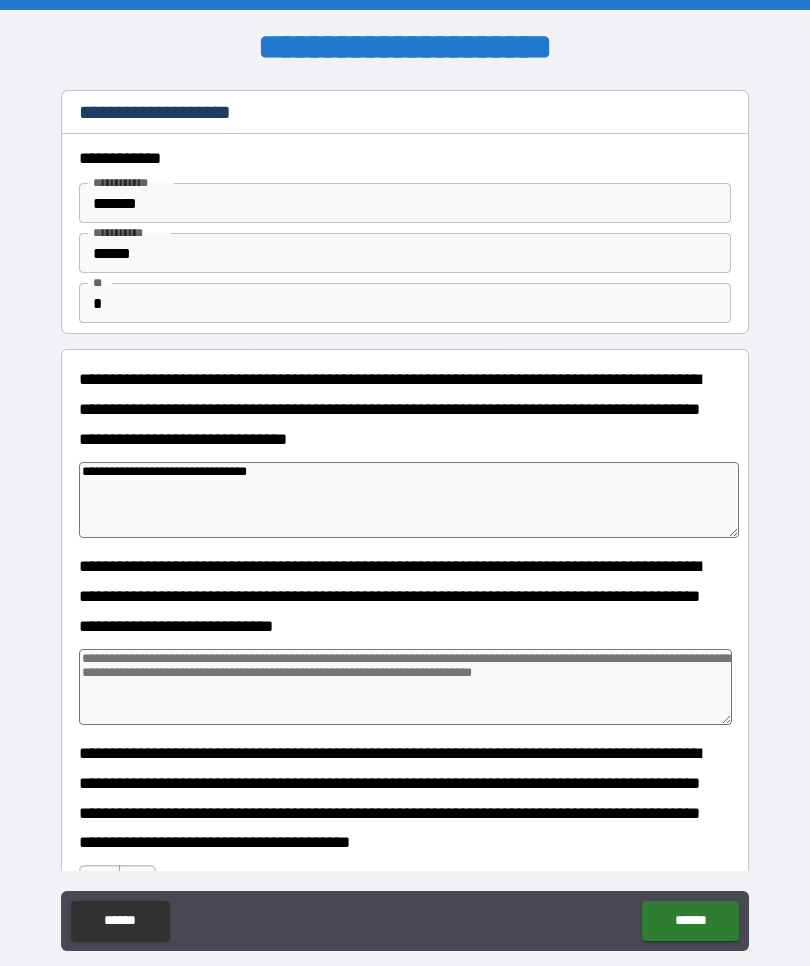 click on "**********" at bounding box center [405, 520] 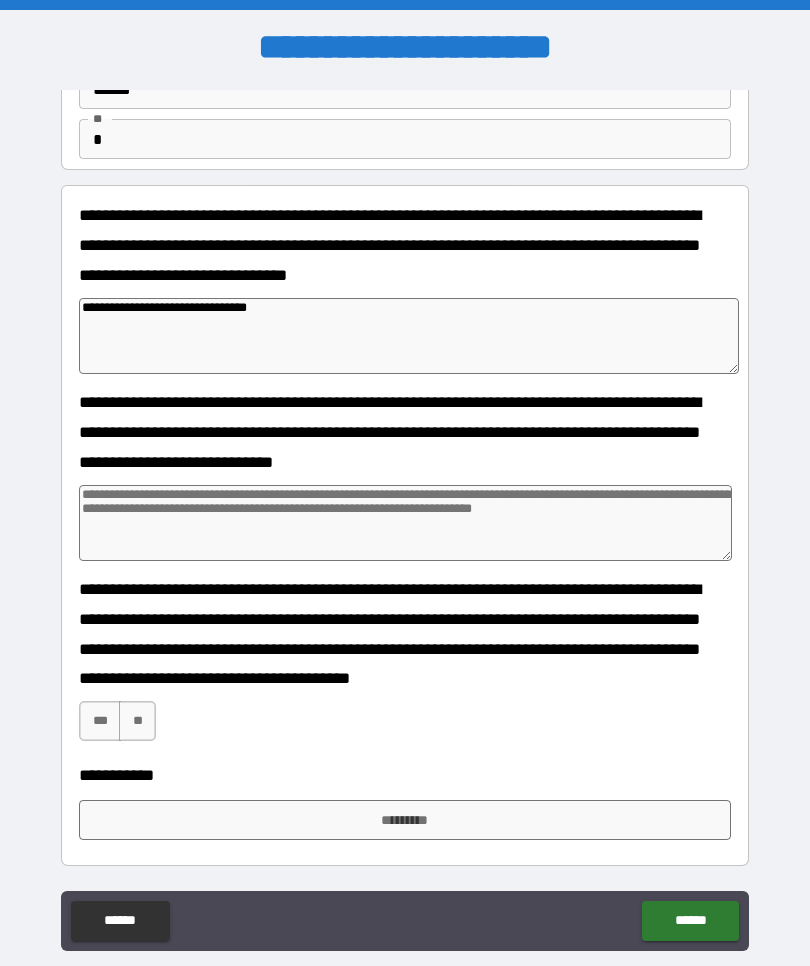 scroll, scrollTop: 164, scrollLeft: 0, axis: vertical 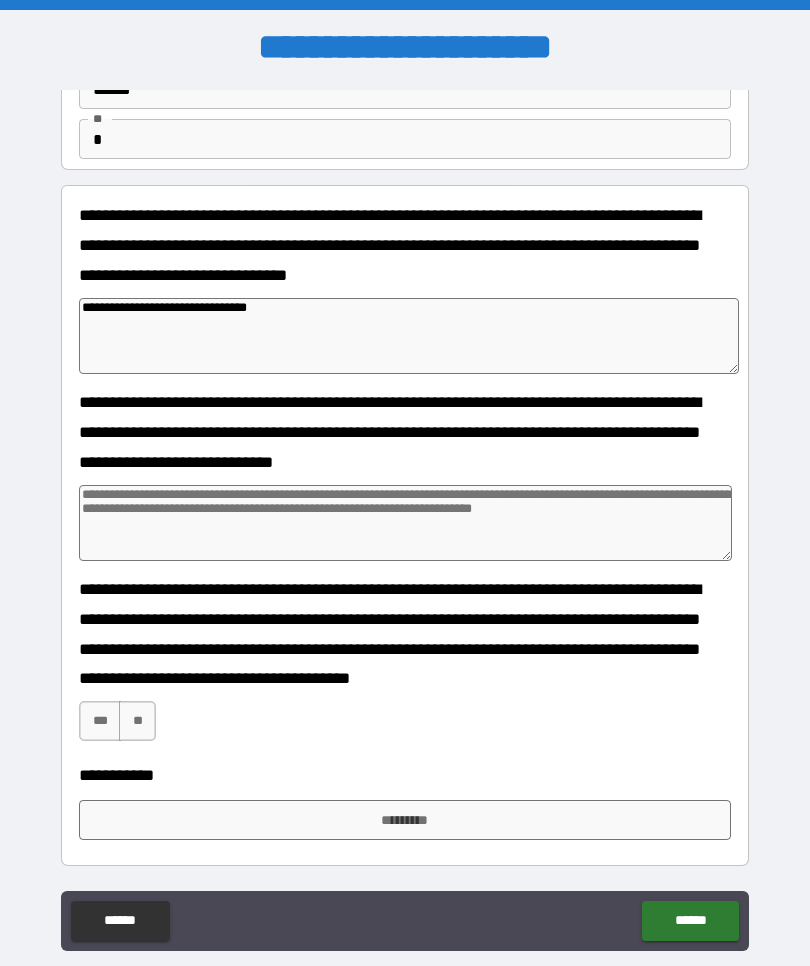 click on "***" at bounding box center (100, 721) 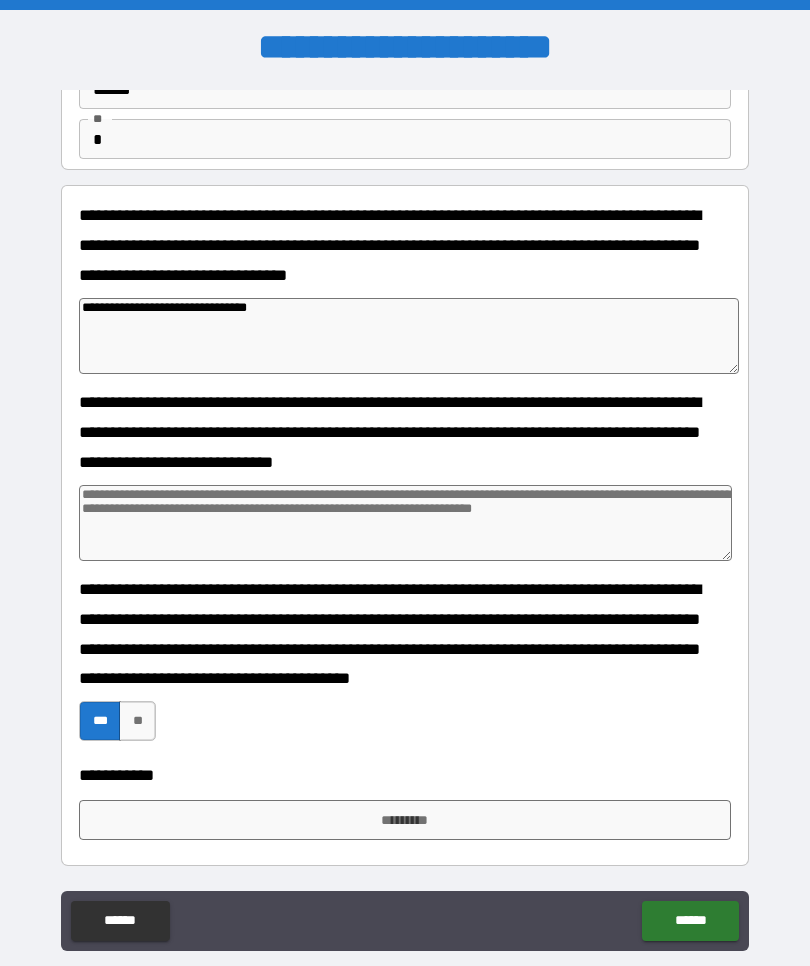 click on "*********" at bounding box center (405, 820) 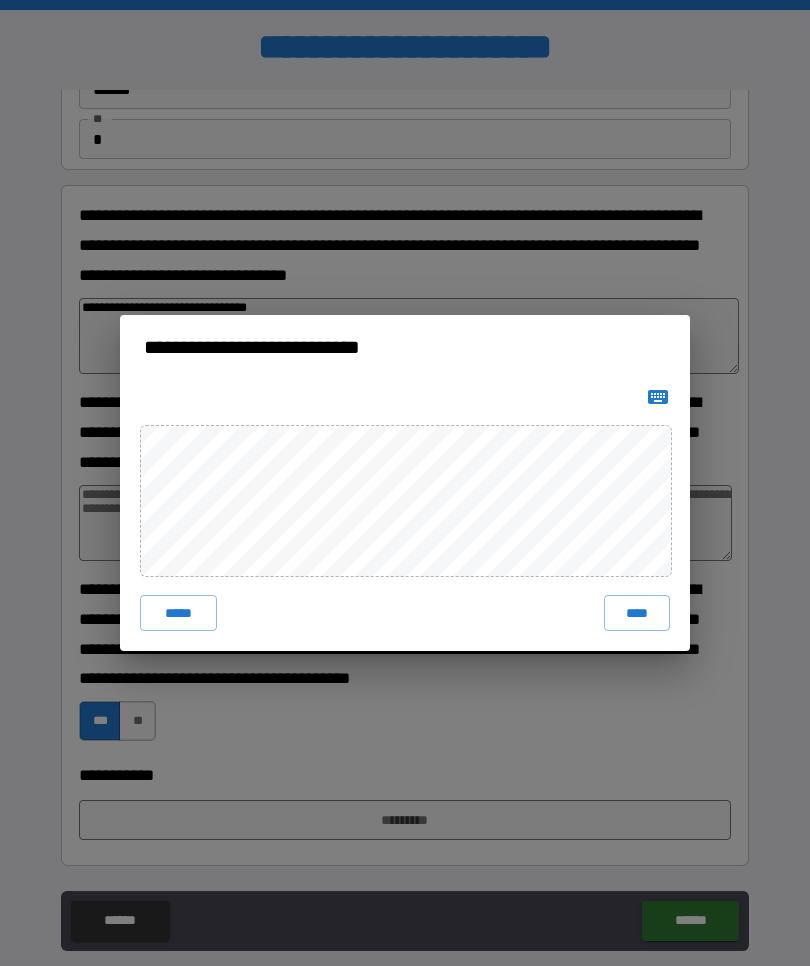 click on "****" at bounding box center (637, 613) 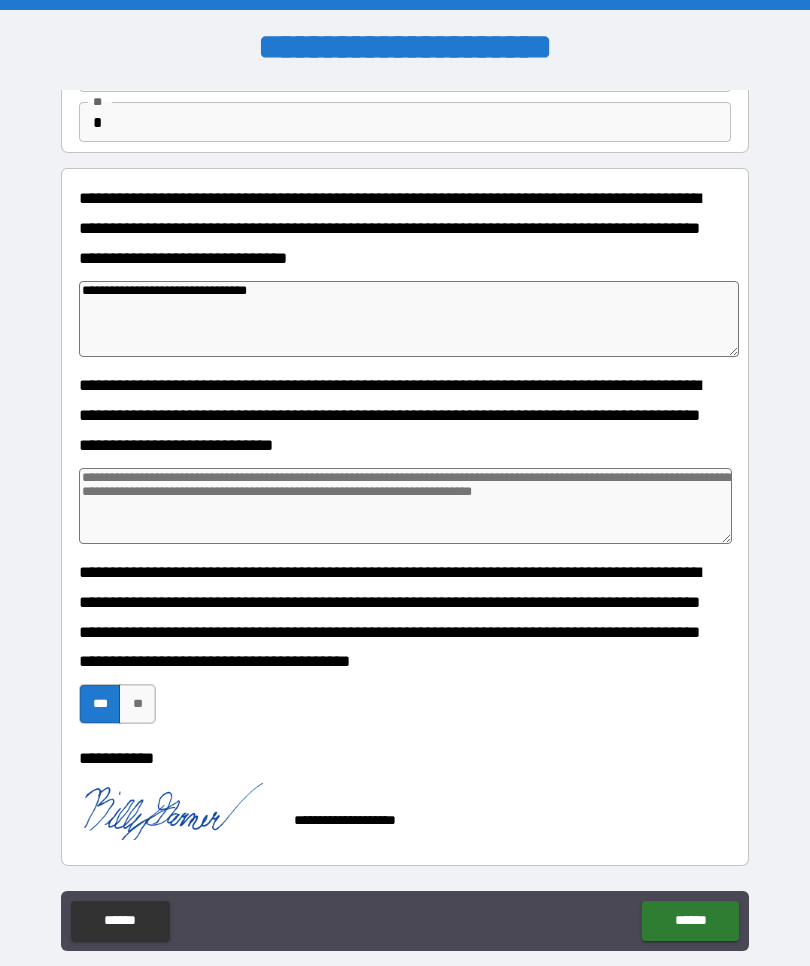 scroll, scrollTop: 181, scrollLeft: 0, axis: vertical 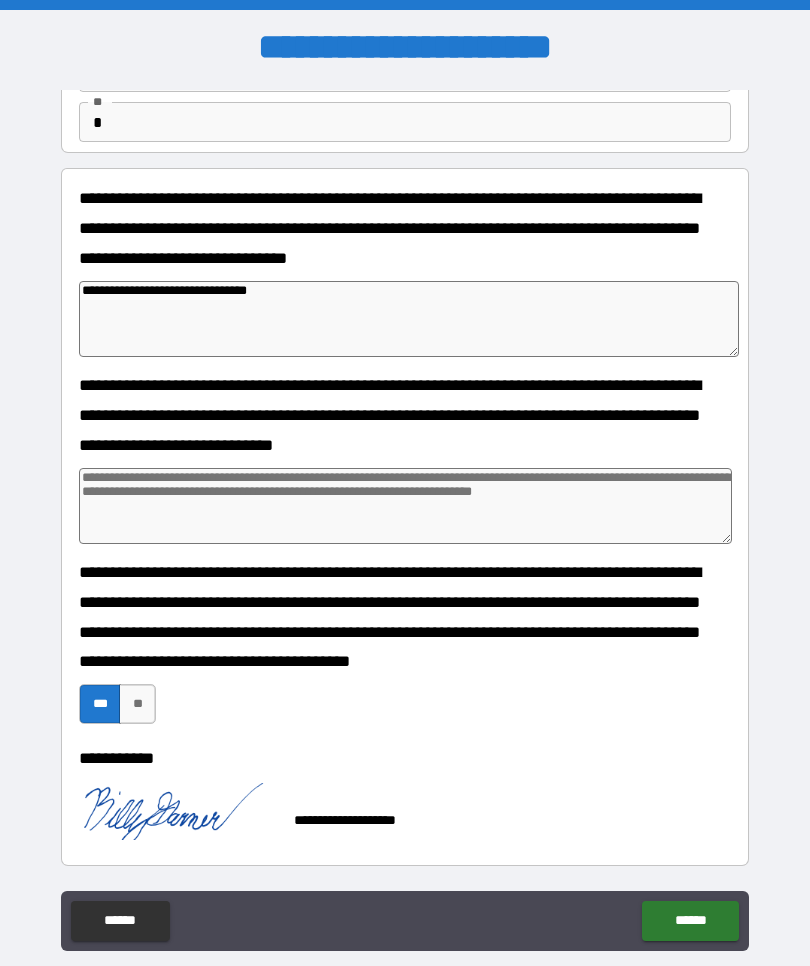 click on "******" at bounding box center (690, 921) 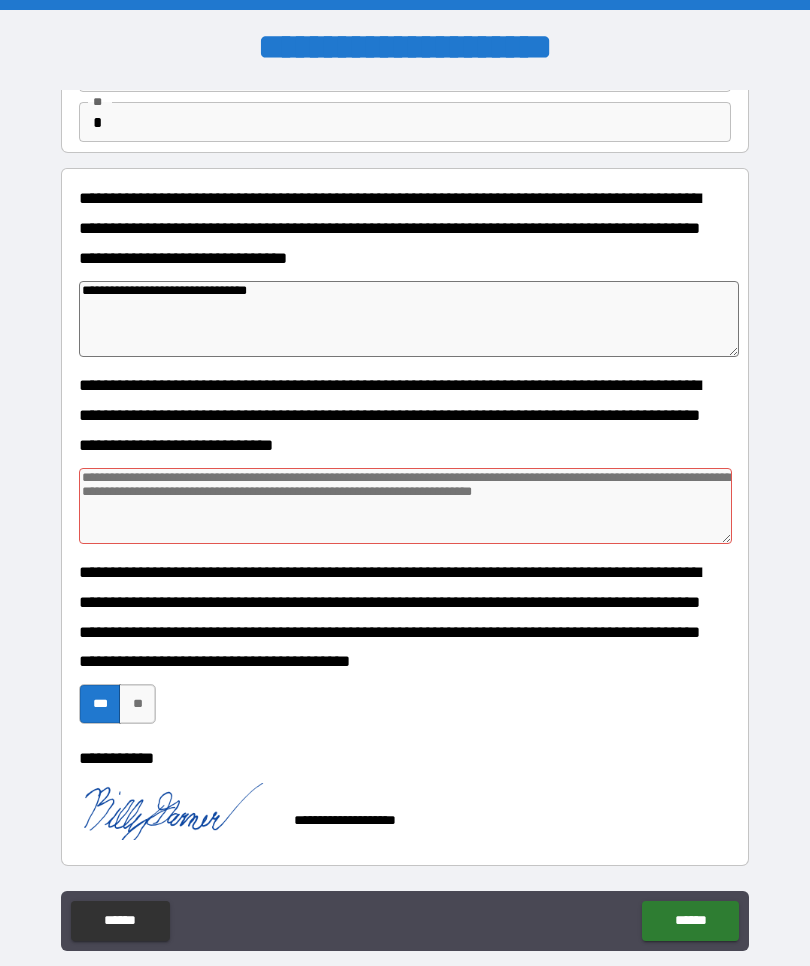scroll, scrollTop: 181, scrollLeft: 0, axis: vertical 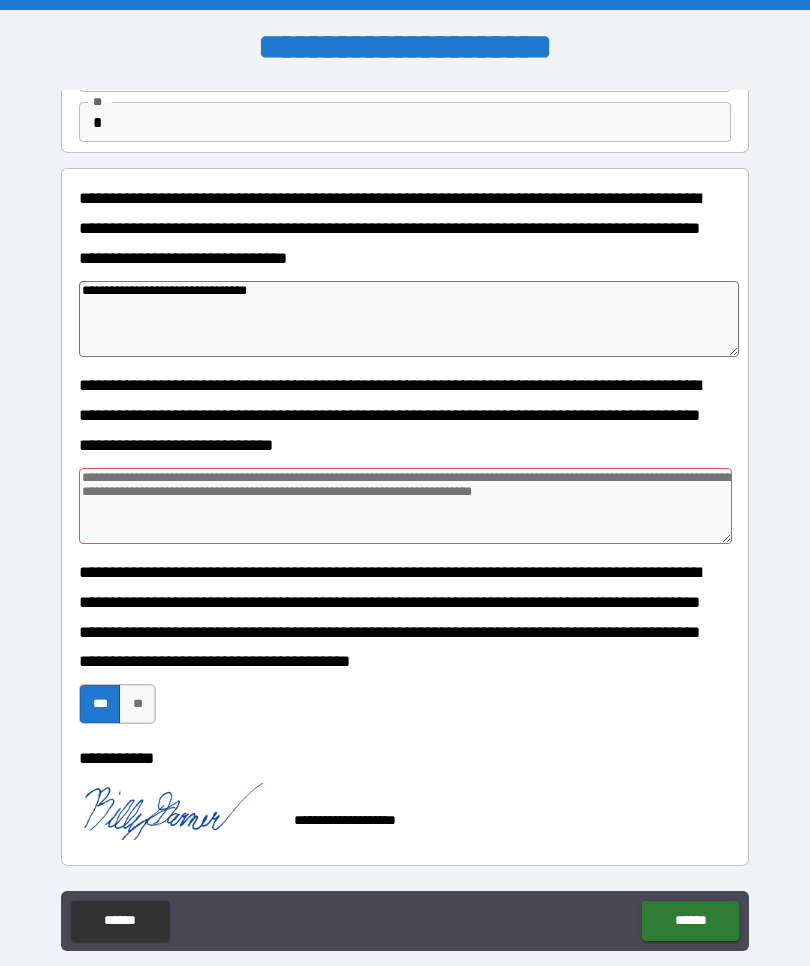 click at bounding box center [405, 506] 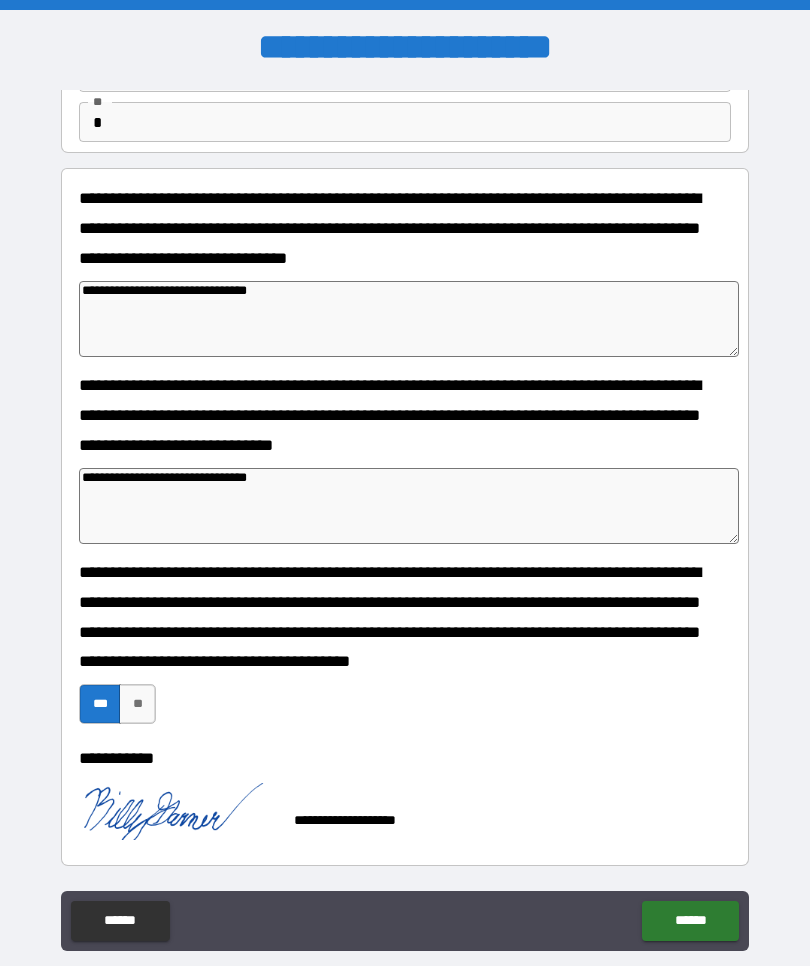click on "**********" at bounding box center (405, 520) 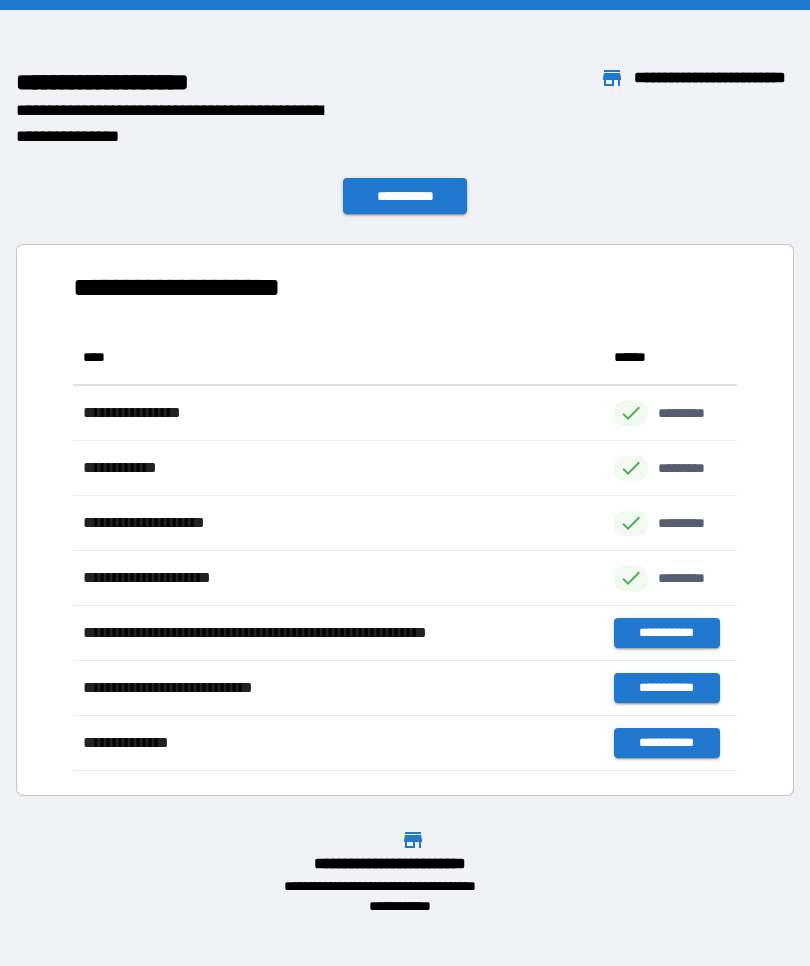 scroll, scrollTop: 441, scrollLeft: 664, axis: both 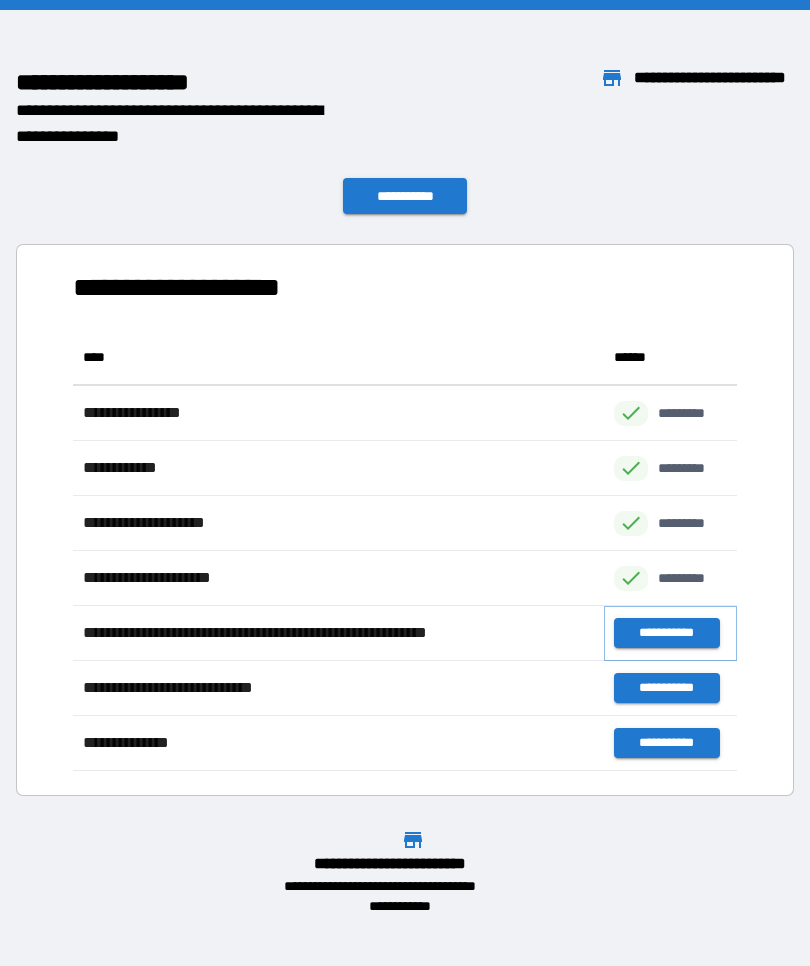 click on "**********" at bounding box center (666, 633) 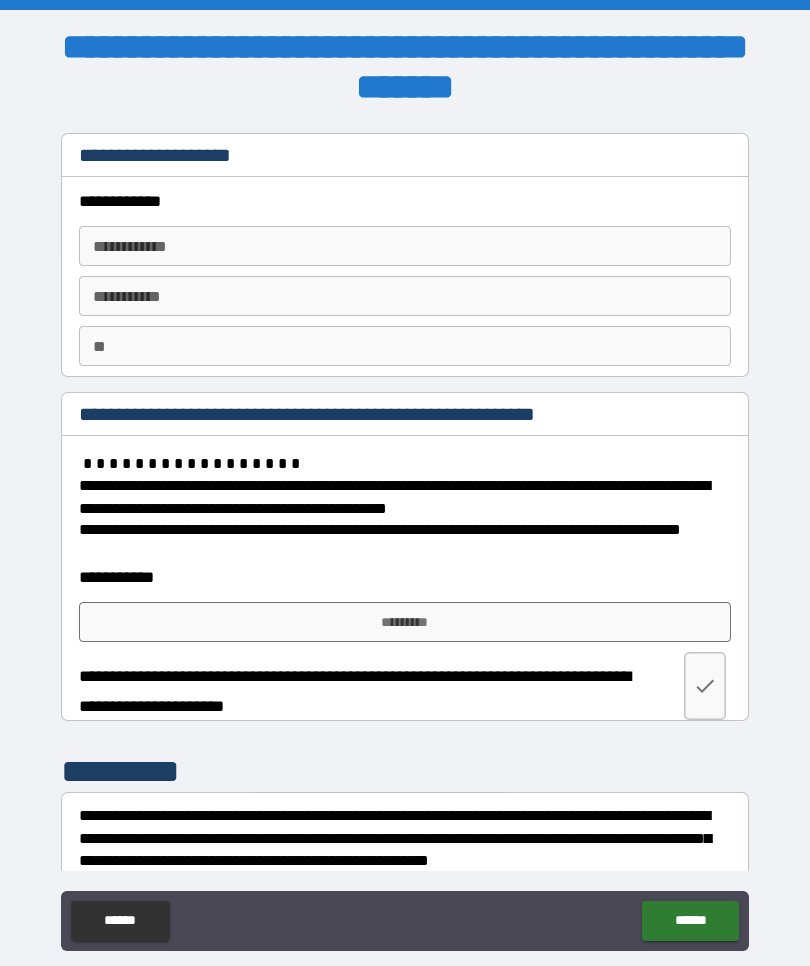 click on "**********" at bounding box center [405, 246] 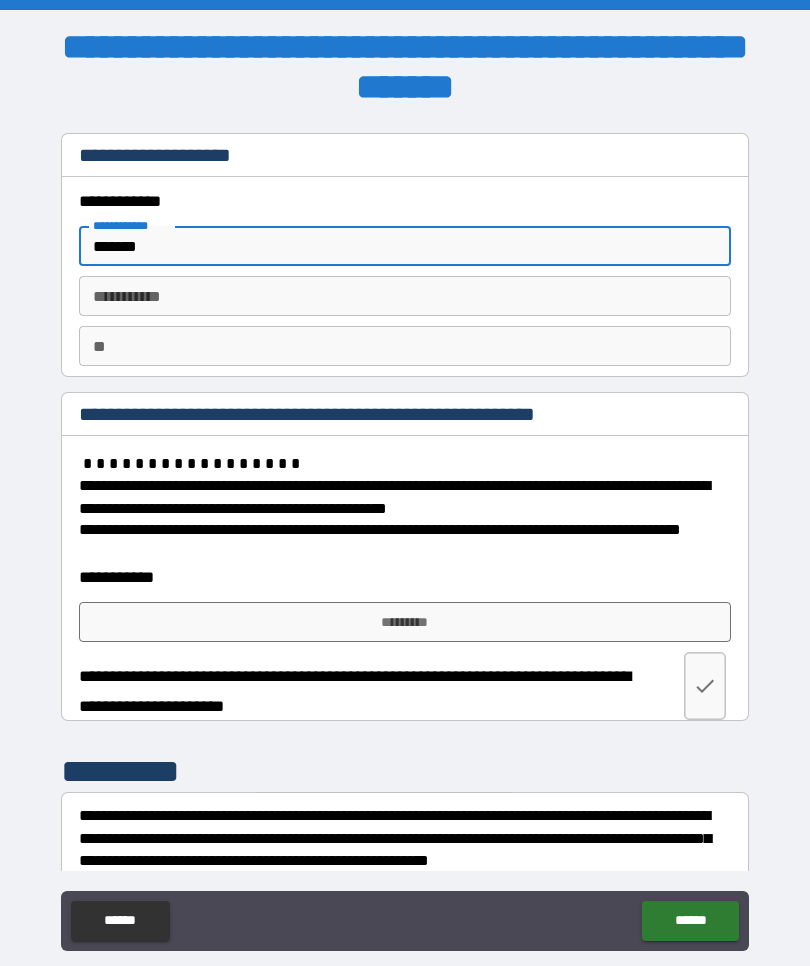 click on "*********   * *********   *" at bounding box center [405, 296] 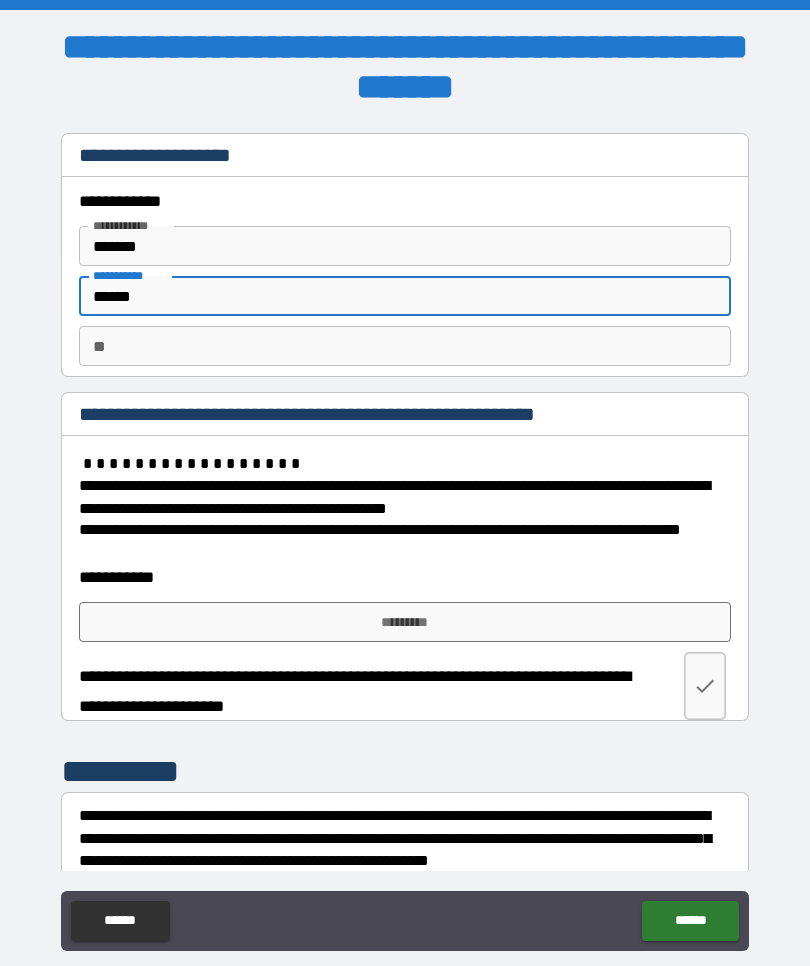 click on "**" at bounding box center (405, 346) 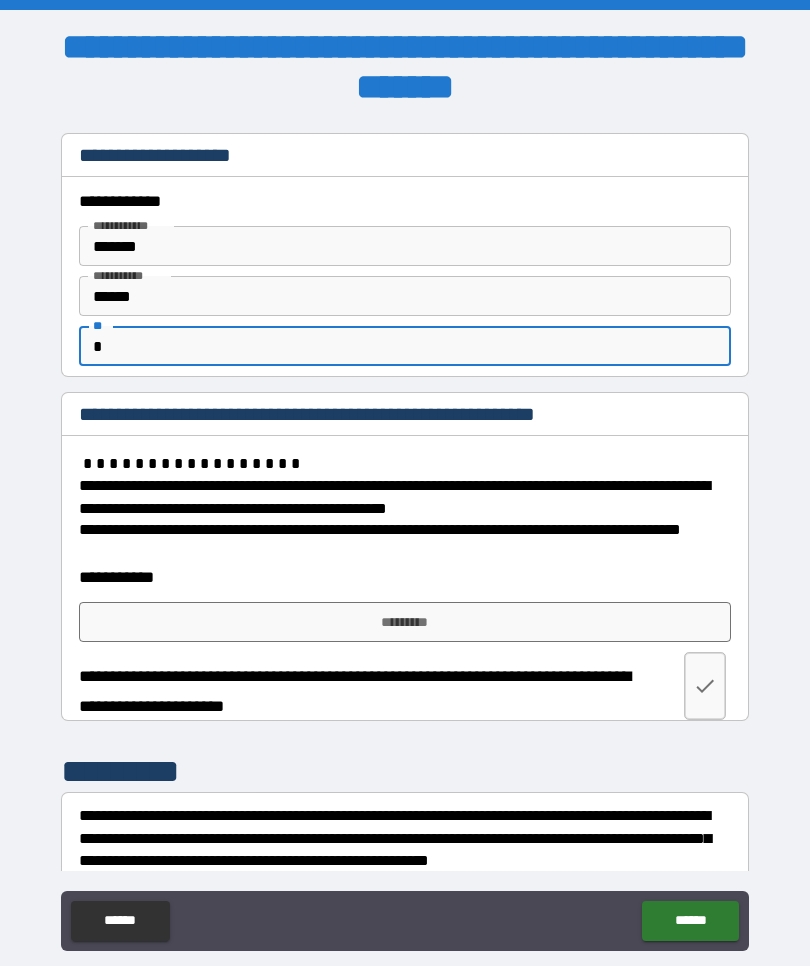 click on "**********" at bounding box center (405, 520) 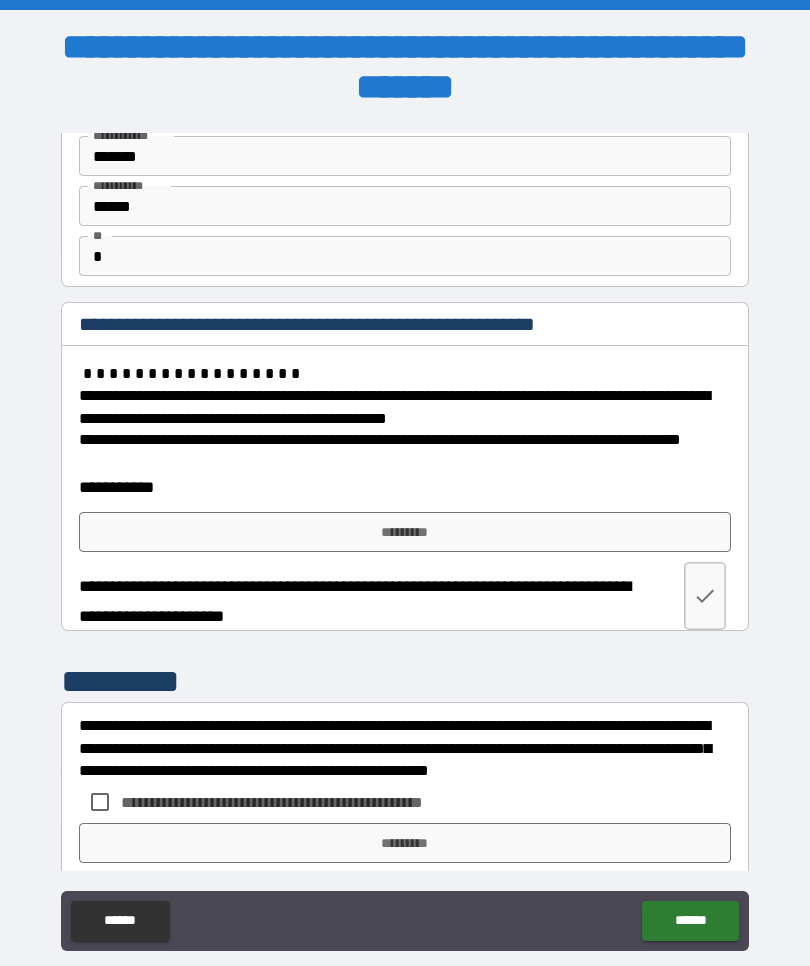 scroll, scrollTop: 105, scrollLeft: 0, axis: vertical 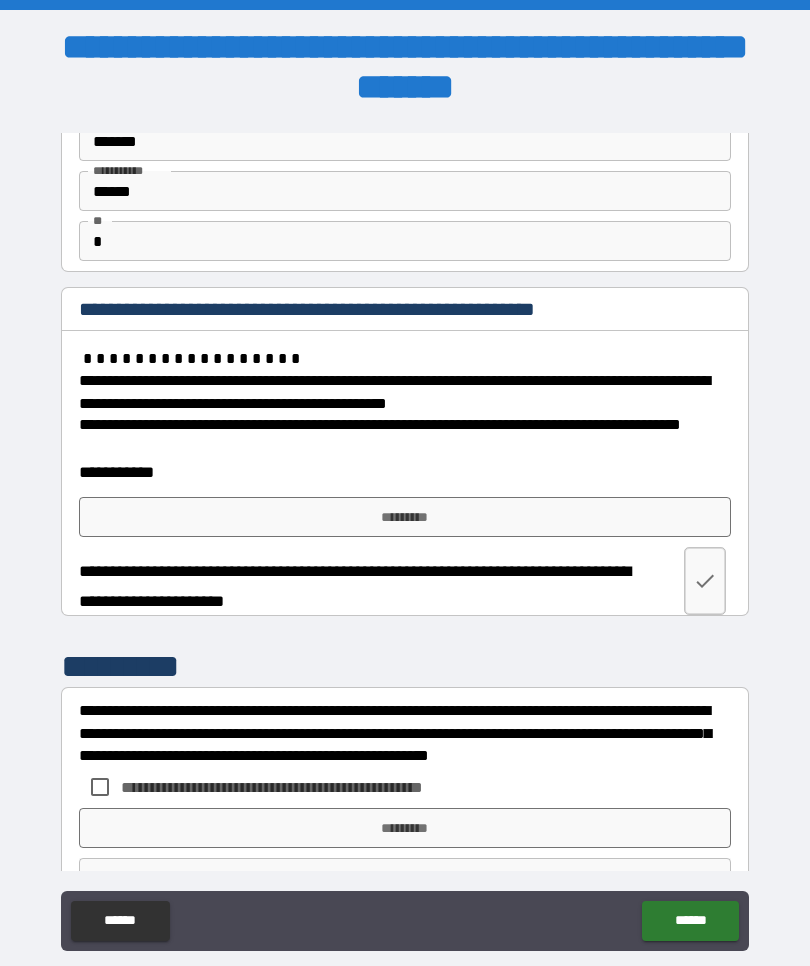 click on "*********" at bounding box center (405, 517) 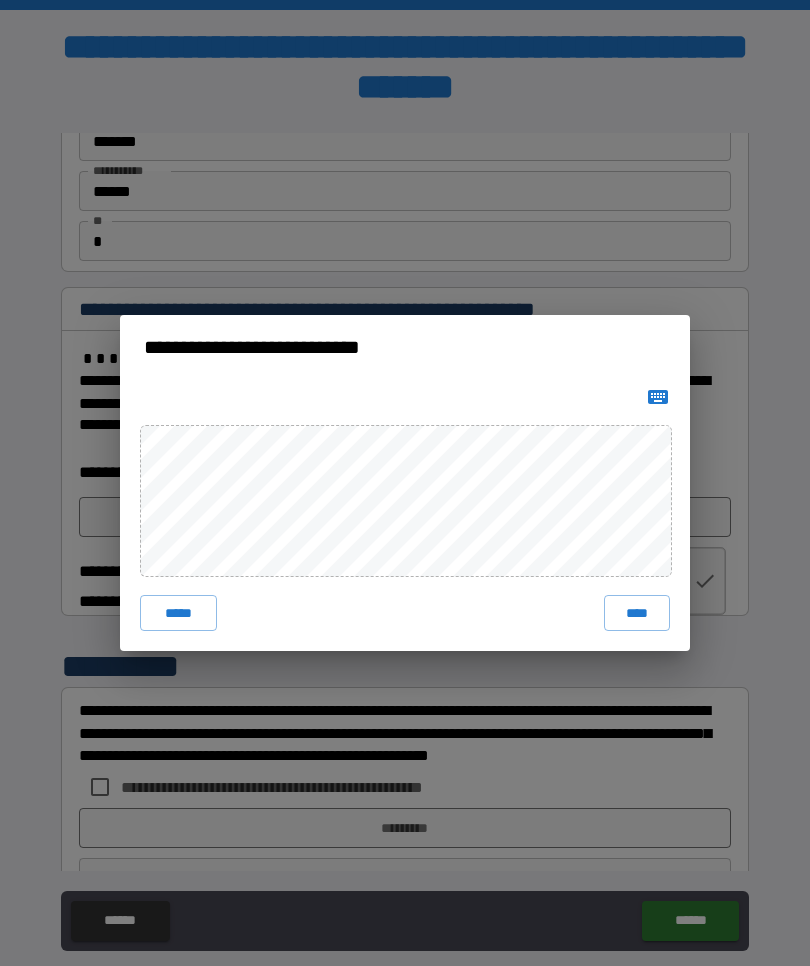 click on "*****" at bounding box center [178, 613] 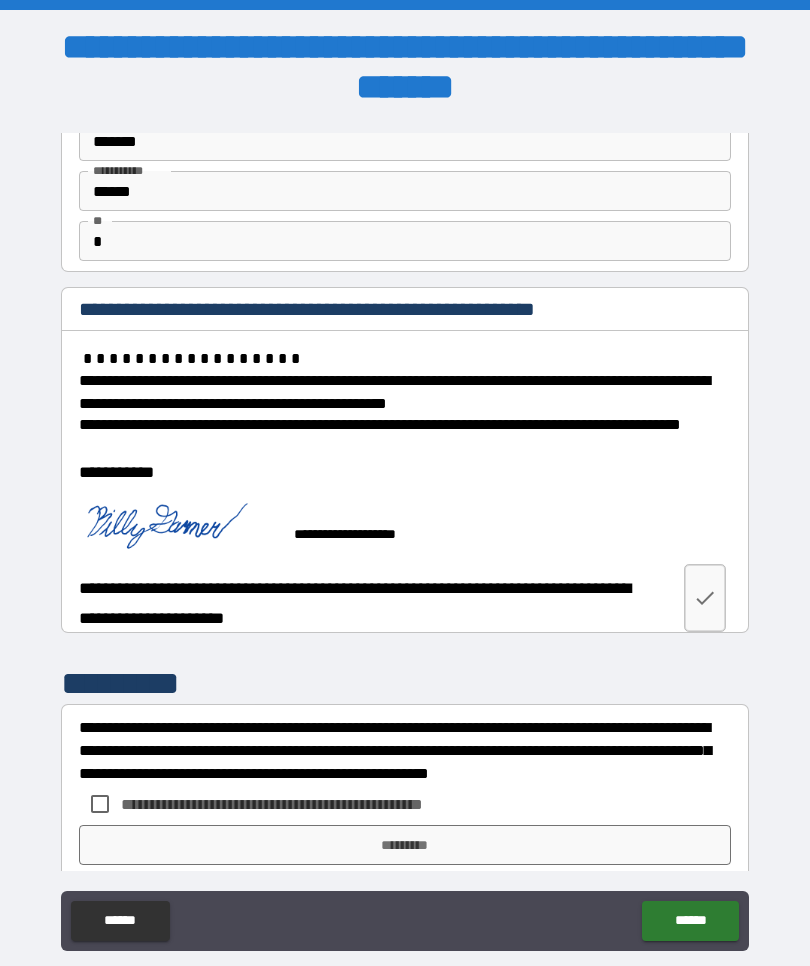 click 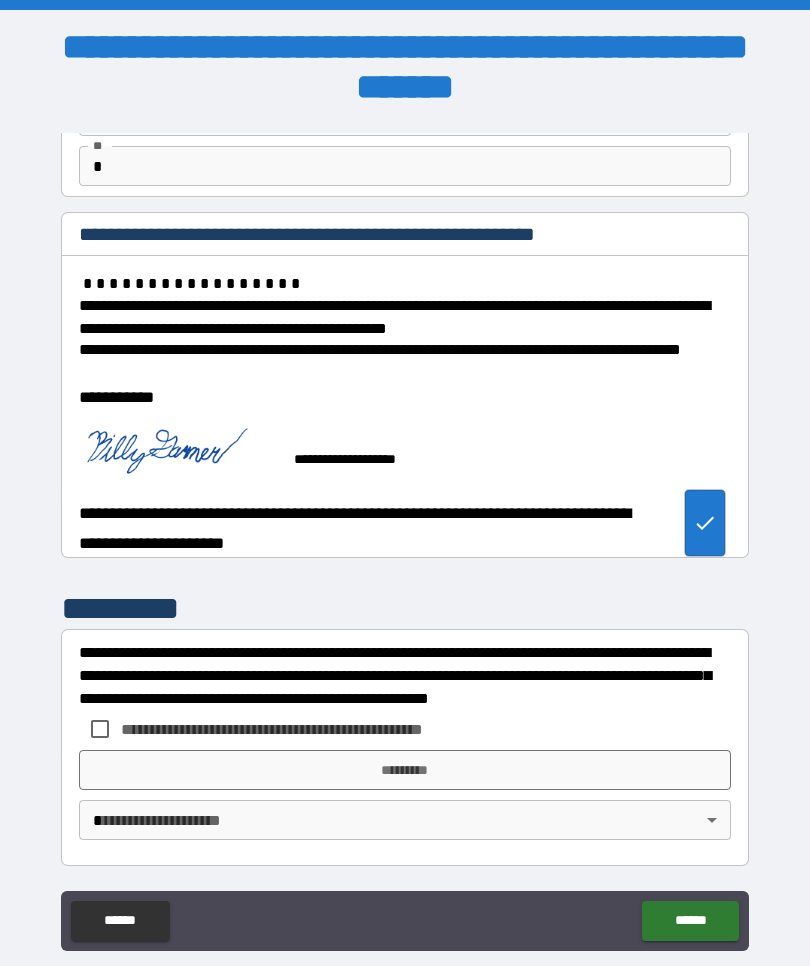 scroll, scrollTop: 180, scrollLeft: 0, axis: vertical 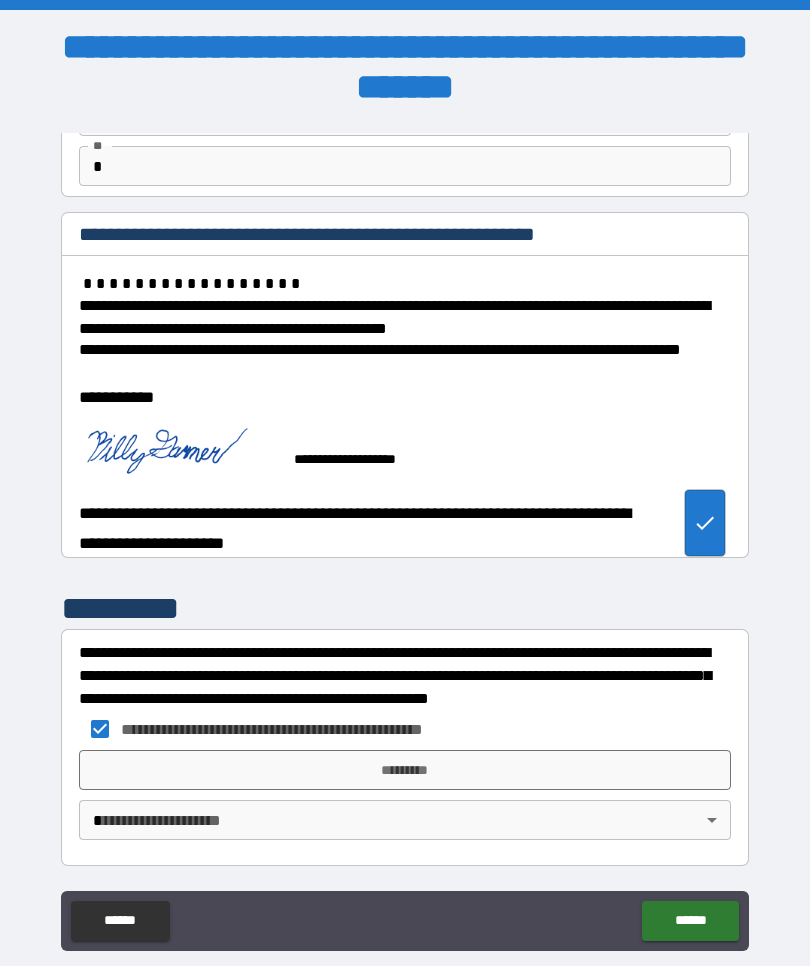 click on "*********" at bounding box center [405, 770] 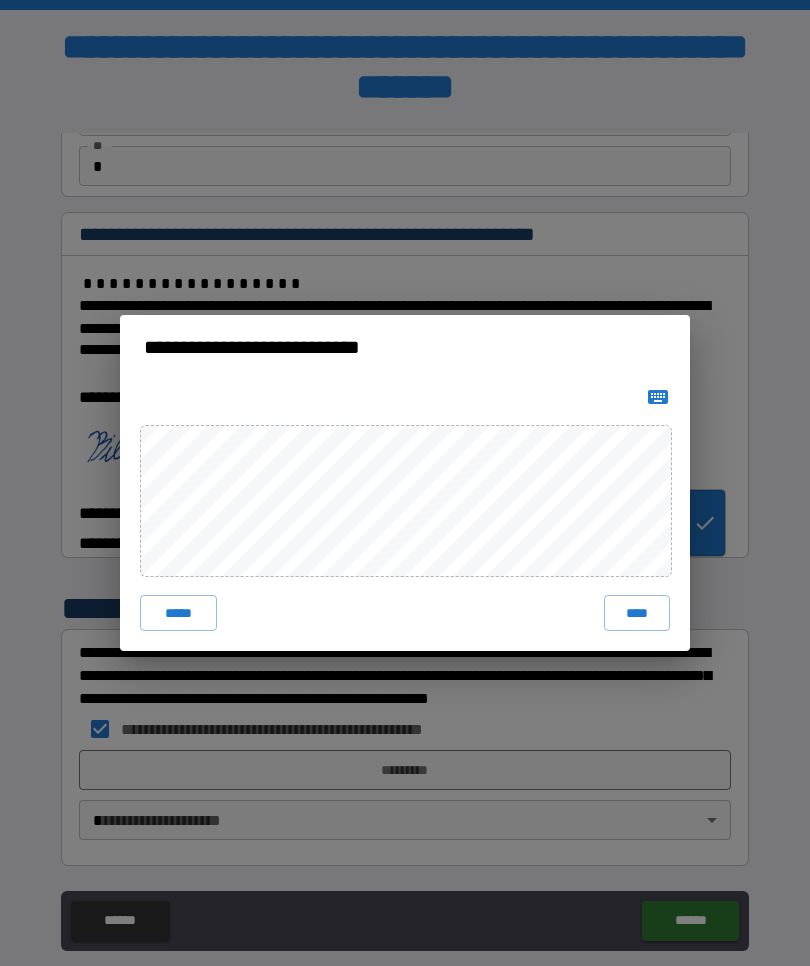 click on "****" at bounding box center [637, 613] 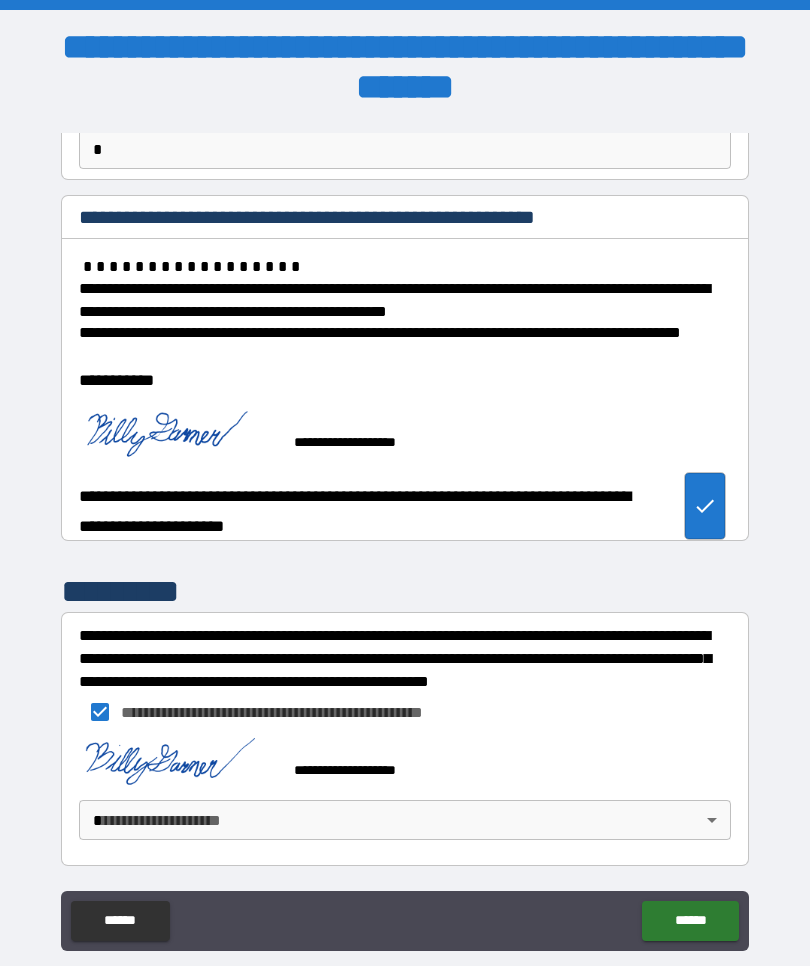 scroll, scrollTop: 197, scrollLeft: 0, axis: vertical 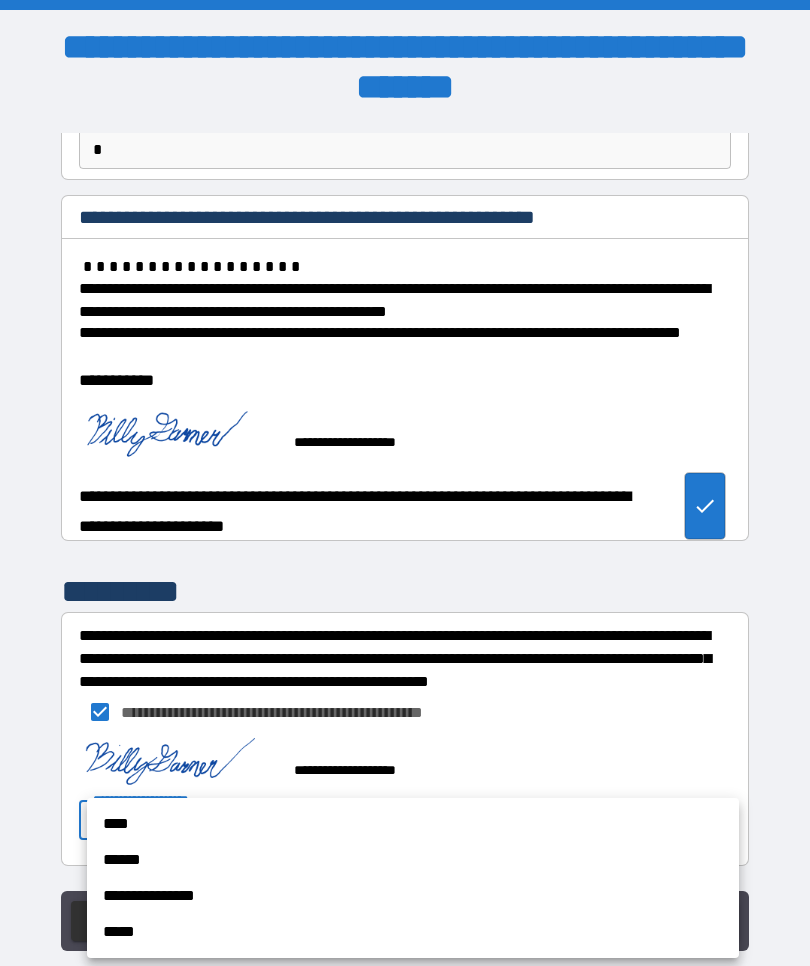 click on "****" at bounding box center [413, 824] 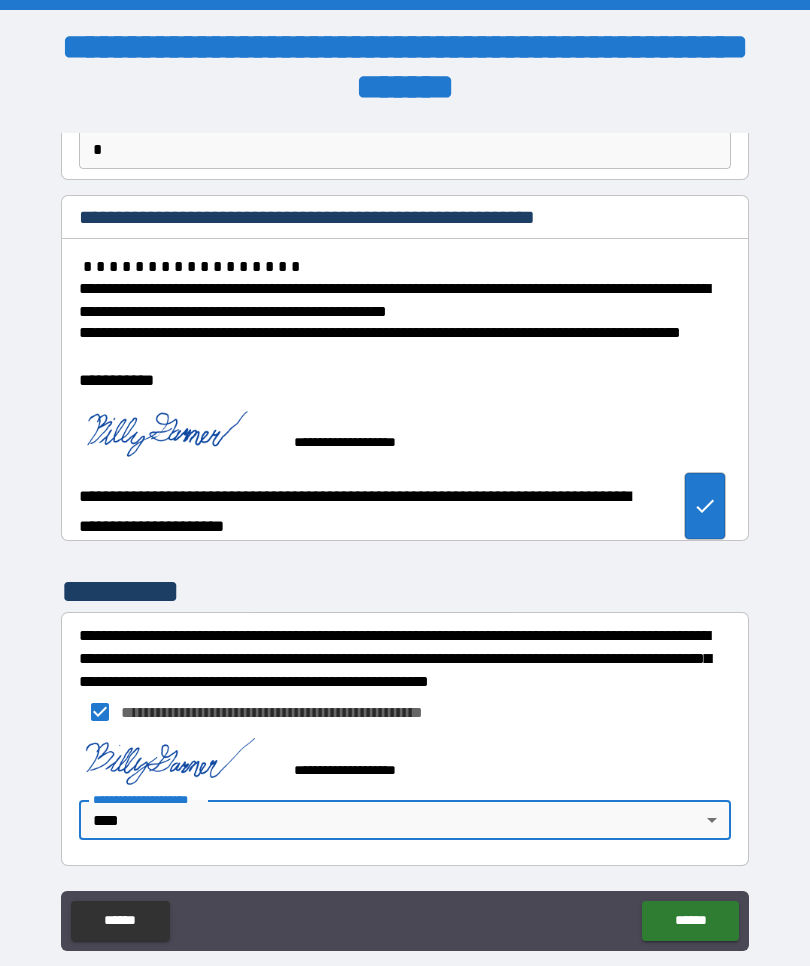 click on "******" at bounding box center [690, 921] 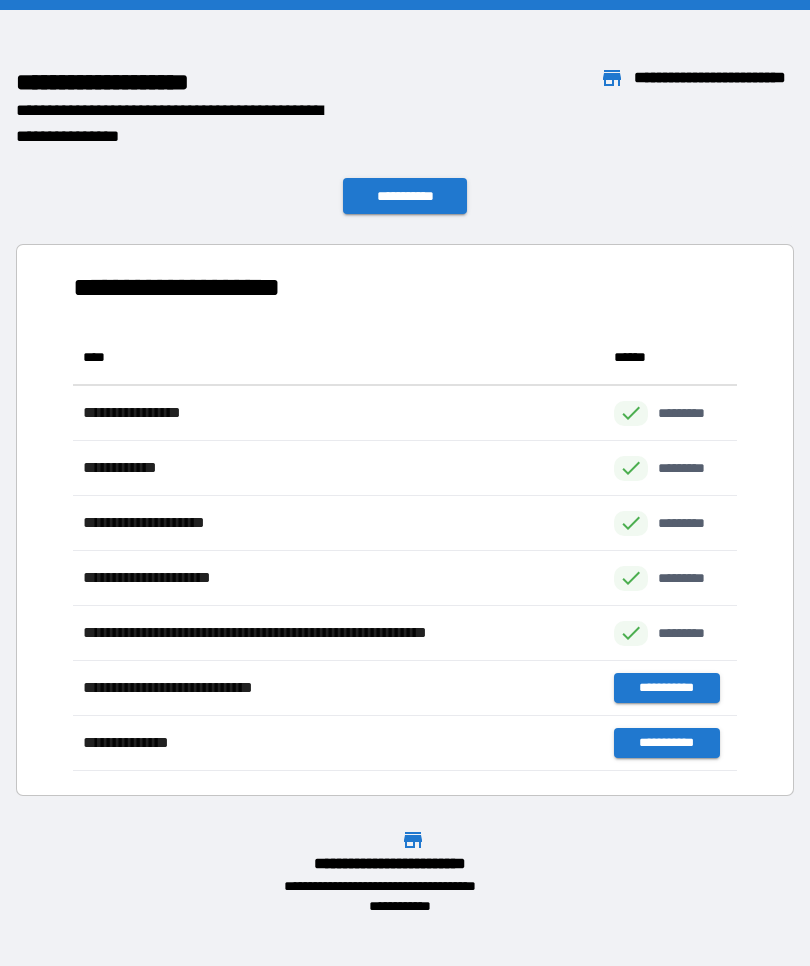 scroll, scrollTop: 1, scrollLeft: 1, axis: both 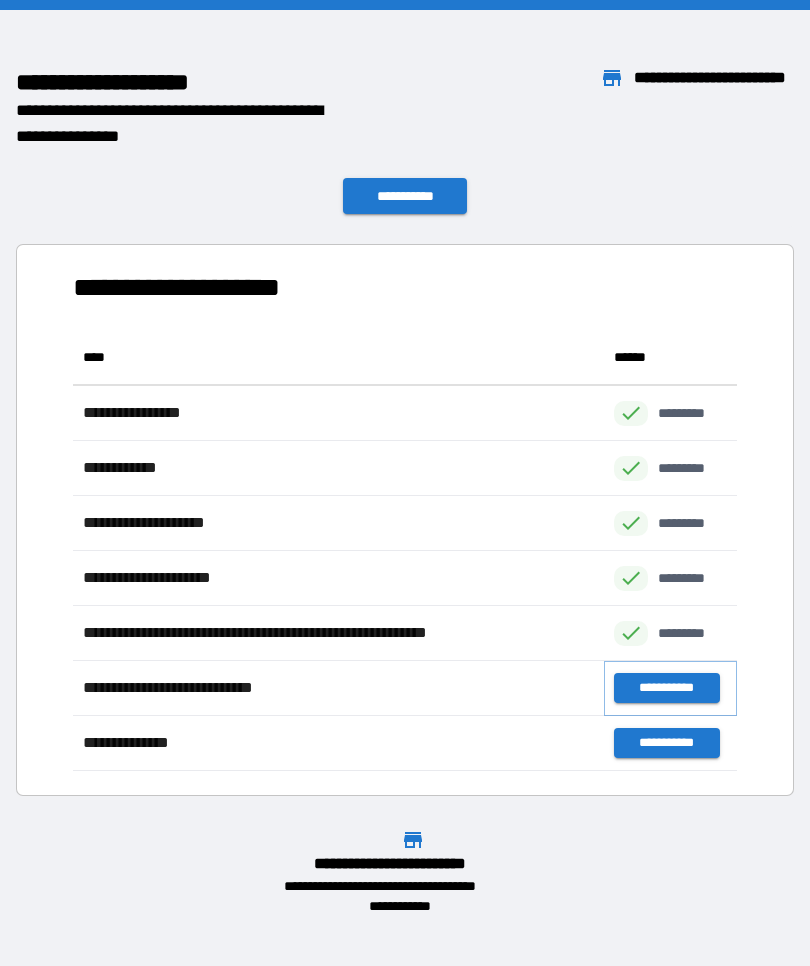 click on "**********" at bounding box center (666, 688) 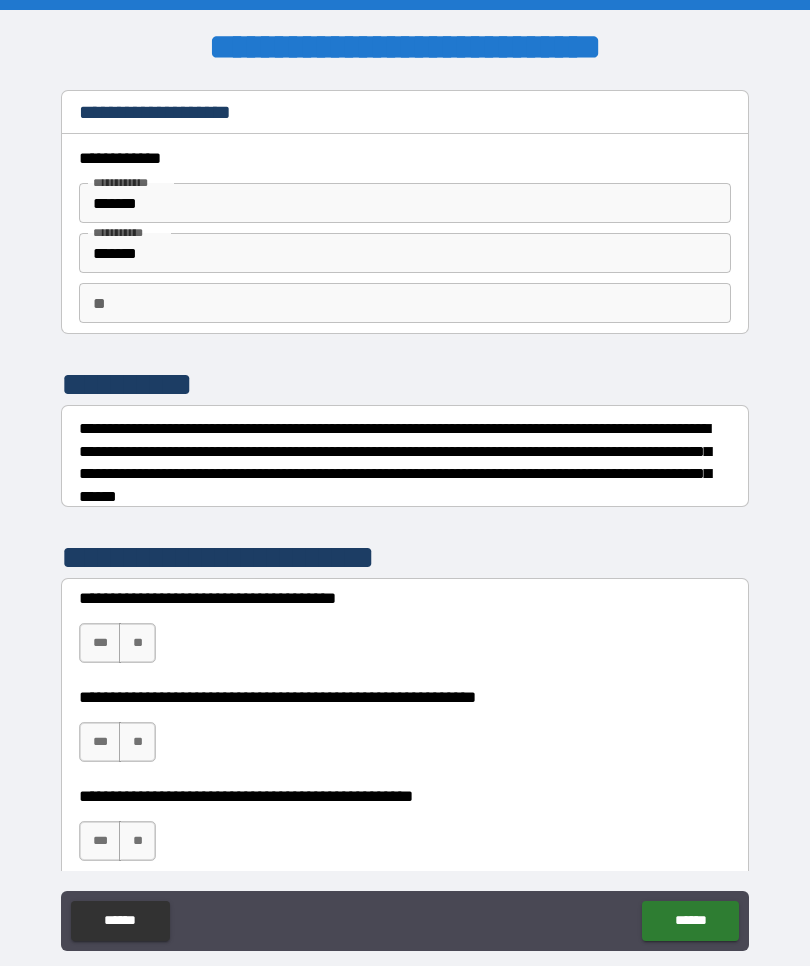 click on "*******" at bounding box center [405, 253] 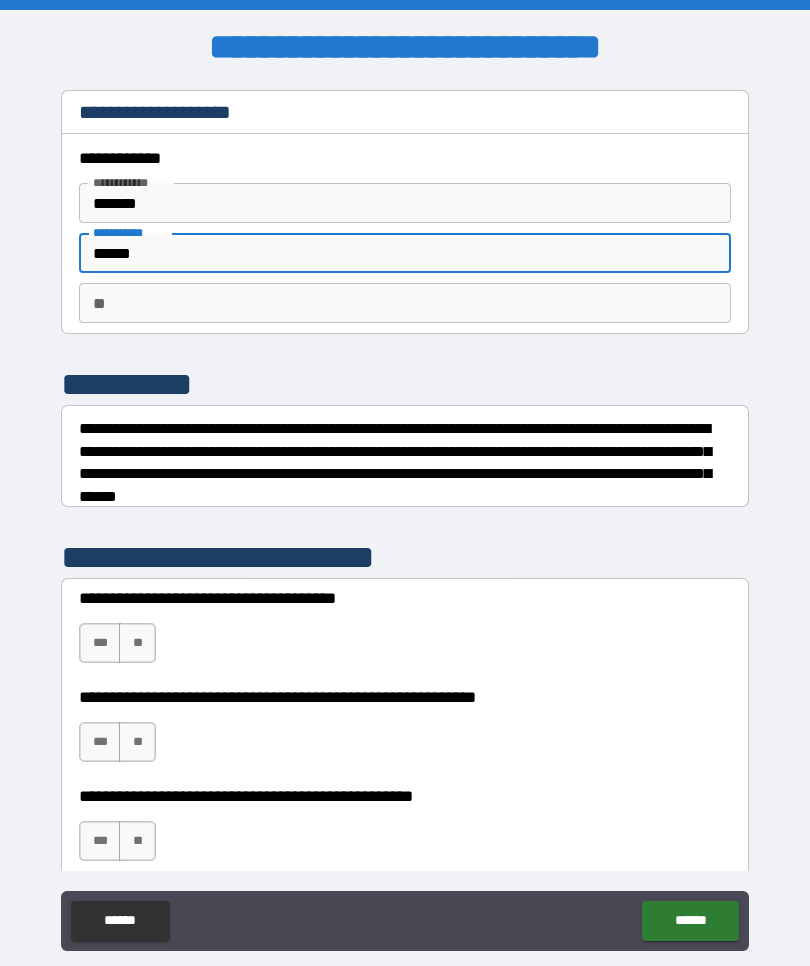 click on "**" at bounding box center [405, 303] 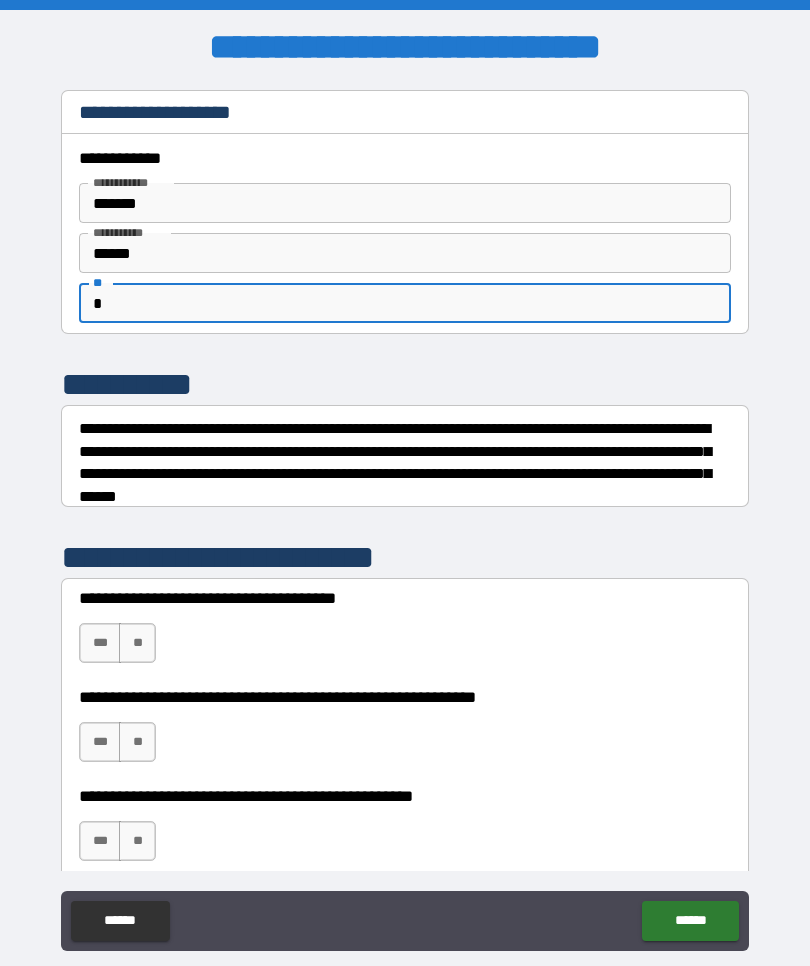 click on "[FIRST] [LAST] [STREET] [CITY], [STATE] [ZIP] [COUNTRY] [PHONE] [EMAIL] [SSN] [DLN] [CC] [DOB] [AGE] [TIME]" at bounding box center (405, 520) 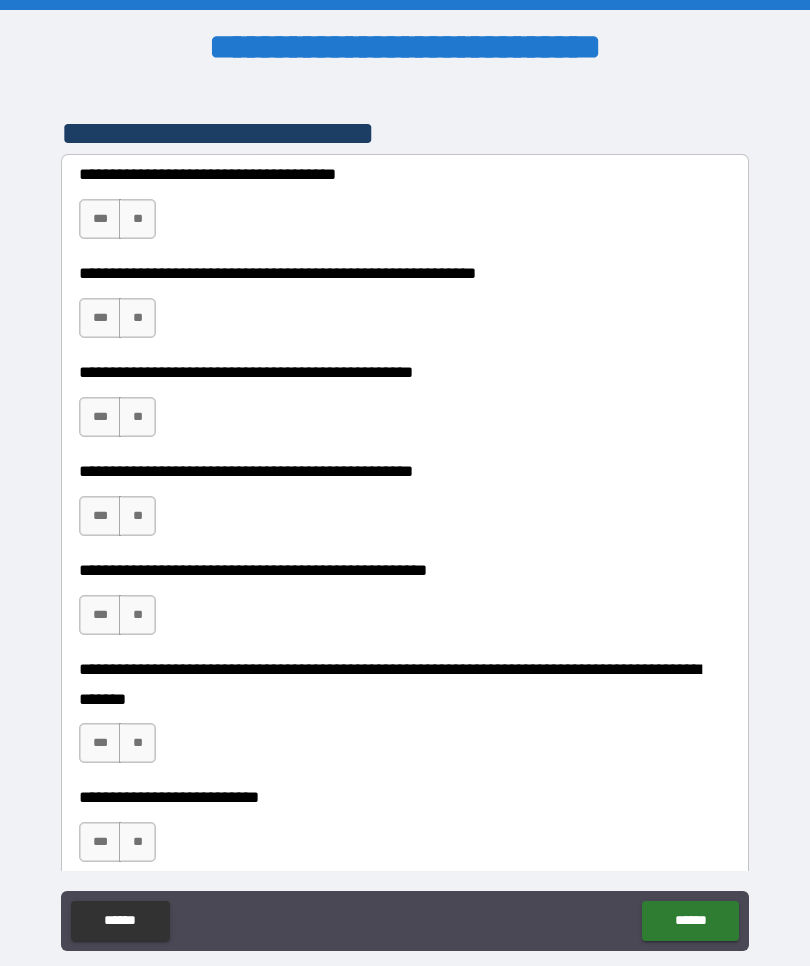 scroll, scrollTop: 426, scrollLeft: 0, axis: vertical 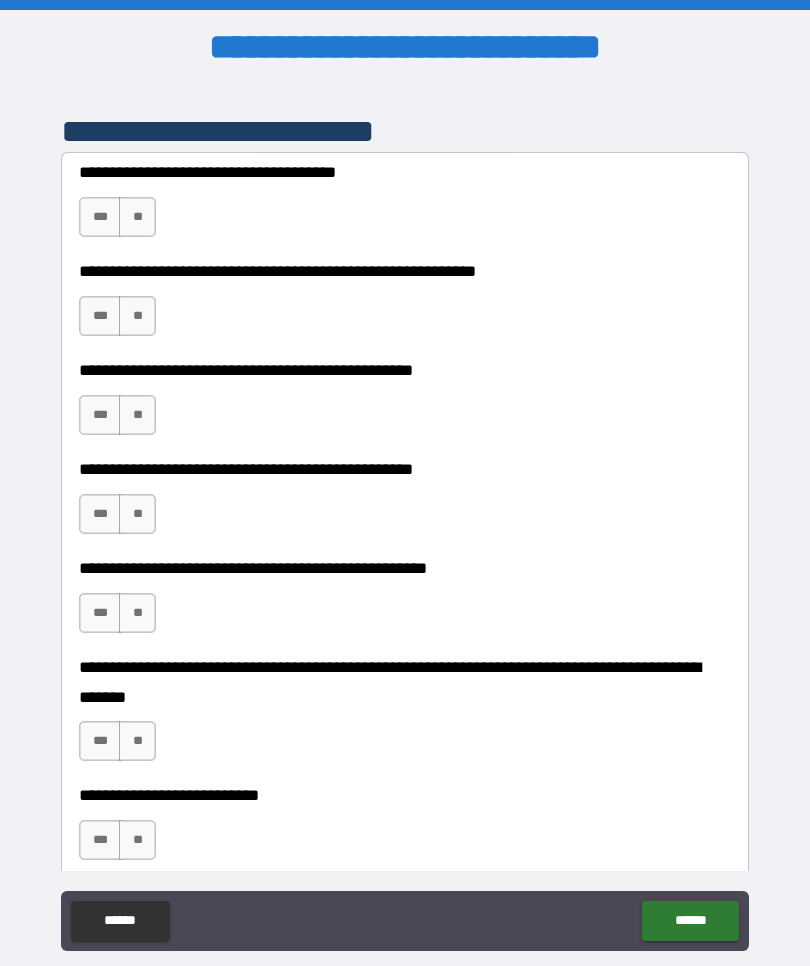 click on "***" at bounding box center (100, 217) 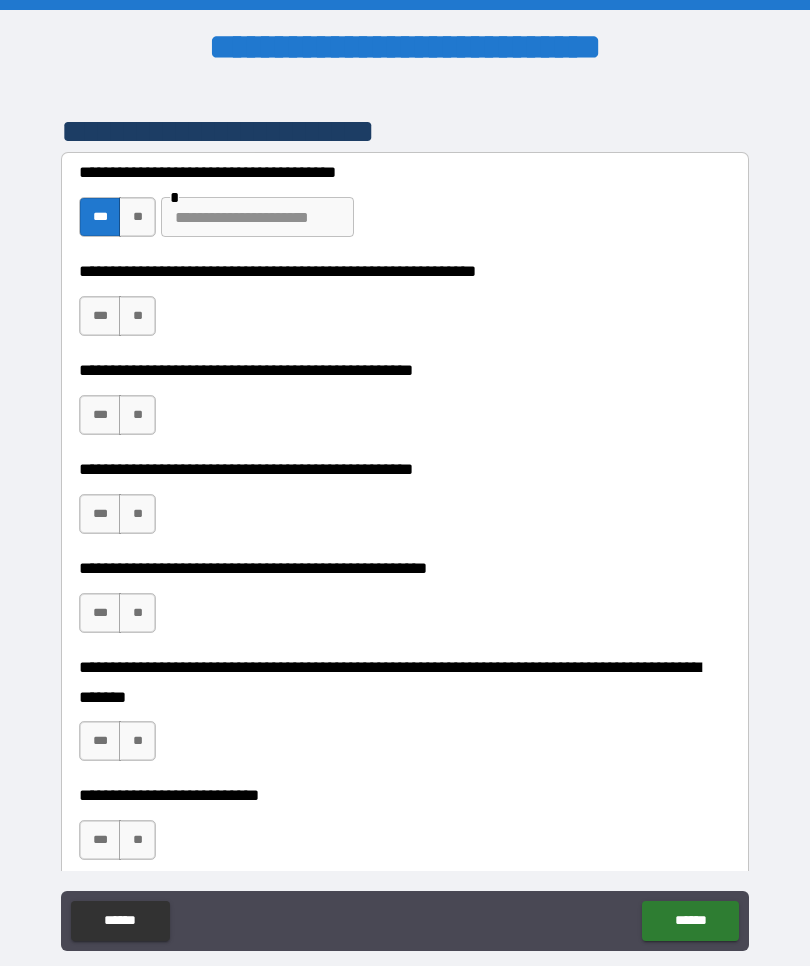 click on "**" at bounding box center (137, 217) 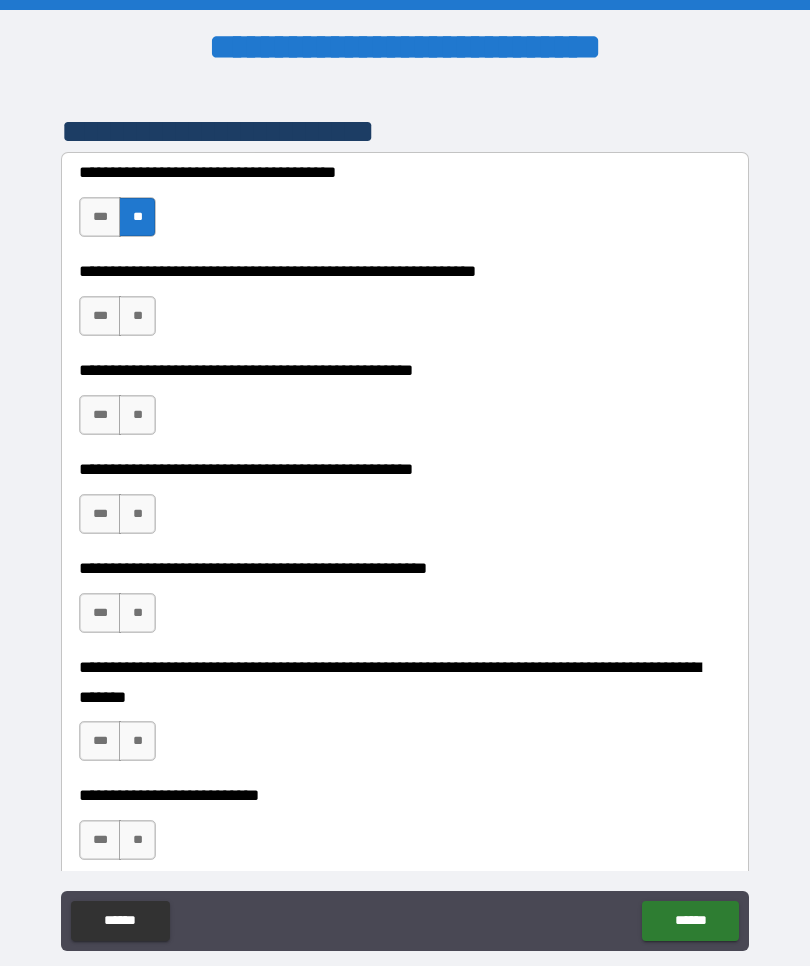 click on "***" at bounding box center [100, 316] 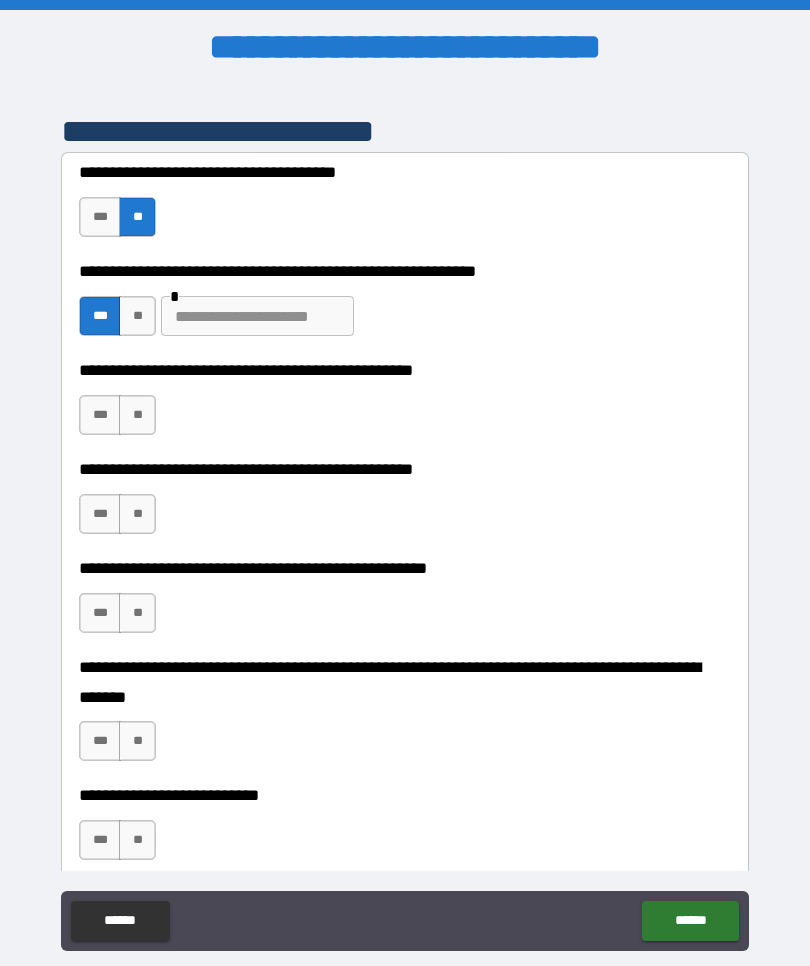 click at bounding box center (257, 316) 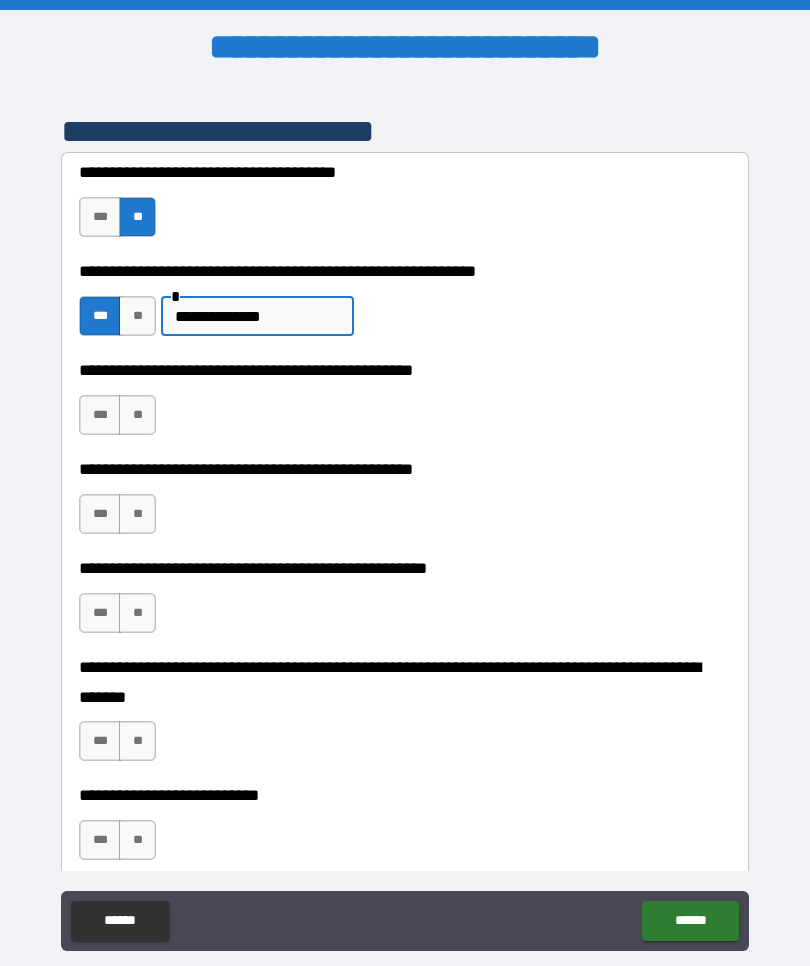 click on "**********" at bounding box center (257, 316) 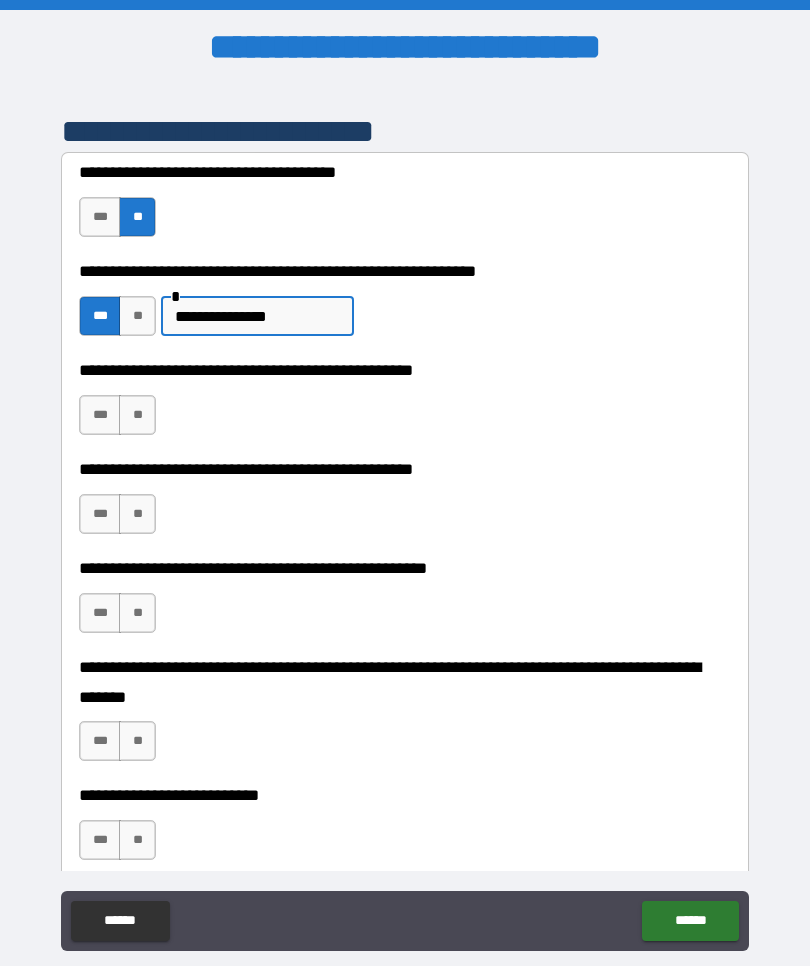 click on "**********" at bounding box center [257, 316] 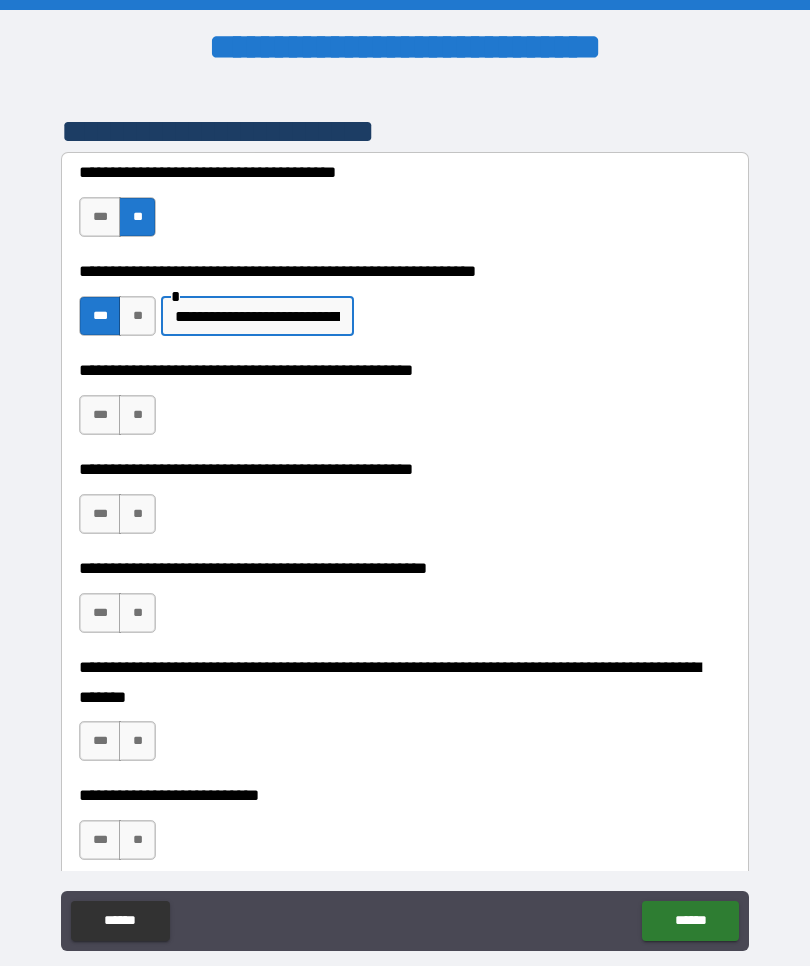 click on "**" at bounding box center [137, 415] 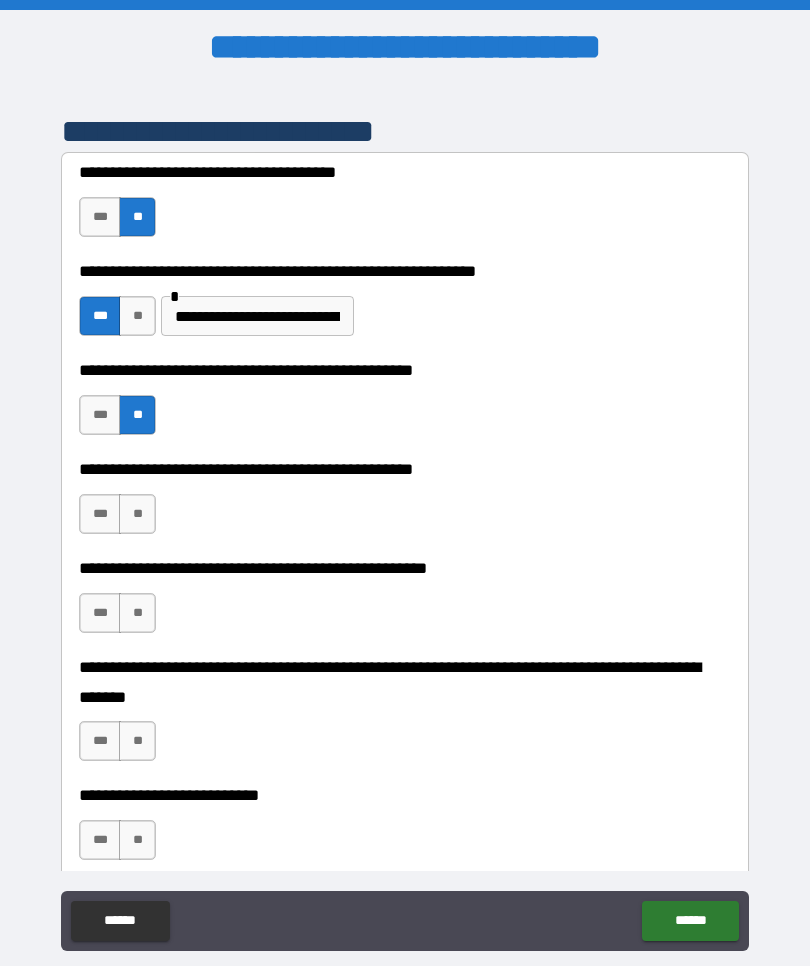 click on "**********" at bounding box center (257, 316) 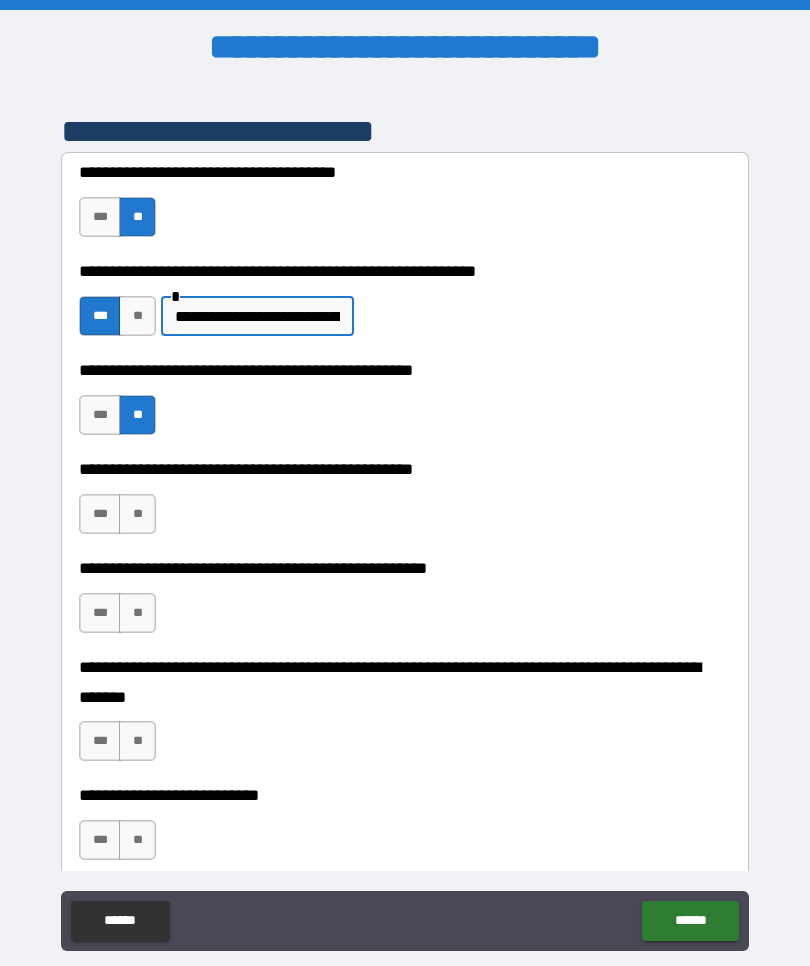 click on "**********" at bounding box center [257, 316] 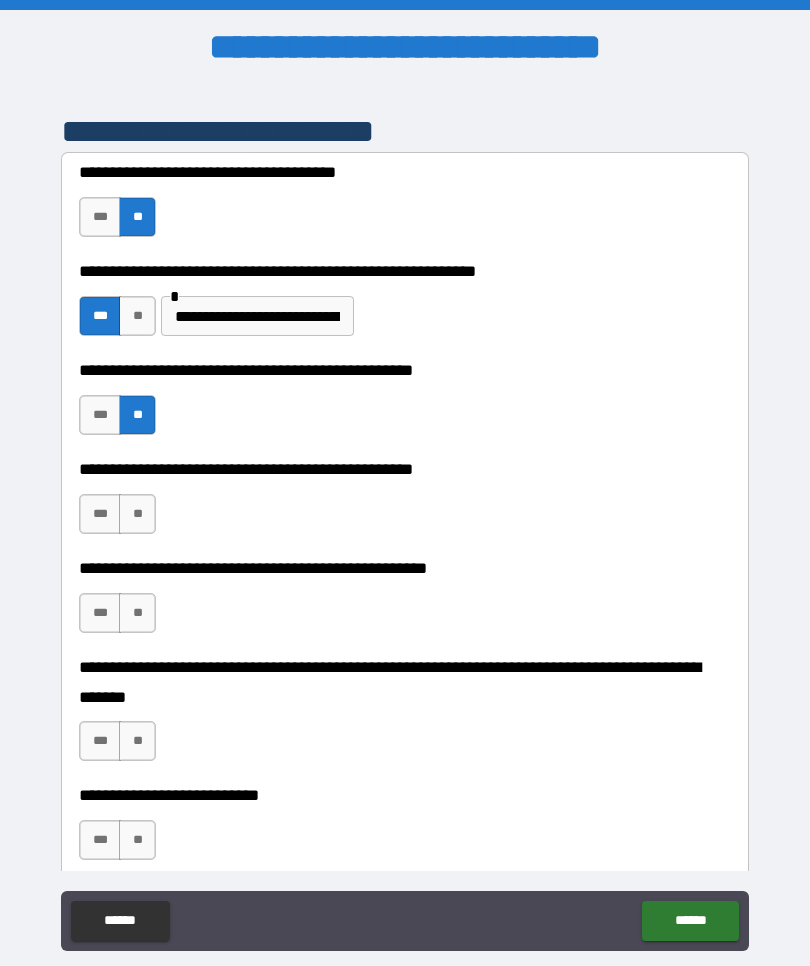 click on "**" at bounding box center (137, 514) 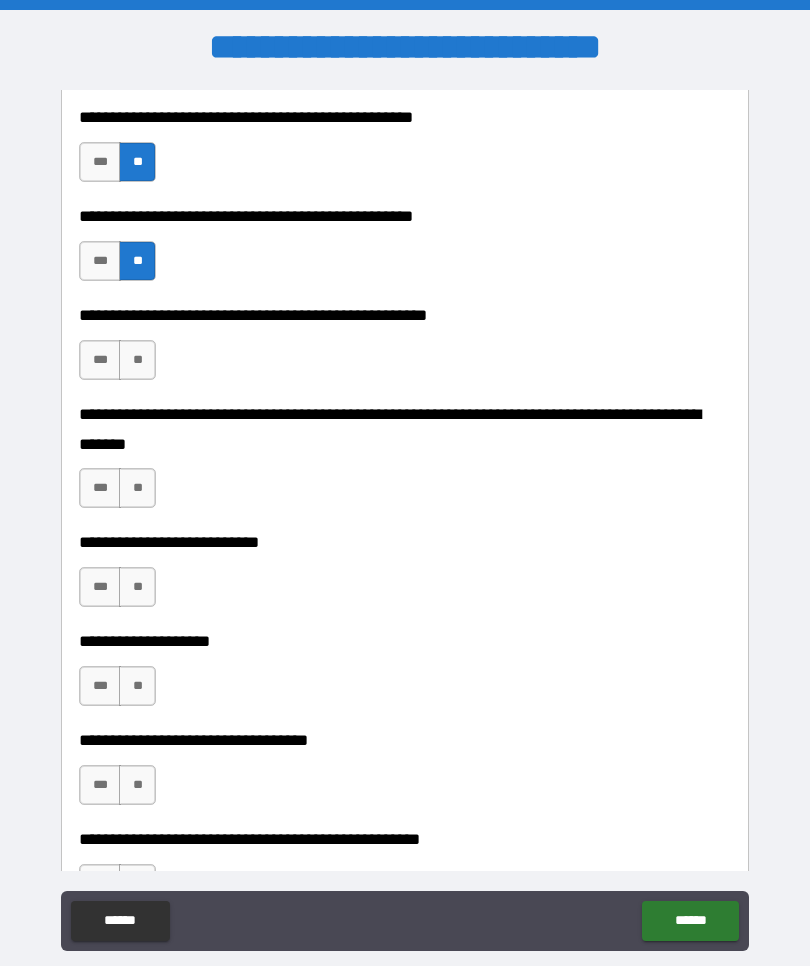 scroll, scrollTop: 680, scrollLeft: 0, axis: vertical 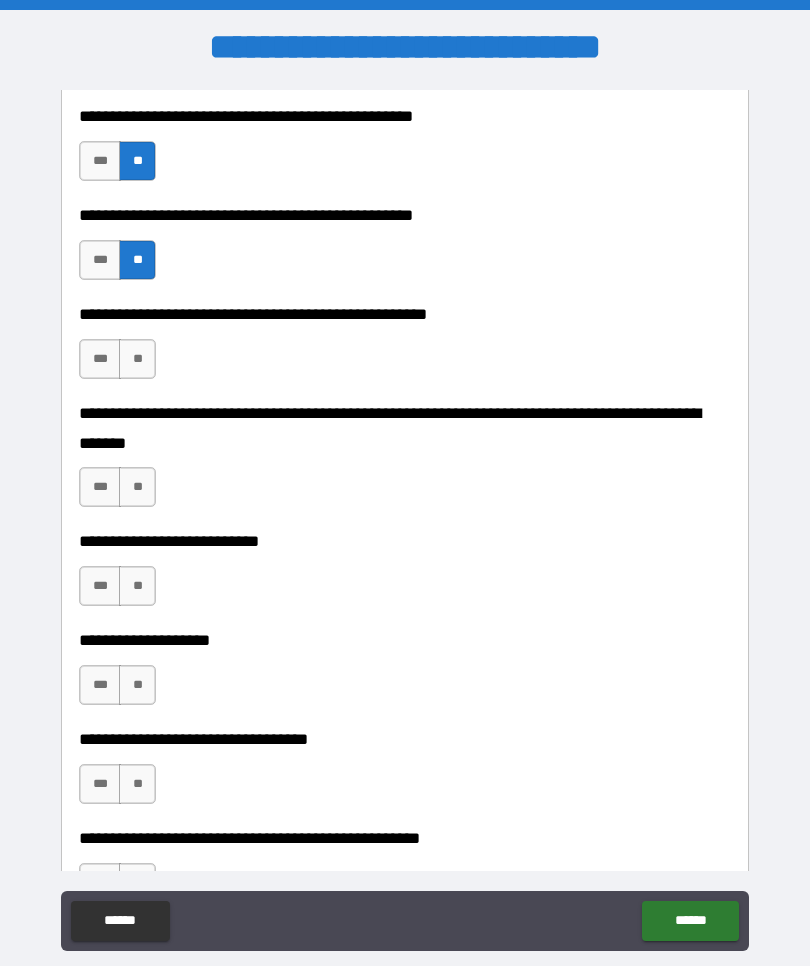 click on "**" at bounding box center [137, 359] 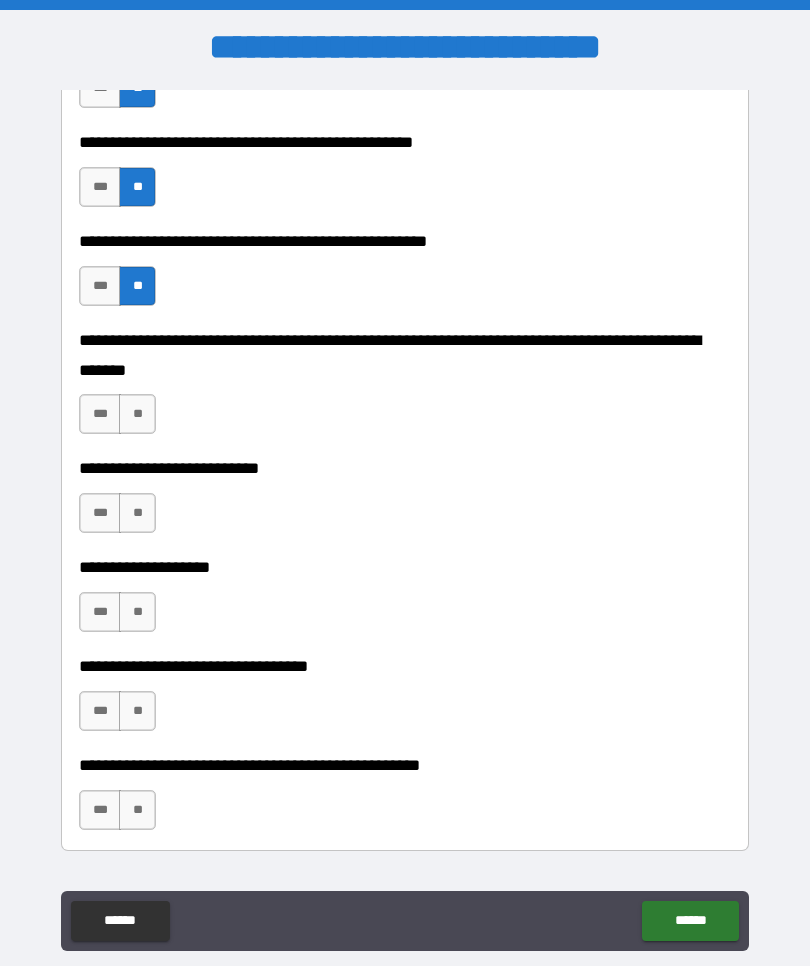 scroll, scrollTop: 756, scrollLeft: 0, axis: vertical 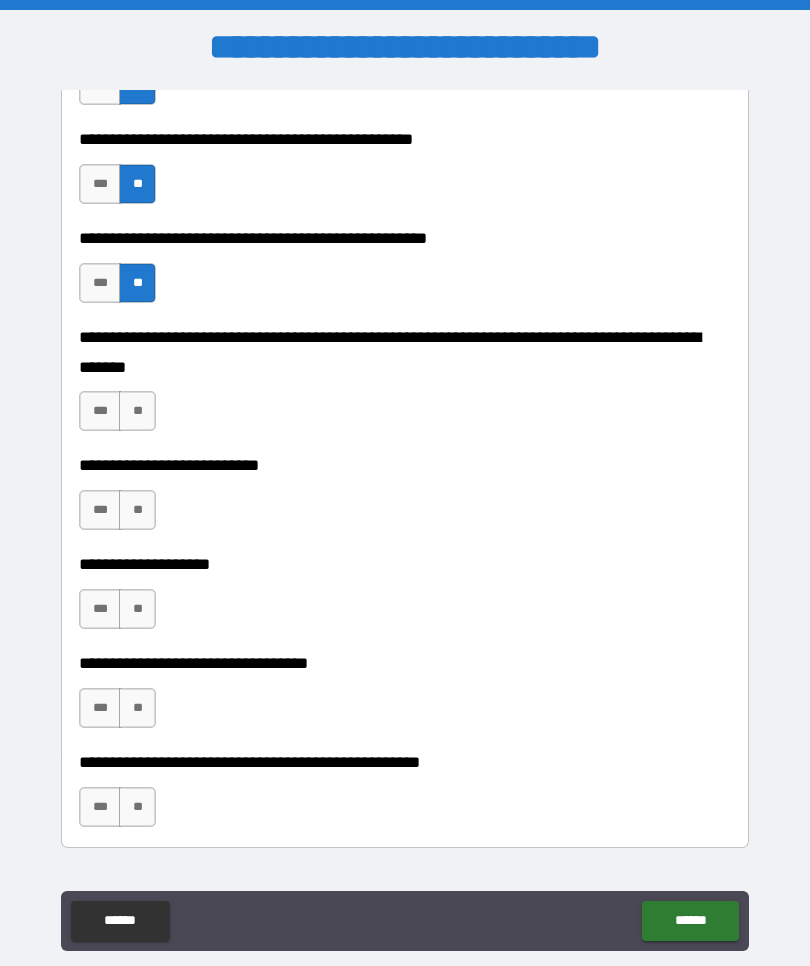 click on "**" at bounding box center (137, 411) 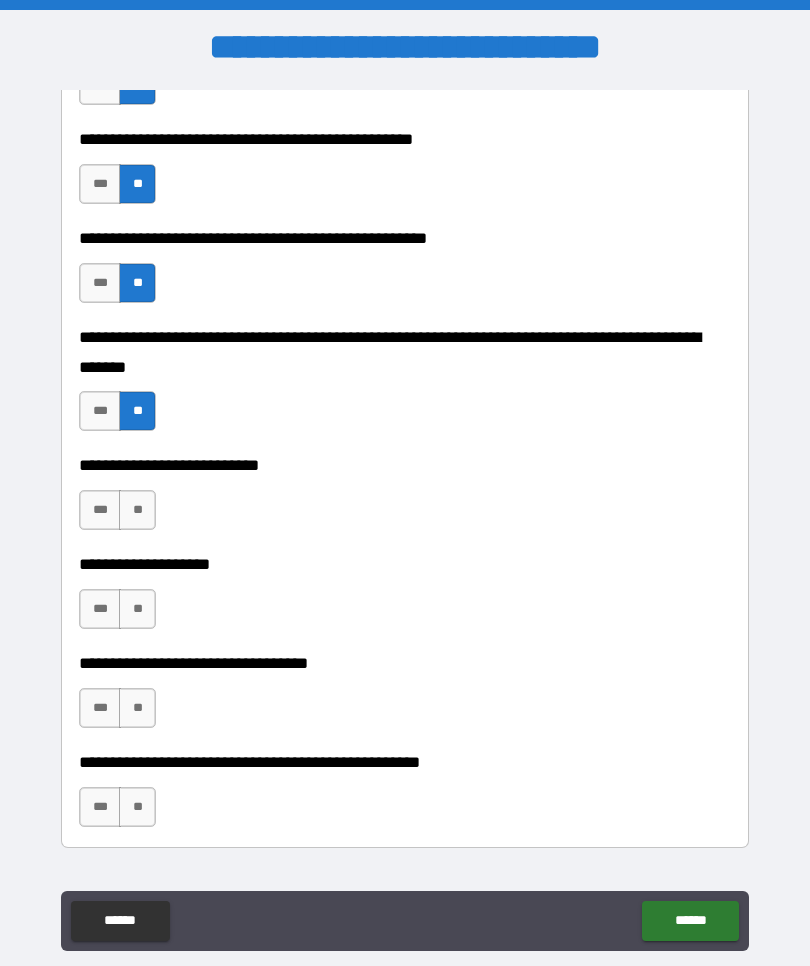 click on "**" at bounding box center (137, 510) 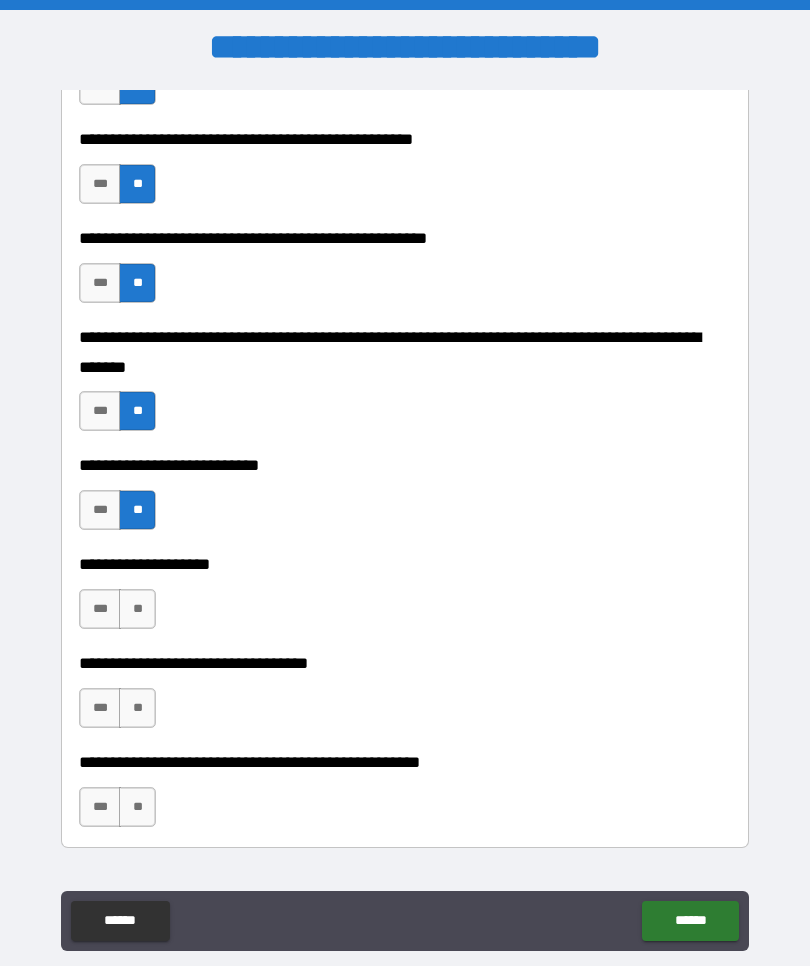 click on "**" at bounding box center [137, 609] 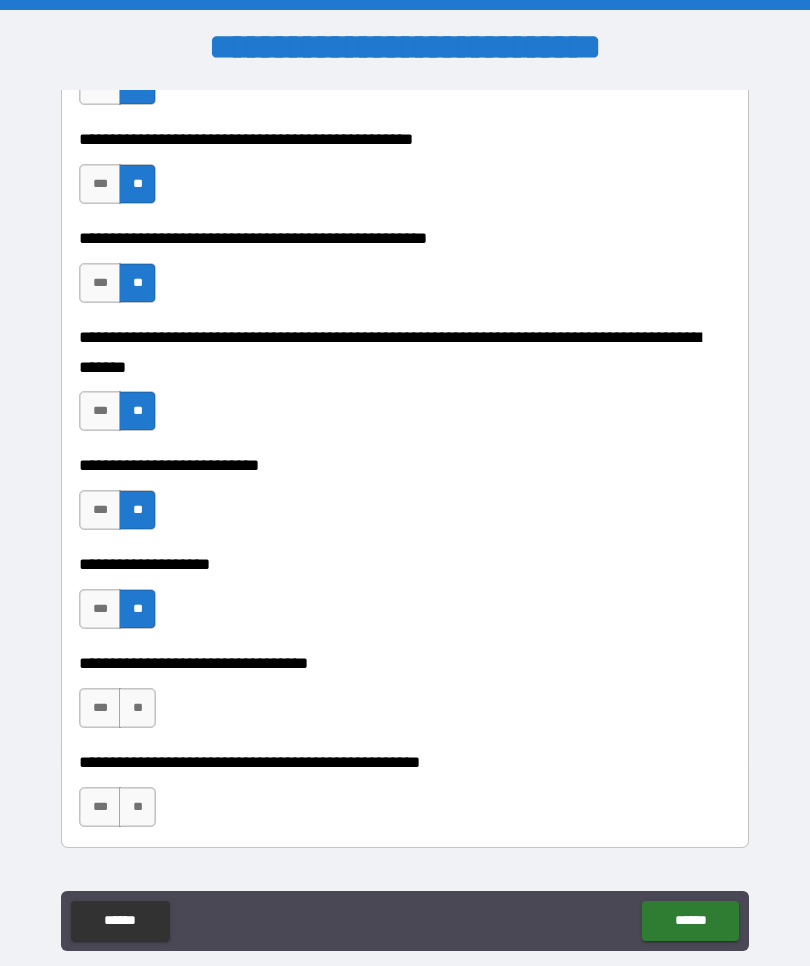 click on "**" at bounding box center (137, 708) 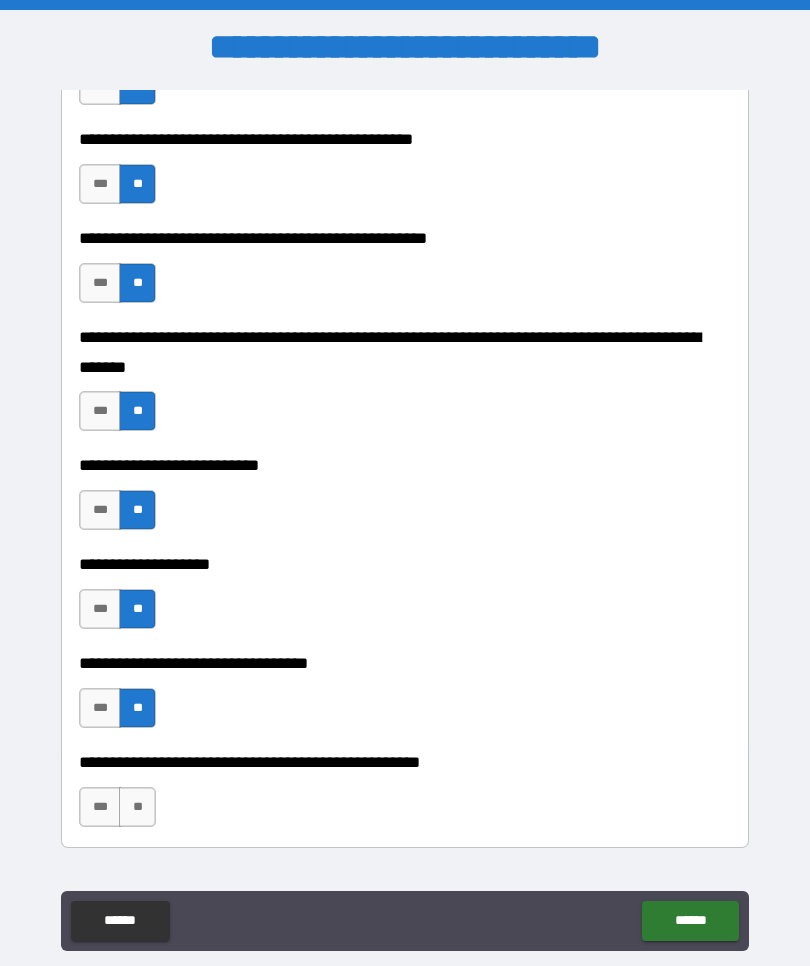 click on "**" at bounding box center [137, 807] 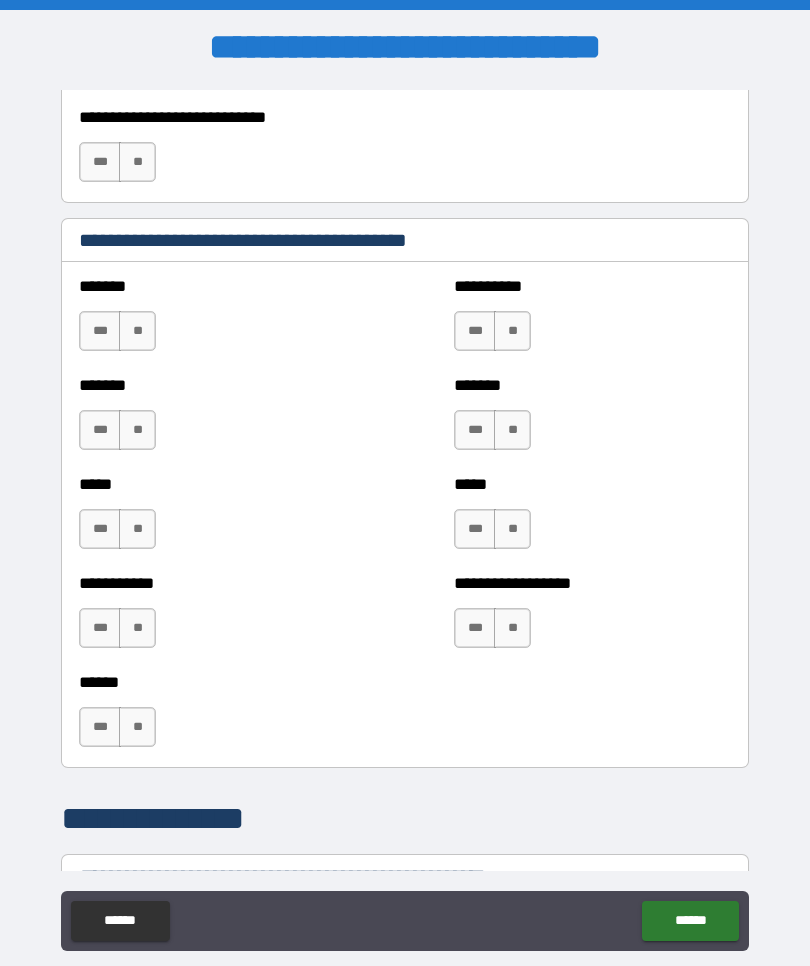 scroll, scrollTop: 1760, scrollLeft: 0, axis: vertical 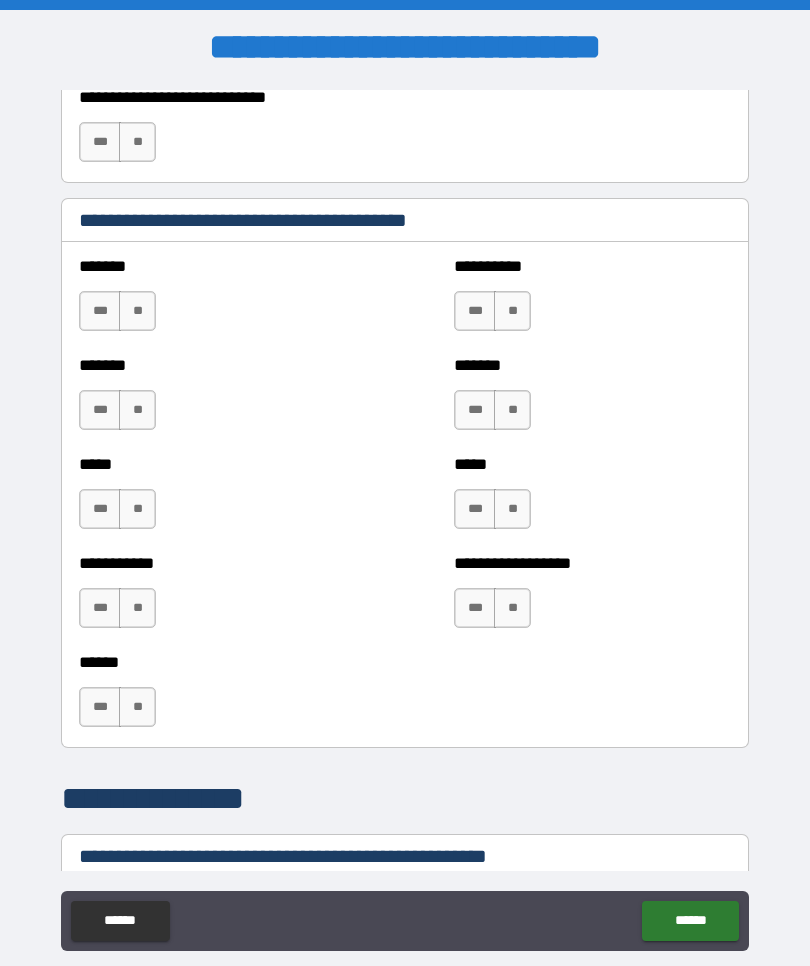 click on "**" at bounding box center (137, 311) 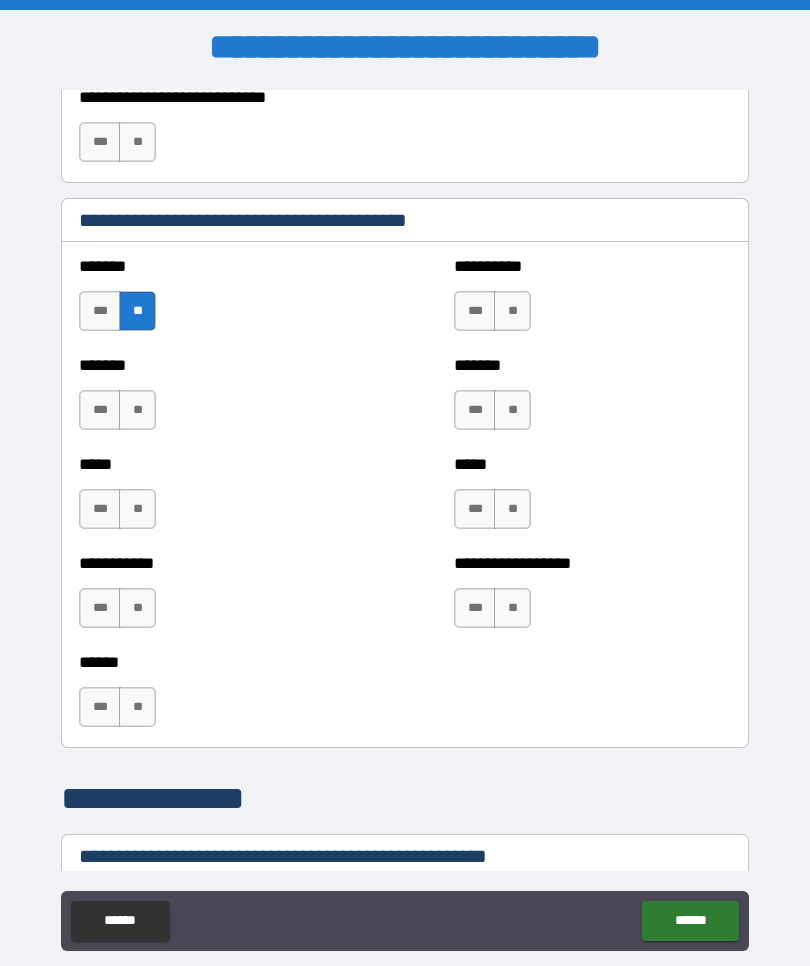 click on "**" at bounding box center (137, 410) 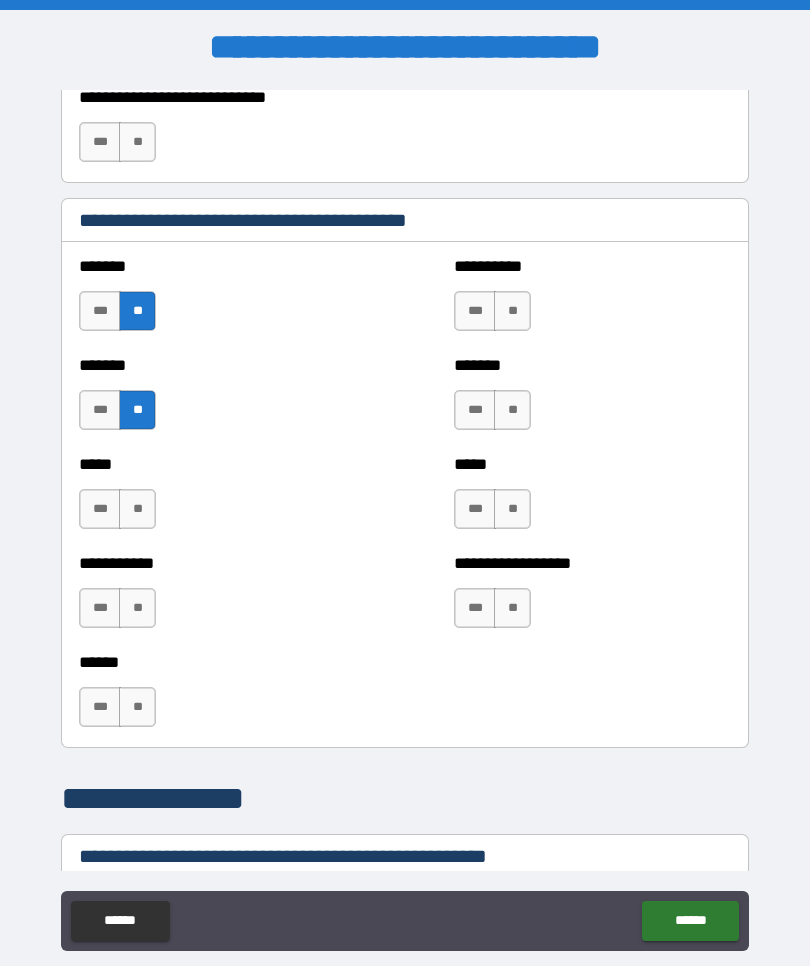 click on "**" at bounding box center [137, 509] 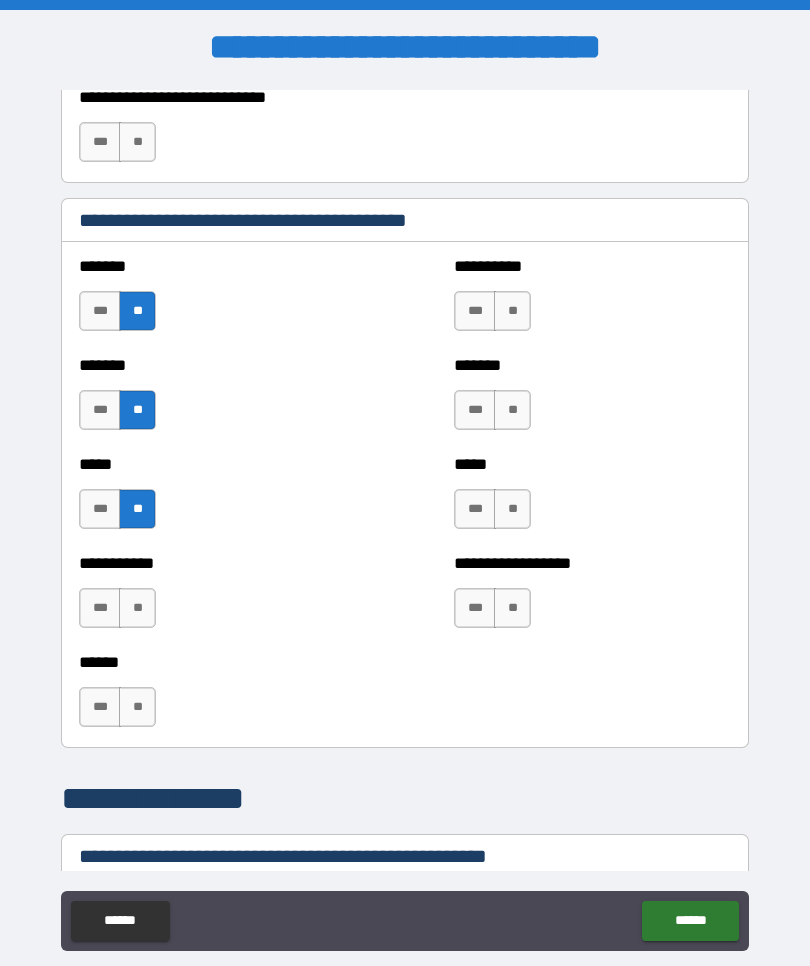 click on "**" at bounding box center [137, 608] 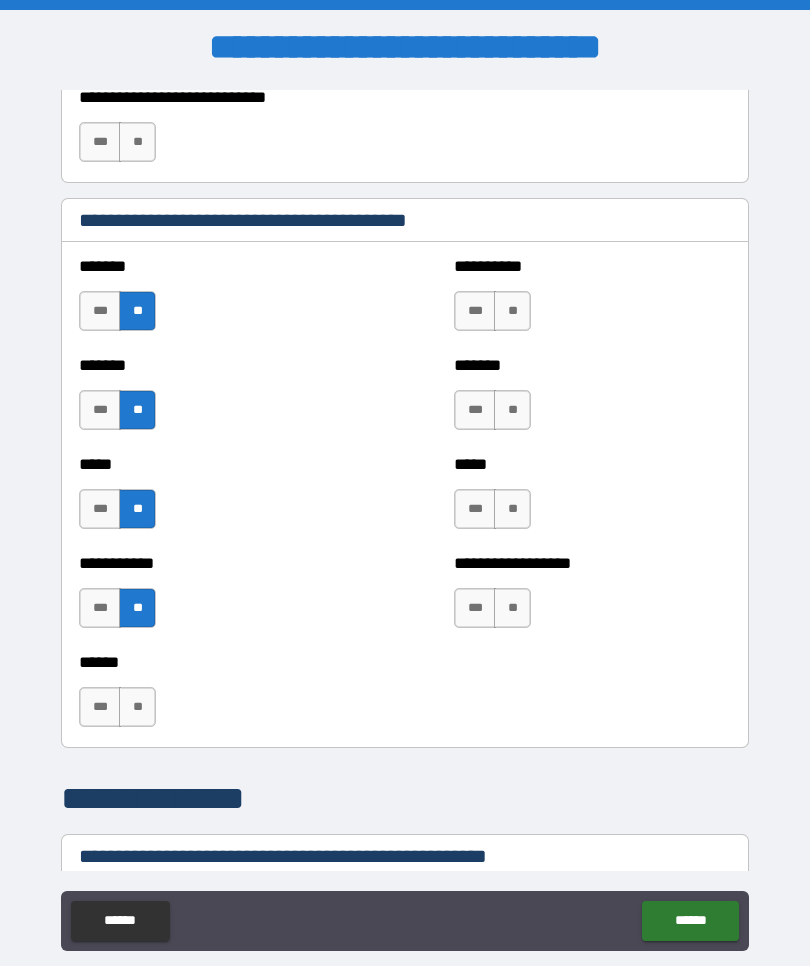 click on "**" at bounding box center (137, 707) 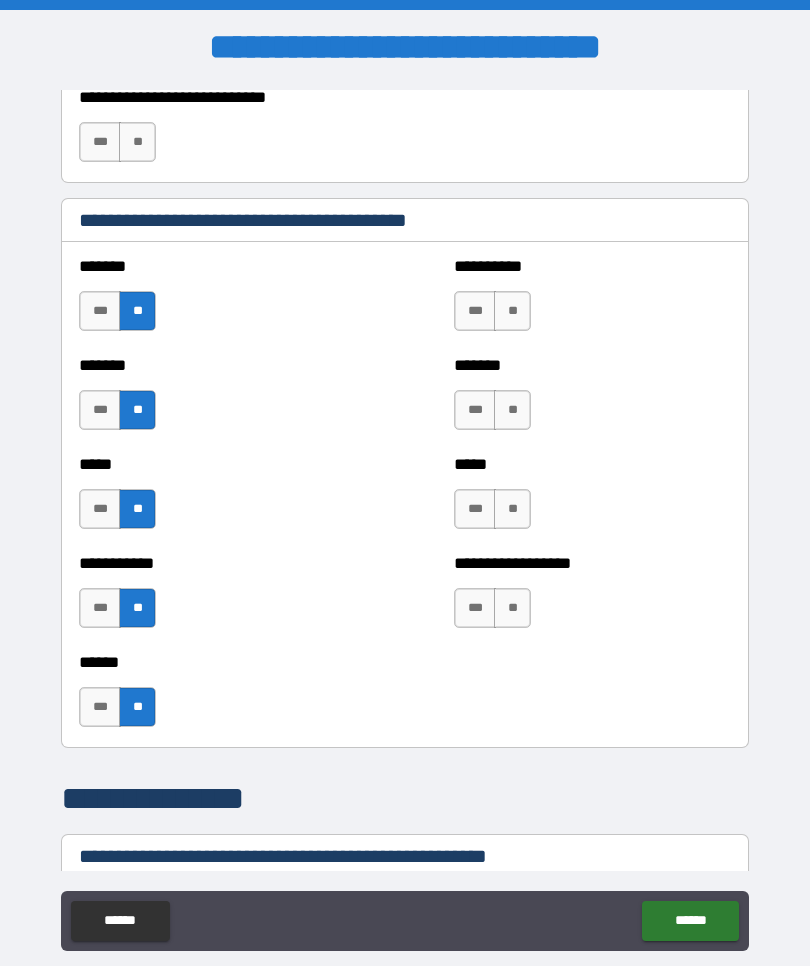 click on "**" at bounding box center (512, 608) 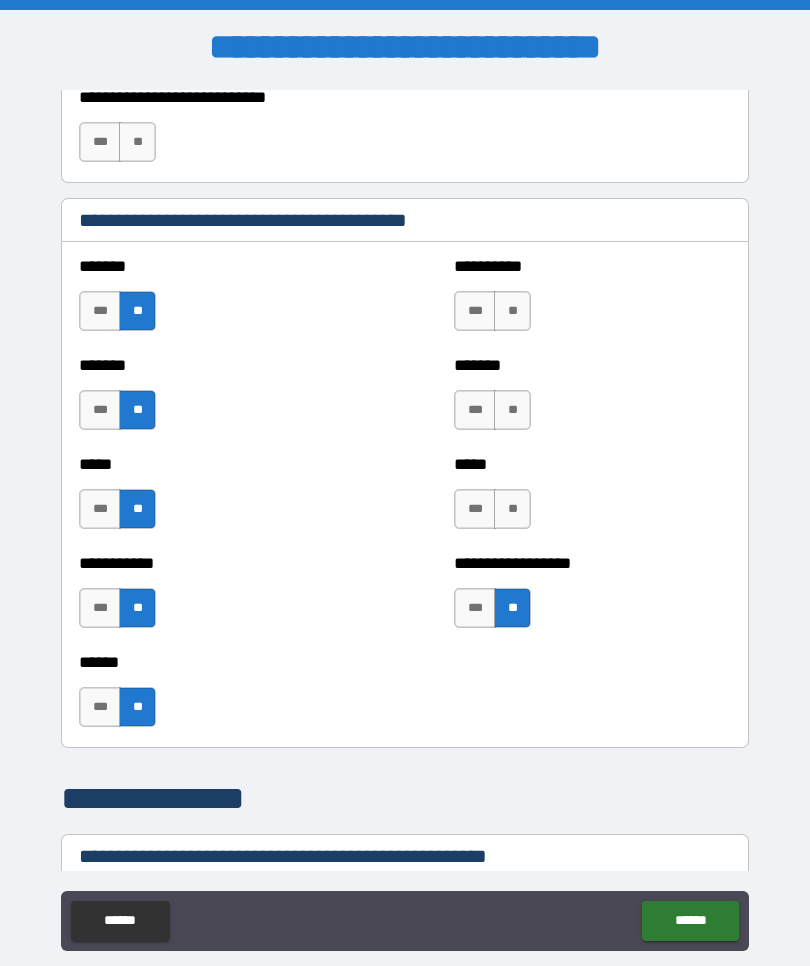 click on "**" at bounding box center [512, 509] 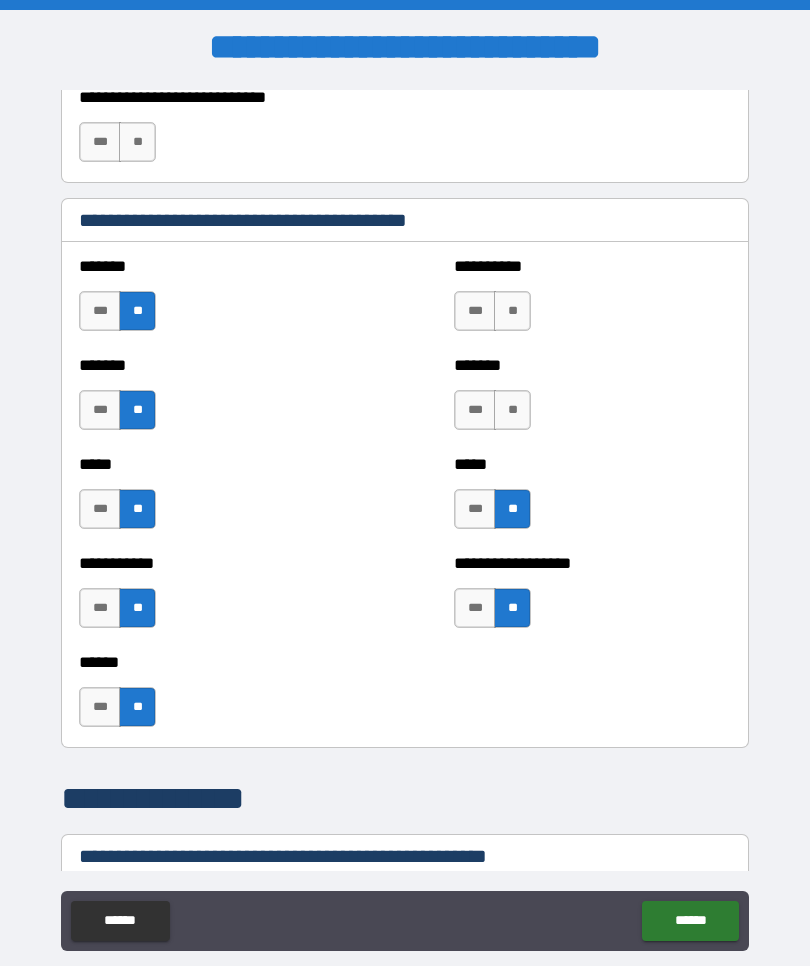 click on "**" at bounding box center (512, 410) 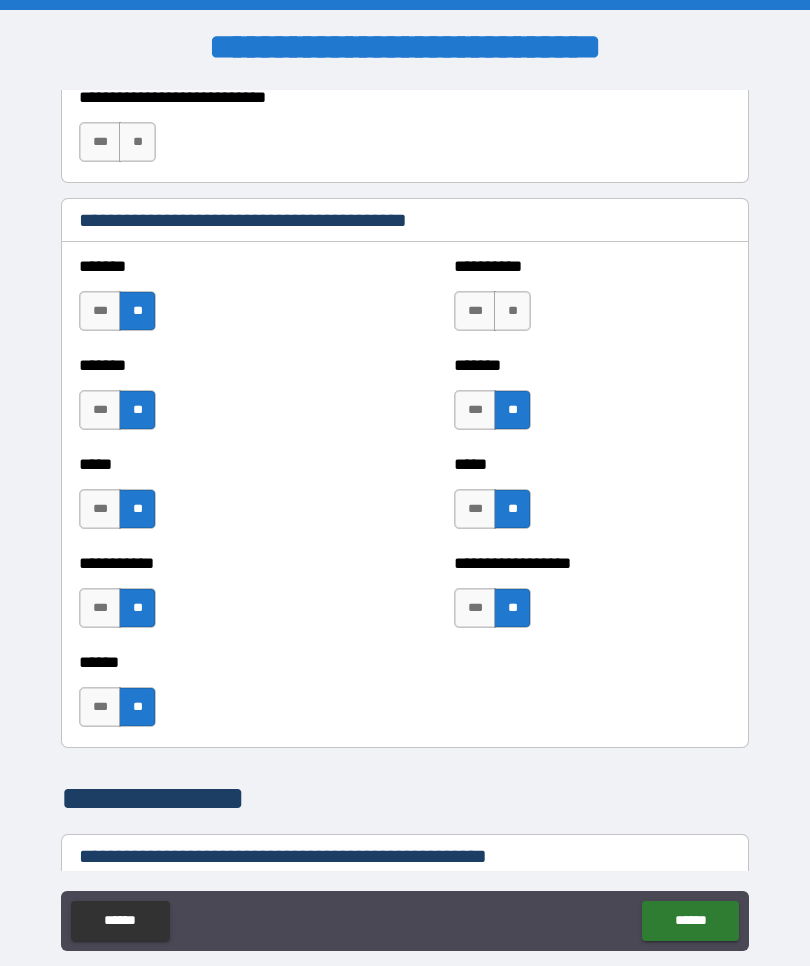 click on "**" at bounding box center [512, 311] 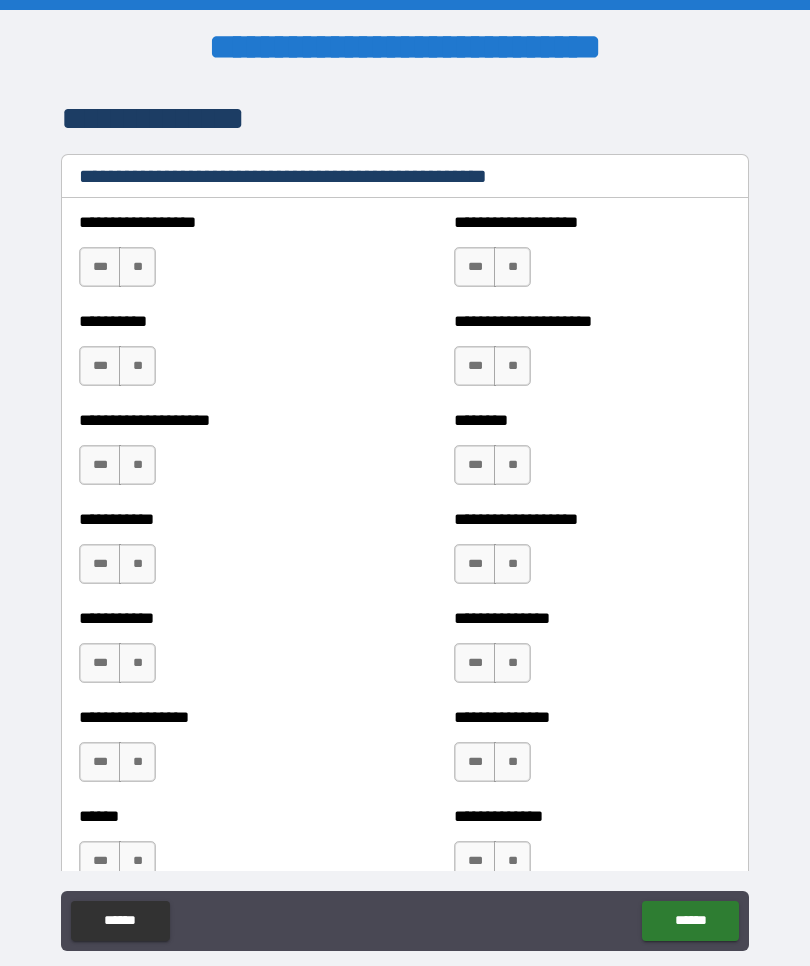 scroll, scrollTop: 2442, scrollLeft: 0, axis: vertical 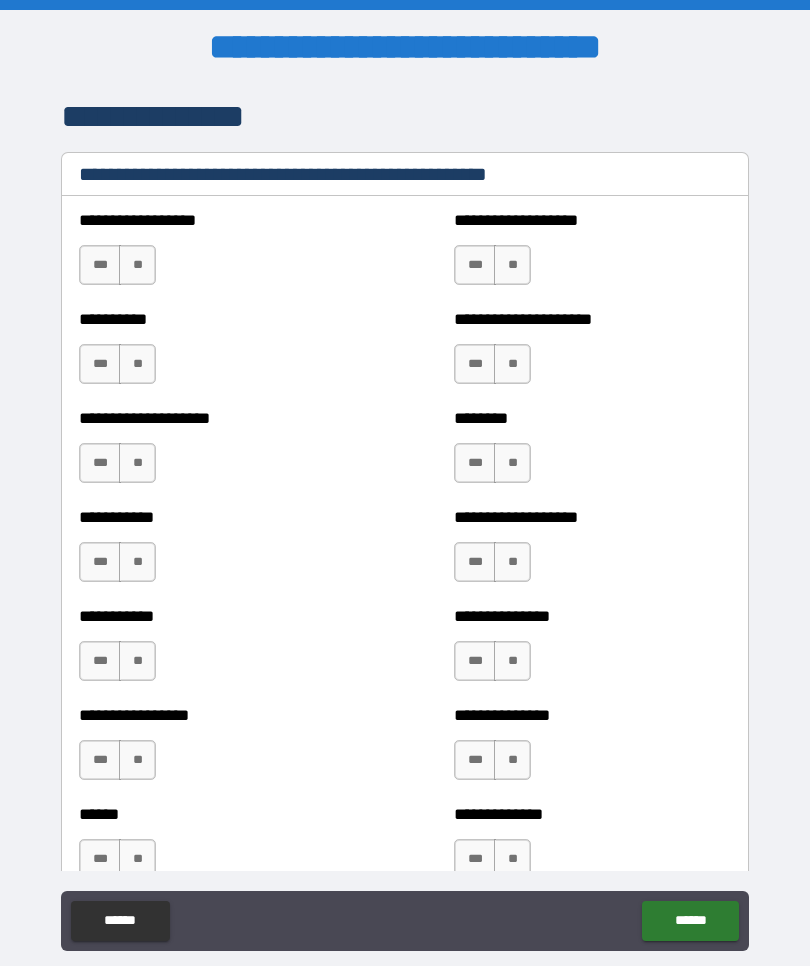 click on "**" at bounding box center (137, 265) 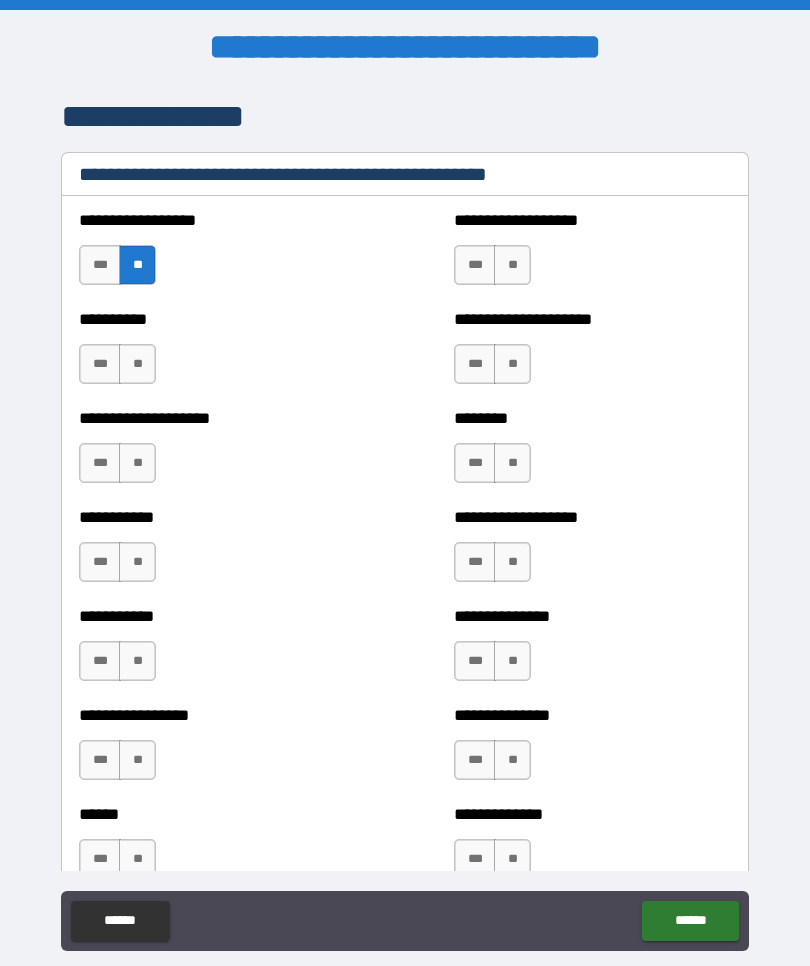 click on "**" at bounding box center [137, 364] 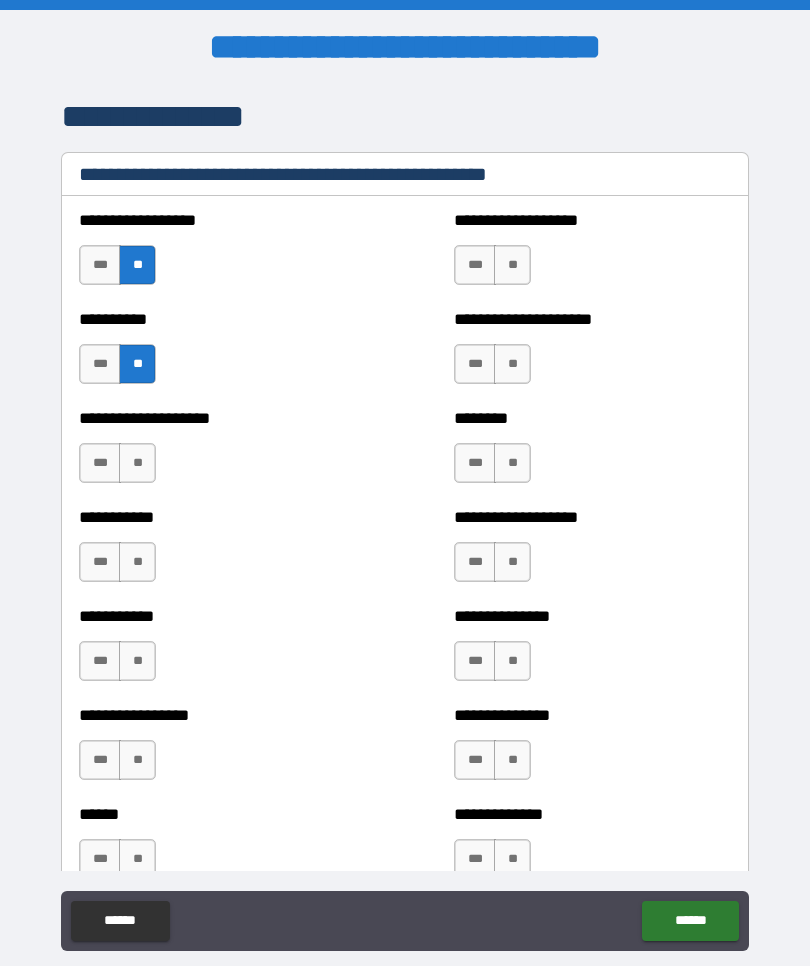 click on "**" at bounding box center (137, 463) 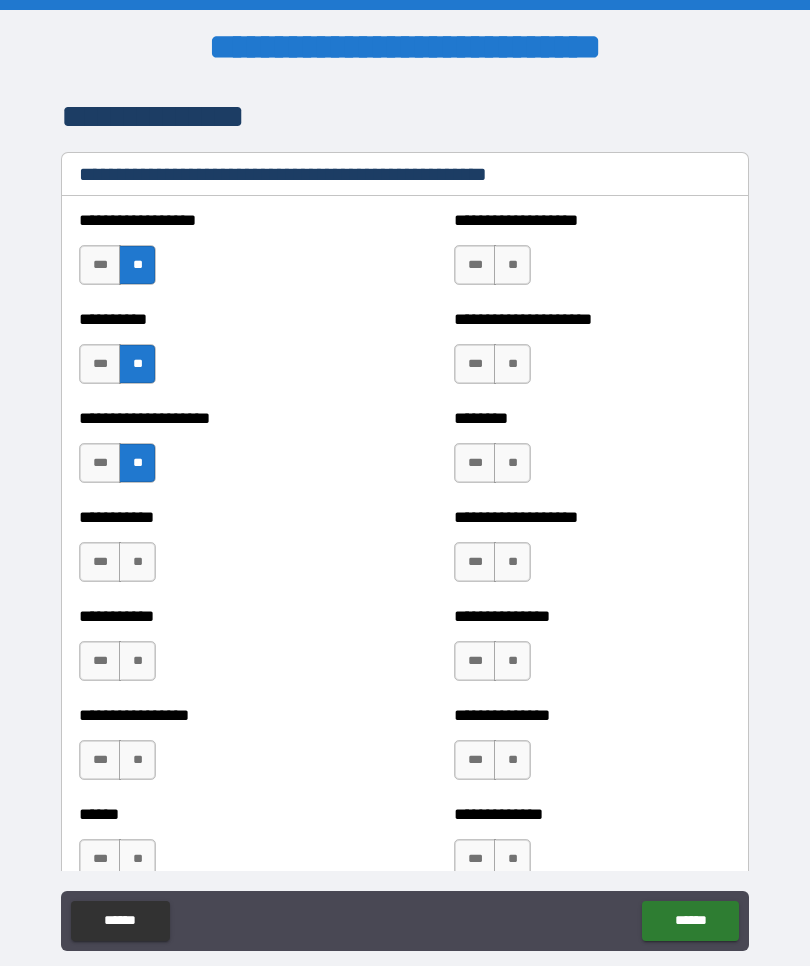 click on "**" at bounding box center [137, 562] 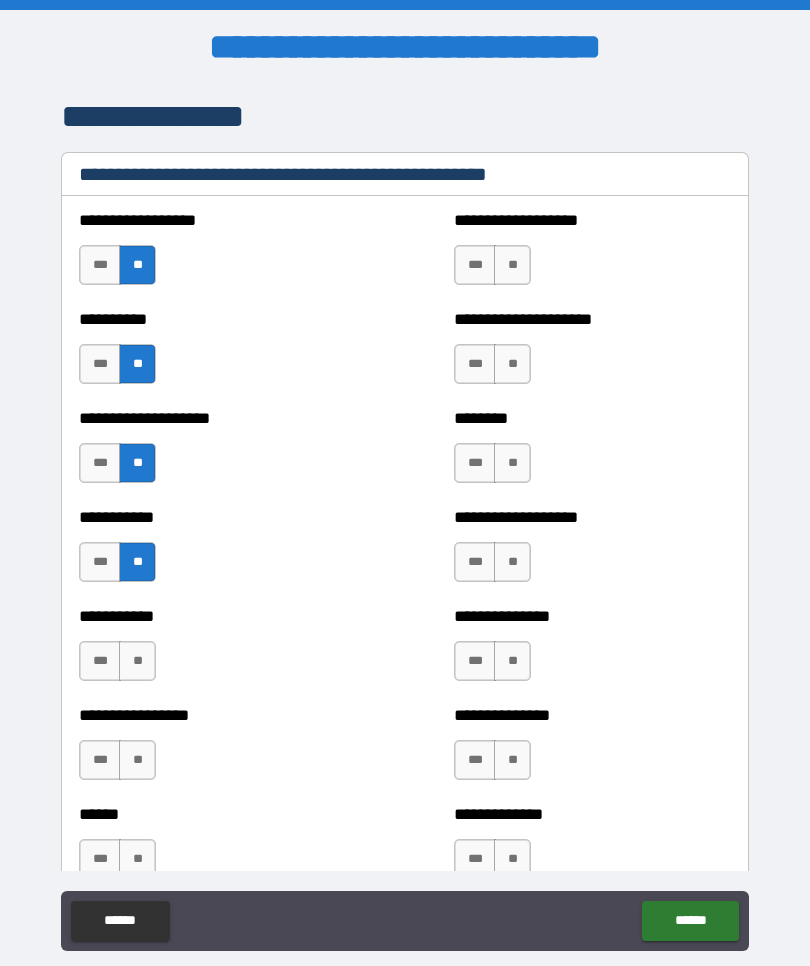 click on "**" at bounding box center (137, 661) 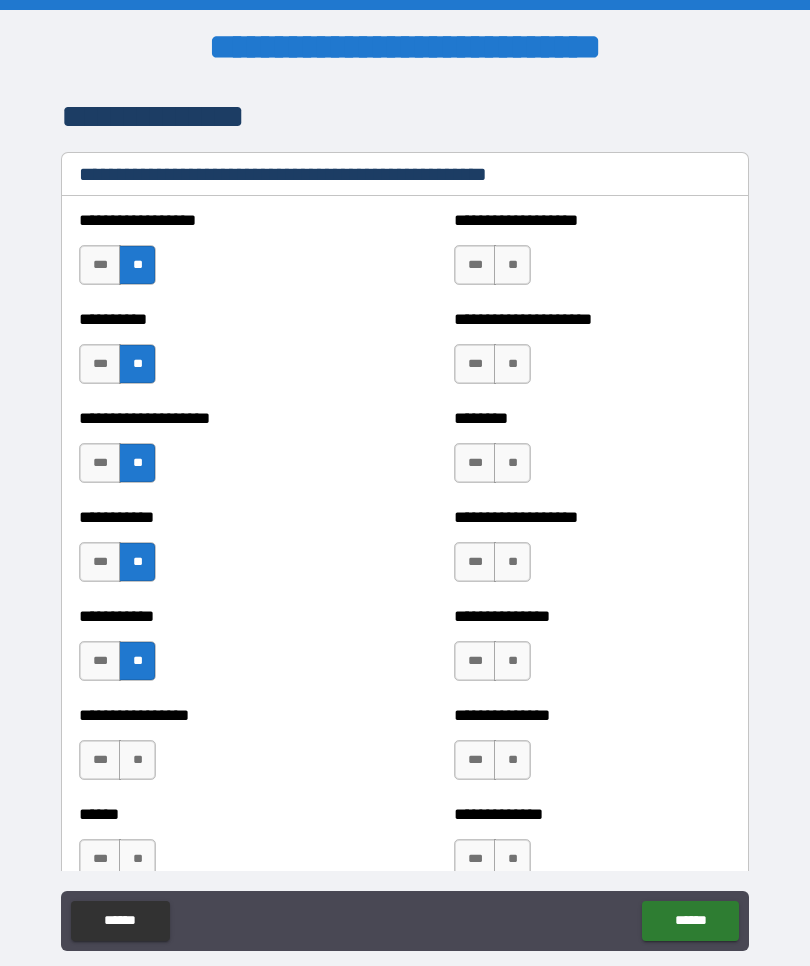 click on "**" at bounding box center [137, 760] 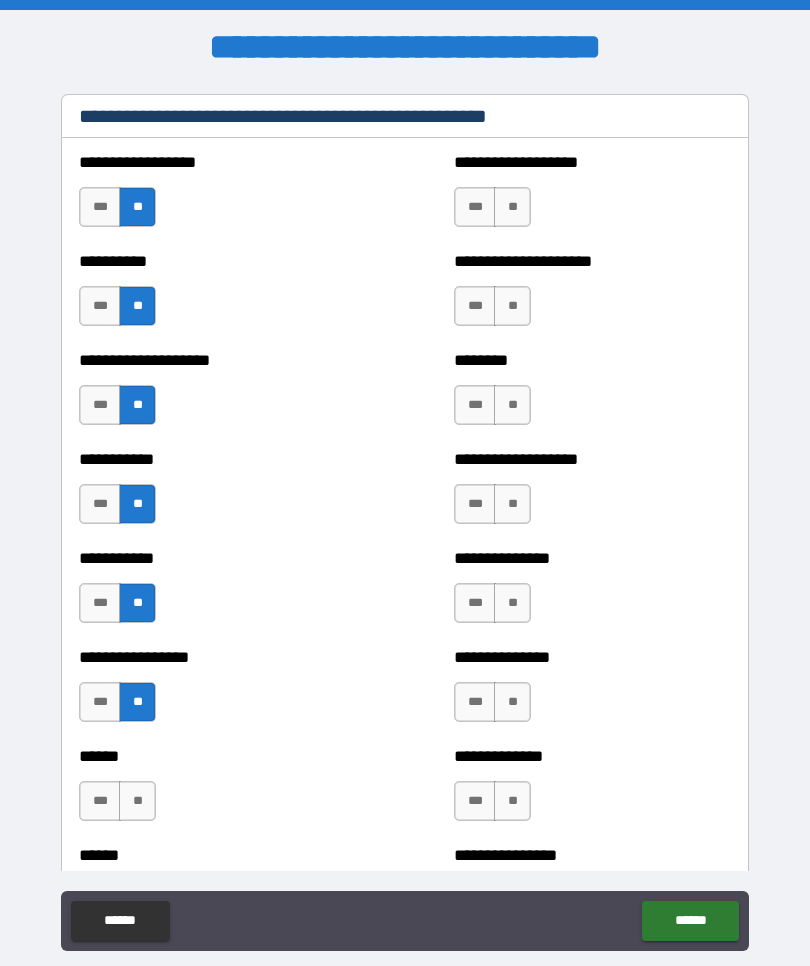 scroll, scrollTop: 2531, scrollLeft: 0, axis: vertical 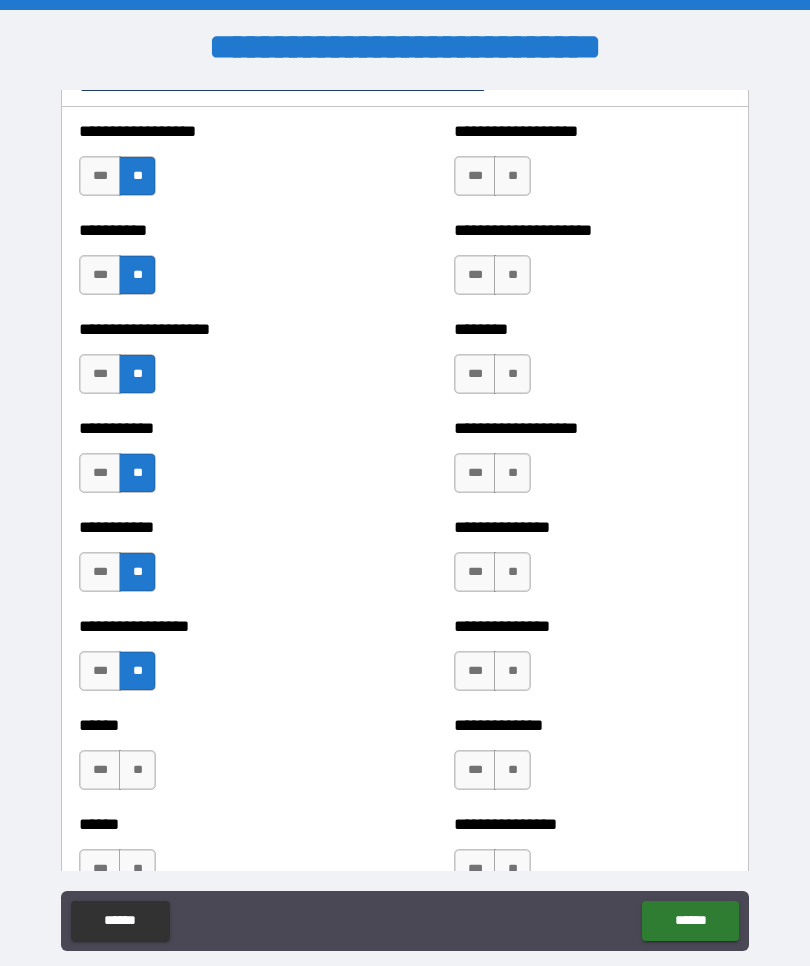 click on "**" at bounding box center [512, 176] 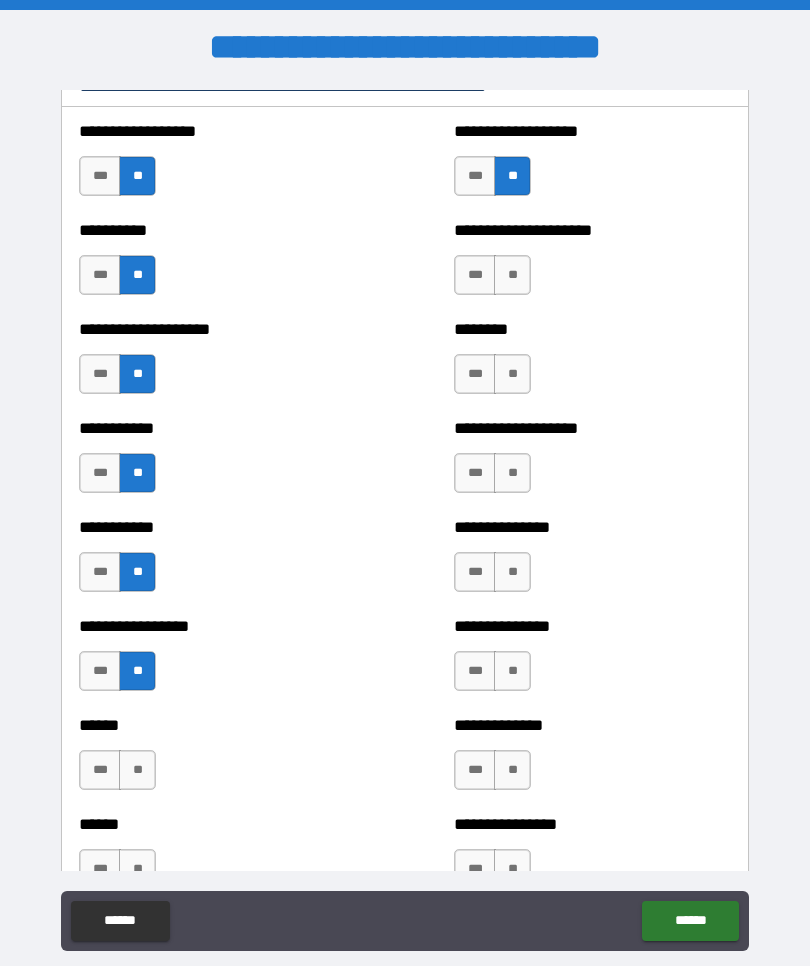 click on "**" at bounding box center [512, 275] 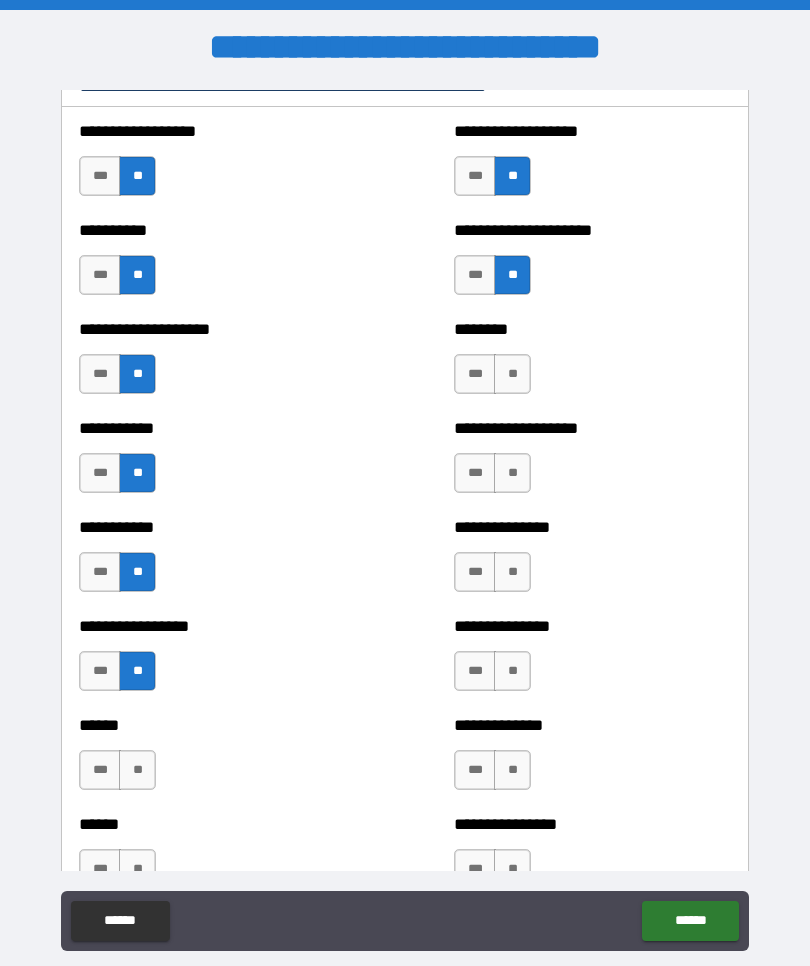 click on "**" at bounding box center [512, 374] 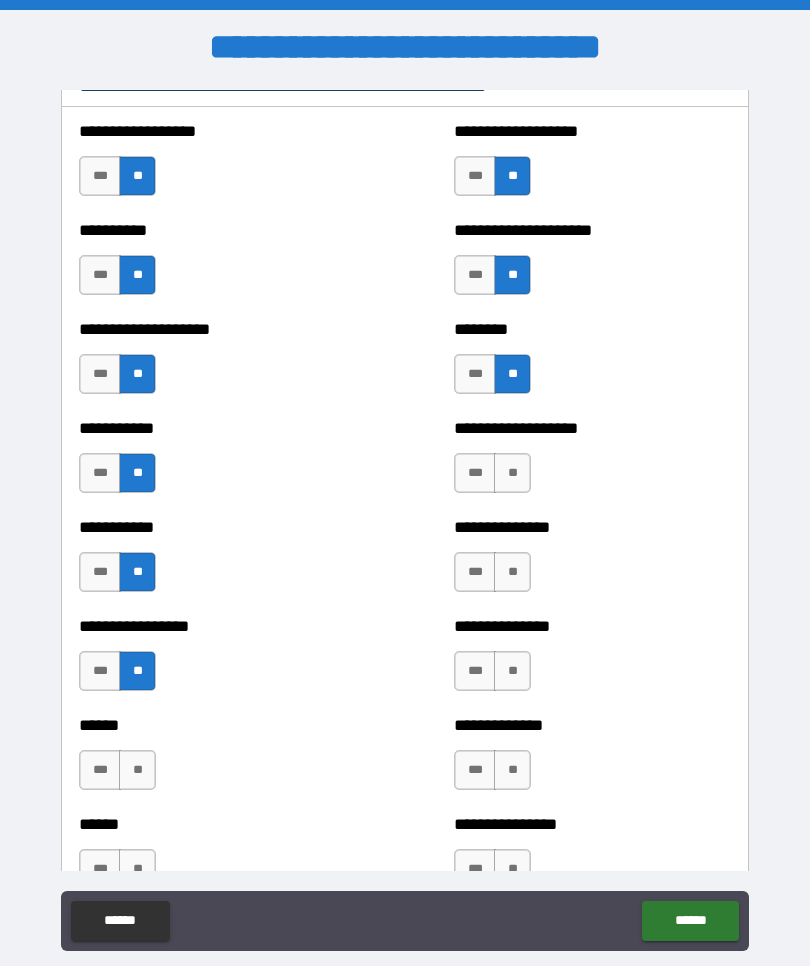 click on "**" at bounding box center [512, 473] 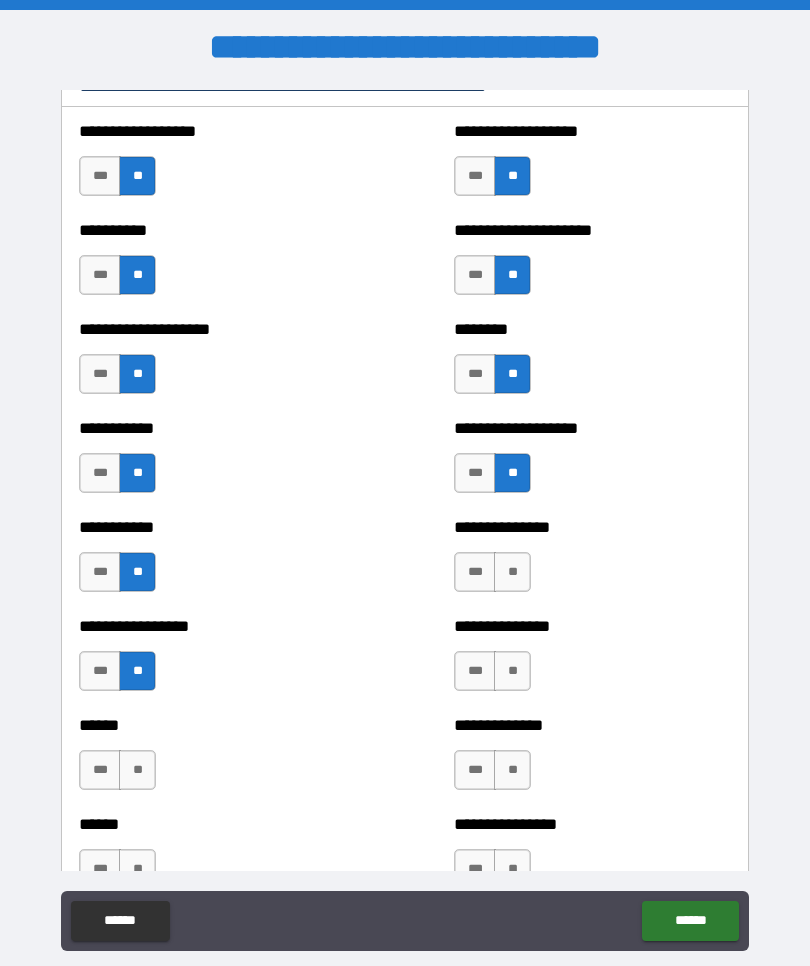 click on "**" at bounding box center (512, 572) 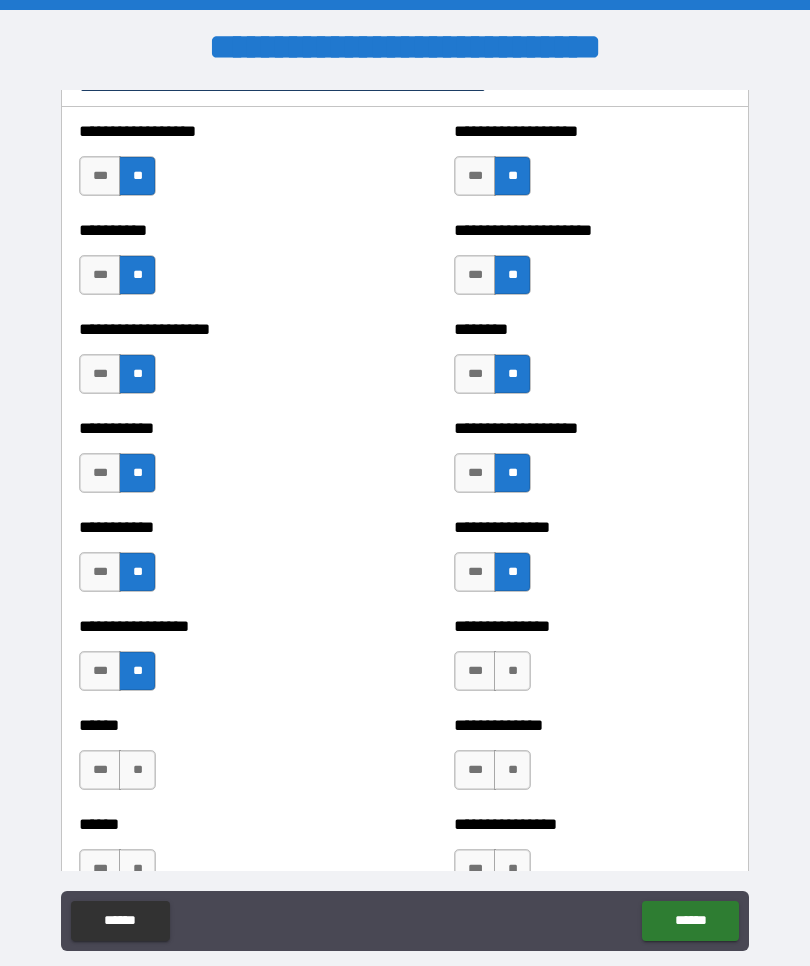 click on "**" at bounding box center [512, 671] 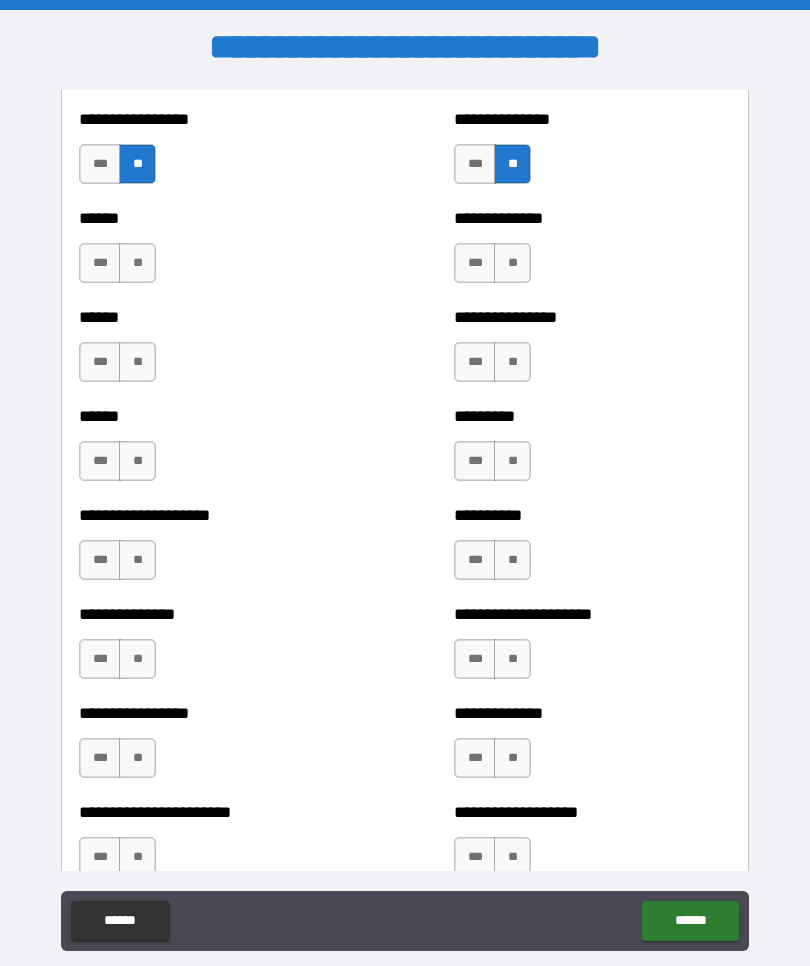 scroll, scrollTop: 3041, scrollLeft: 0, axis: vertical 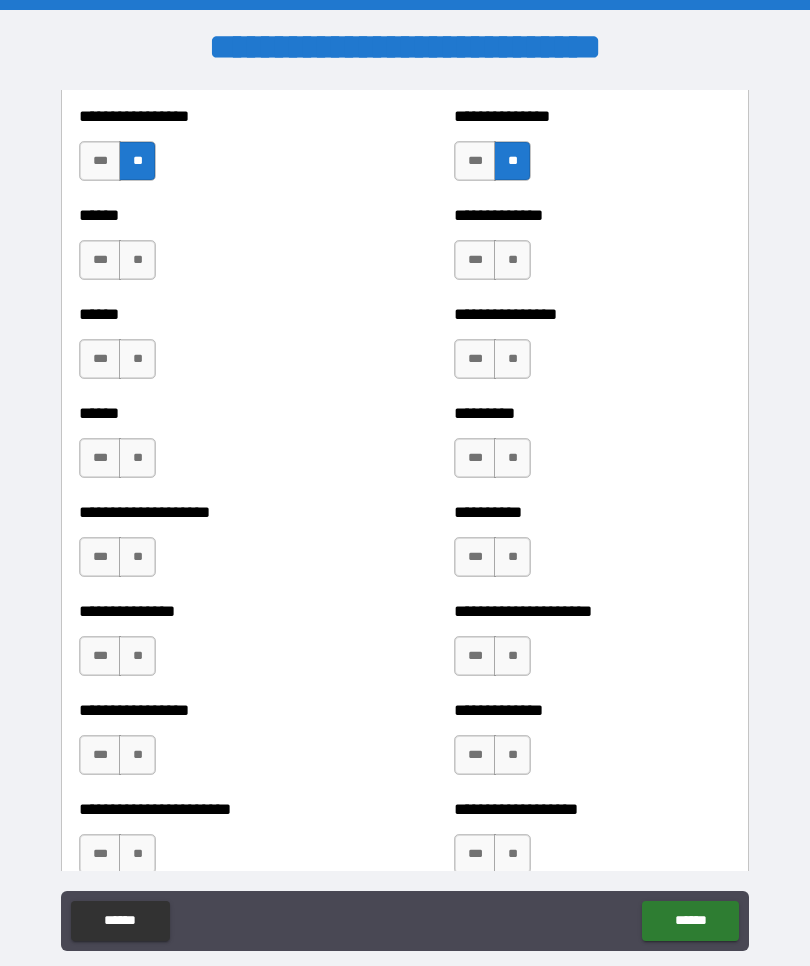click on "**" at bounding box center [137, 260] 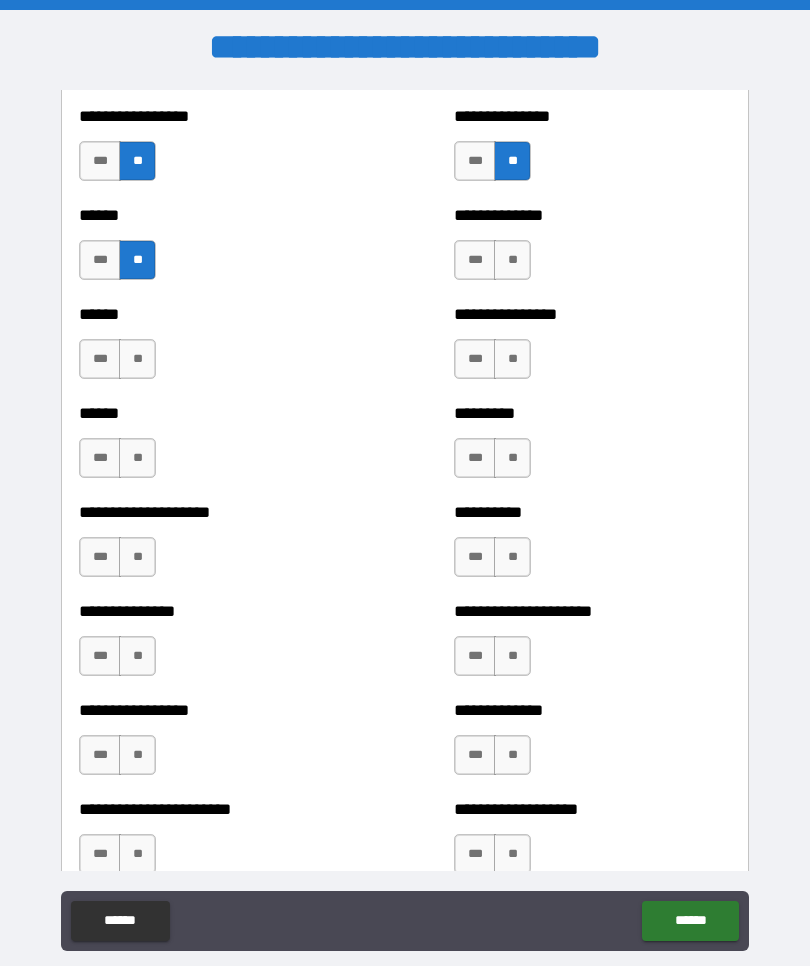click on "**" at bounding box center [512, 260] 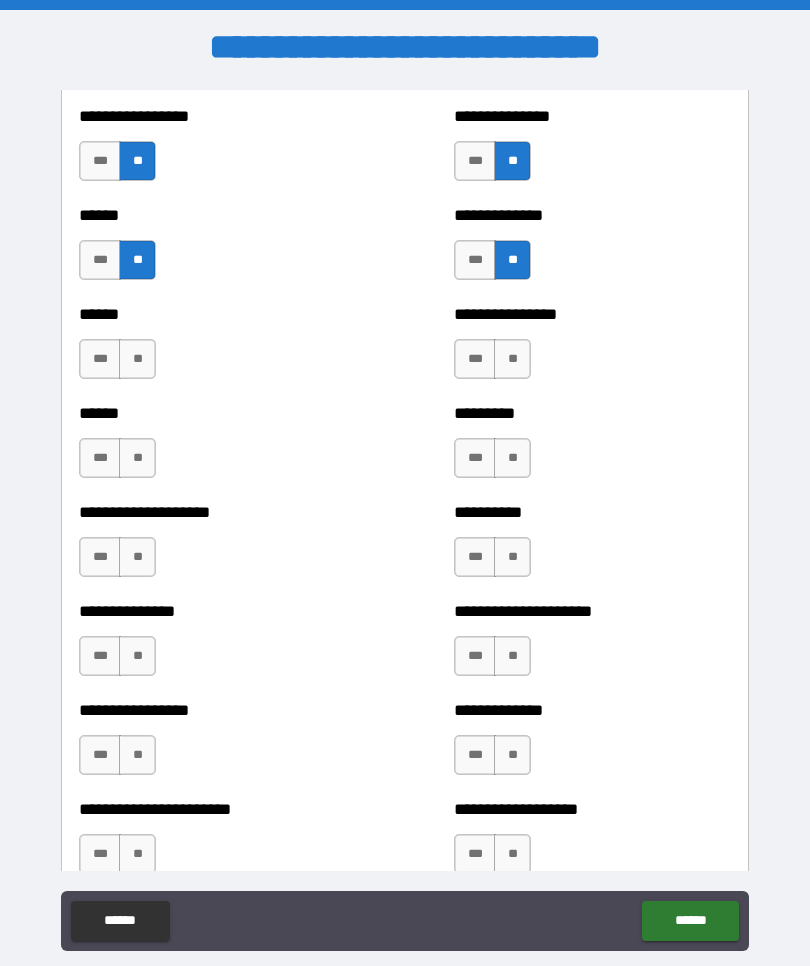click on "**" at bounding box center [512, 359] 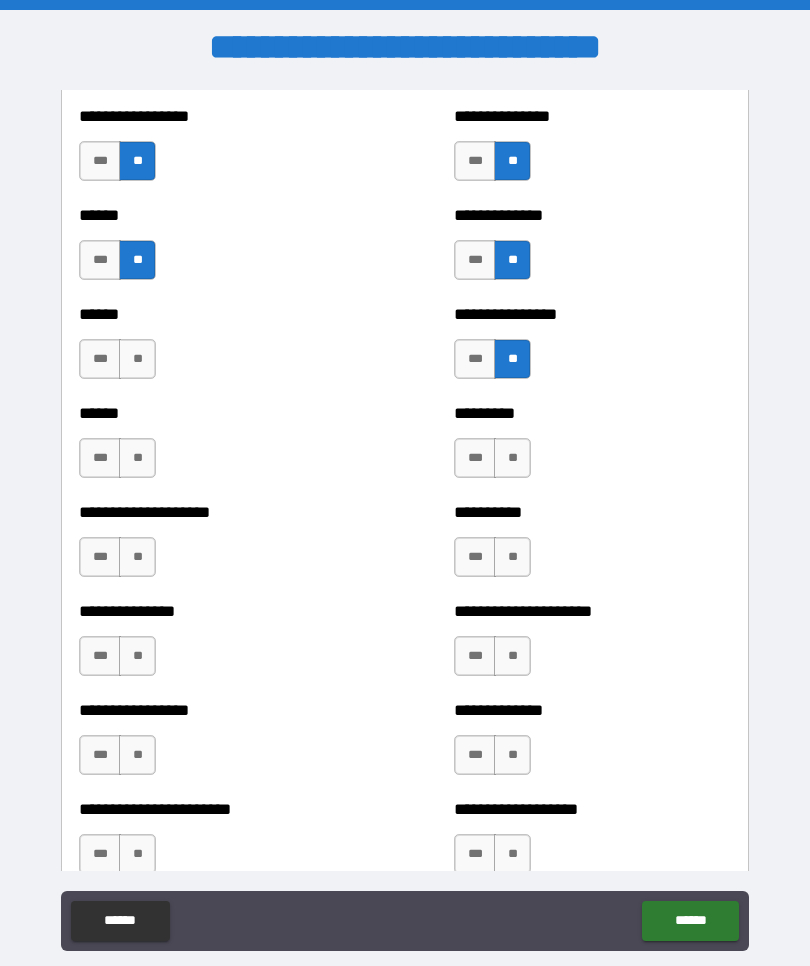 click on "**" at bounding box center [137, 359] 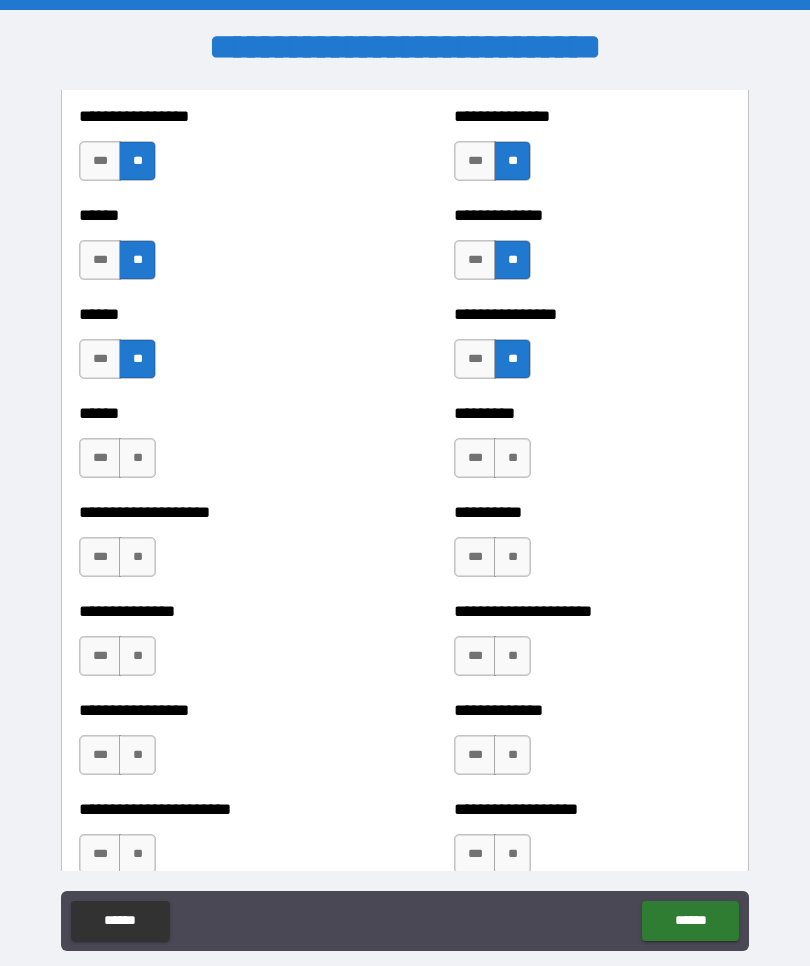 click on "**" at bounding box center [137, 458] 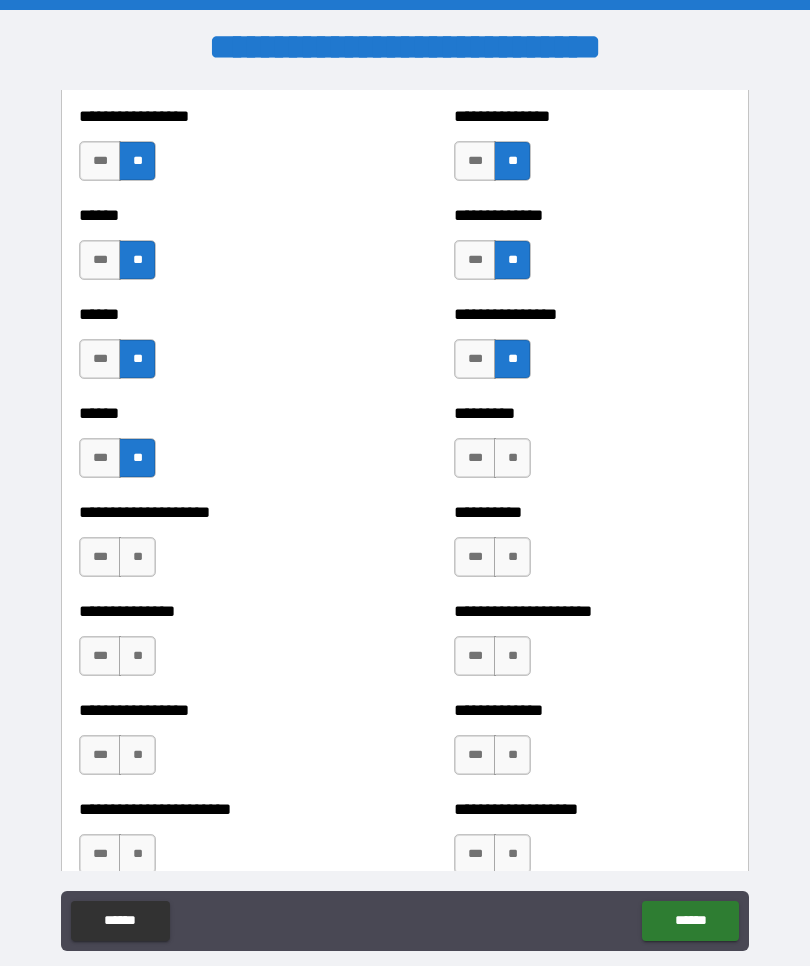 click on "**" at bounding box center (137, 557) 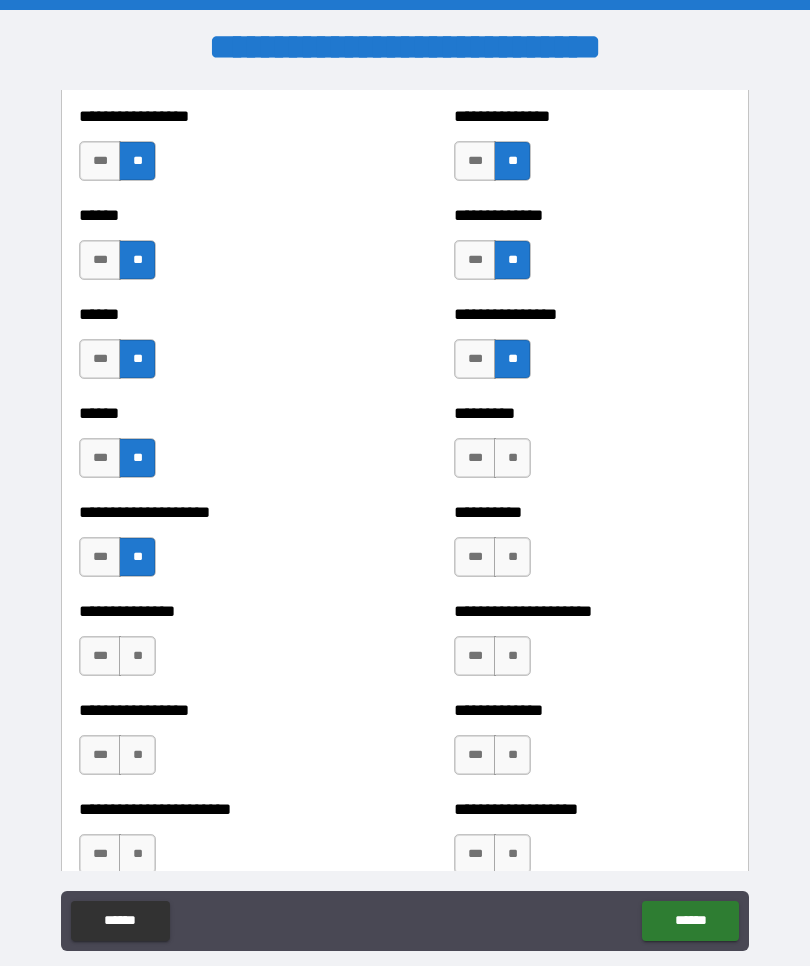 click on "**" at bounding box center [512, 458] 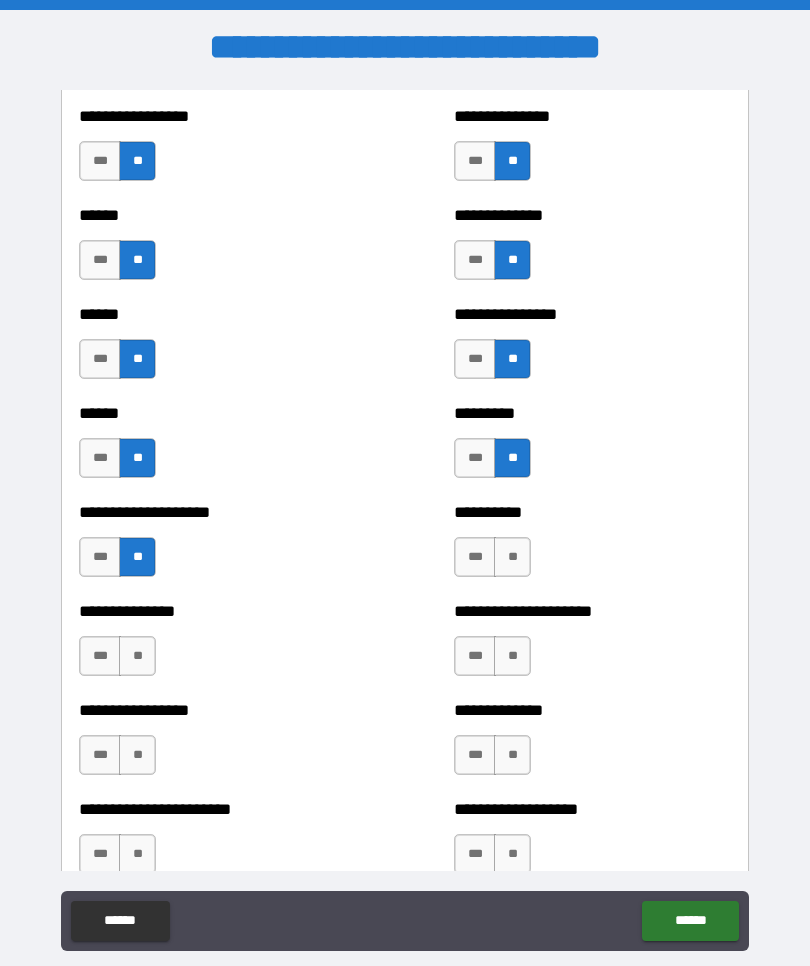 click on "**" at bounding box center (512, 557) 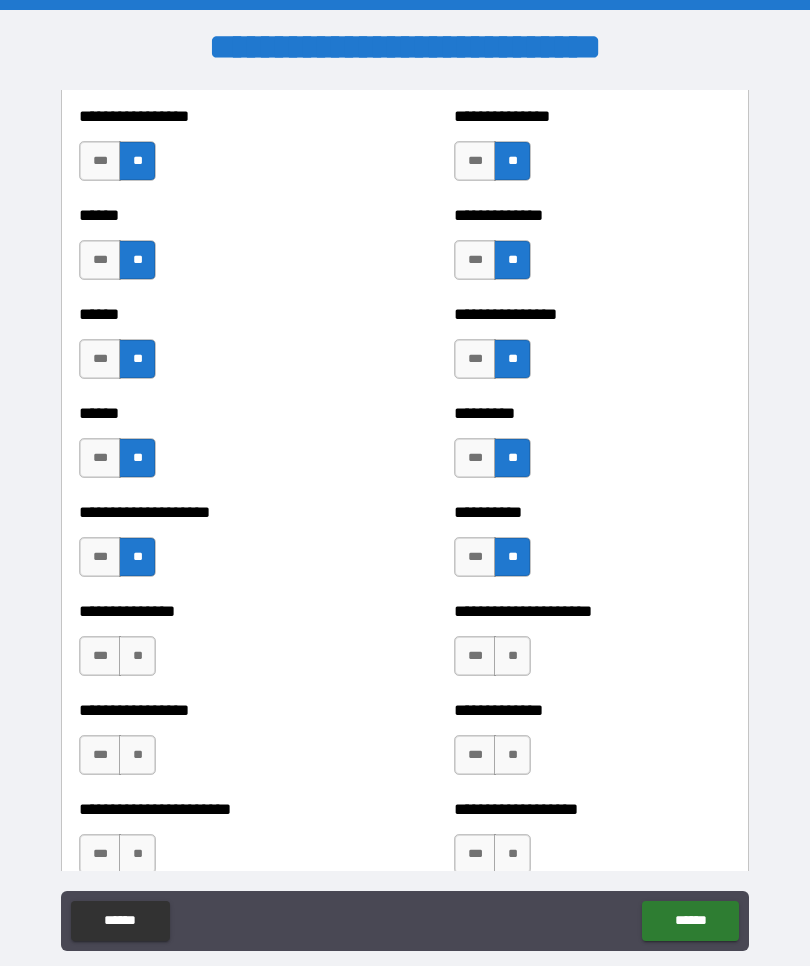 click on "**" at bounding box center [512, 656] 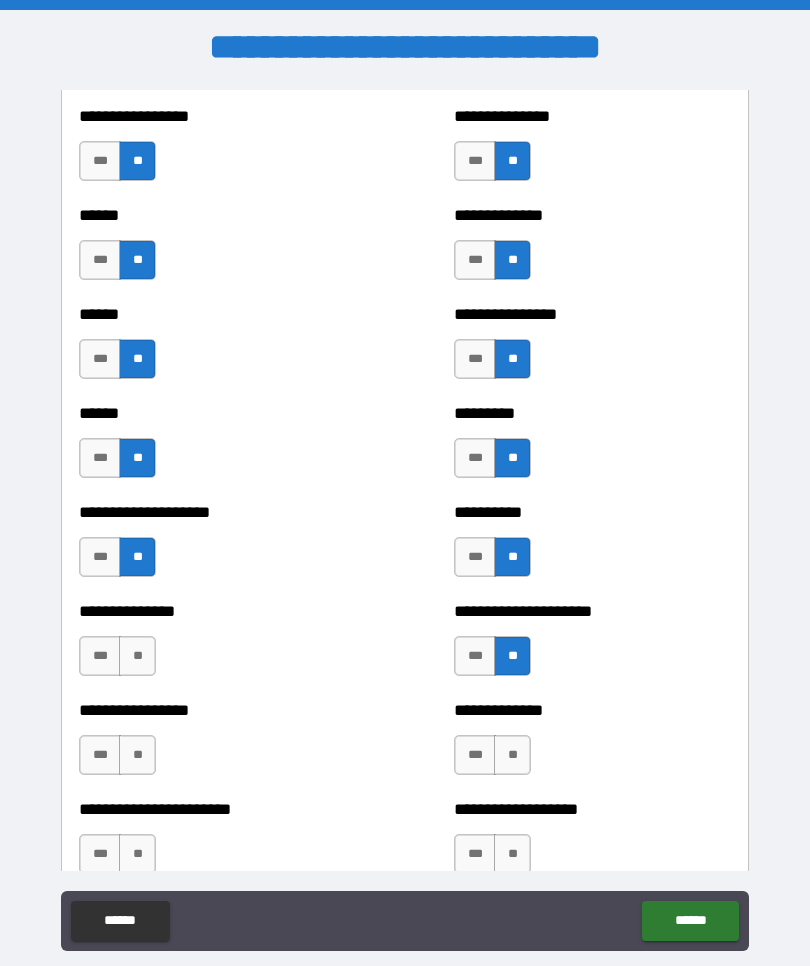 click on "**" at bounding box center [512, 755] 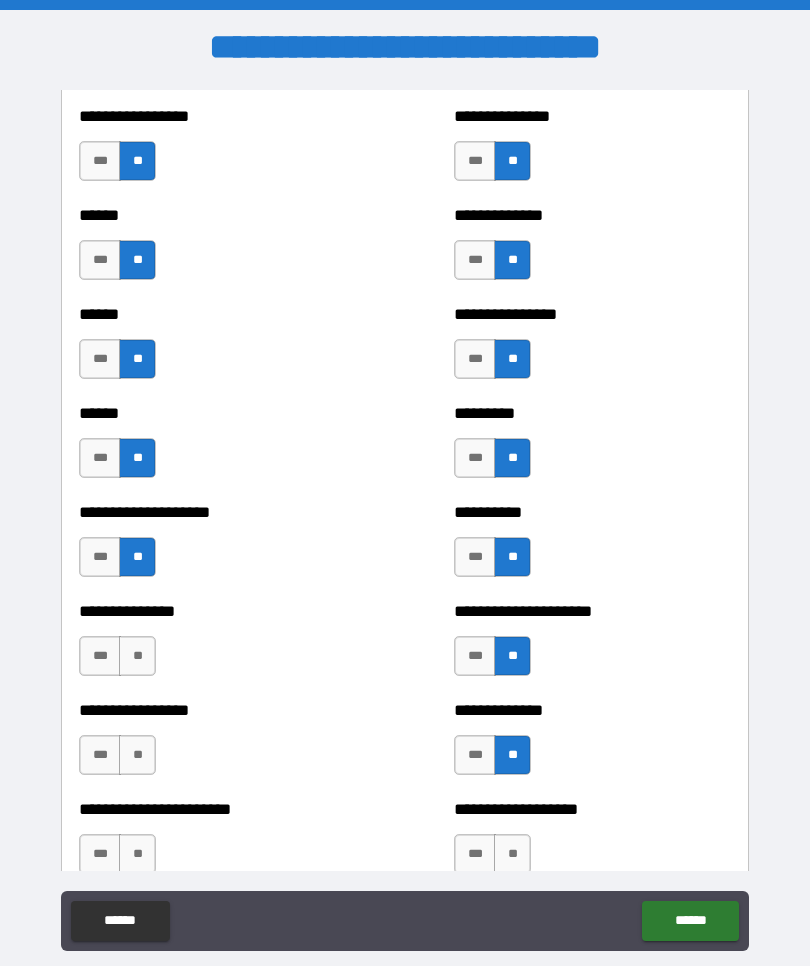 click on "**" at bounding box center [137, 755] 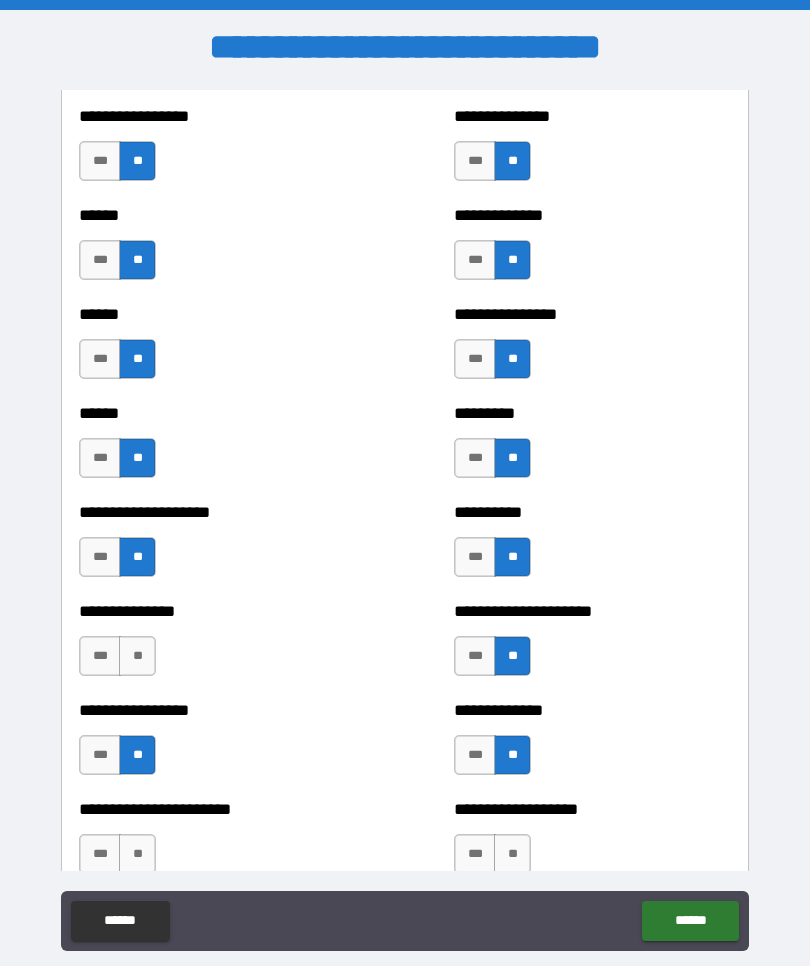click on "**" at bounding box center (137, 656) 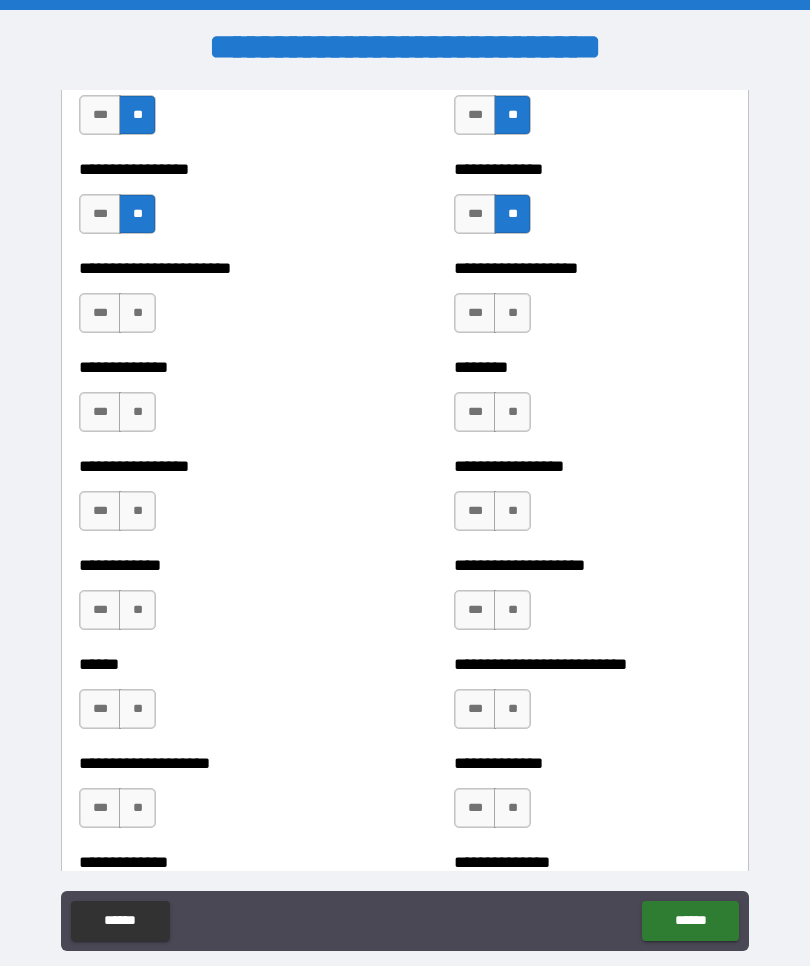 scroll, scrollTop: 3583, scrollLeft: 0, axis: vertical 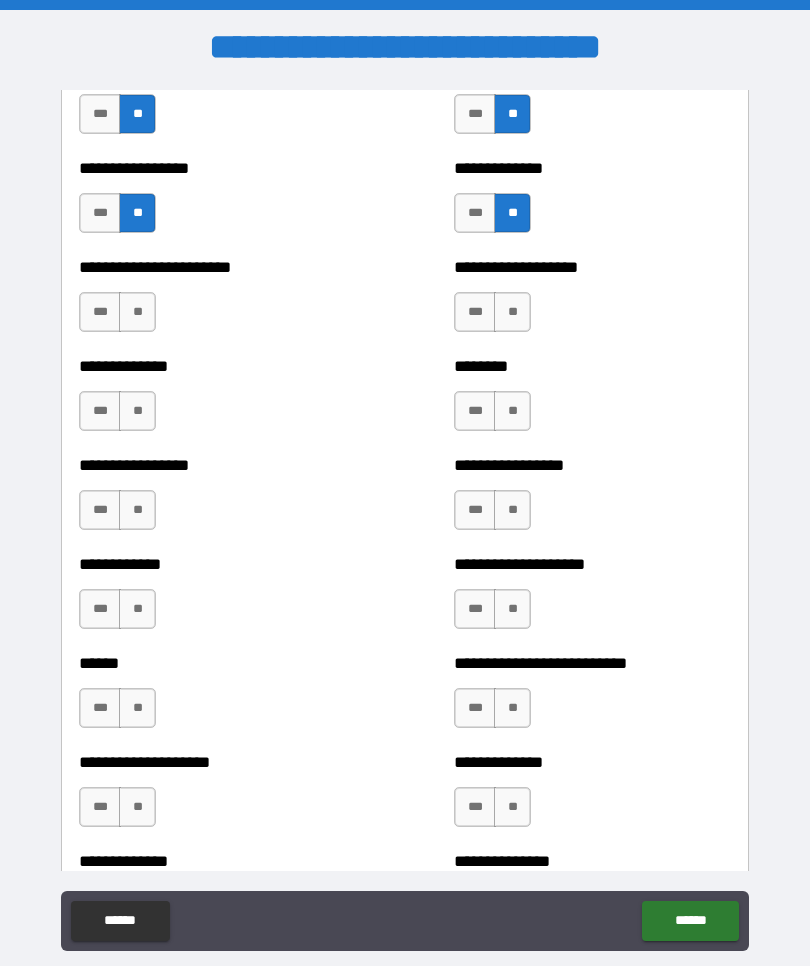 click on "**" at bounding box center (512, 312) 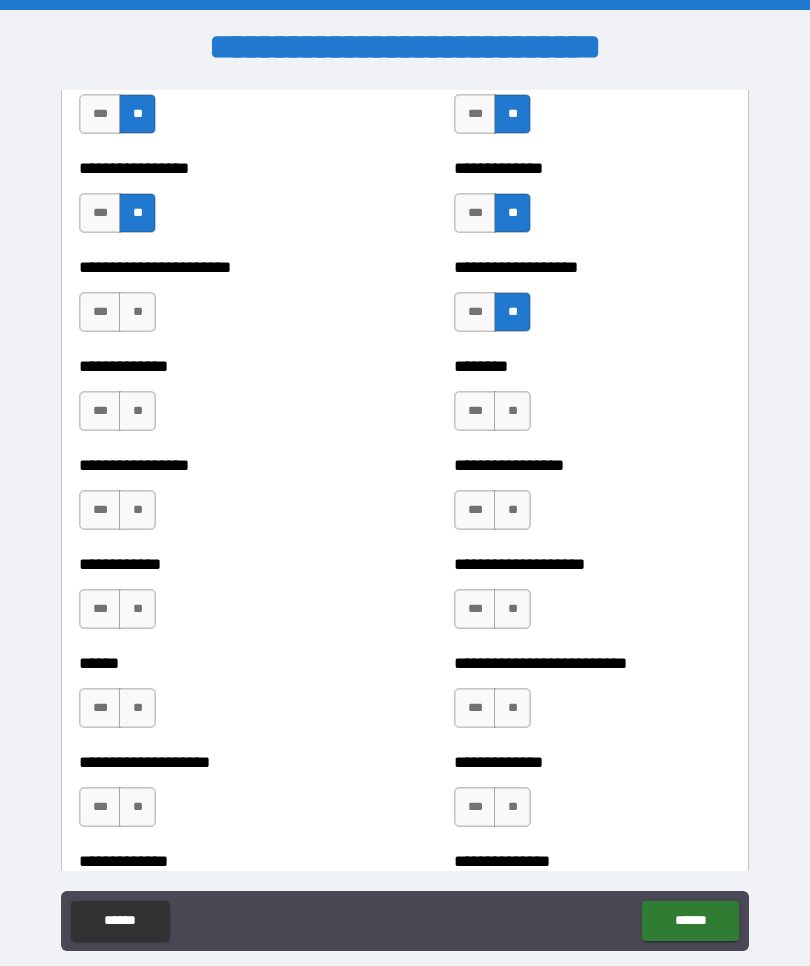 click on "**" at bounding box center (137, 312) 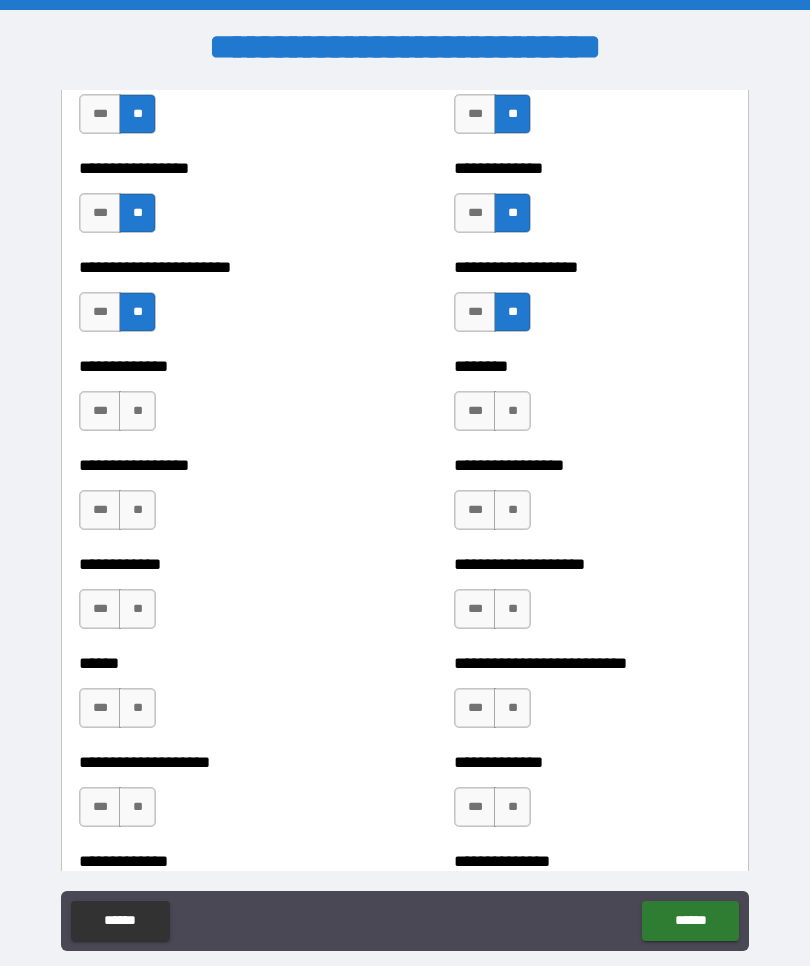 click on "**" at bounding box center (137, 411) 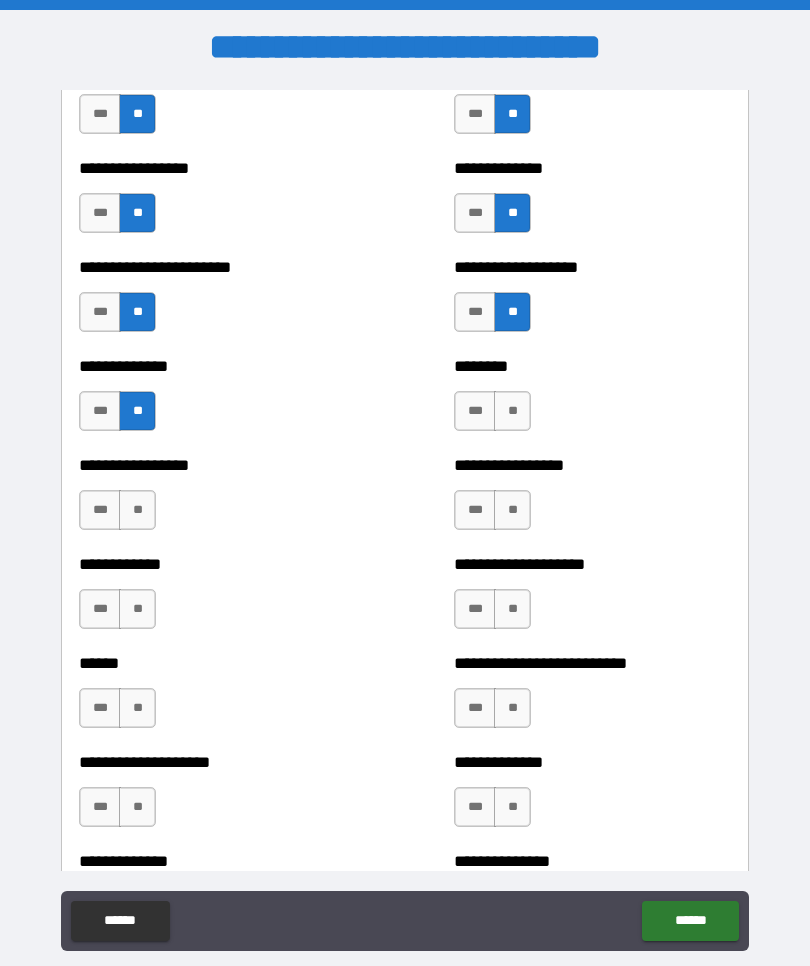 click on "**" at bounding box center [137, 510] 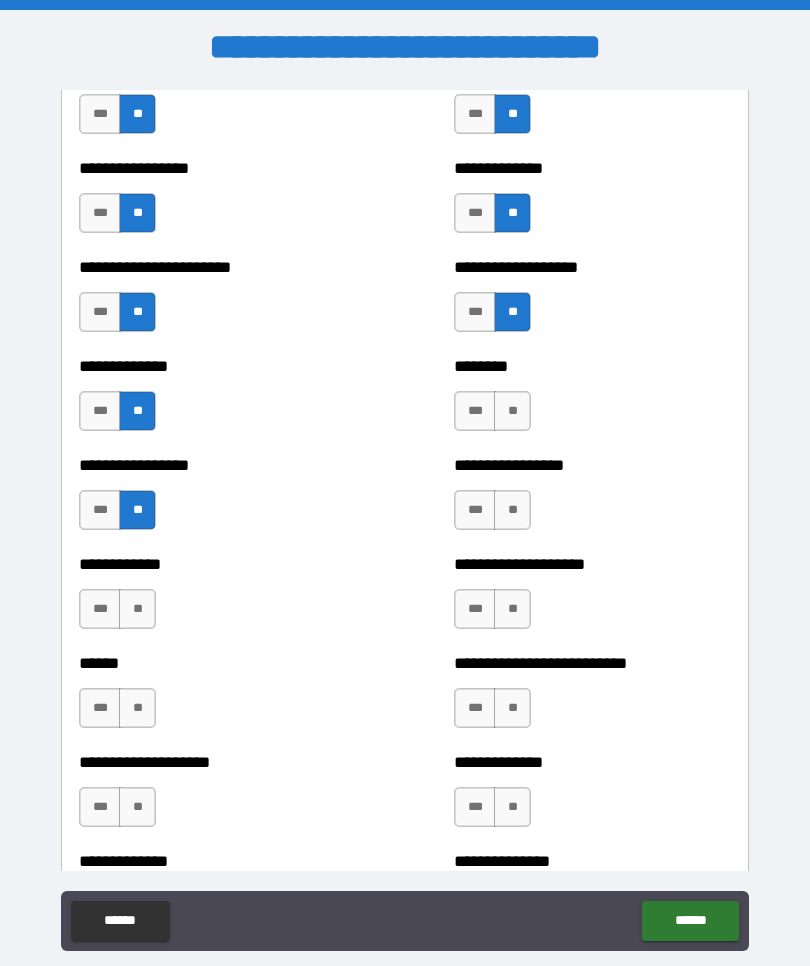click on "**" at bounding box center (137, 609) 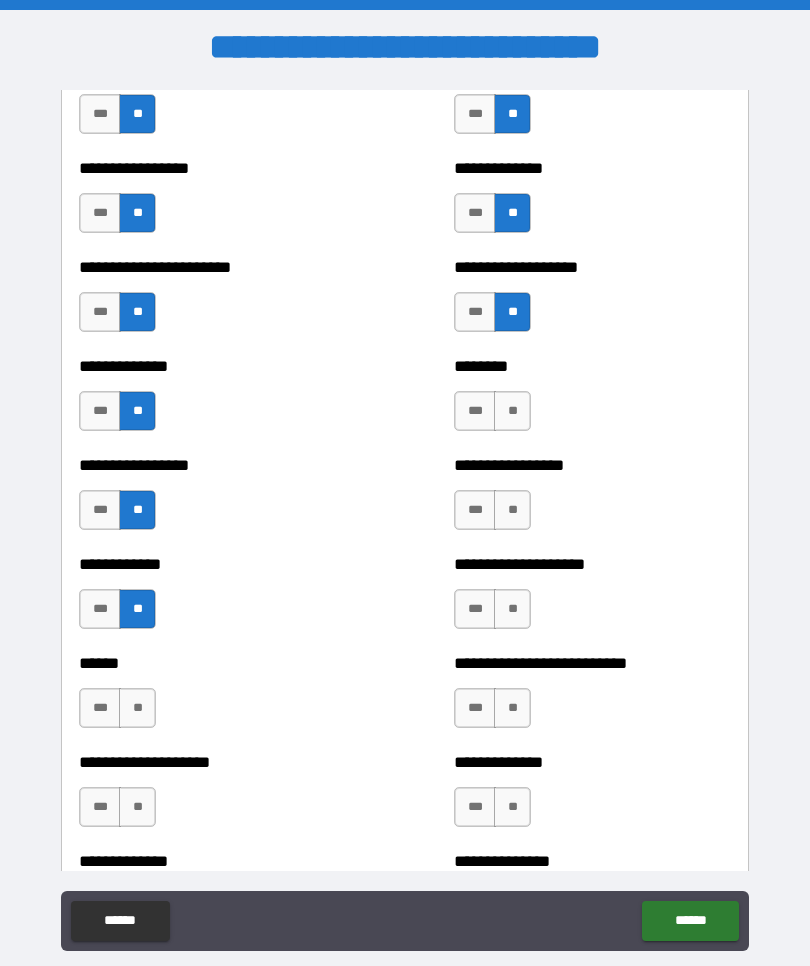 click on "**" at bounding box center [512, 510] 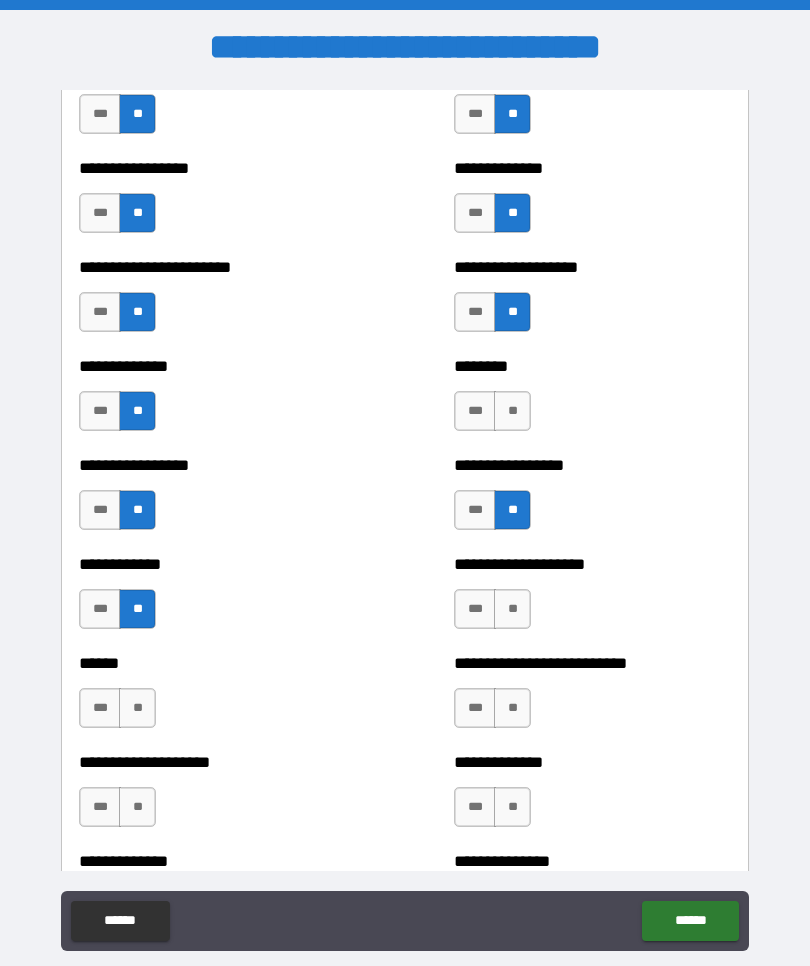 click on "**" at bounding box center (512, 411) 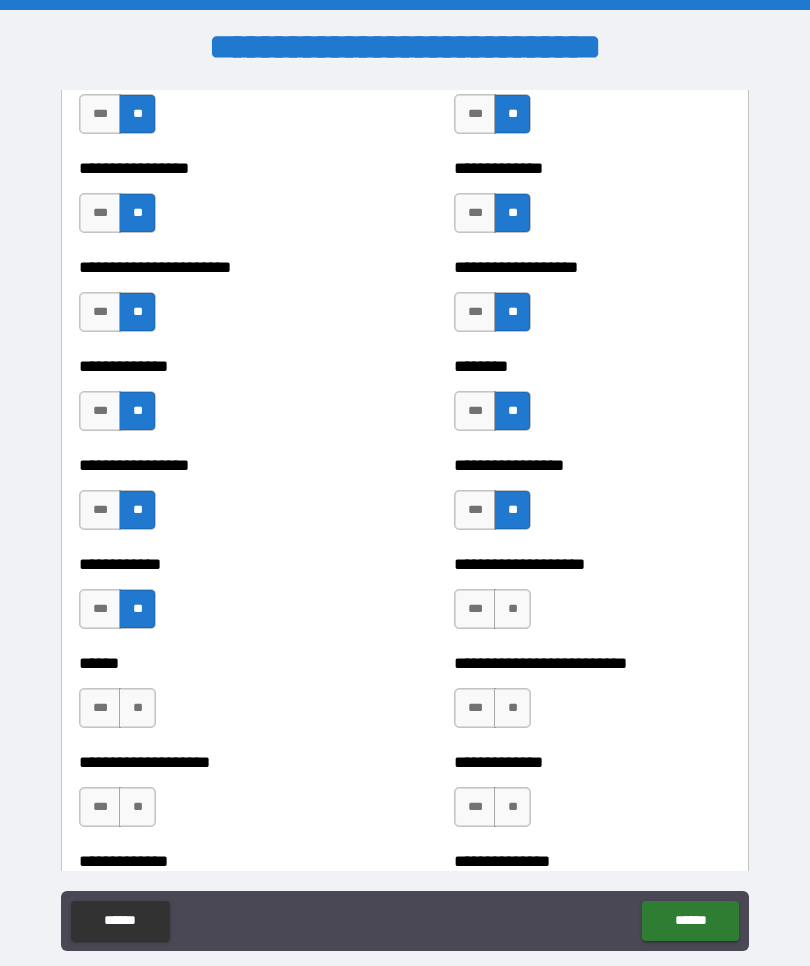 click on "**" at bounding box center (512, 609) 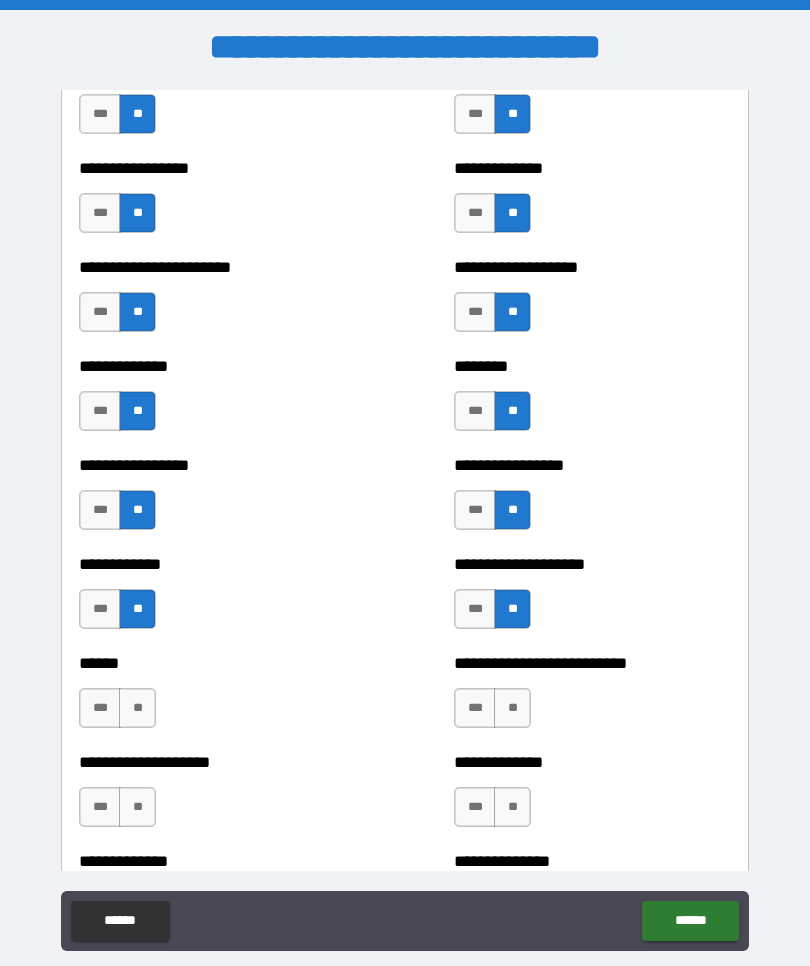 click on "**" at bounding box center (512, 708) 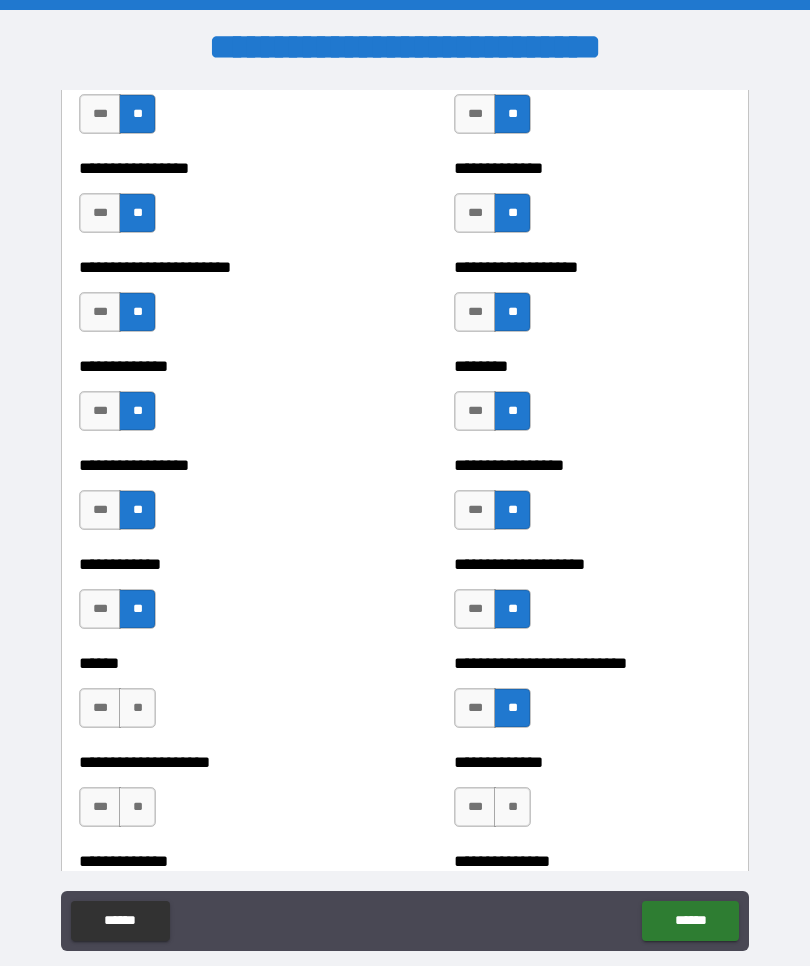 click on "***" at bounding box center (475, 708) 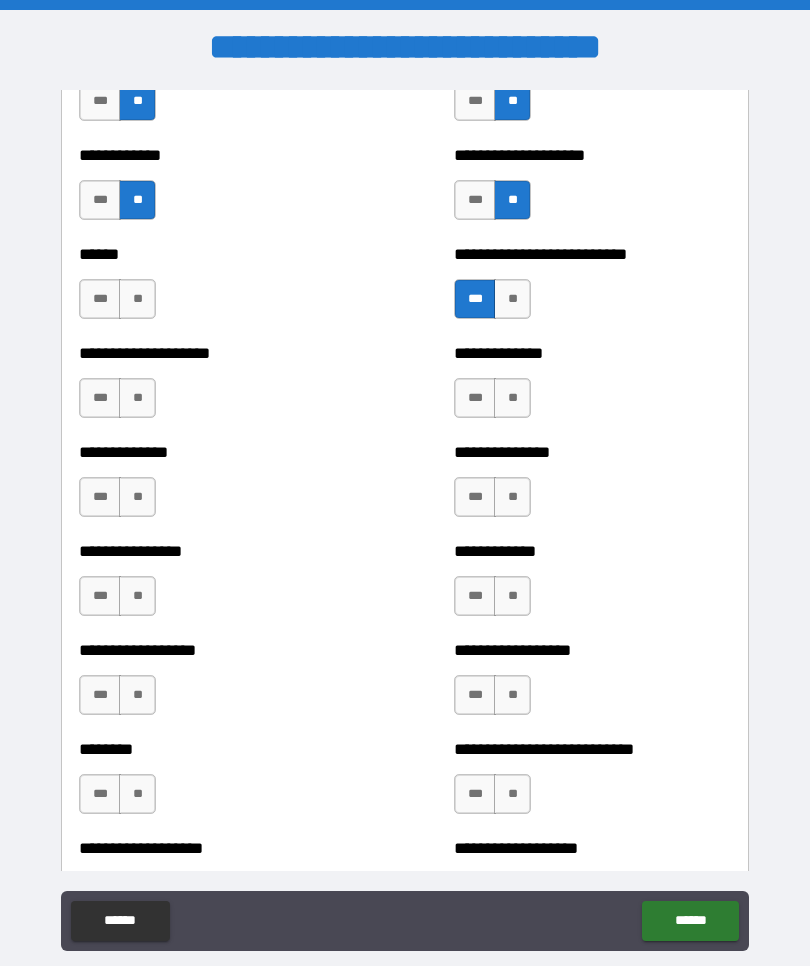 scroll, scrollTop: 4020, scrollLeft: 0, axis: vertical 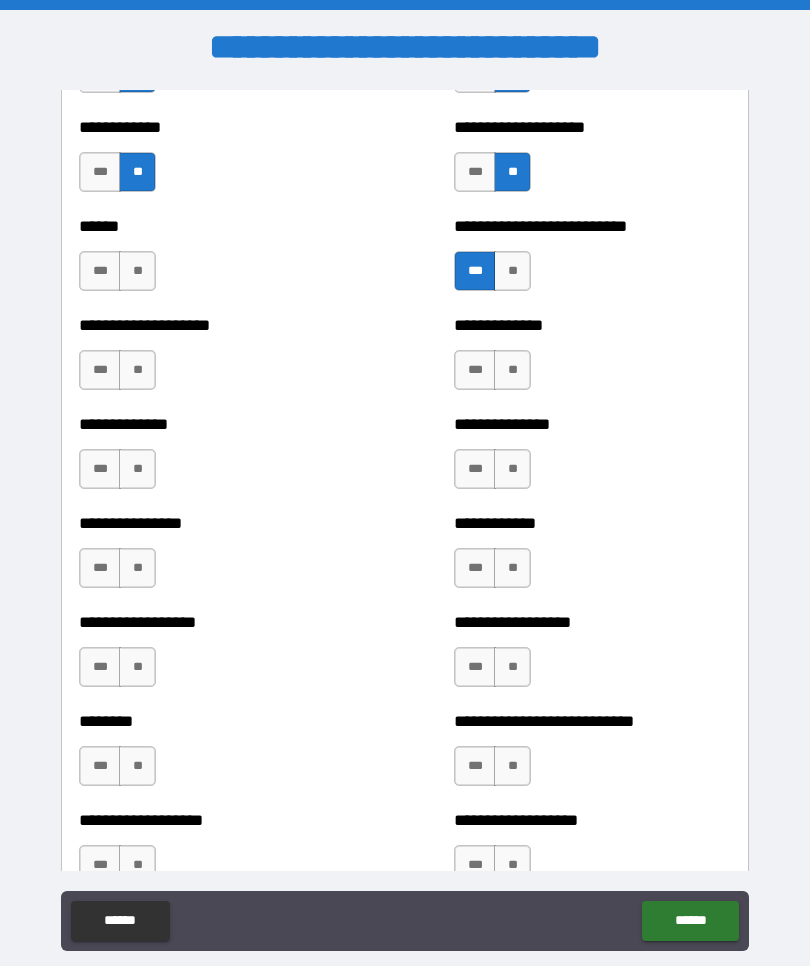click on "**" at bounding box center (137, 271) 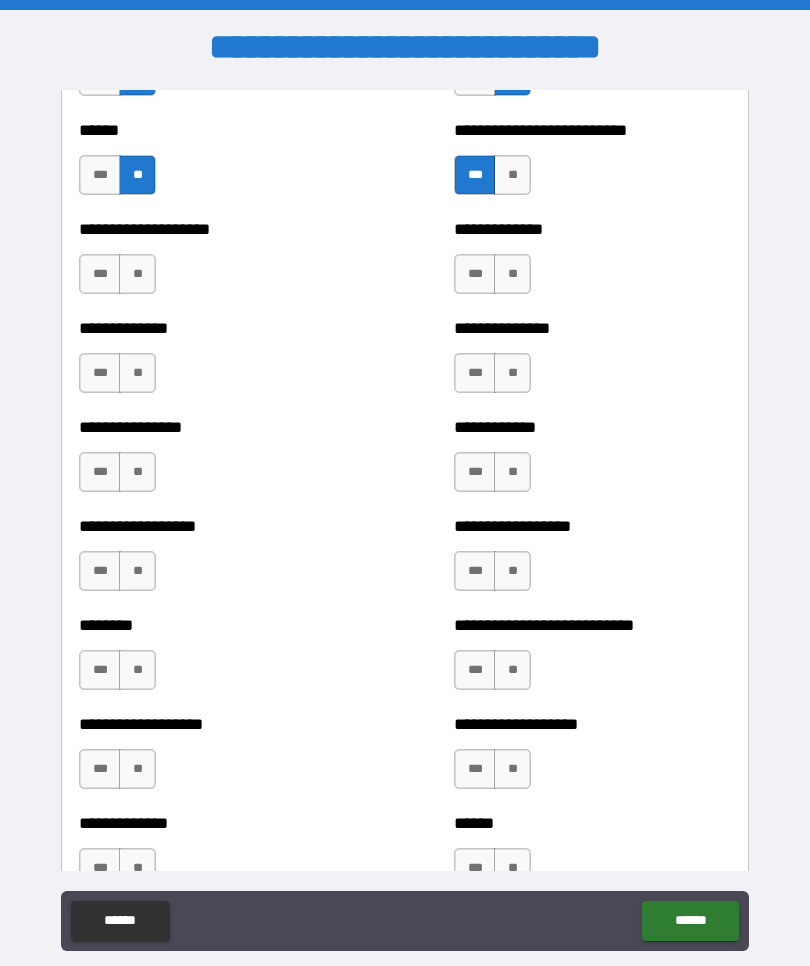 scroll, scrollTop: 4095, scrollLeft: 0, axis: vertical 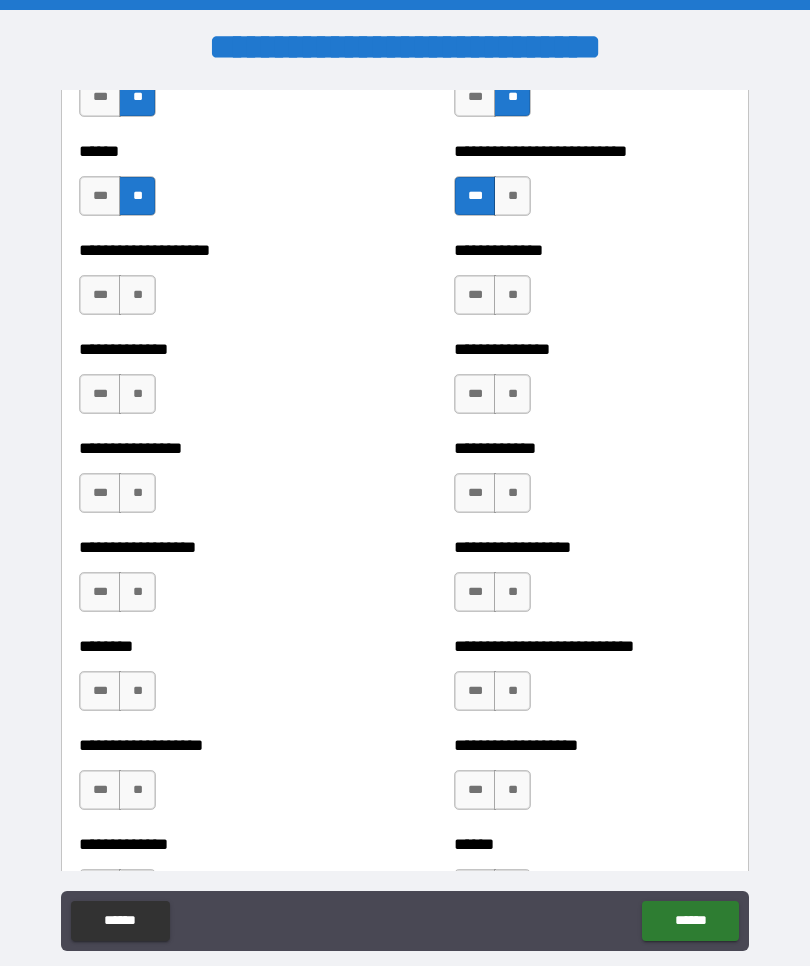 click on "**" at bounding box center (137, 295) 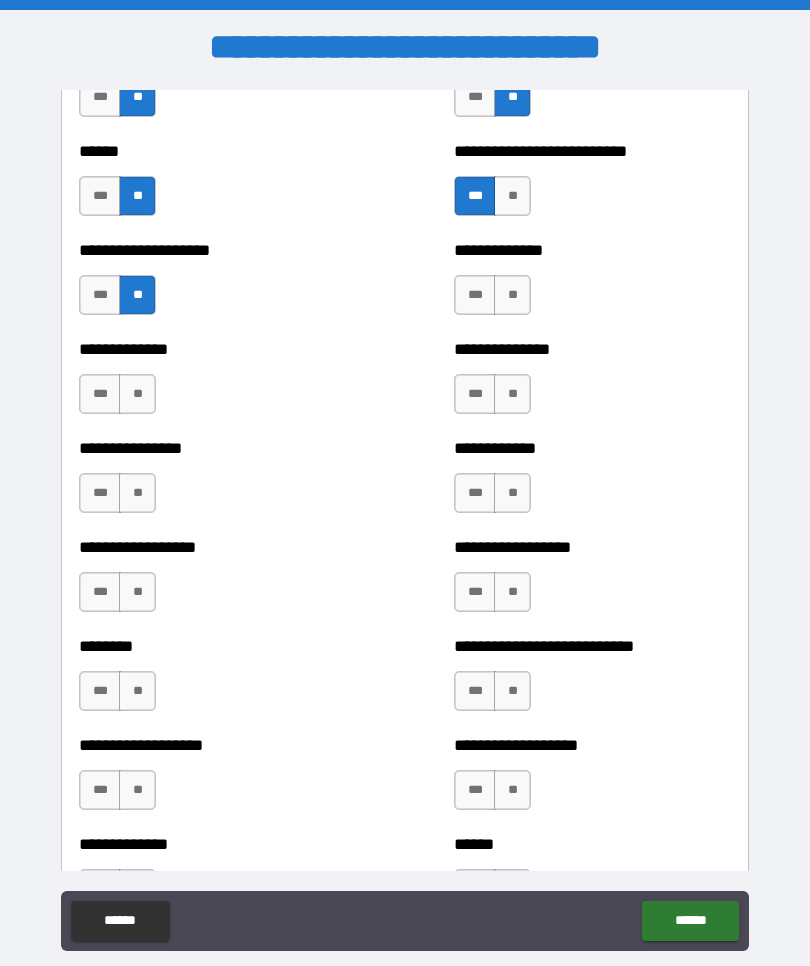 click on "**" at bounding box center [512, 295] 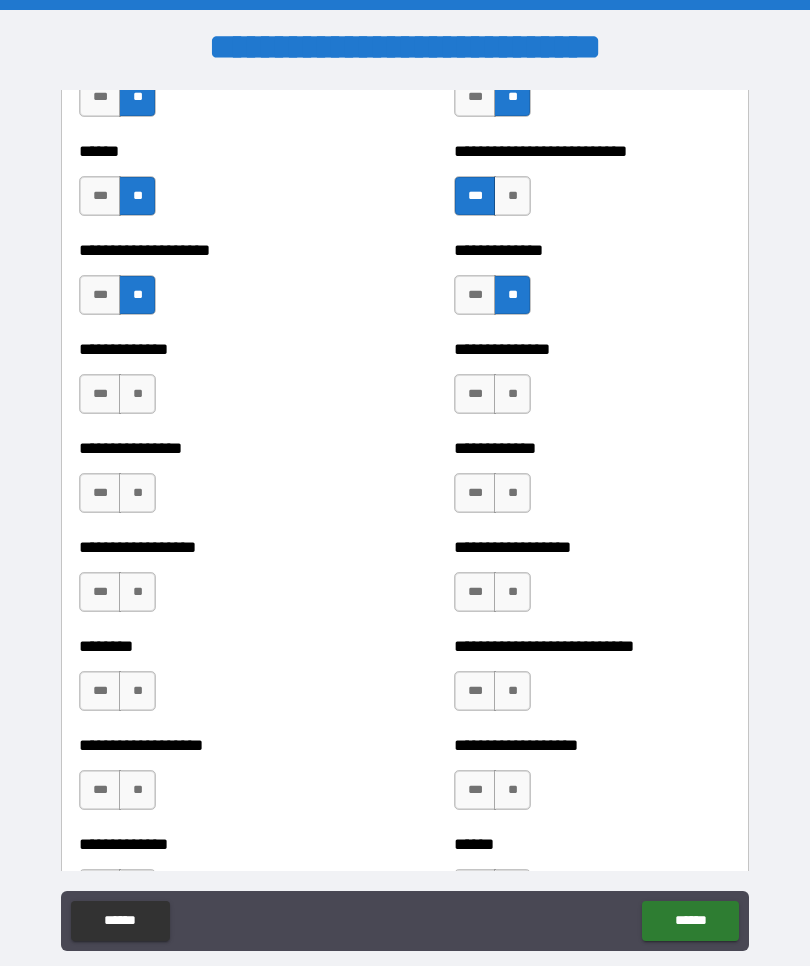 click on "**" at bounding box center [512, 394] 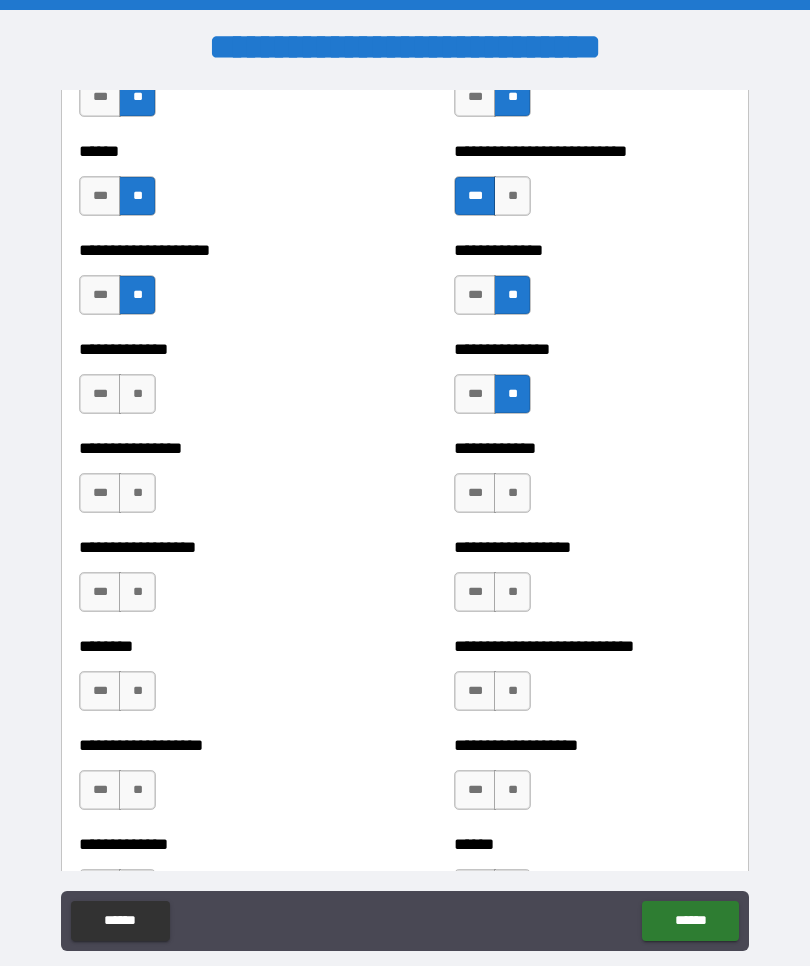 click on "**" at bounding box center (137, 493) 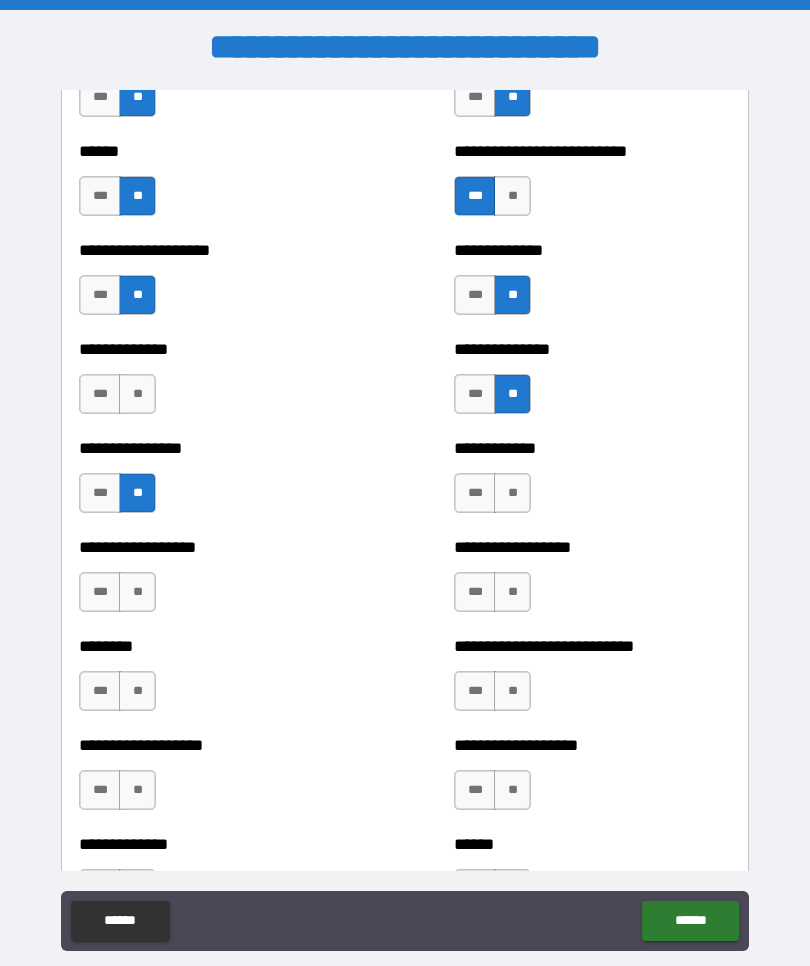 click on "**" at bounding box center (137, 394) 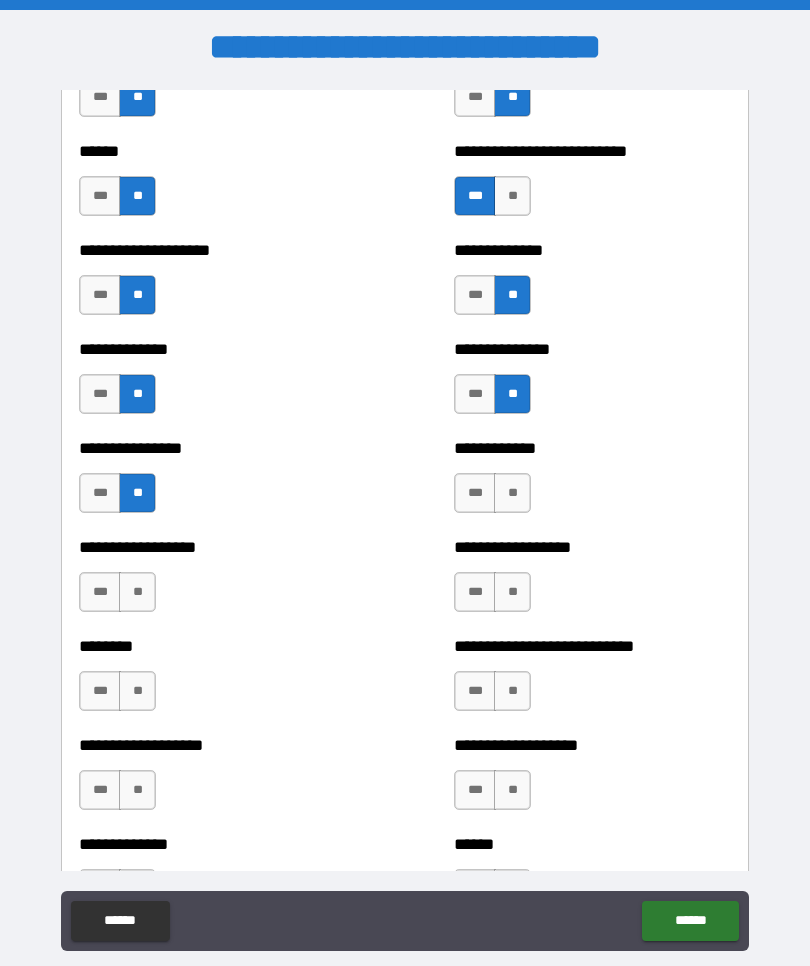 click on "**" at bounding box center (512, 493) 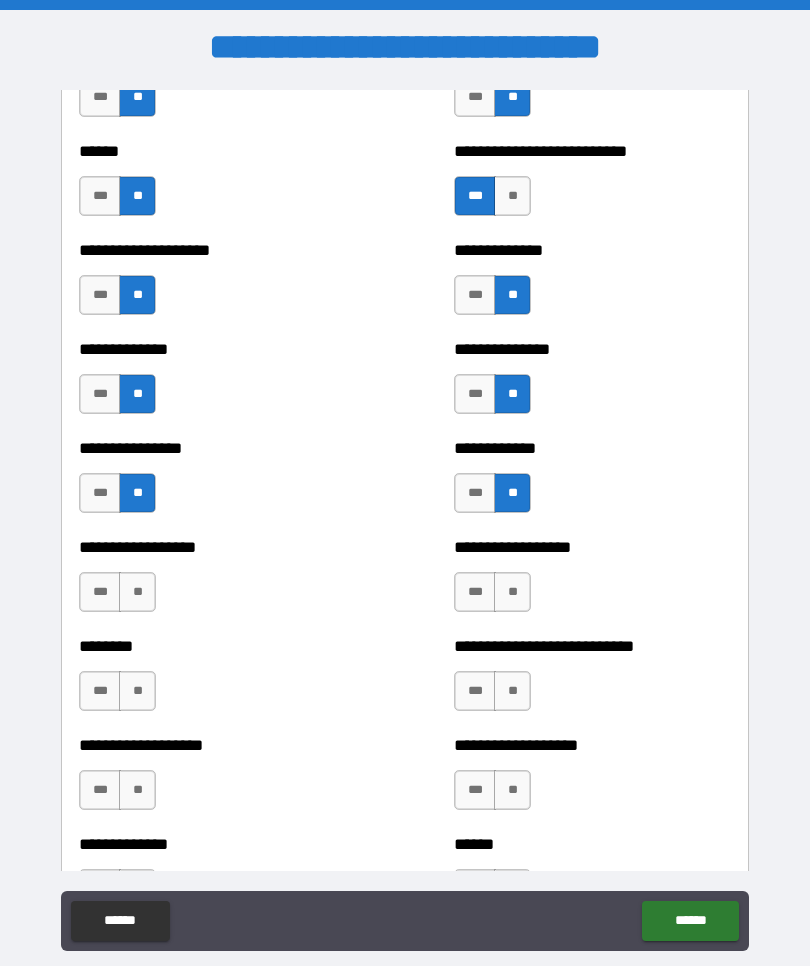 click on "**" at bounding box center (512, 592) 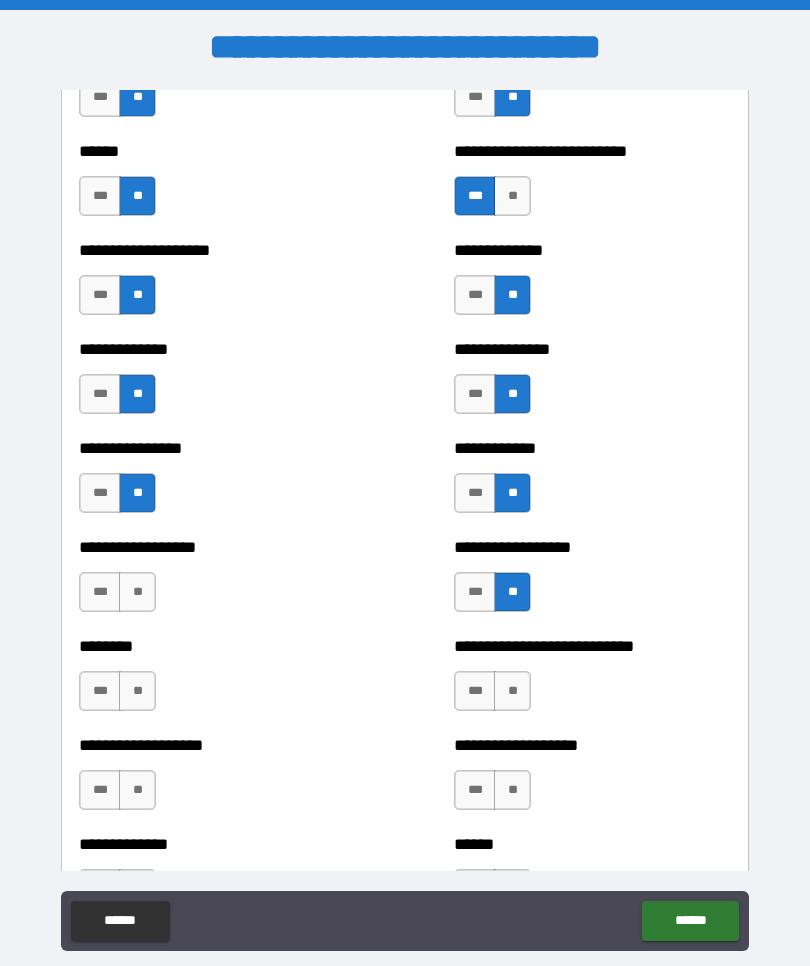click on "**" at bounding box center [137, 592] 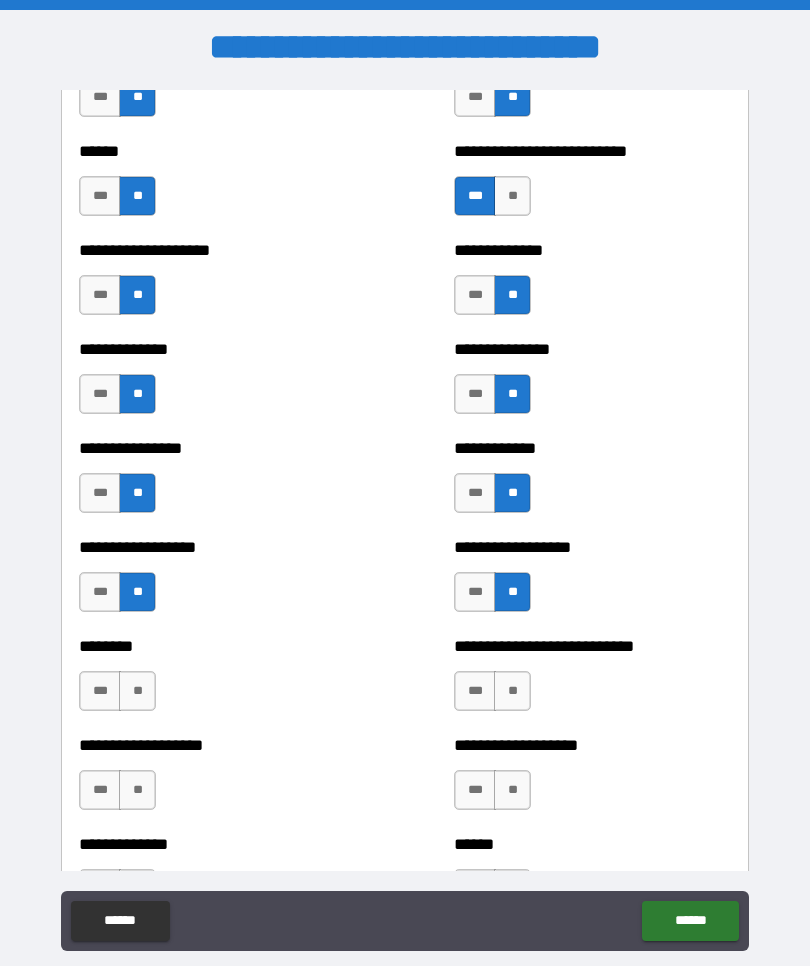 click on "**" at bounding box center (137, 691) 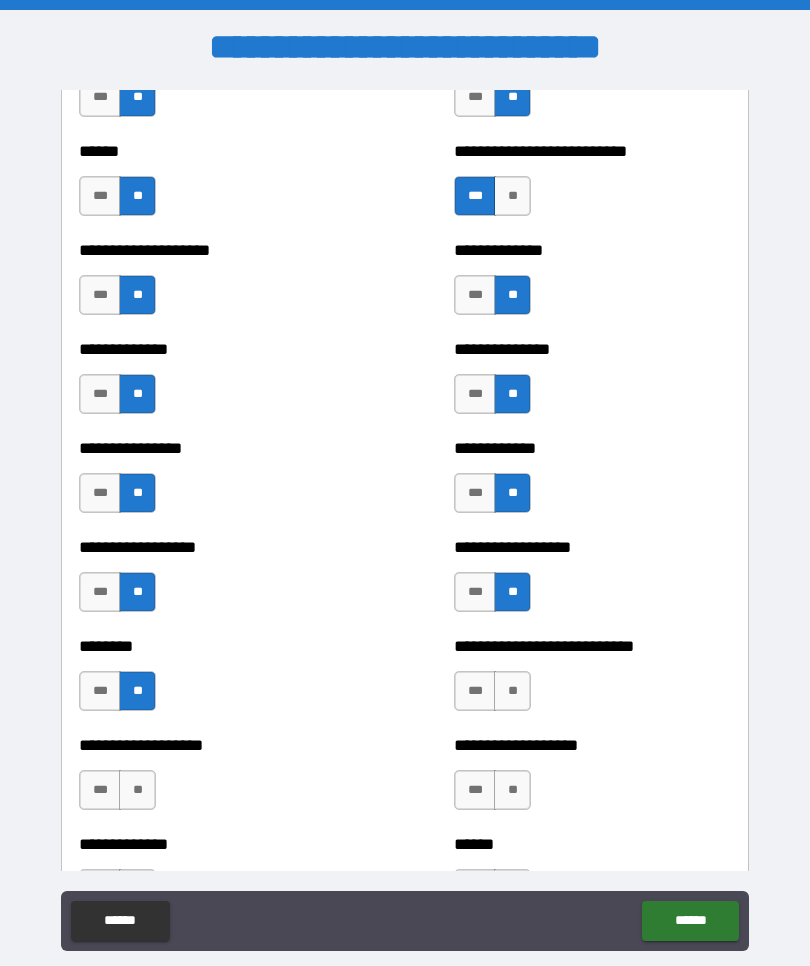 click on "**" at bounding box center (137, 790) 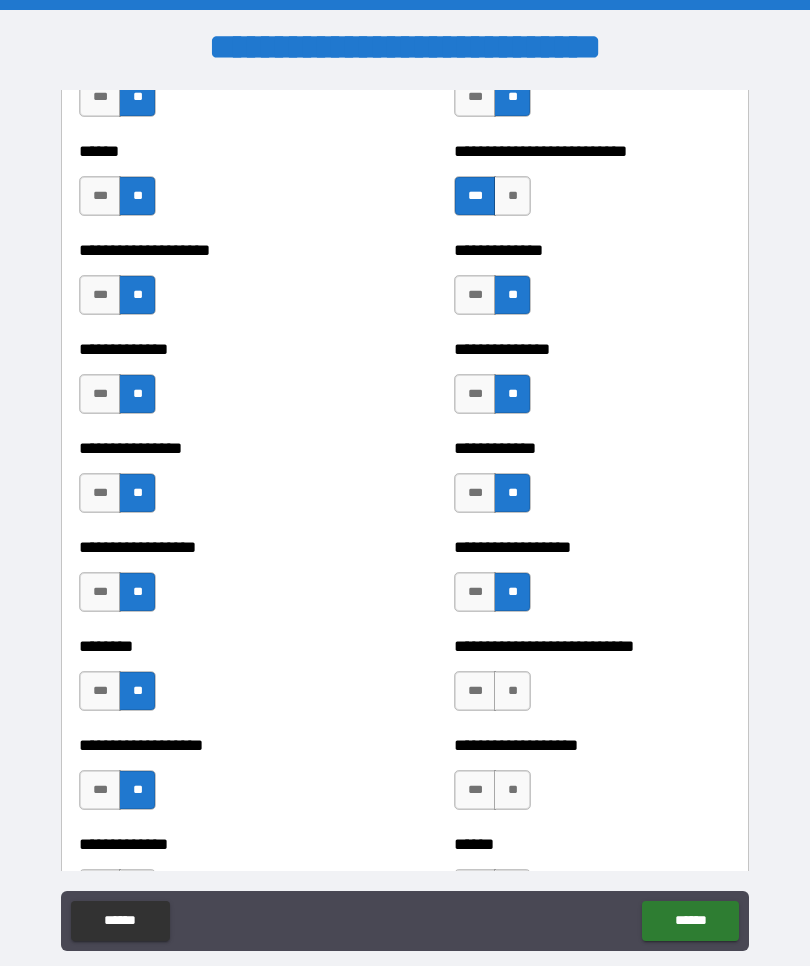click on "**" at bounding box center (512, 691) 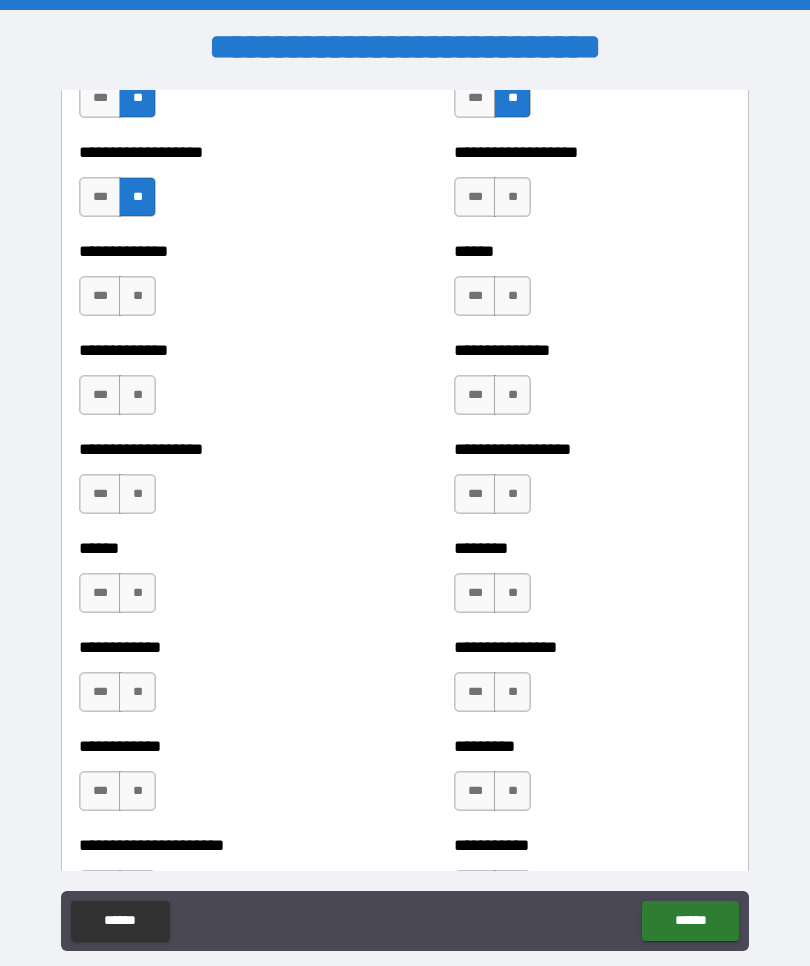 scroll, scrollTop: 4694, scrollLeft: 0, axis: vertical 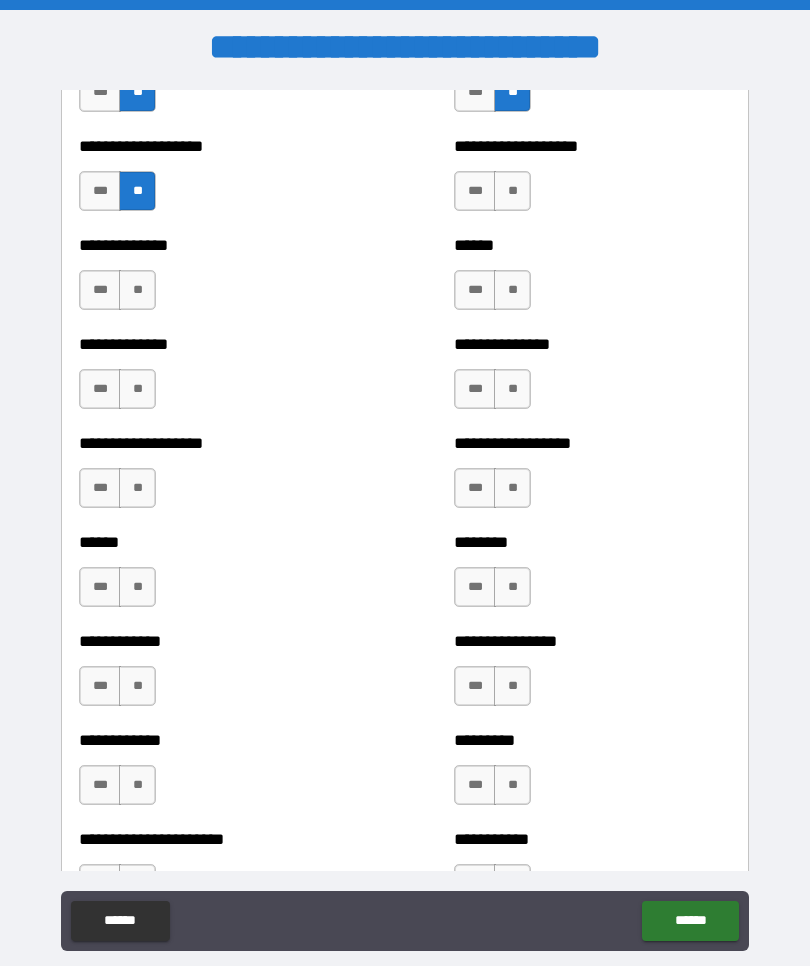click on "**" at bounding box center (512, 191) 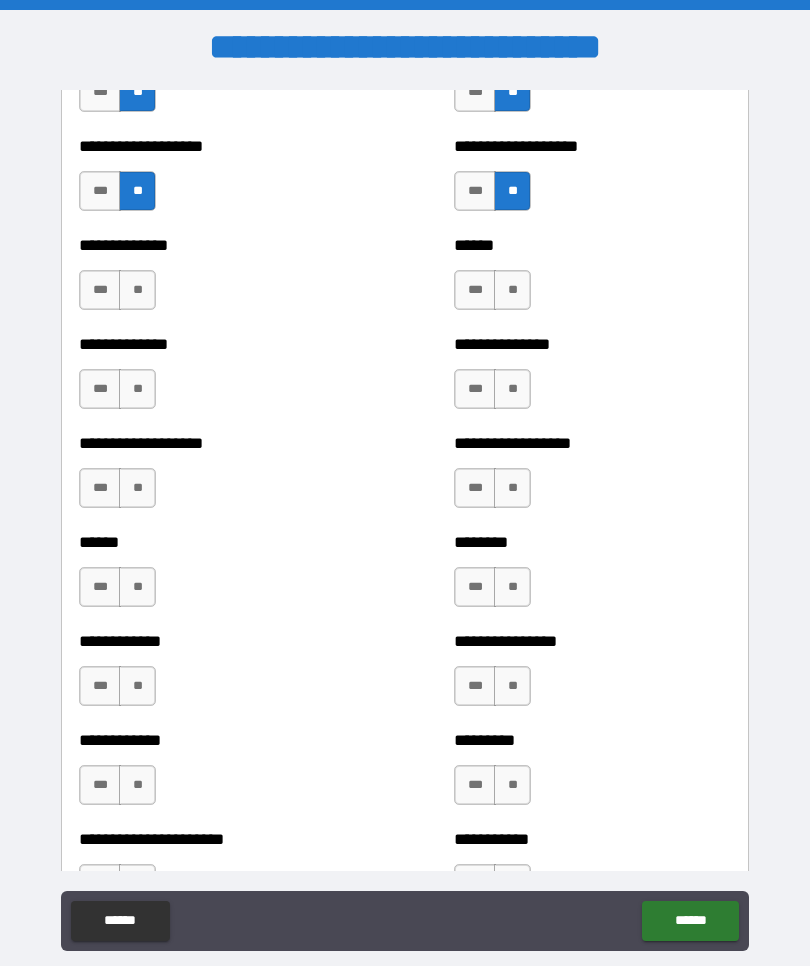 click on "**" at bounding box center [512, 290] 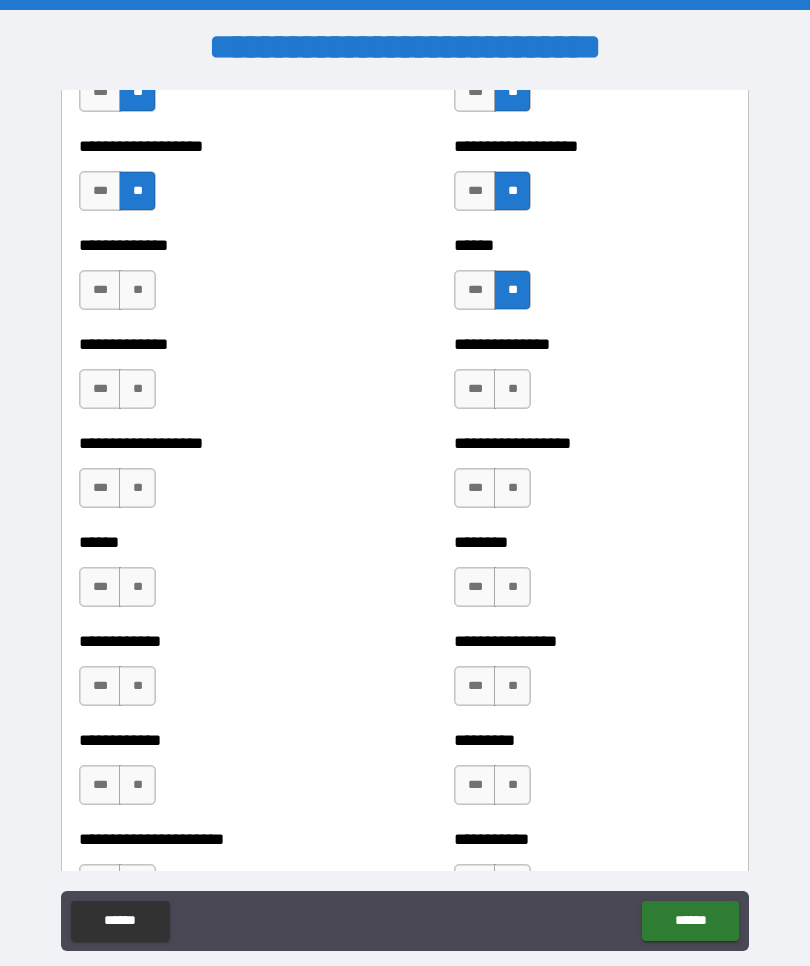 click on "**" at bounding box center [512, 389] 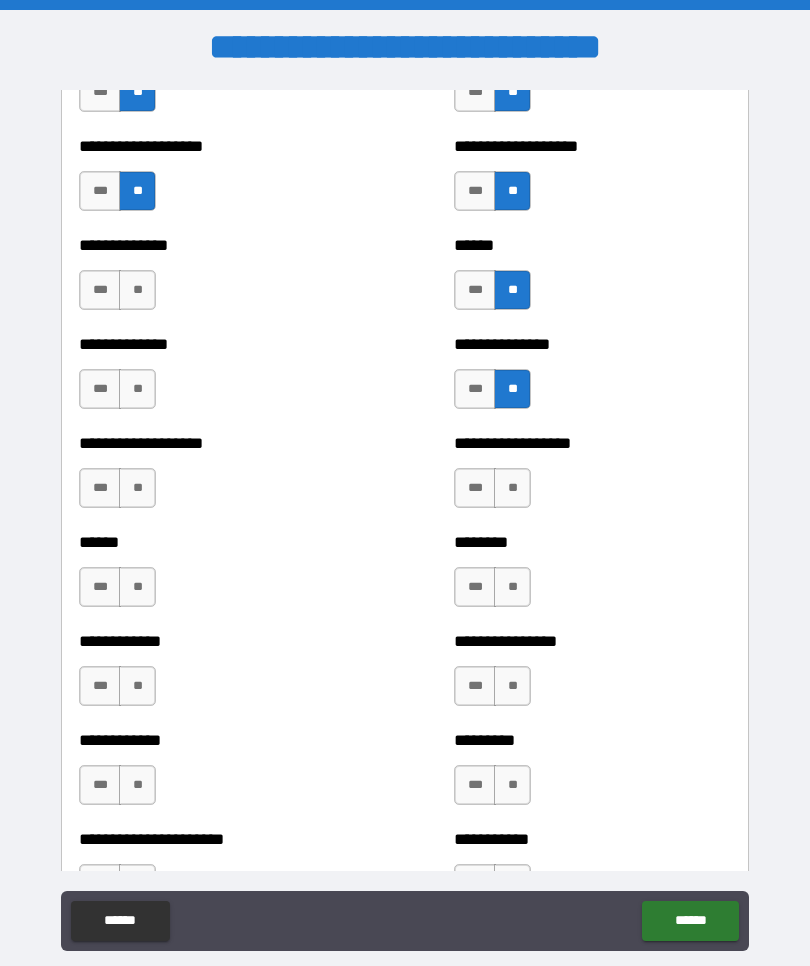click on "**" at bounding box center (512, 488) 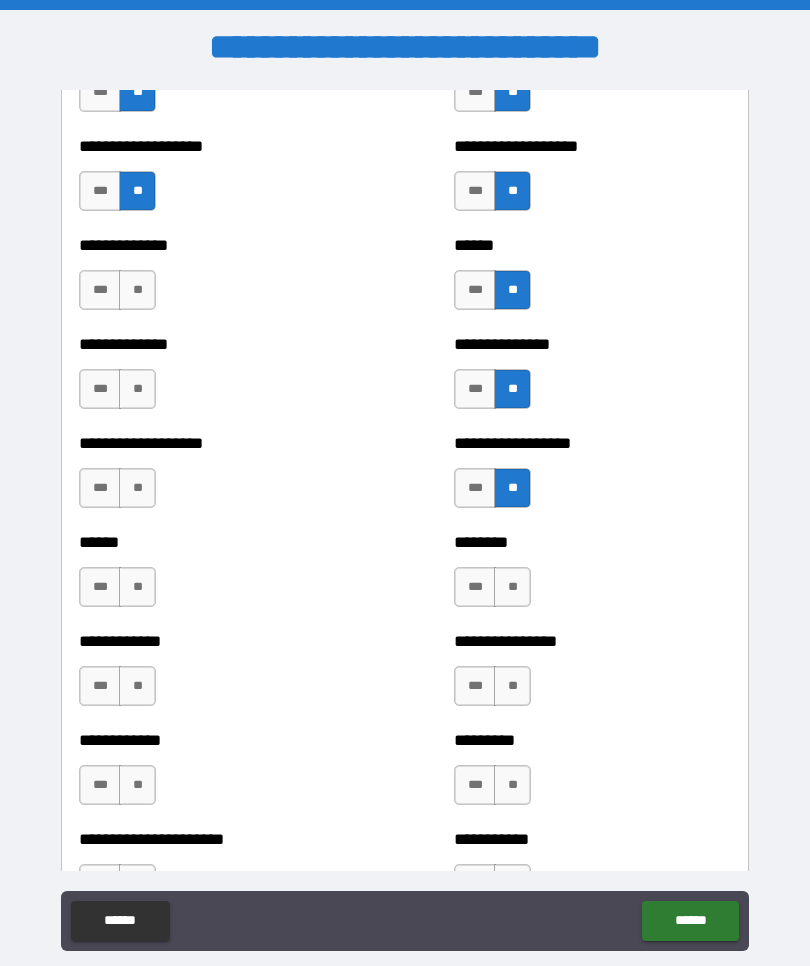 click on "**" at bounding box center (512, 587) 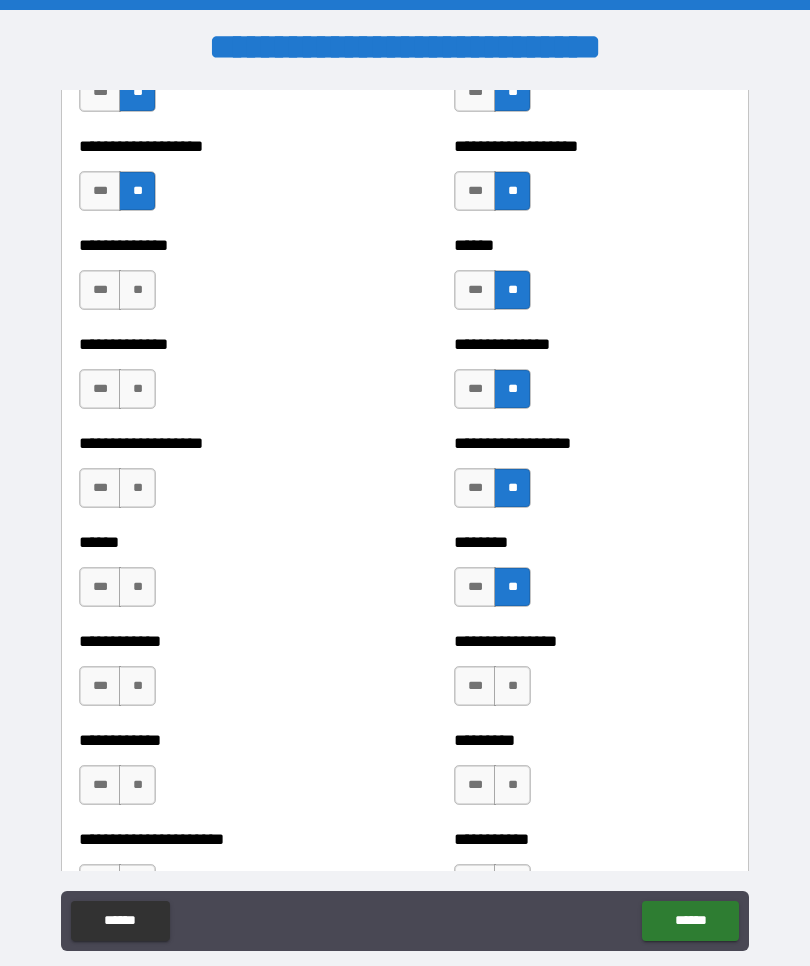 click on "**" at bounding box center [512, 686] 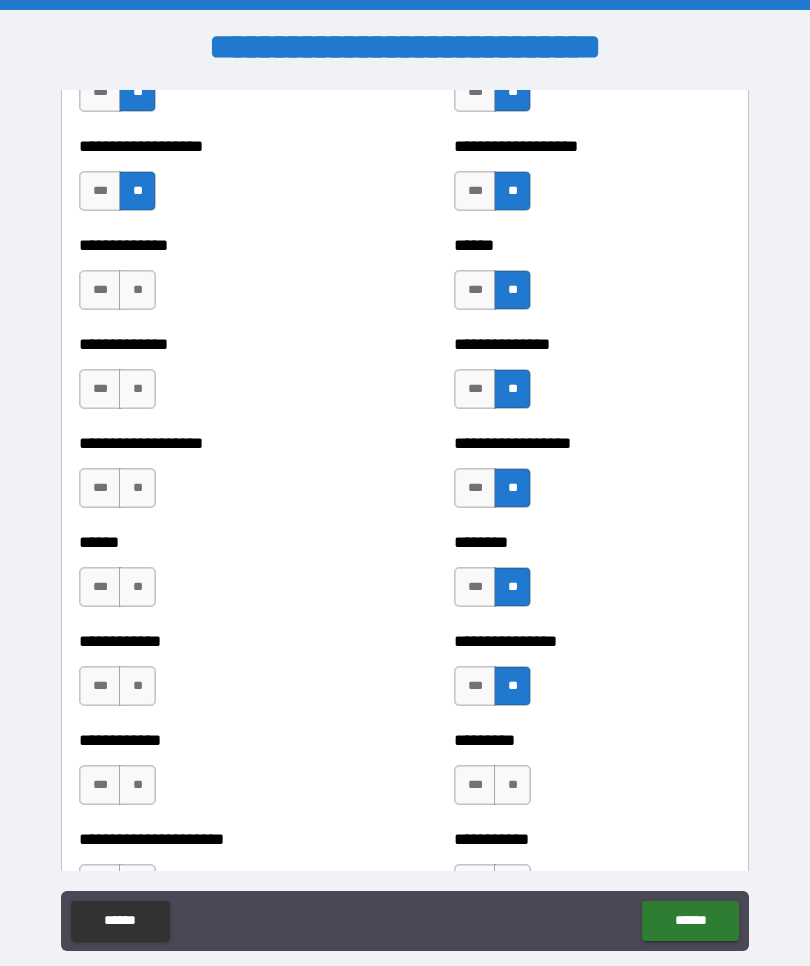 click on "**" at bounding box center [512, 785] 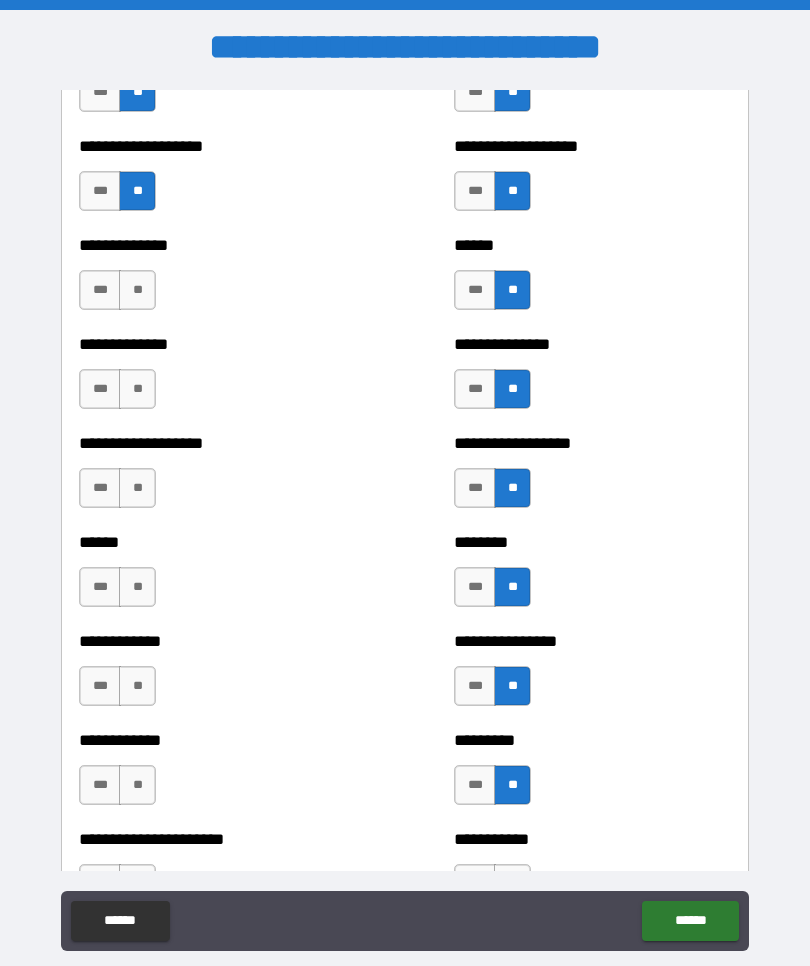 click on "**" at bounding box center [137, 785] 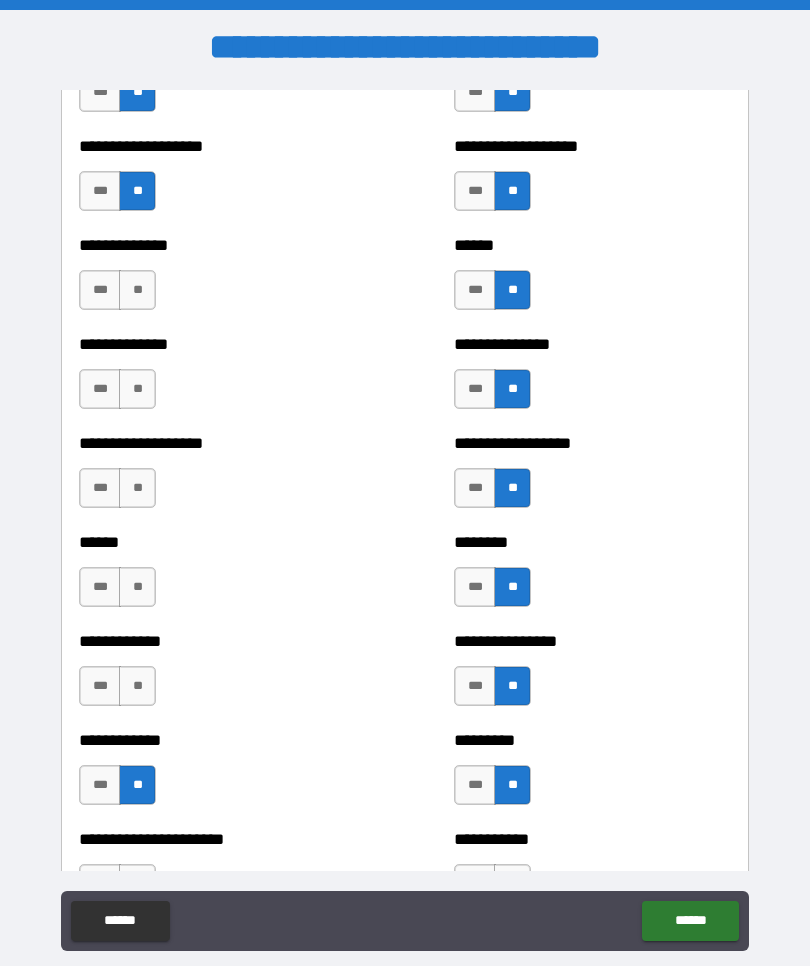 click on "**" at bounding box center (137, 686) 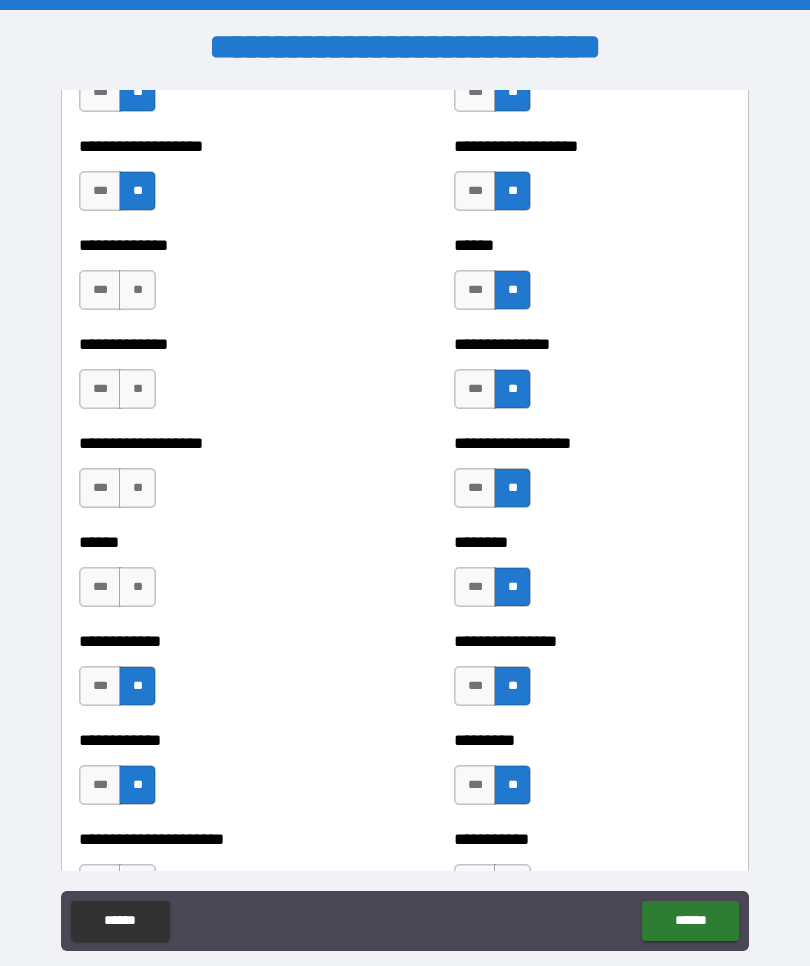click on "**" at bounding box center (137, 587) 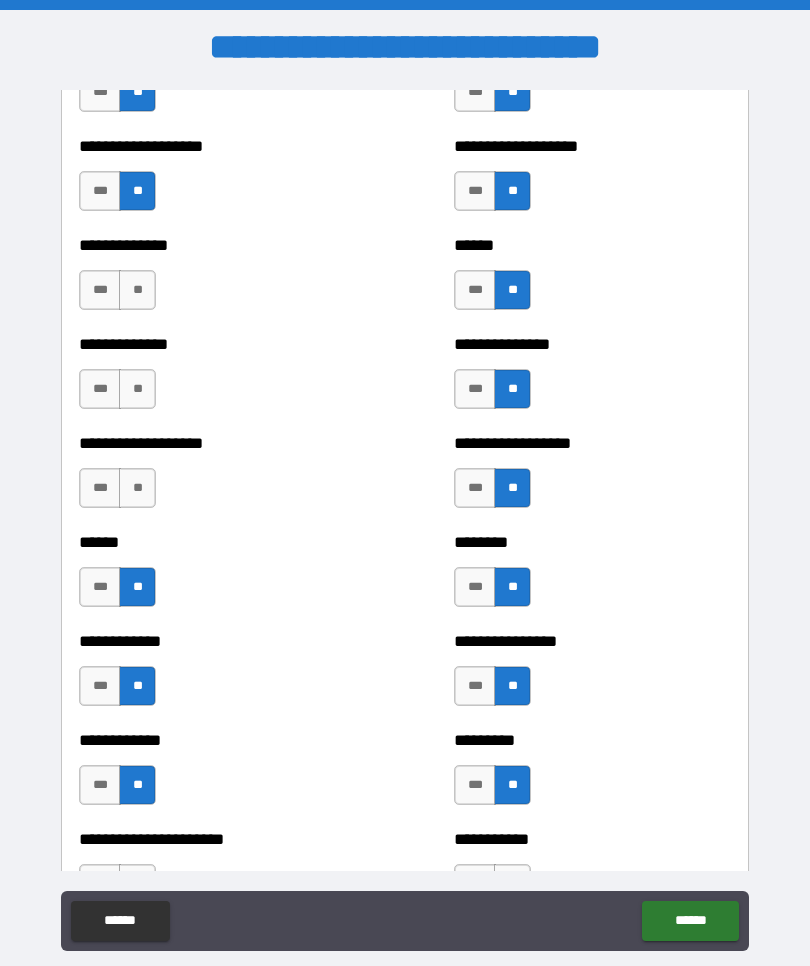 click on "**" at bounding box center [137, 488] 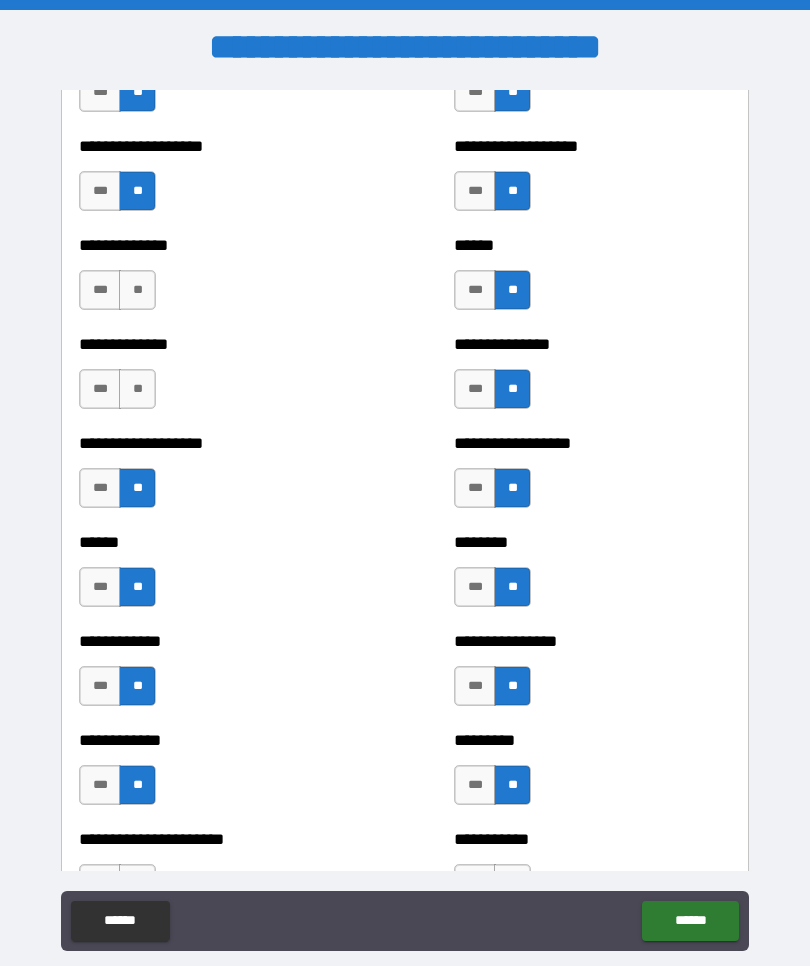 click on "**" at bounding box center (137, 389) 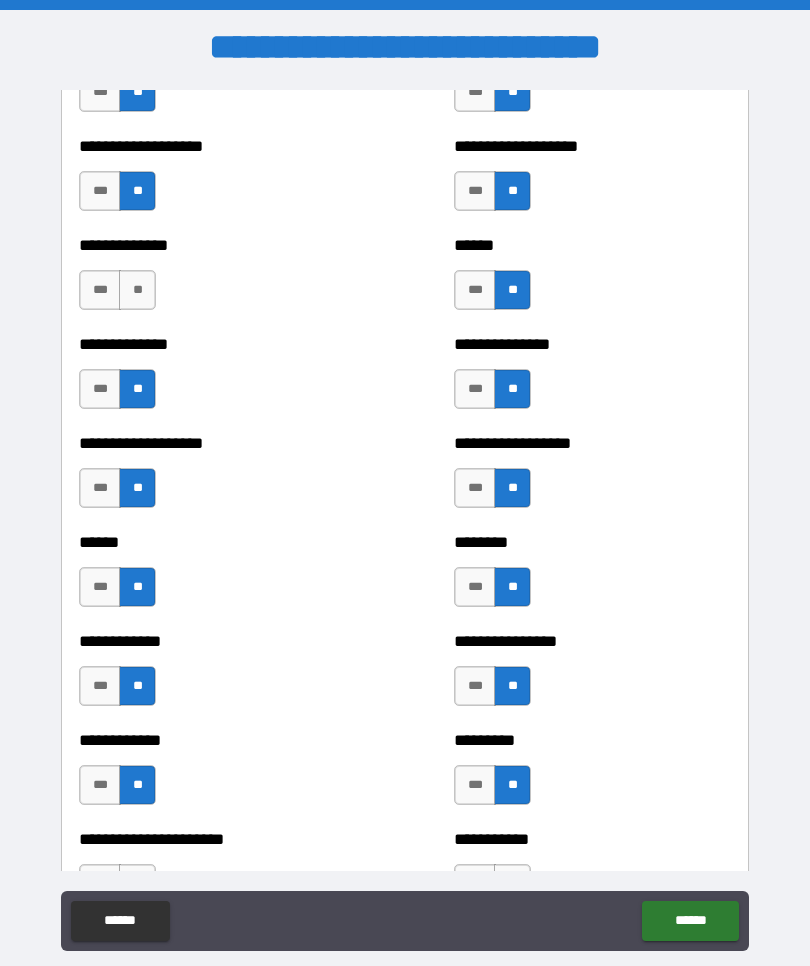 click on "**" at bounding box center [137, 290] 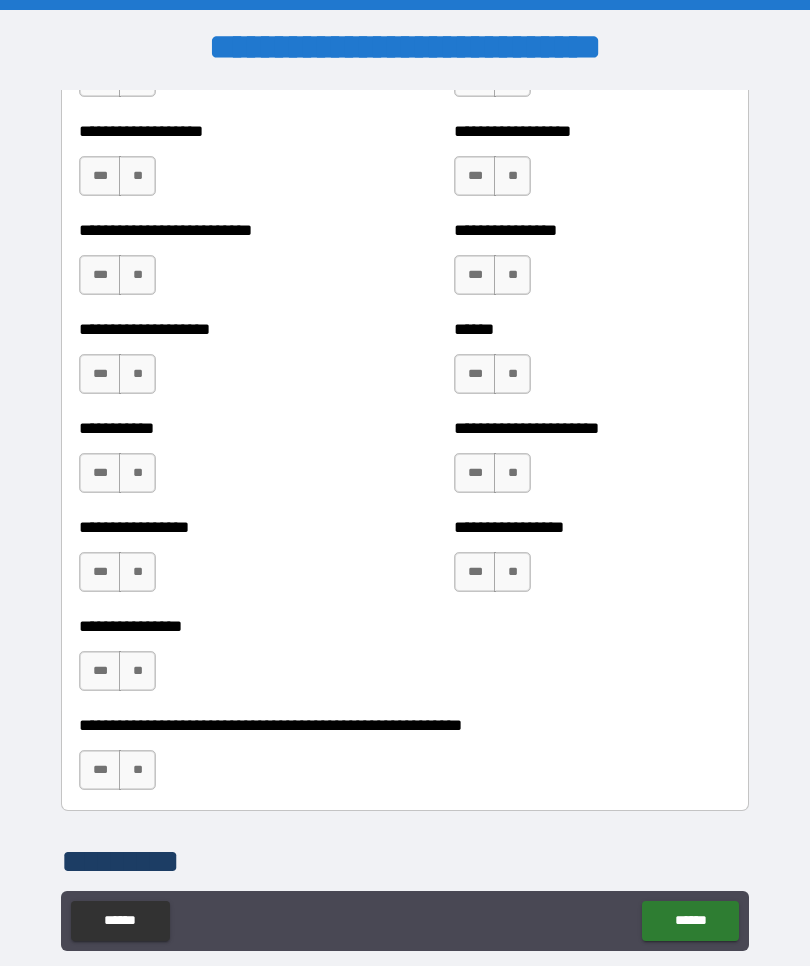 scroll, scrollTop: 5792, scrollLeft: 0, axis: vertical 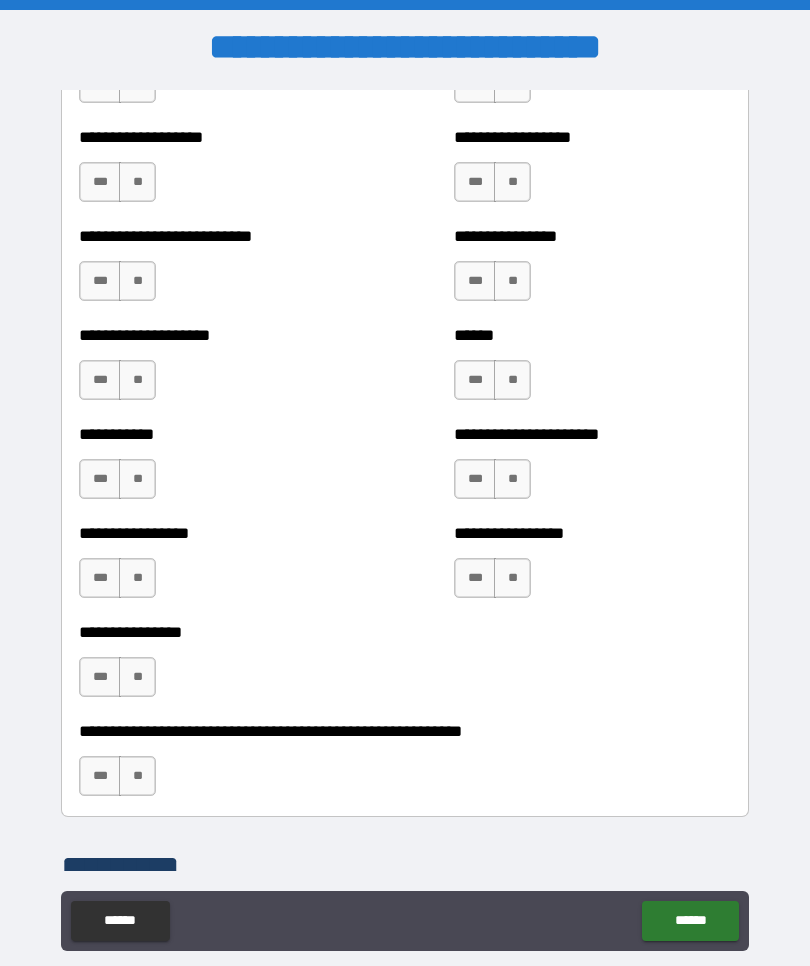 click on "**" at bounding box center [137, 677] 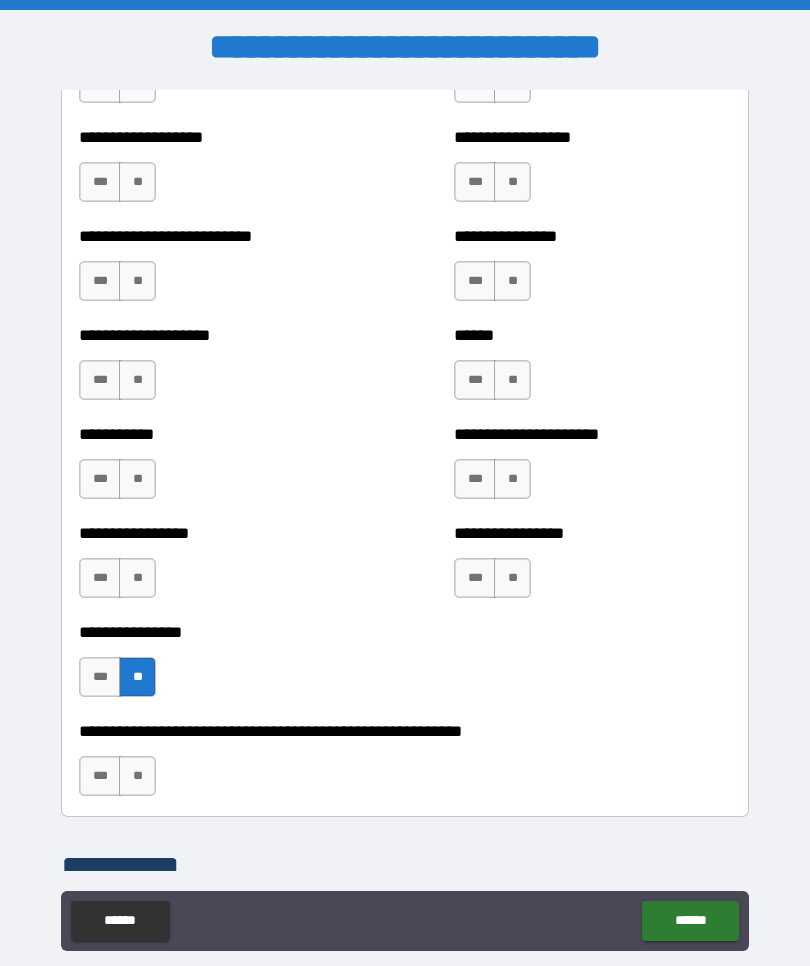 click on "**" at bounding box center [137, 578] 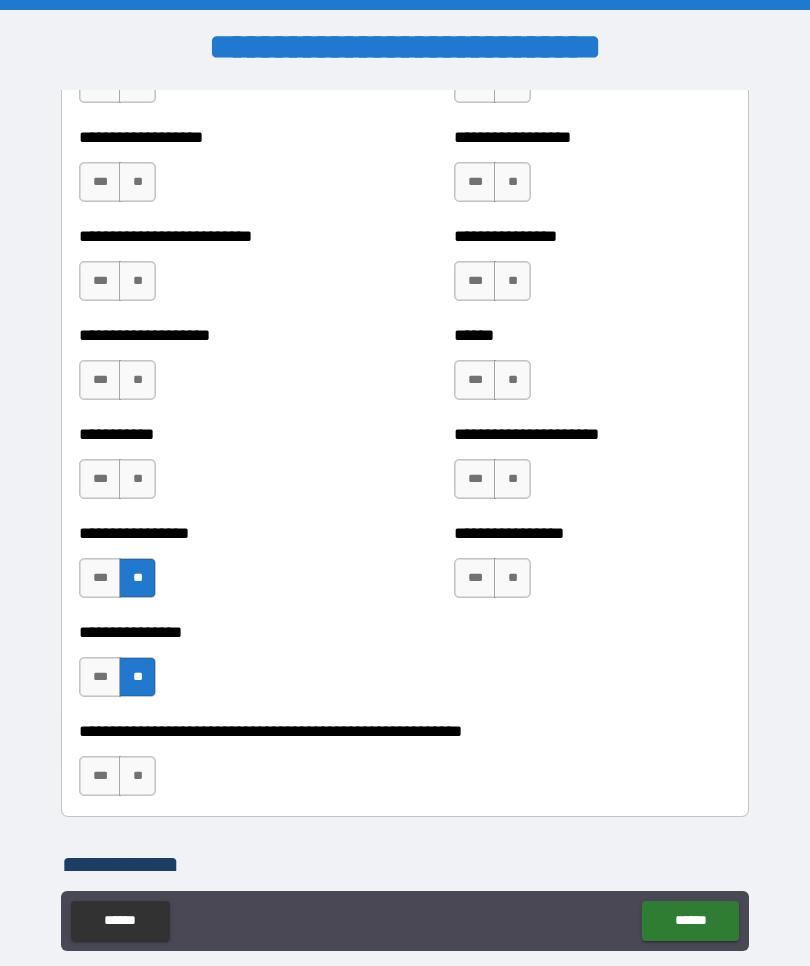 click on "**" at bounding box center [512, 578] 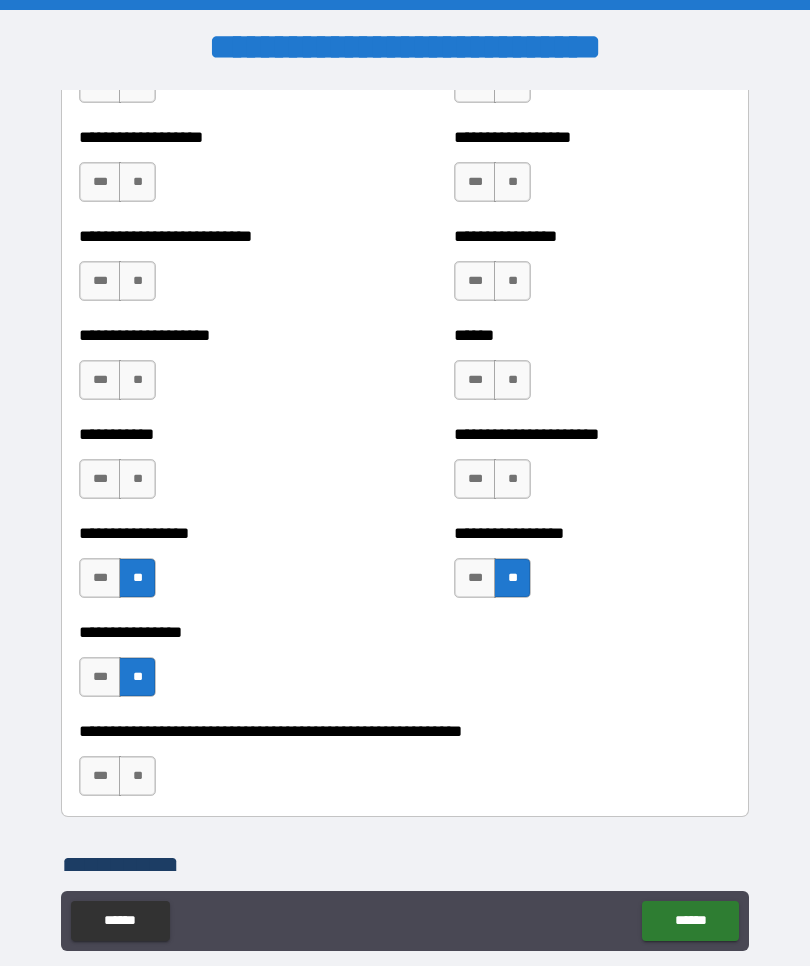 click on "**" at bounding box center [512, 479] 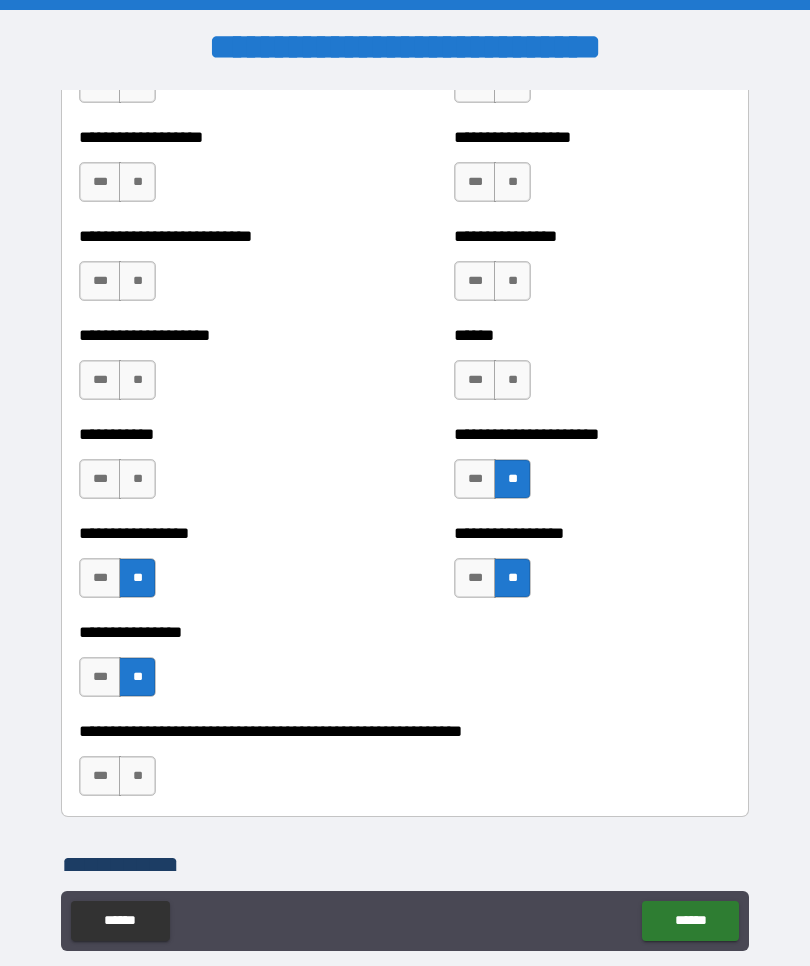click on "**" at bounding box center (137, 479) 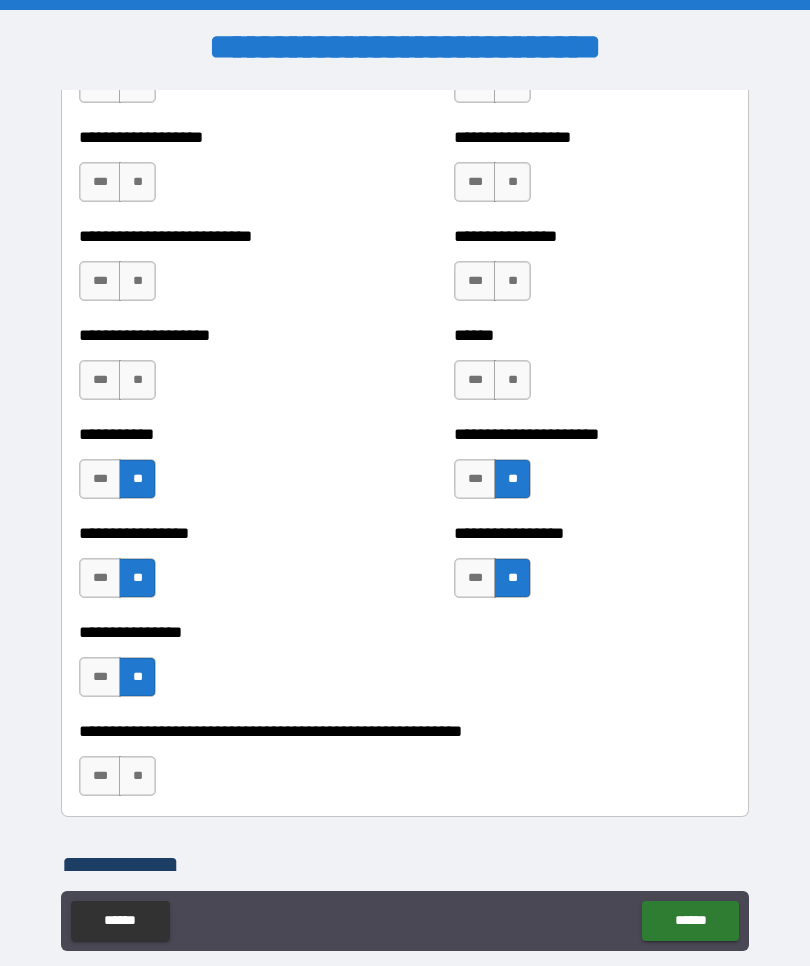 click on "**" at bounding box center [137, 380] 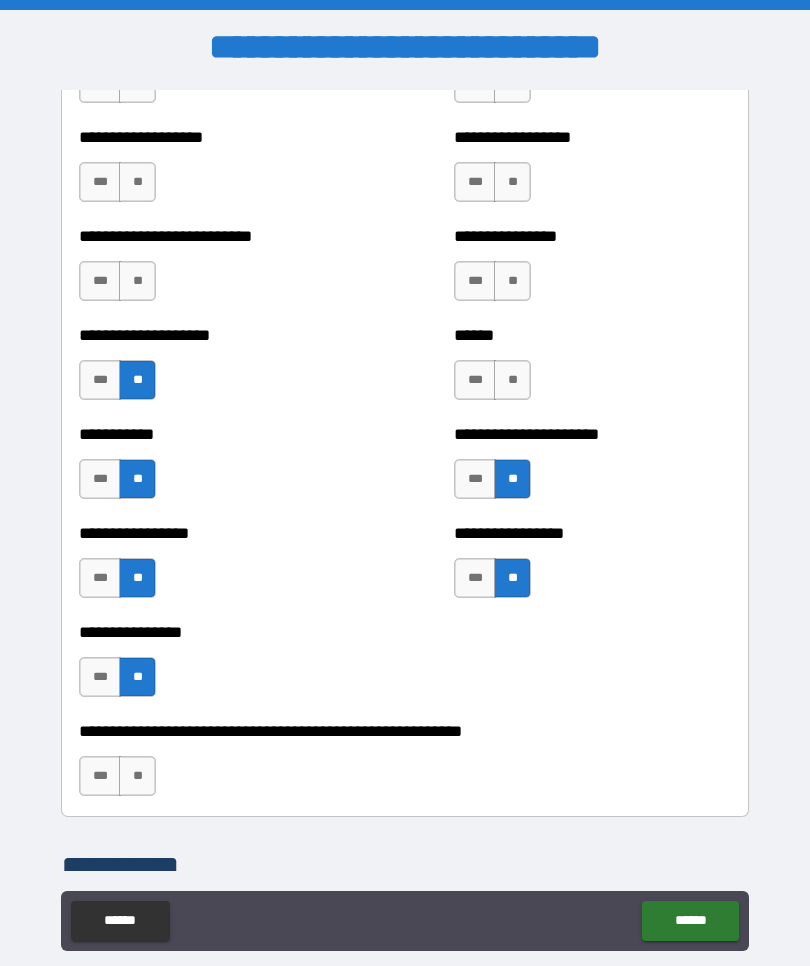 click on "**" at bounding box center [512, 380] 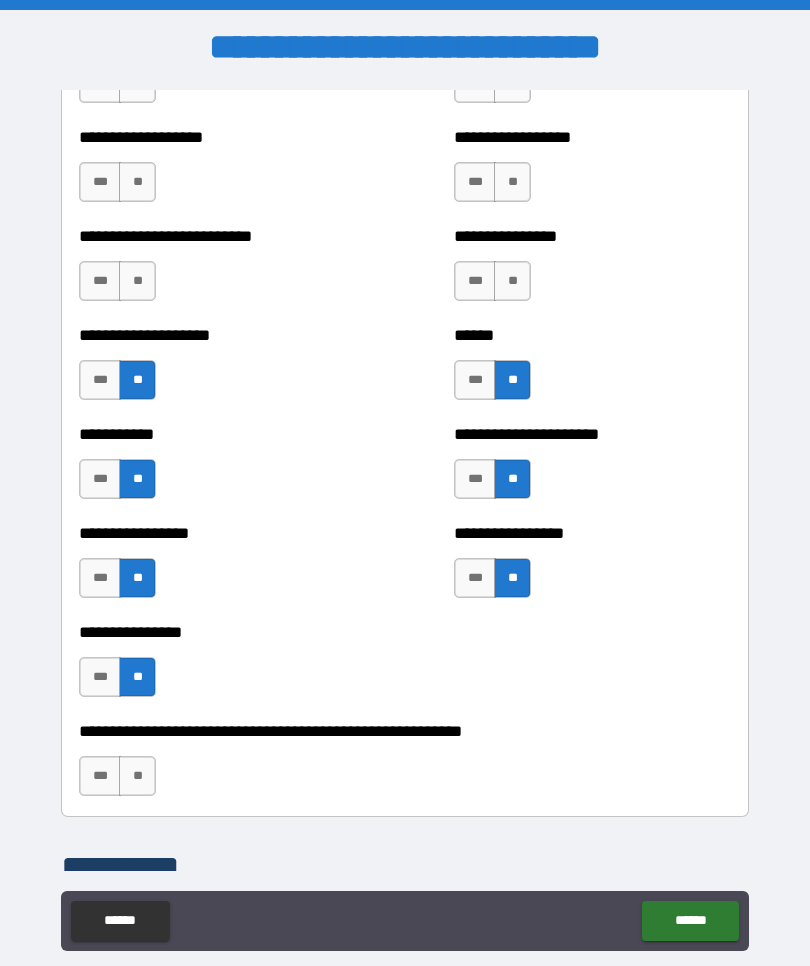 click on "**" at bounding box center [512, 281] 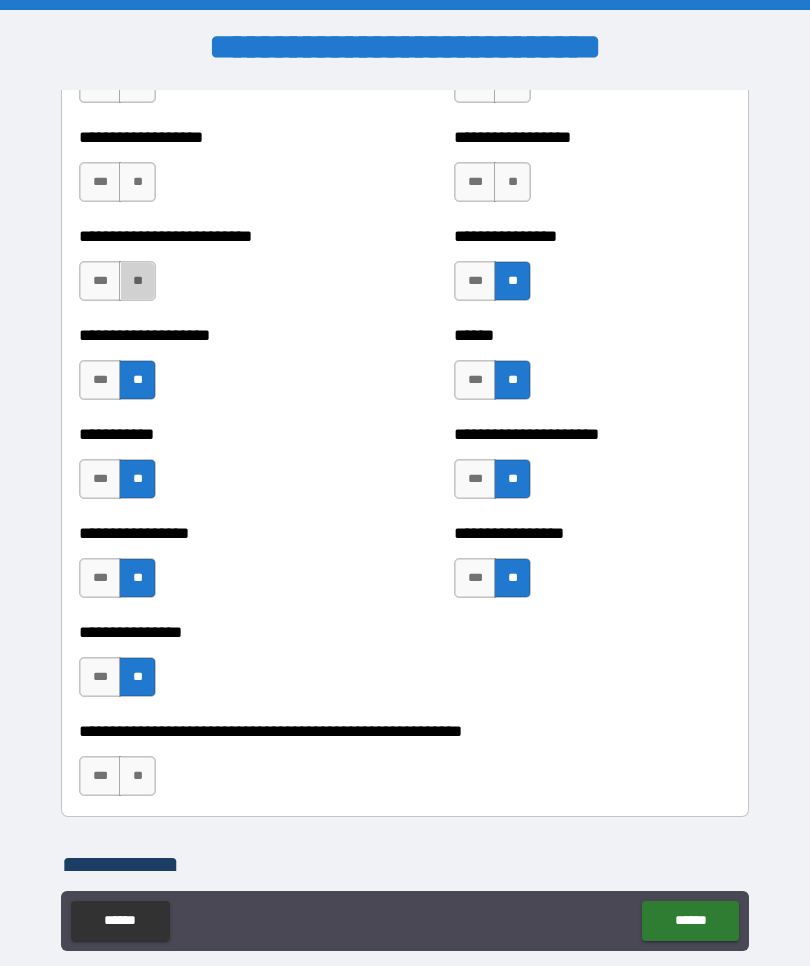 click on "**" at bounding box center (137, 281) 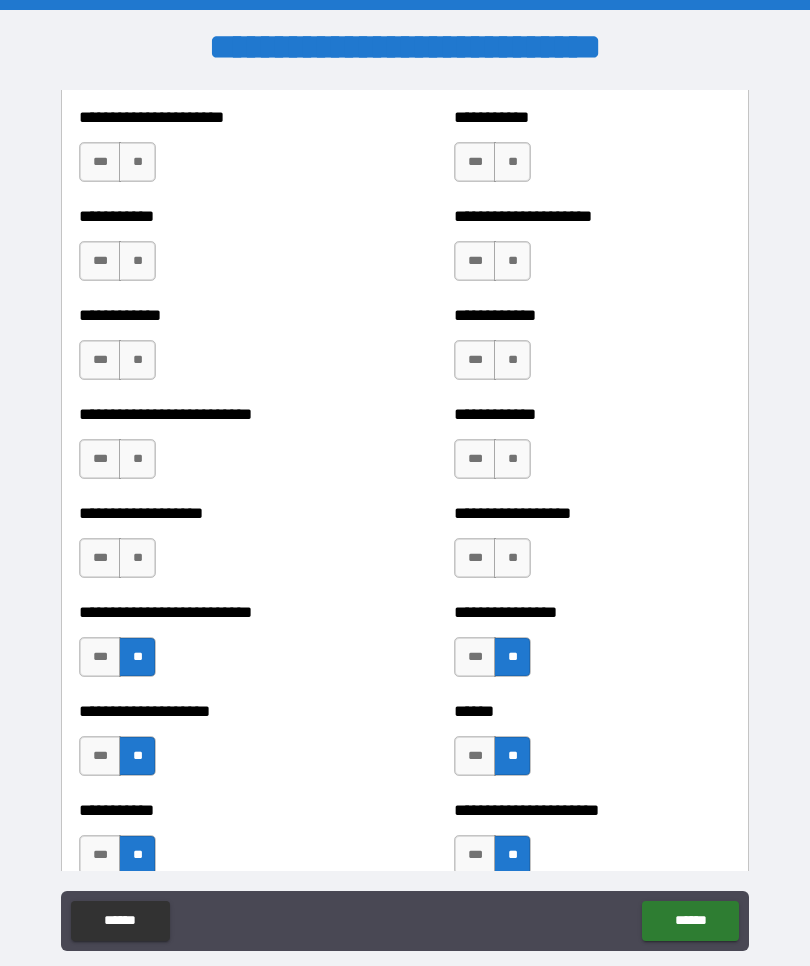 scroll, scrollTop: 5403, scrollLeft: 0, axis: vertical 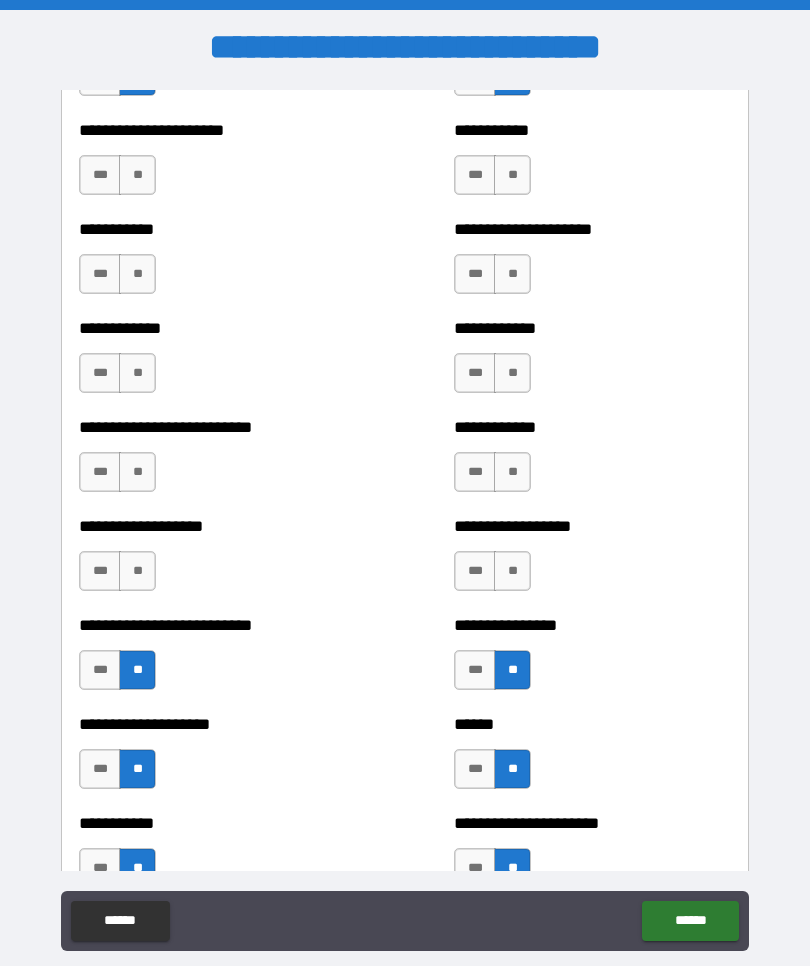 click on "**" at bounding box center [137, 571] 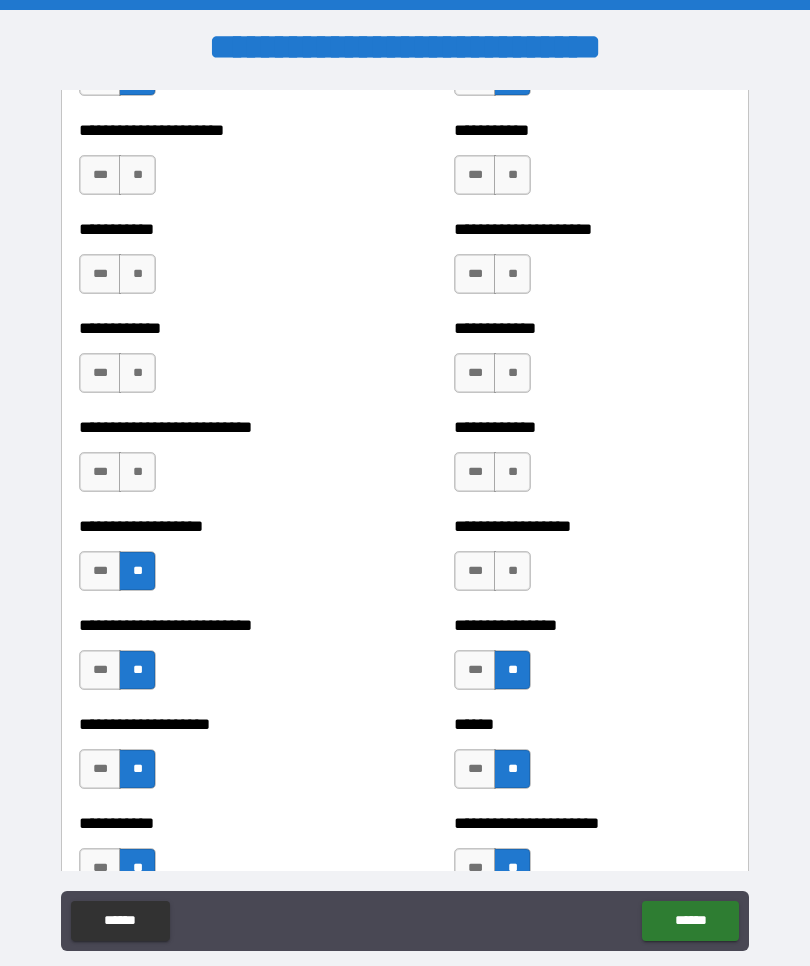 click on "**" at bounding box center (512, 571) 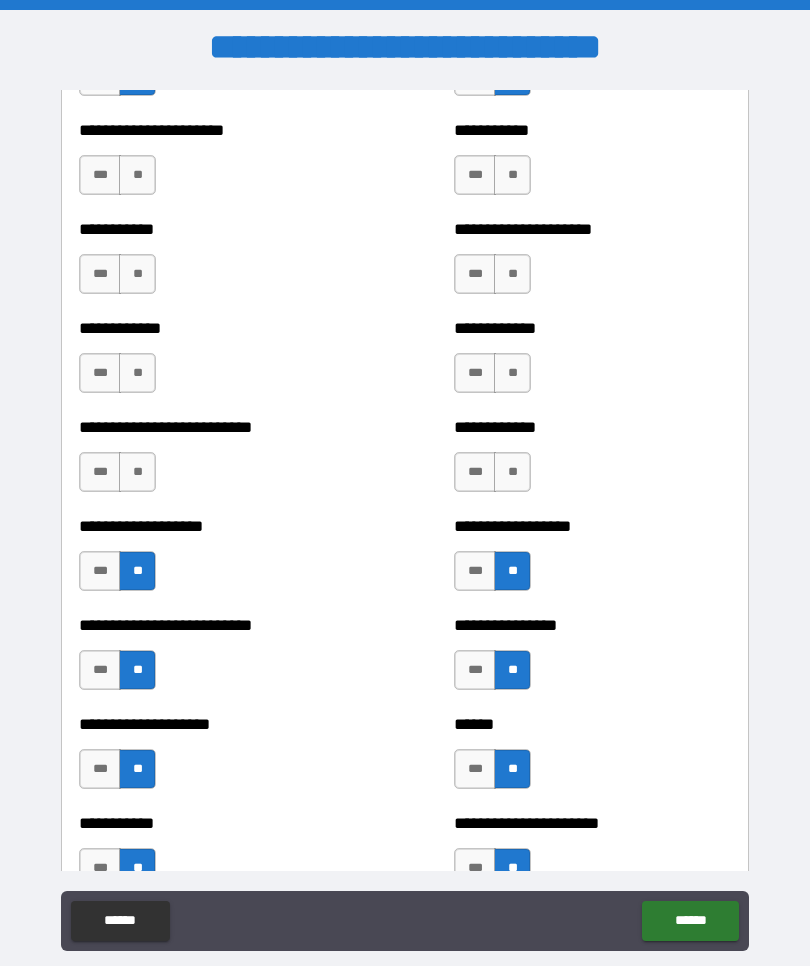 click on "**" at bounding box center [512, 472] 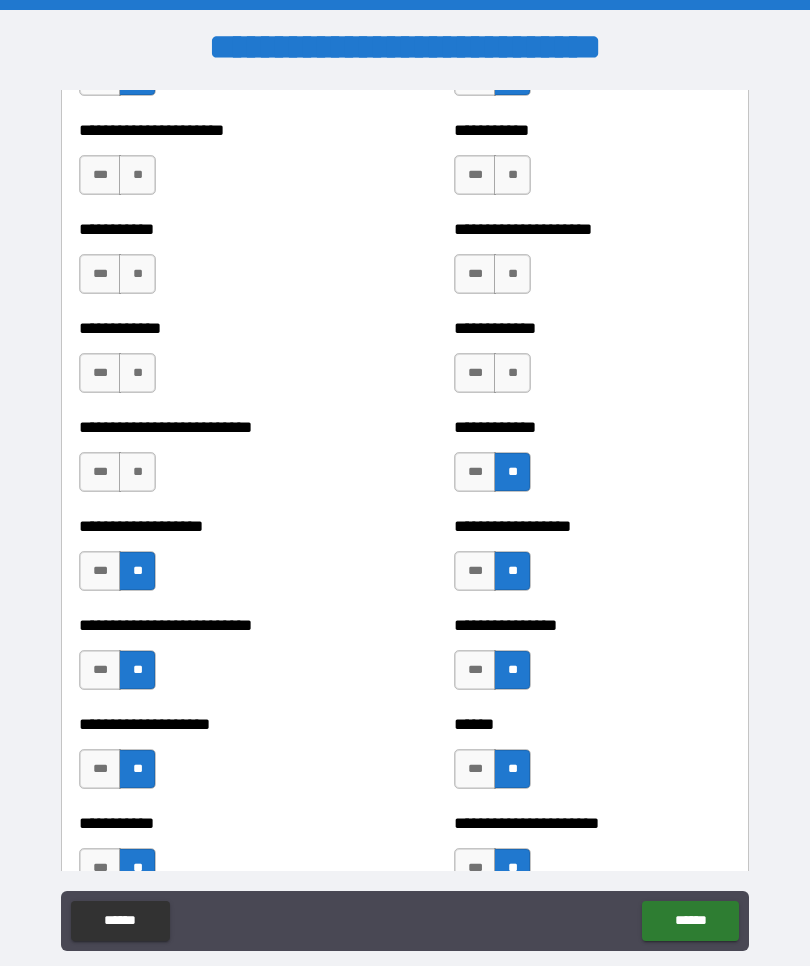 click on "**" at bounding box center [137, 472] 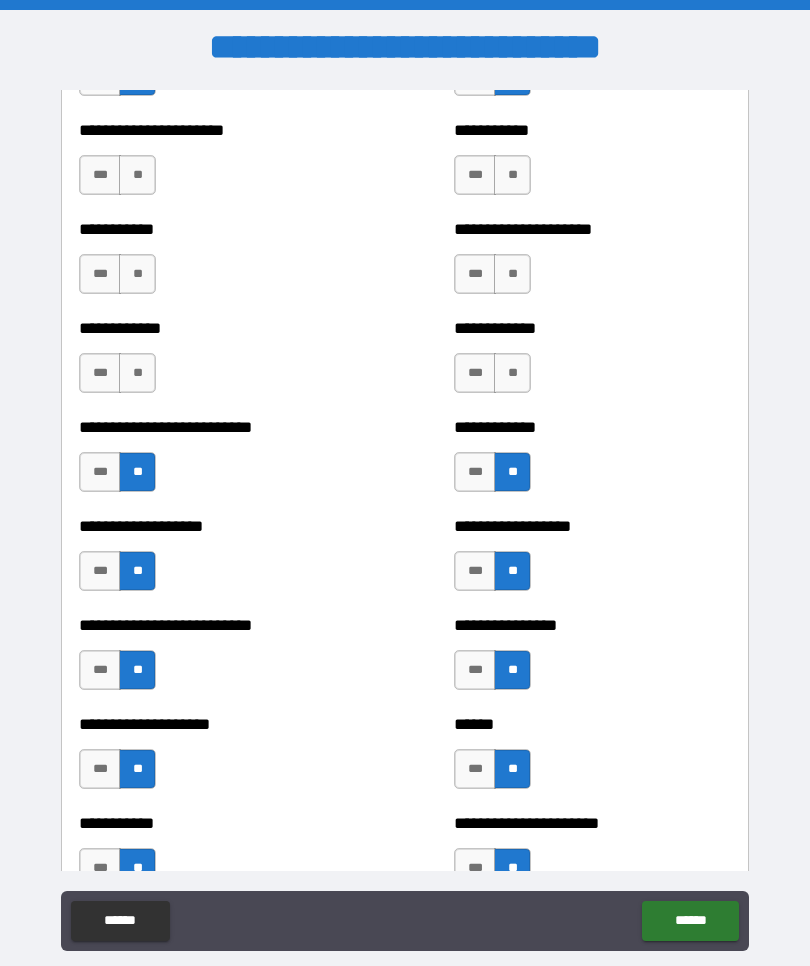 click on "**" at bounding box center (137, 373) 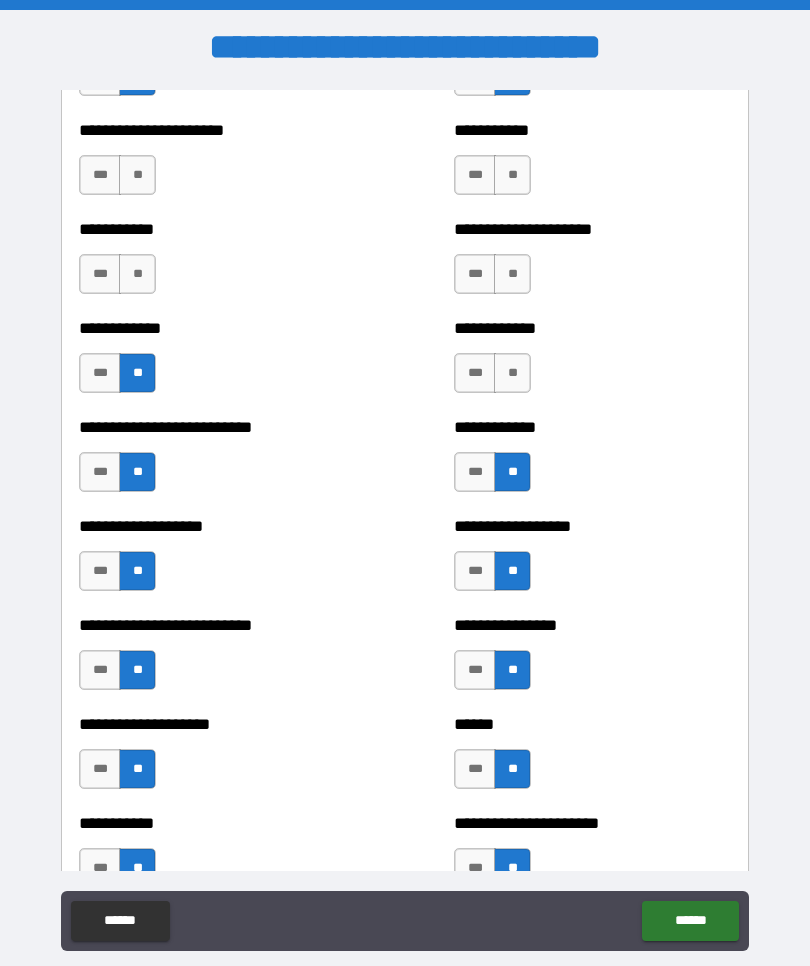 click on "**" at bounding box center (512, 373) 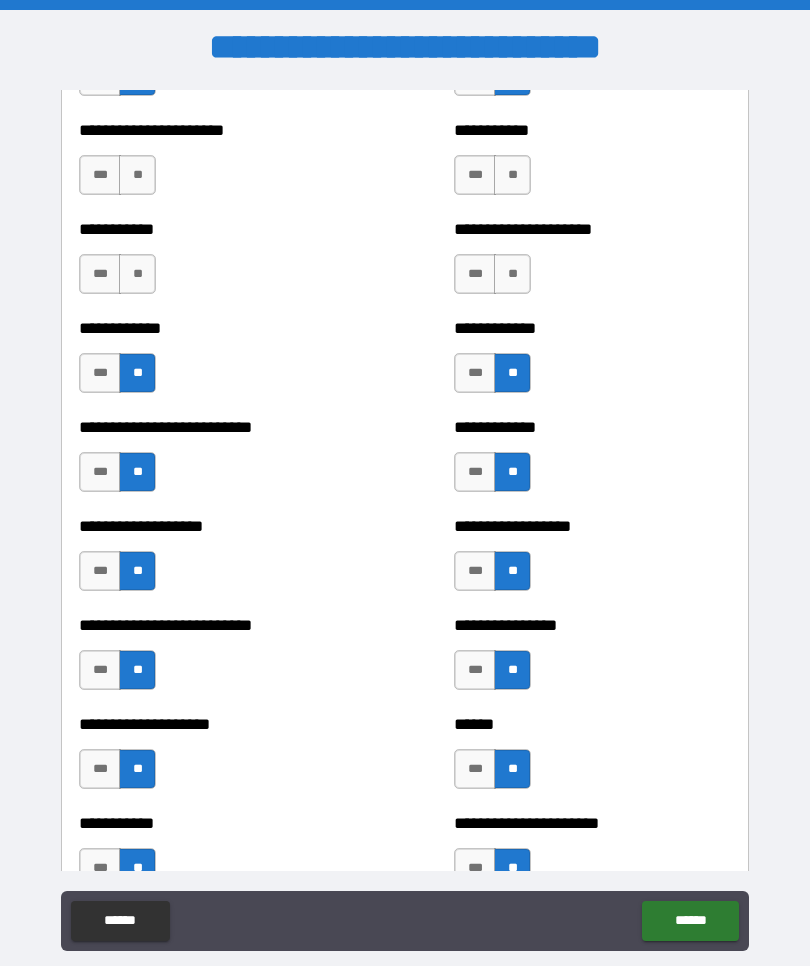 click on "**" at bounding box center [512, 274] 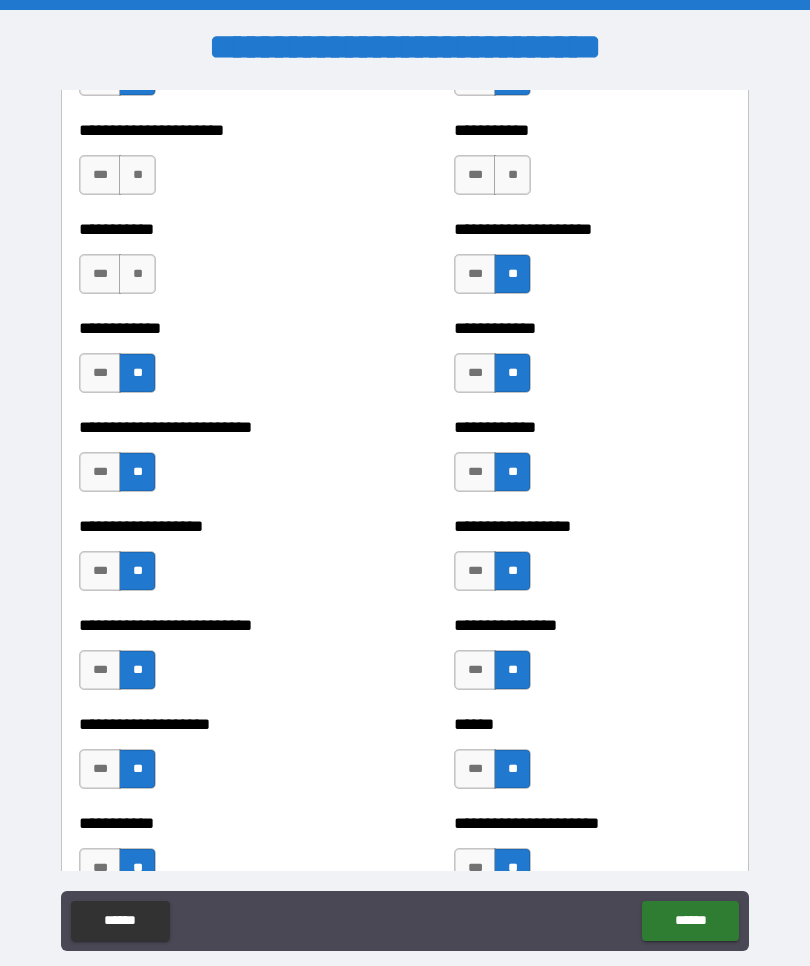 click on "**" at bounding box center (137, 274) 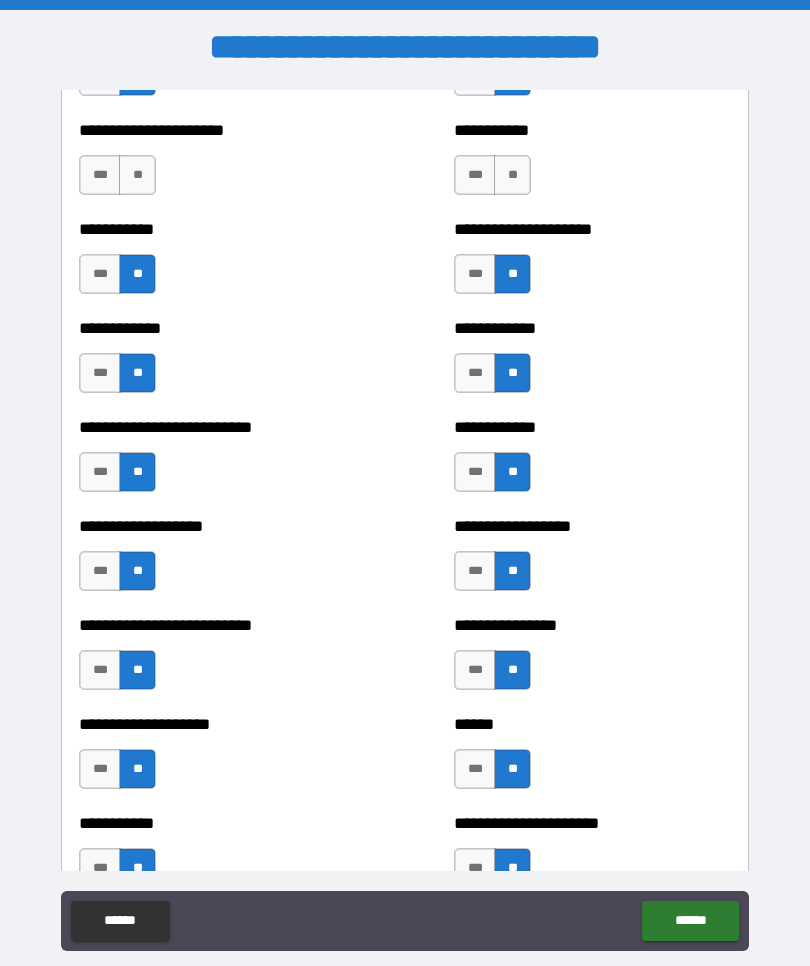click on "**" at bounding box center [137, 175] 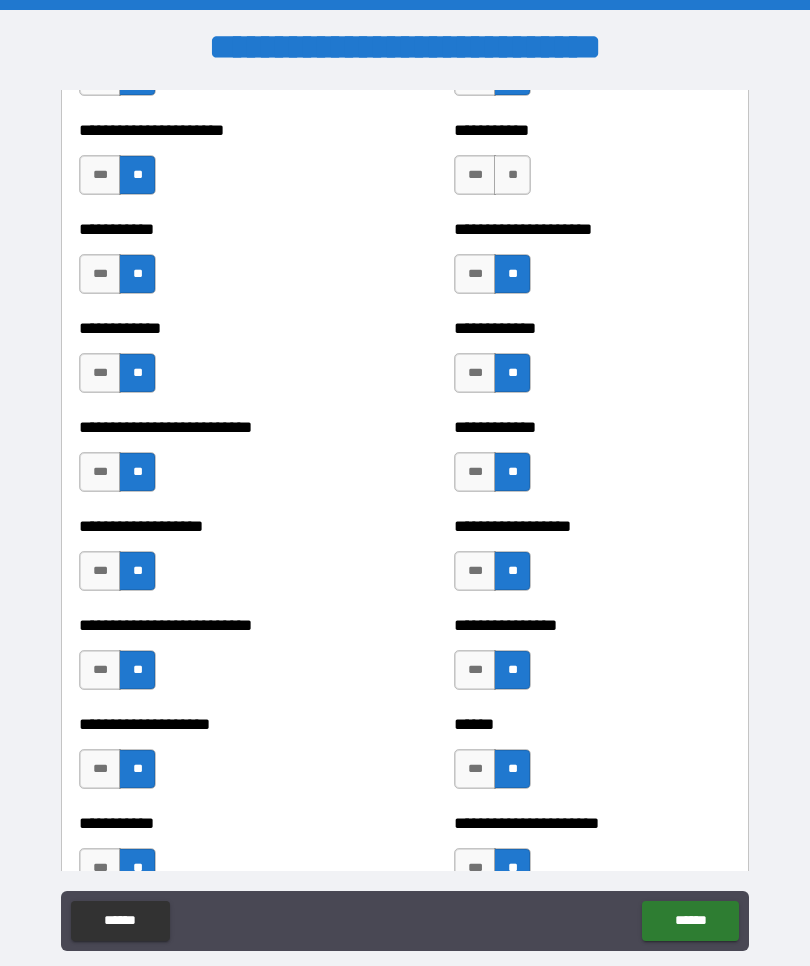 click on "**" at bounding box center (512, 175) 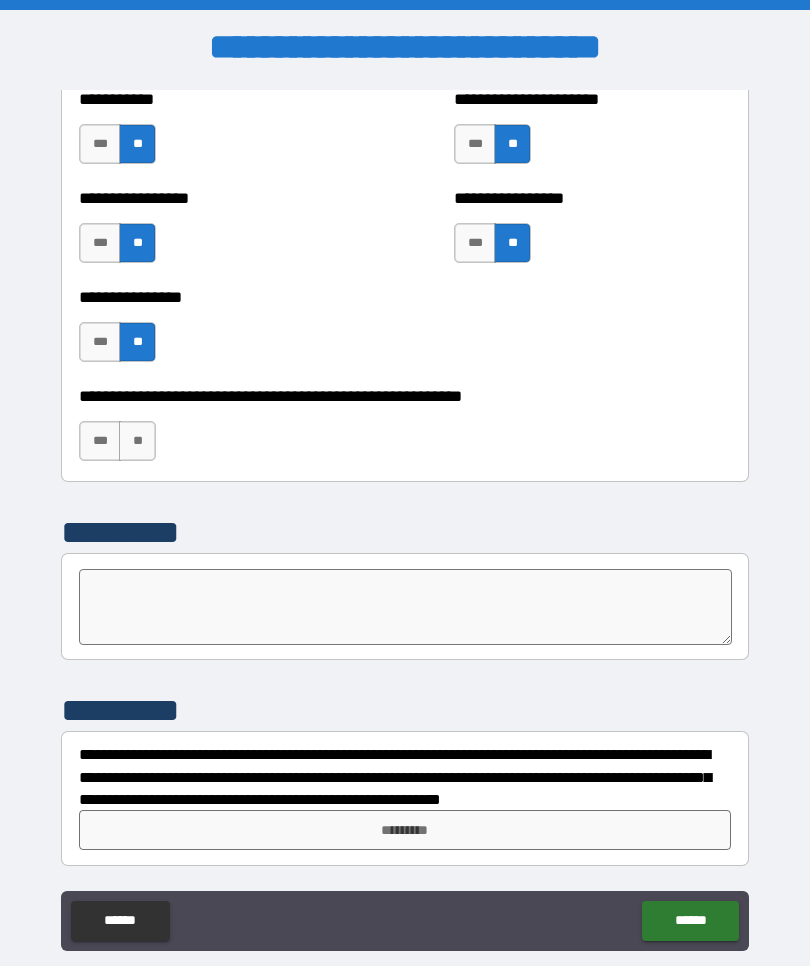 scroll, scrollTop: 6127, scrollLeft: 0, axis: vertical 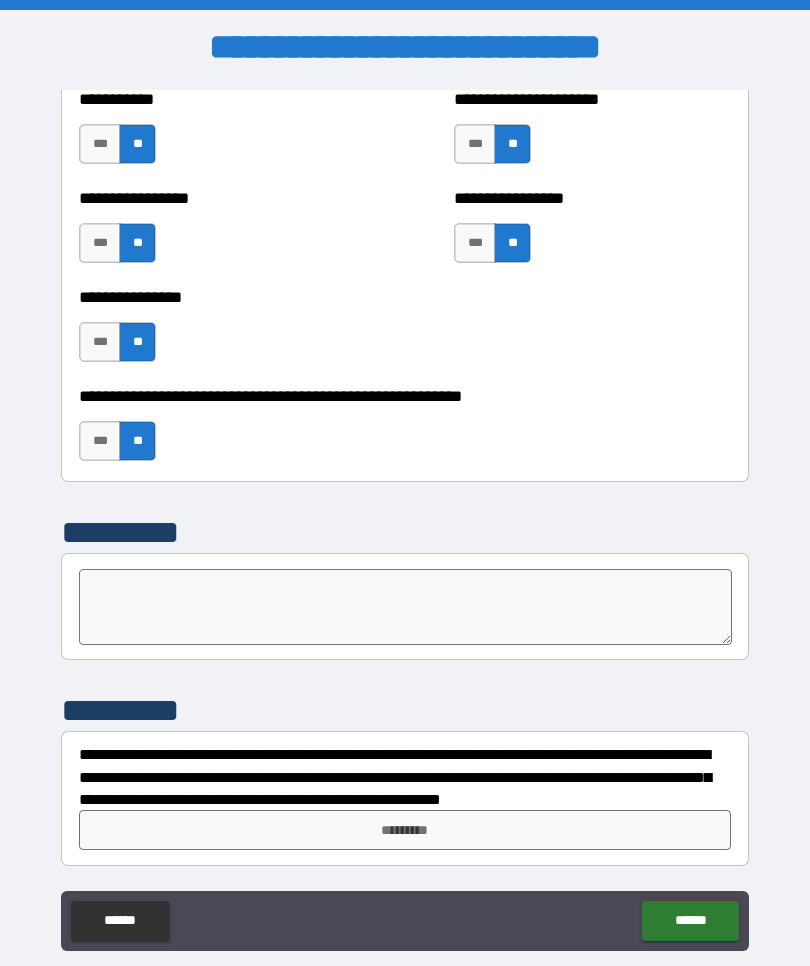 click on "*********" at bounding box center [405, 830] 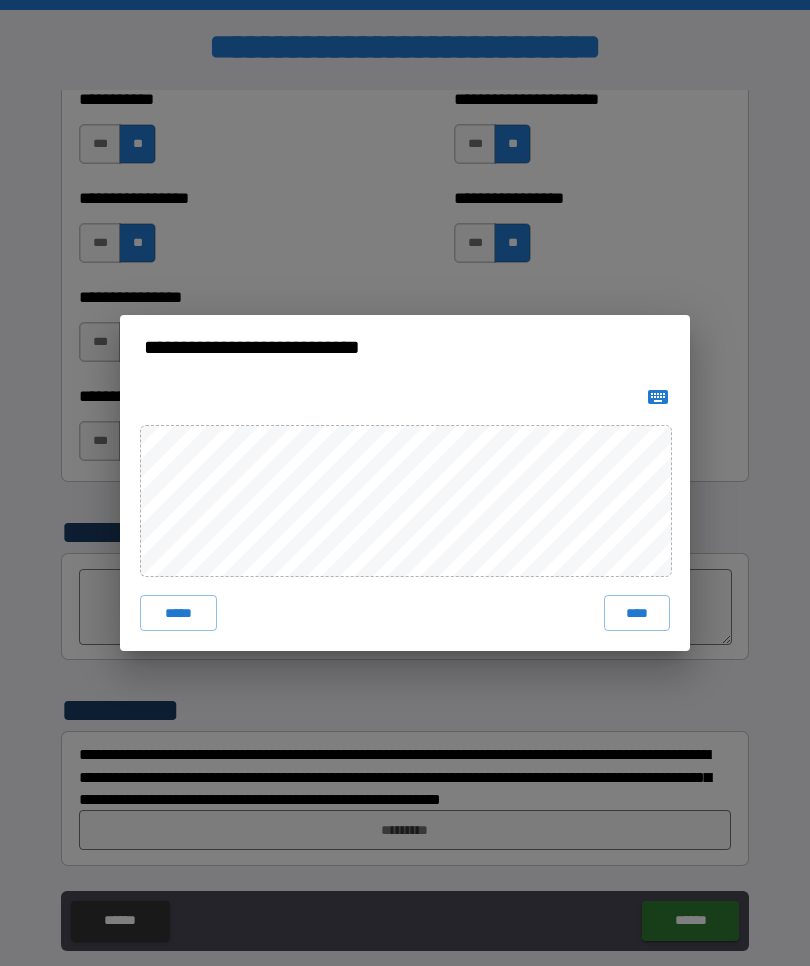 click on "****" at bounding box center [637, 613] 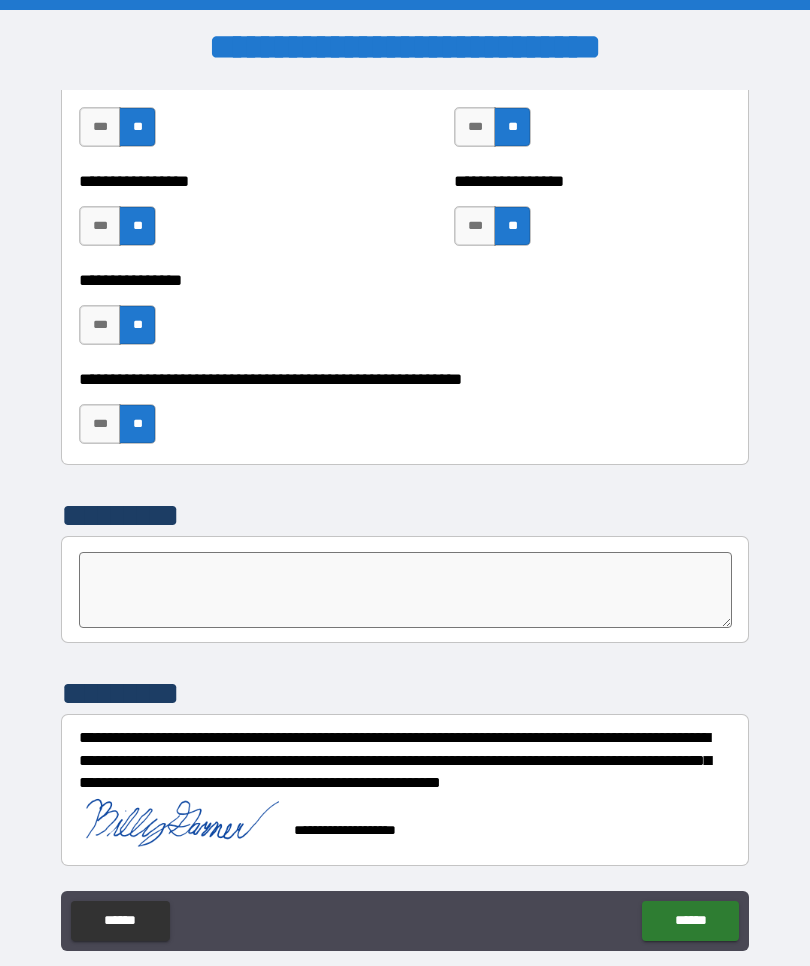 scroll, scrollTop: 6144, scrollLeft: 0, axis: vertical 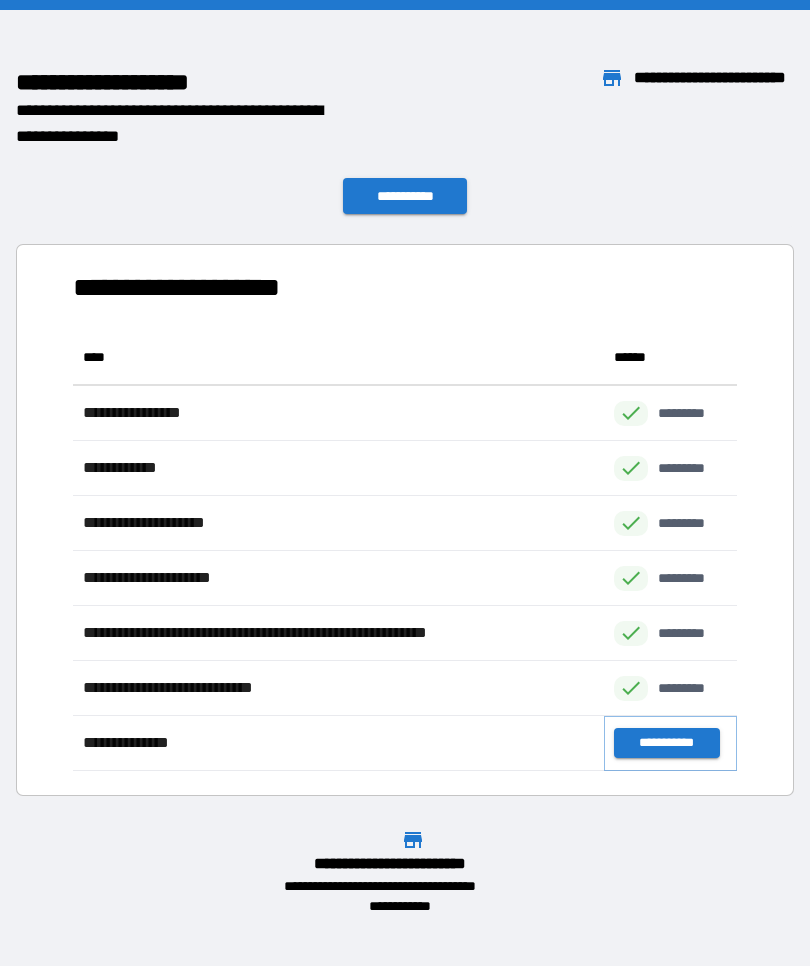 click on "**********" at bounding box center [666, 743] 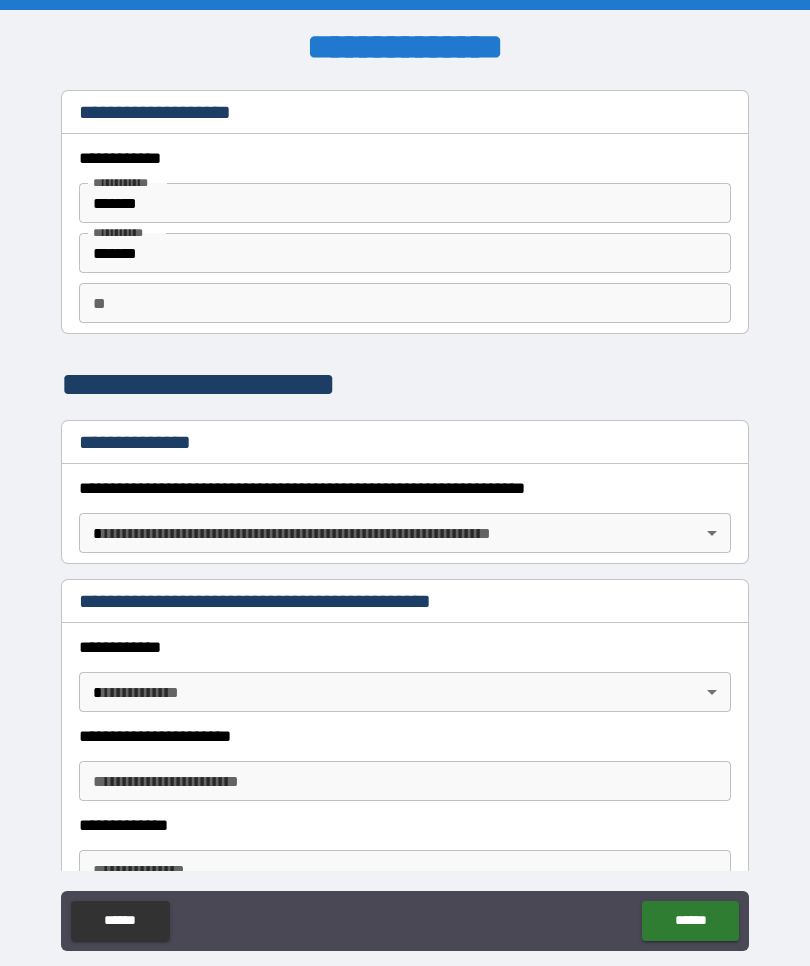 click on "*******" at bounding box center (405, 253) 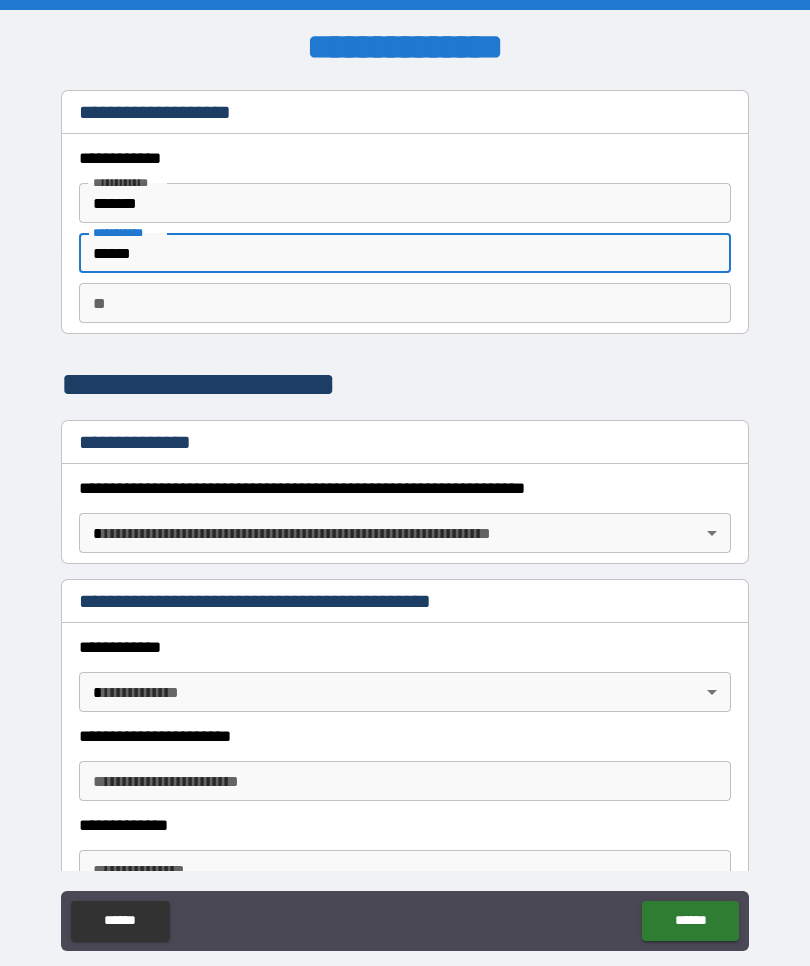 click on "**" at bounding box center [405, 303] 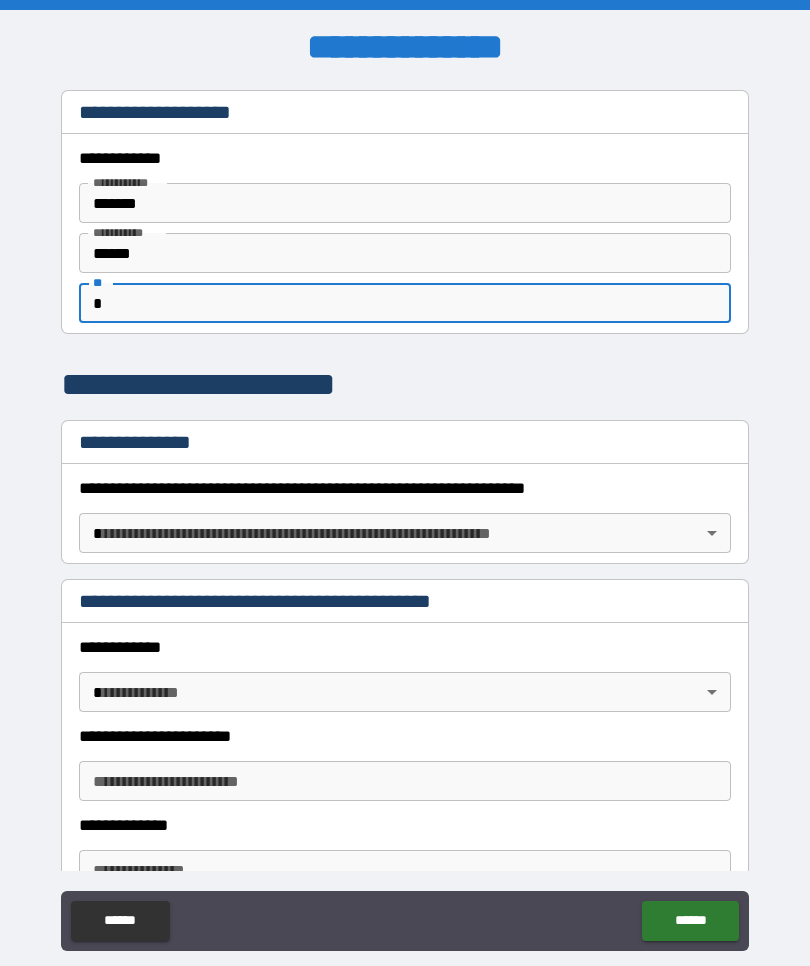 click on "**********" at bounding box center (405, 520) 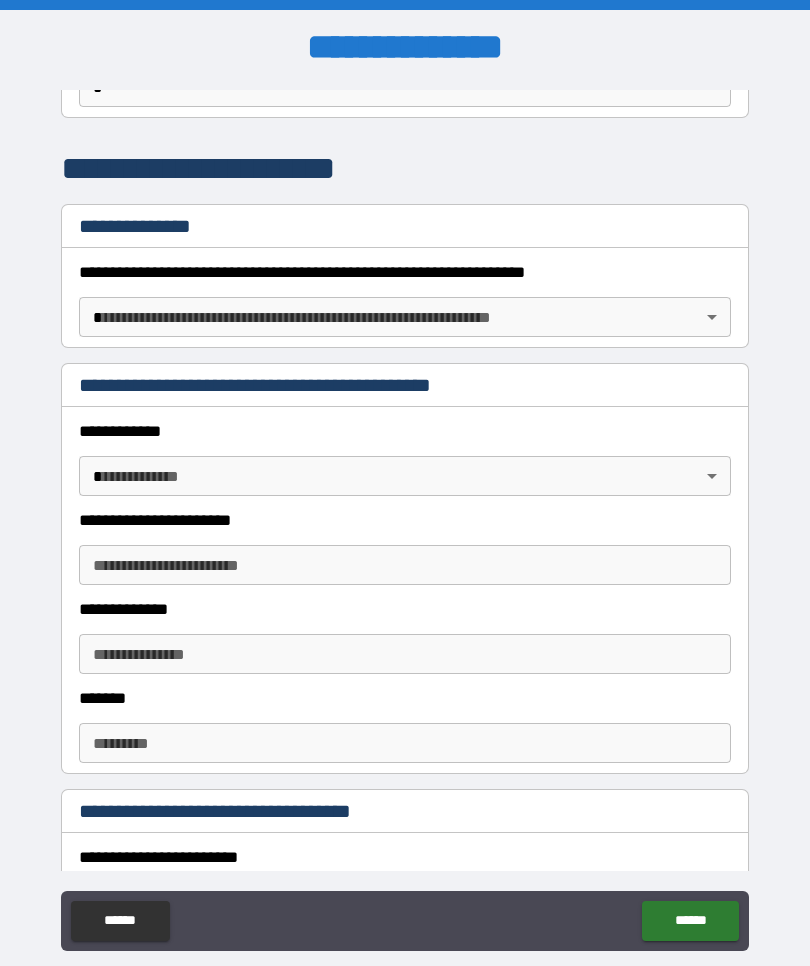scroll, scrollTop: 218, scrollLeft: 0, axis: vertical 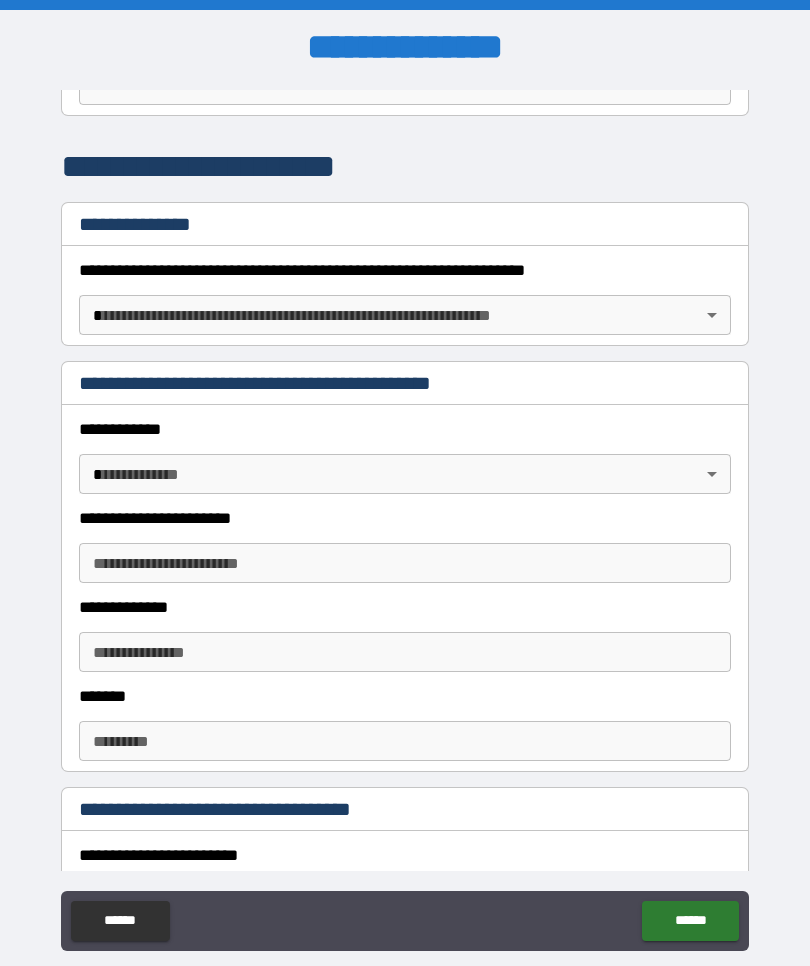 click on "**********" at bounding box center (405, 517) 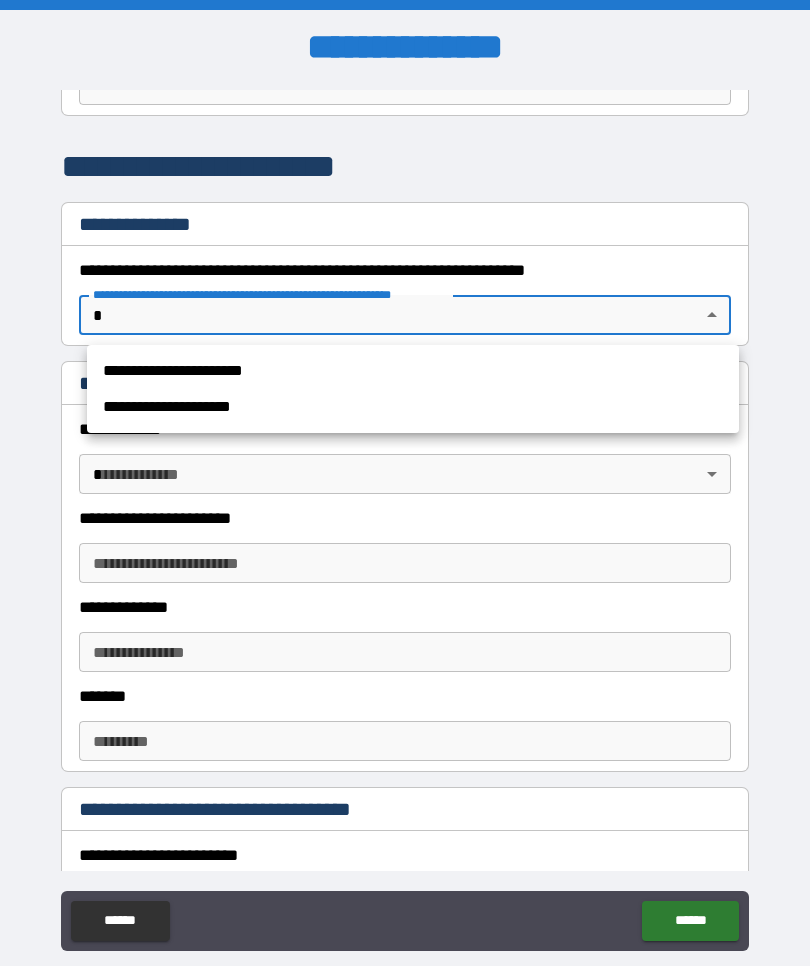 click on "**********" at bounding box center [413, 371] 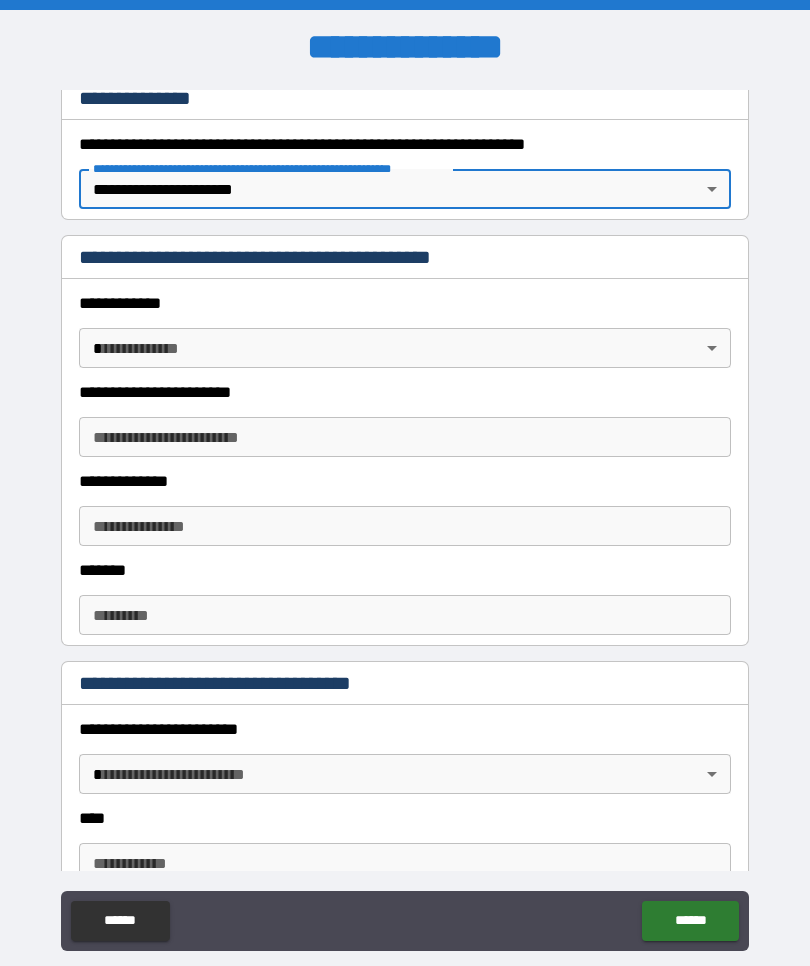 scroll, scrollTop: 344, scrollLeft: 0, axis: vertical 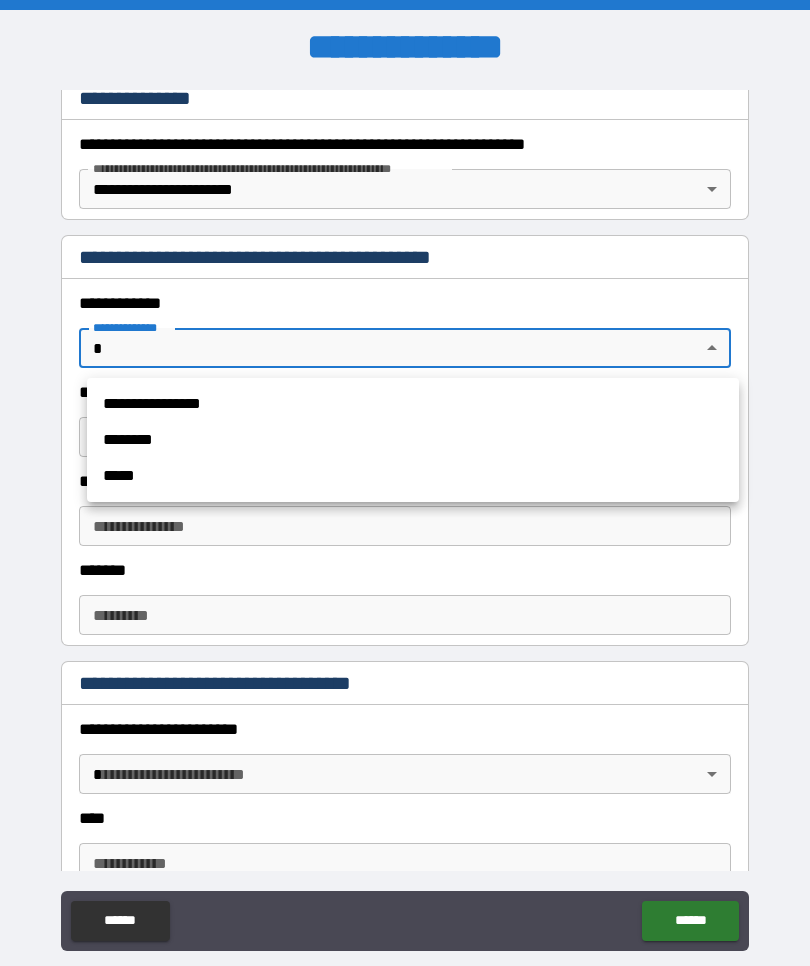 click on "**********" at bounding box center (413, 404) 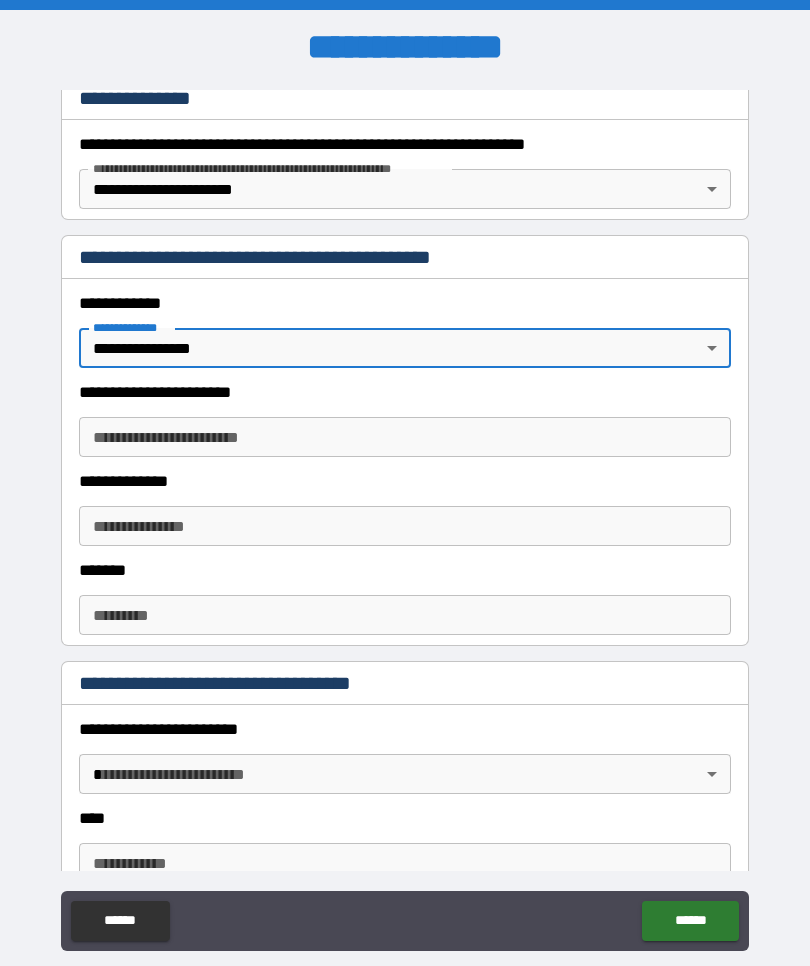 click on "**********" at bounding box center [405, 437] 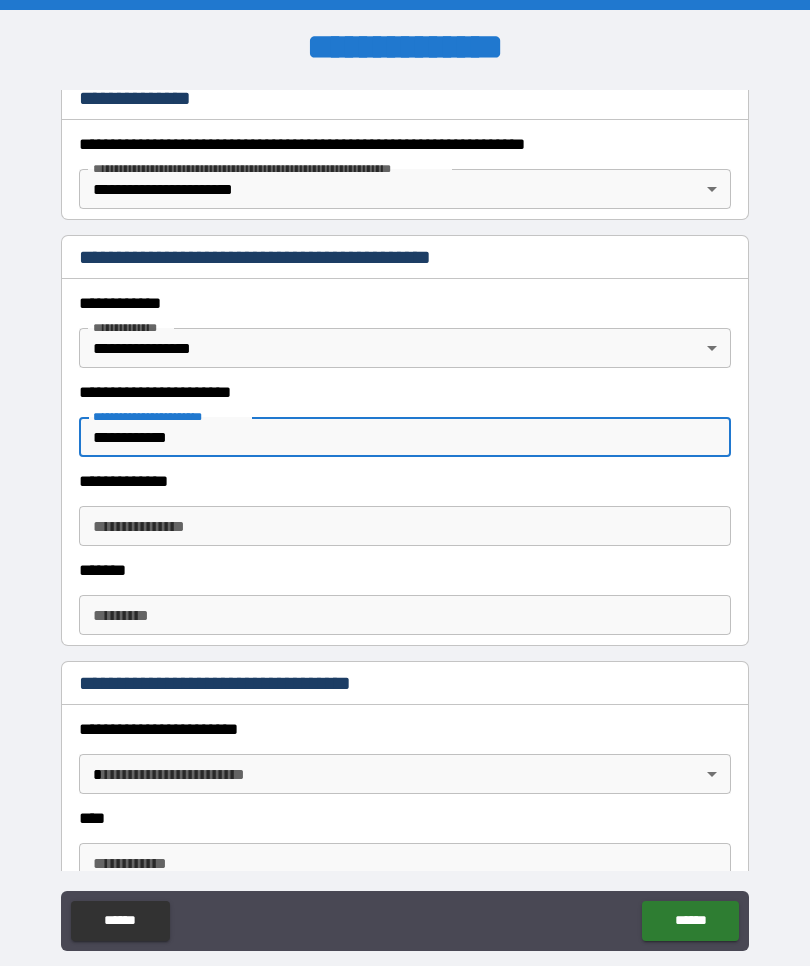 click on "**********" at bounding box center (405, 526) 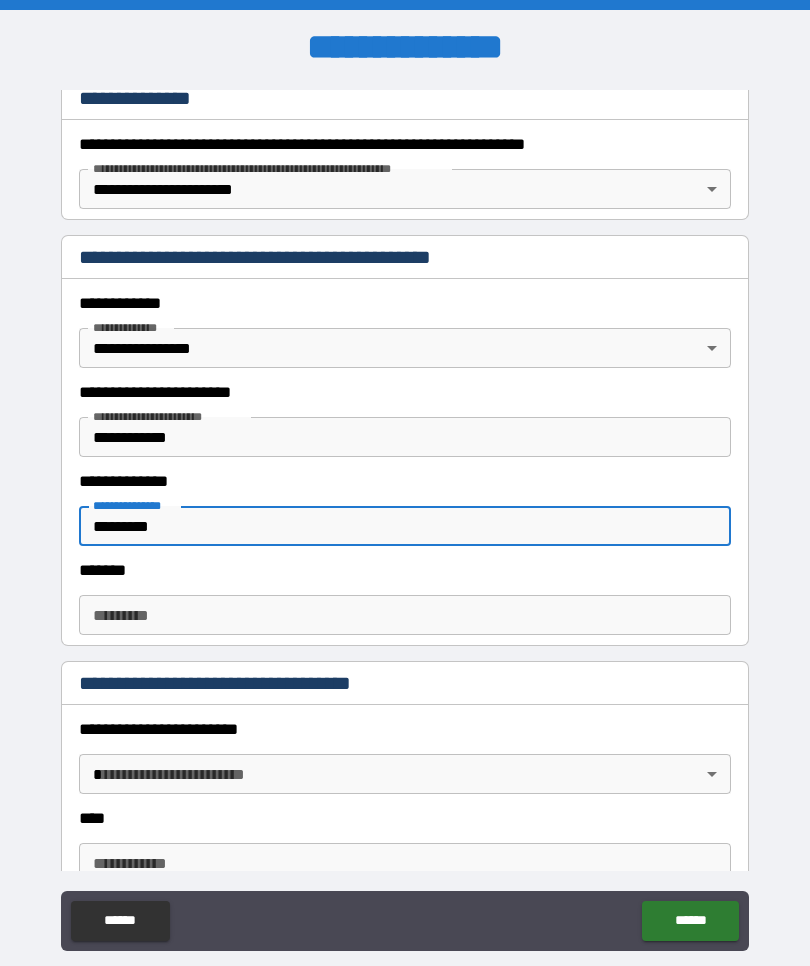 click on "**********" at bounding box center [405, 520] 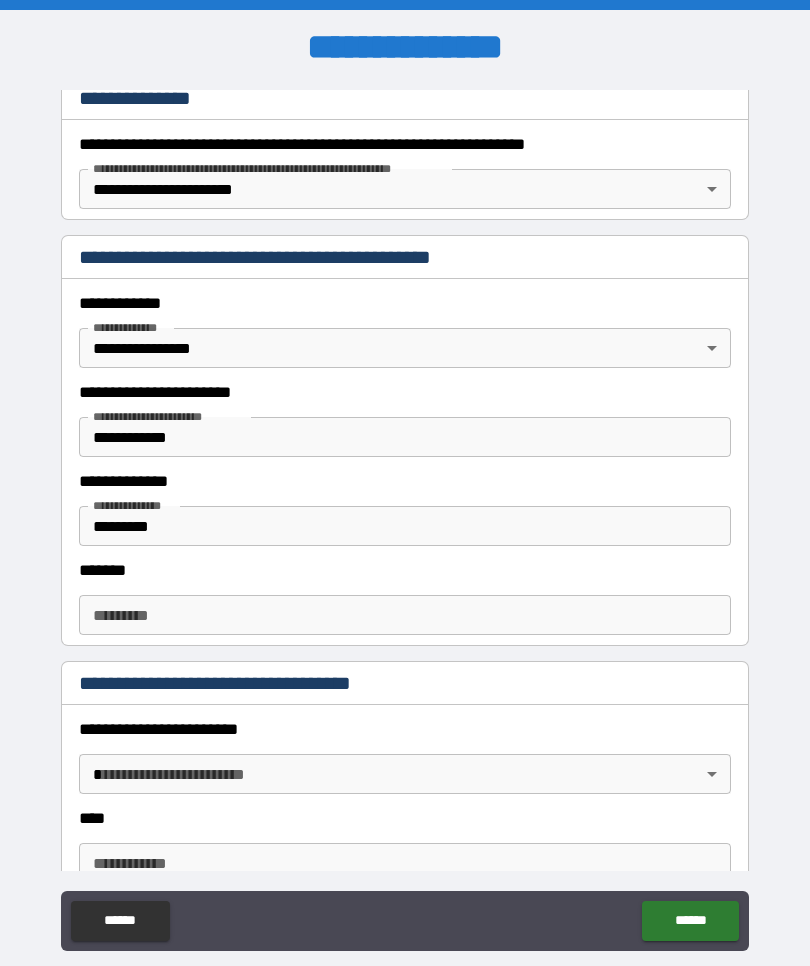click on "*******   *" at bounding box center [405, 615] 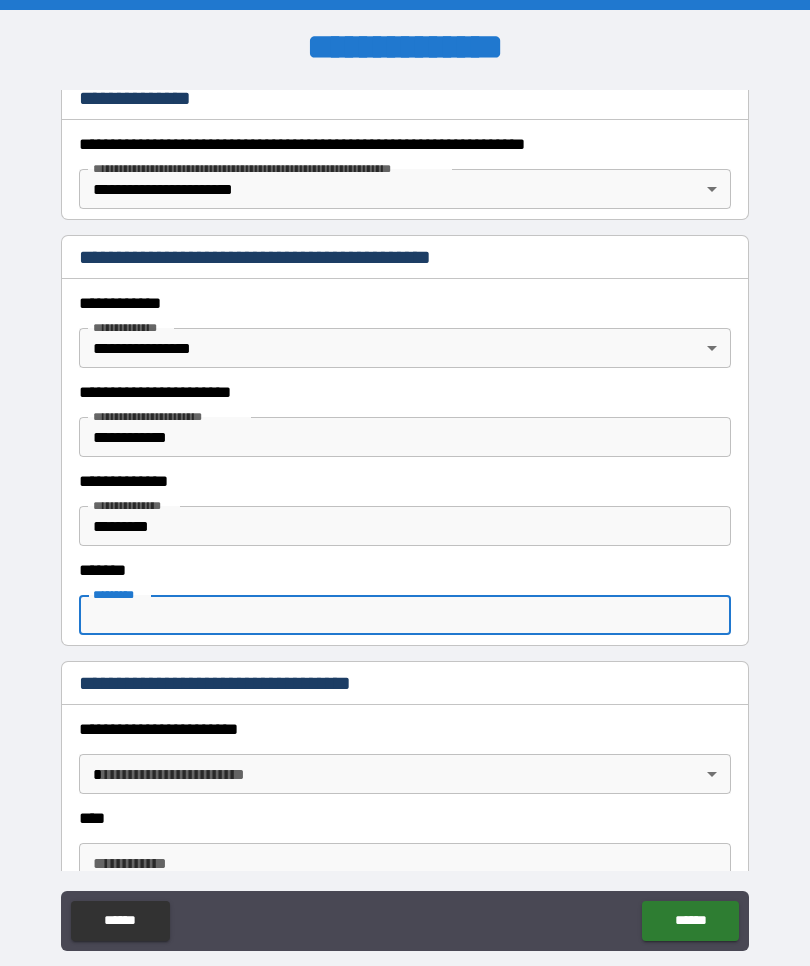 click on "**********" at bounding box center [405, 520] 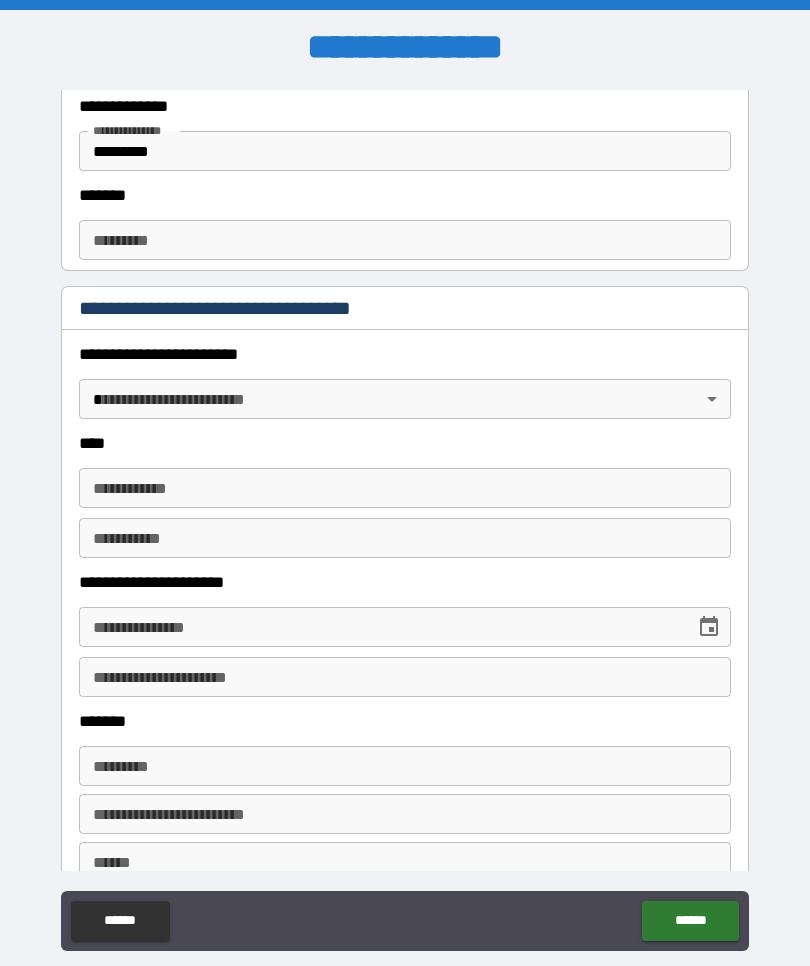 scroll, scrollTop: 731, scrollLeft: 0, axis: vertical 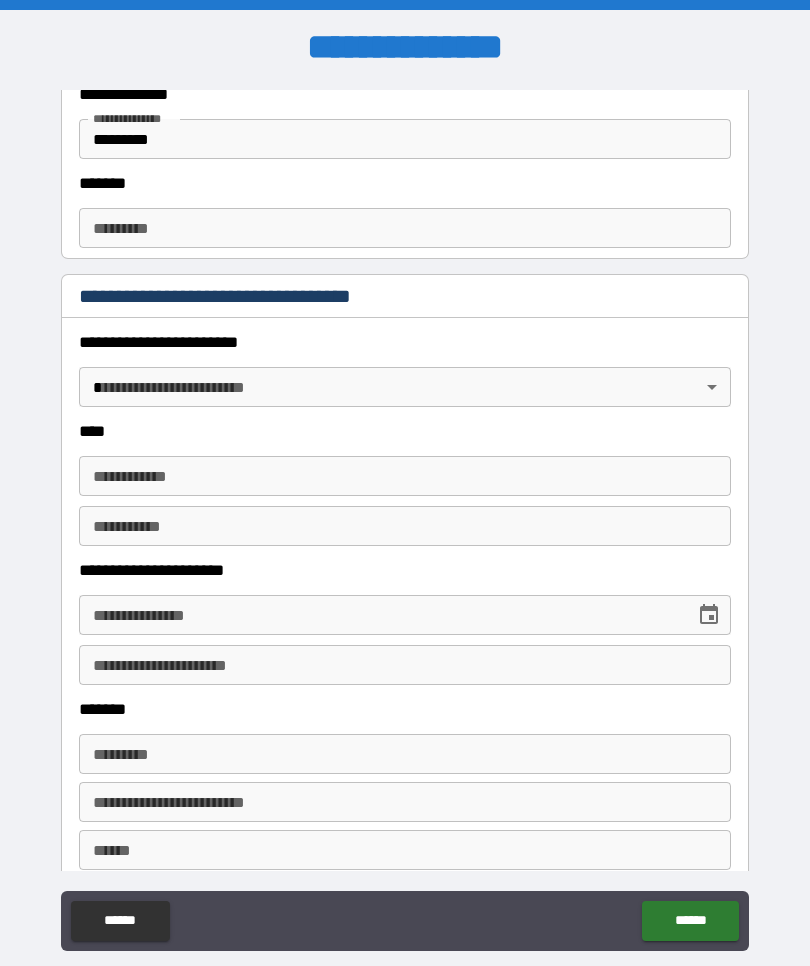 click on "**********" at bounding box center (405, 517) 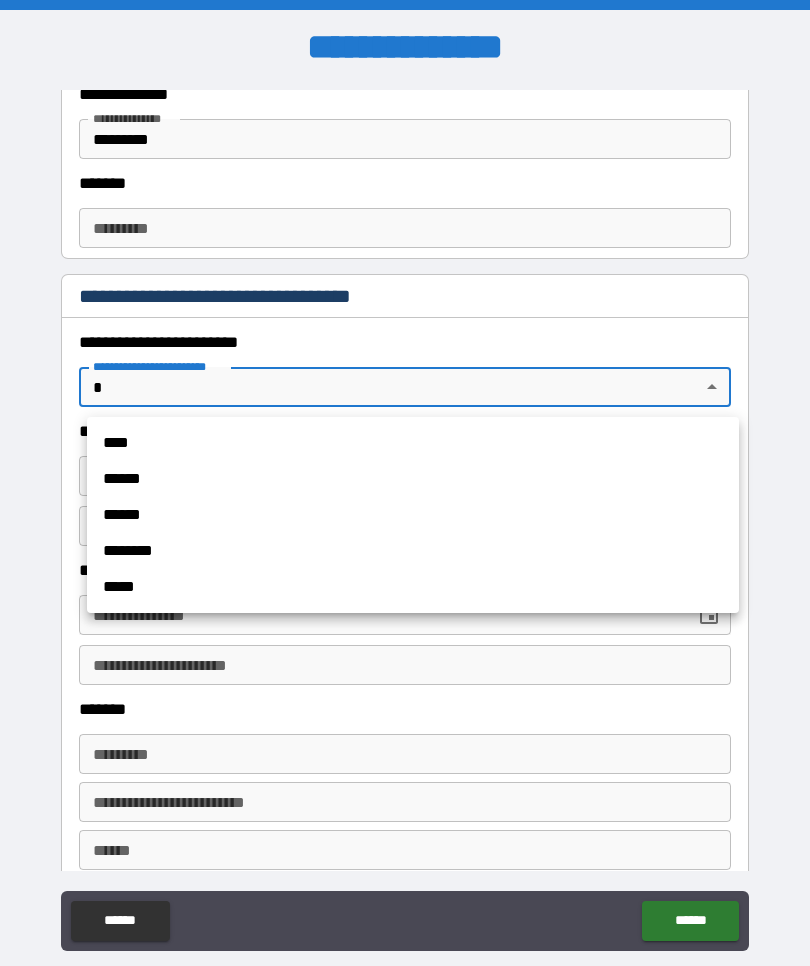 click on "****" at bounding box center [413, 443] 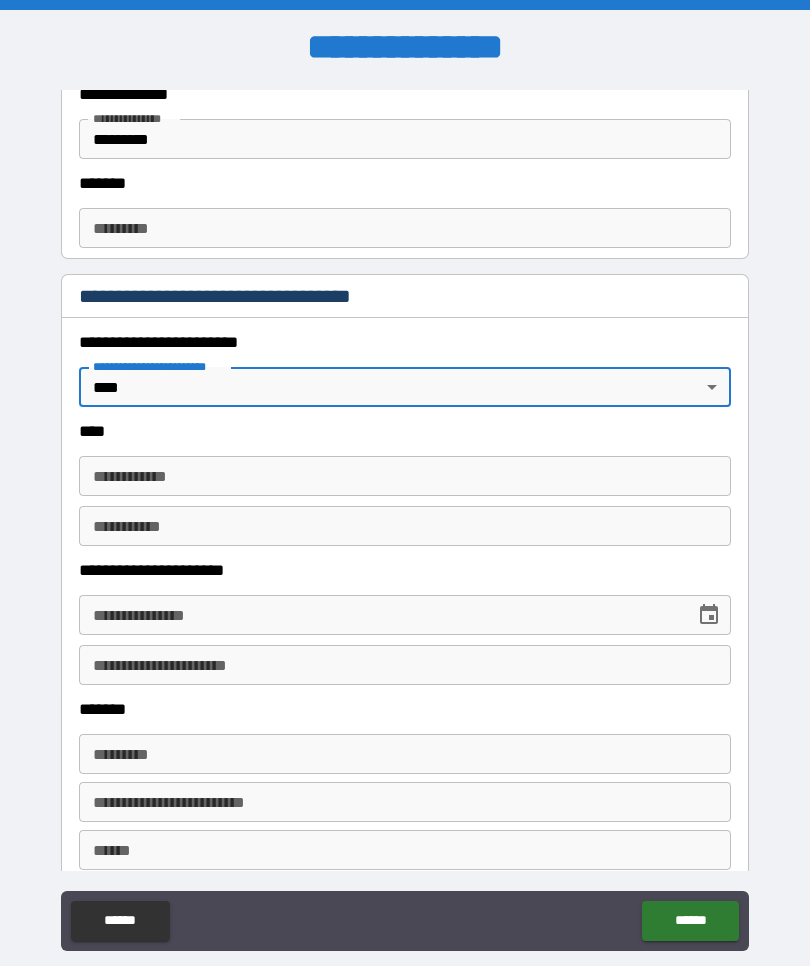 click on "**********" at bounding box center [405, 476] 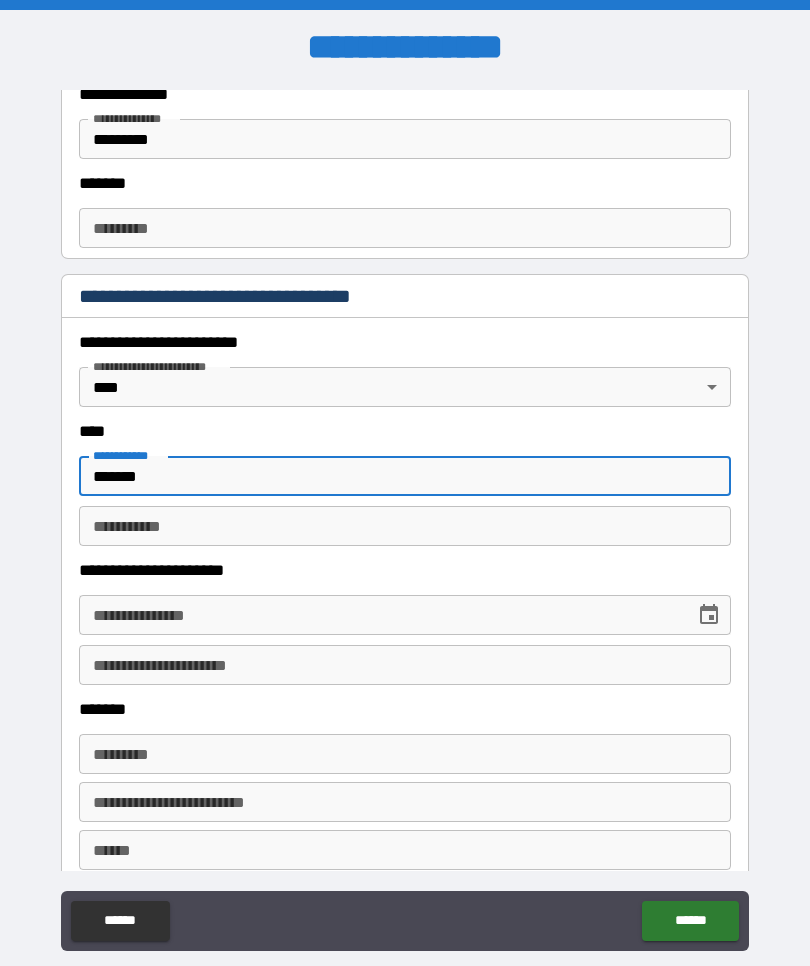 click on "*********   *" at bounding box center [405, 526] 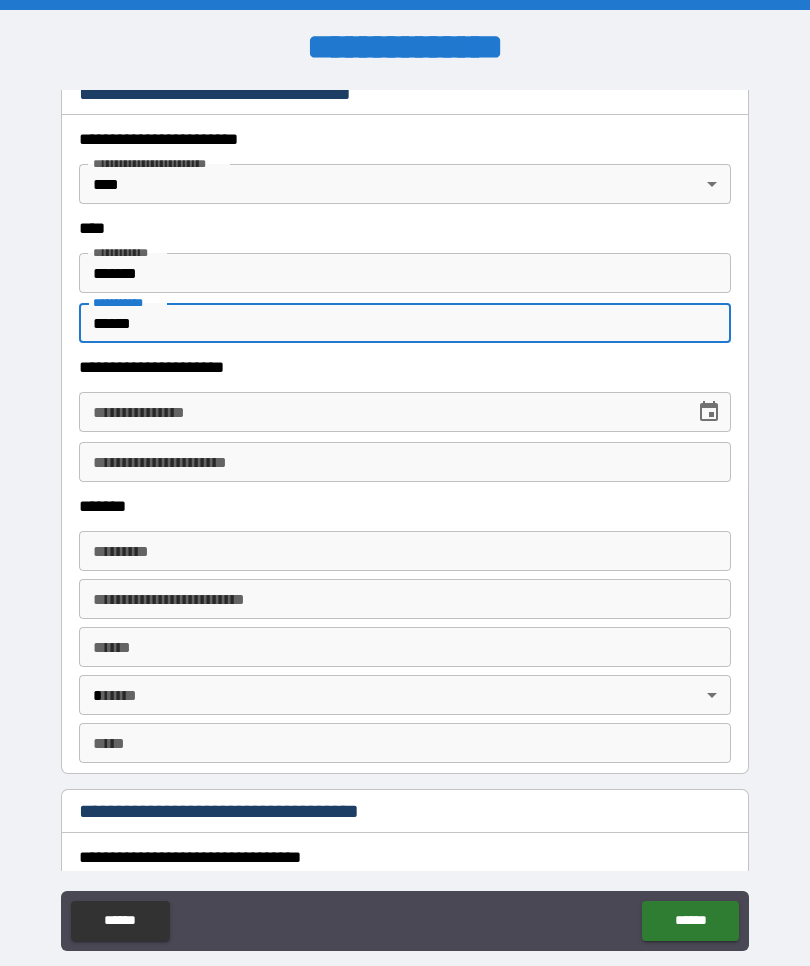 scroll, scrollTop: 954, scrollLeft: 0, axis: vertical 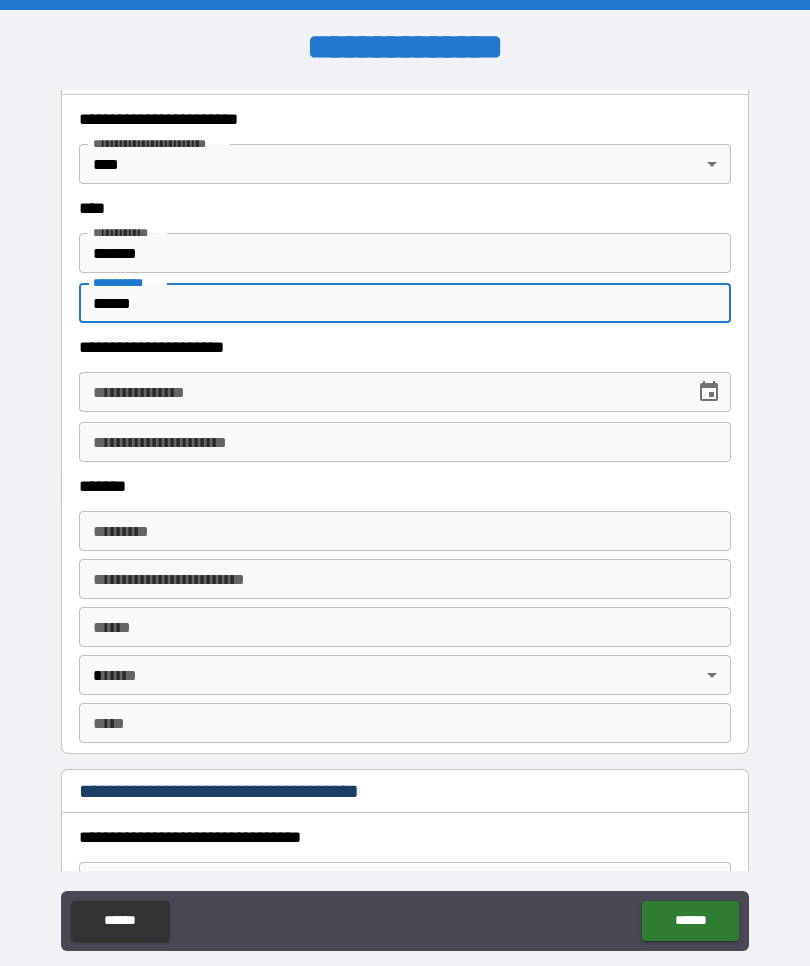 click on "**********" at bounding box center [380, 392] 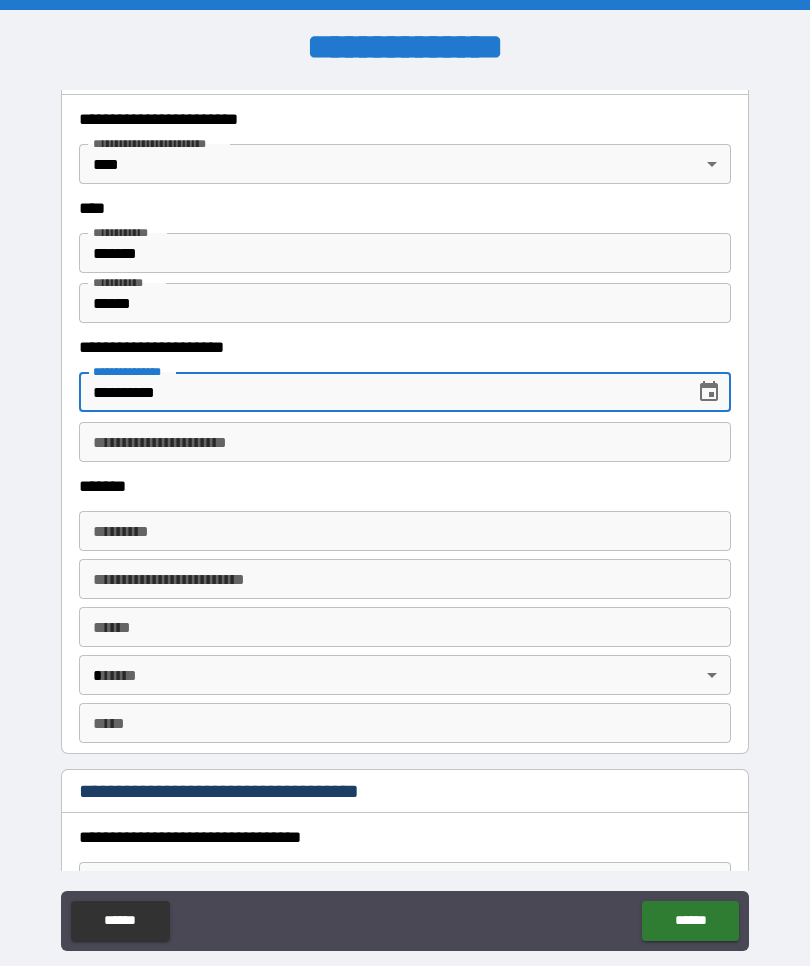 click on "**********" at bounding box center (405, 442) 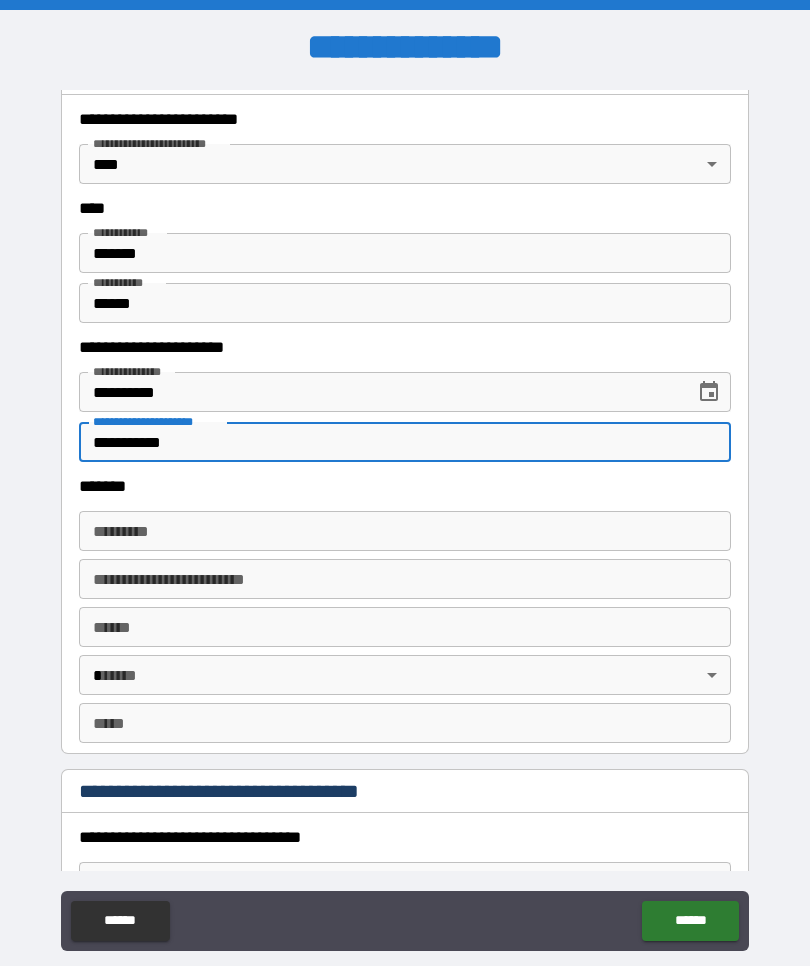 click on "*******   *" at bounding box center (405, 531) 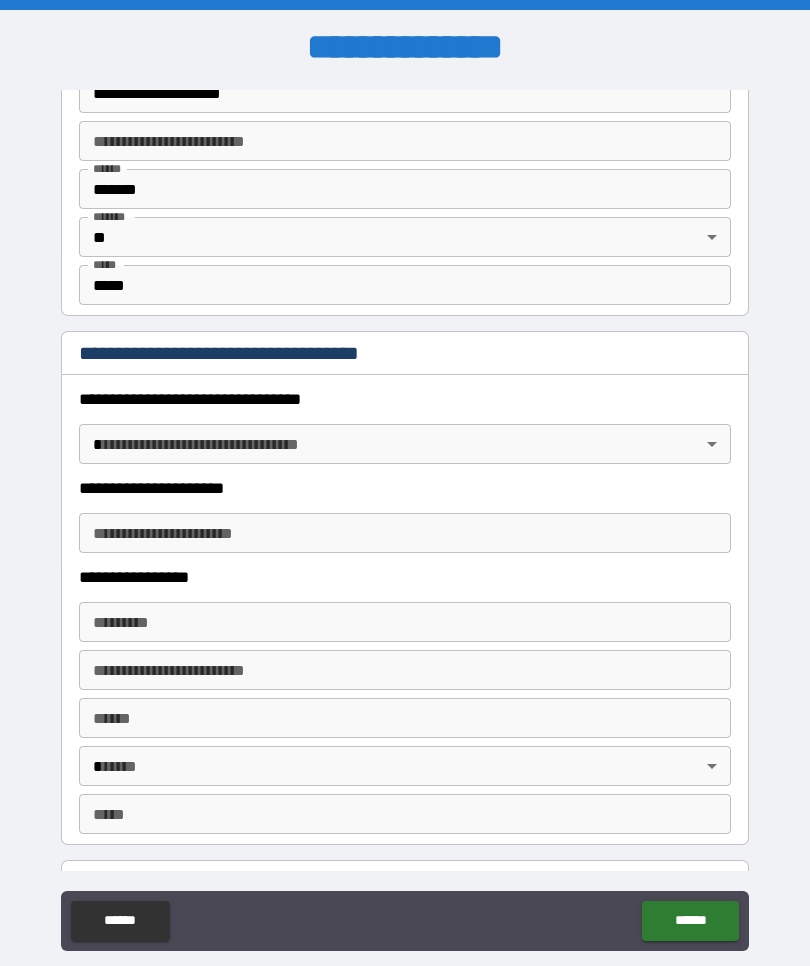 scroll, scrollTop: 1392, scrollLeft: 0, axis: vertical 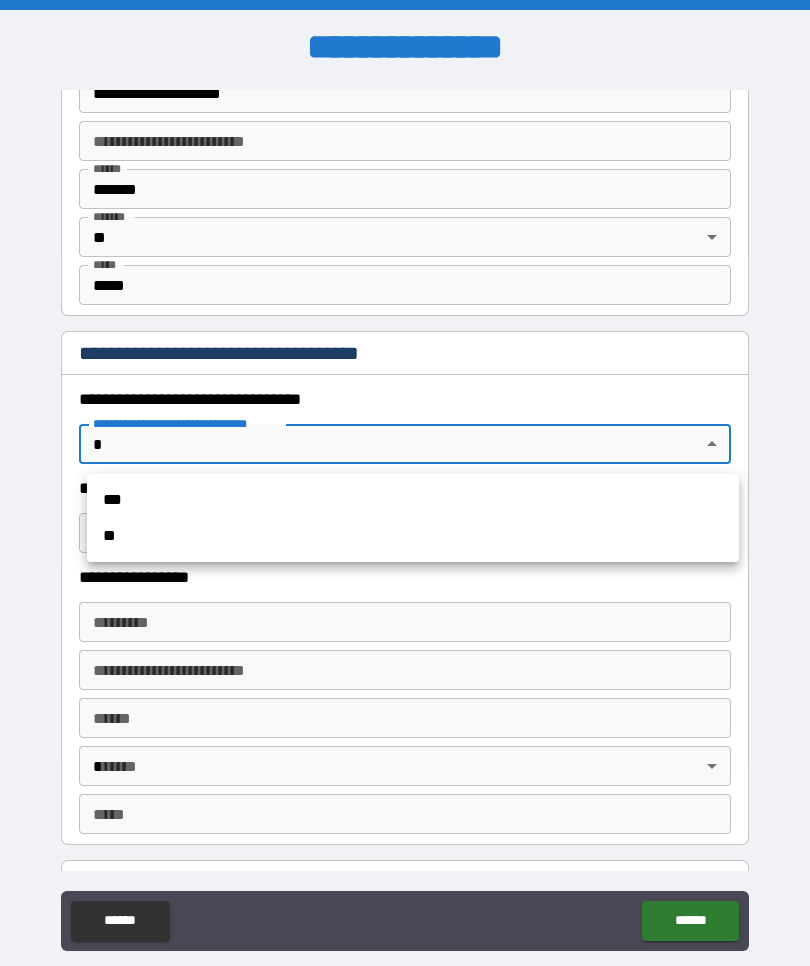 click on "***" at bounding box center [413, 500] 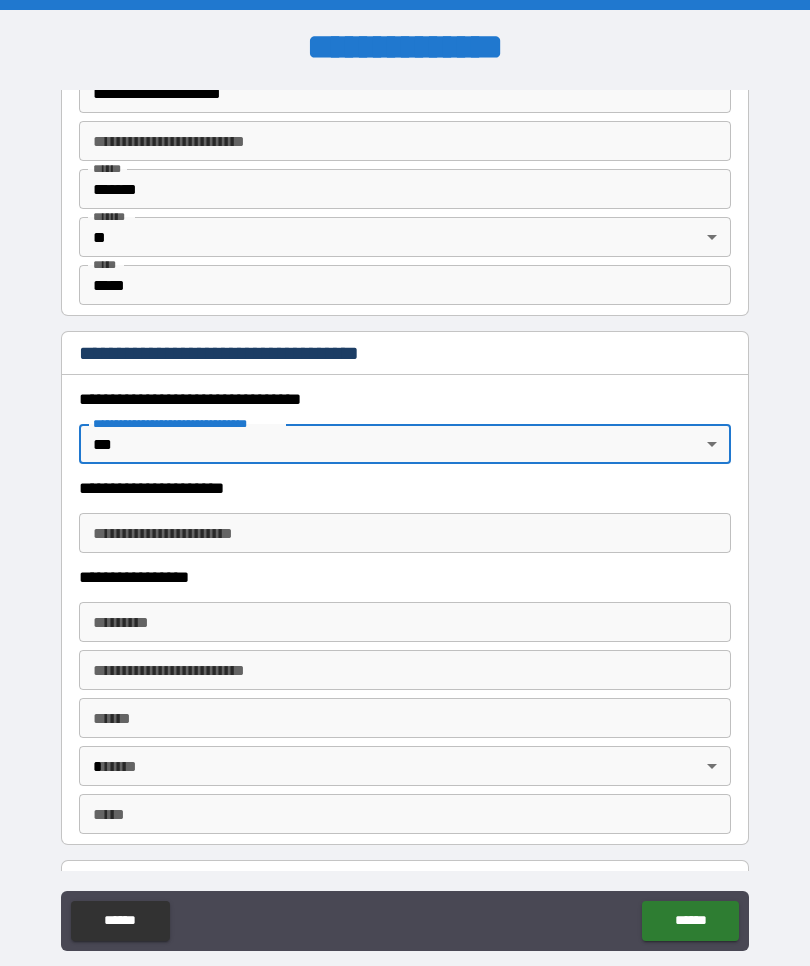 click on "**********" at bounding box center [405, 533] 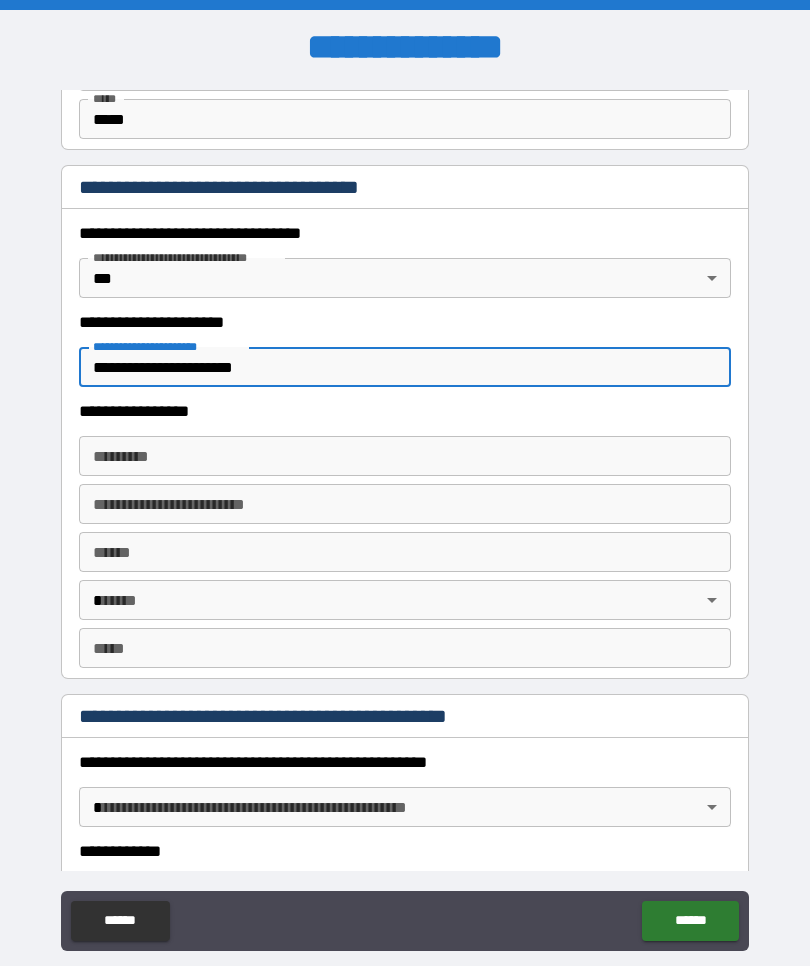scroll, scrollTop: 1605, scrollLeft: 0, axis: vertical 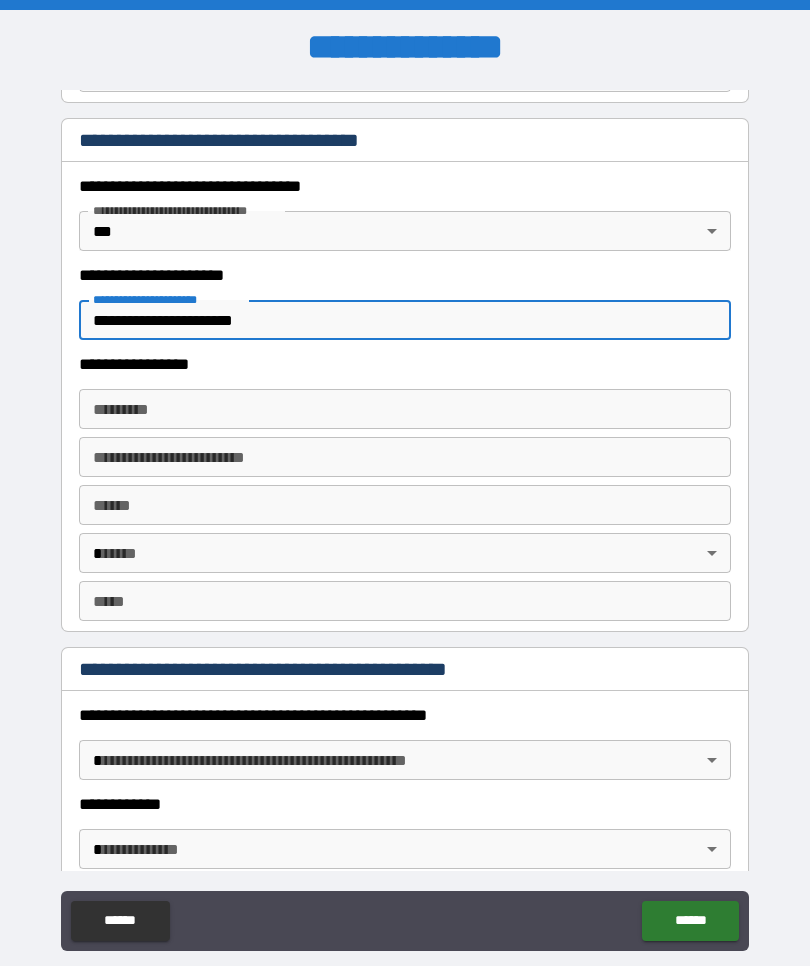 click on "*******   *" at bounding box center (405, 409) 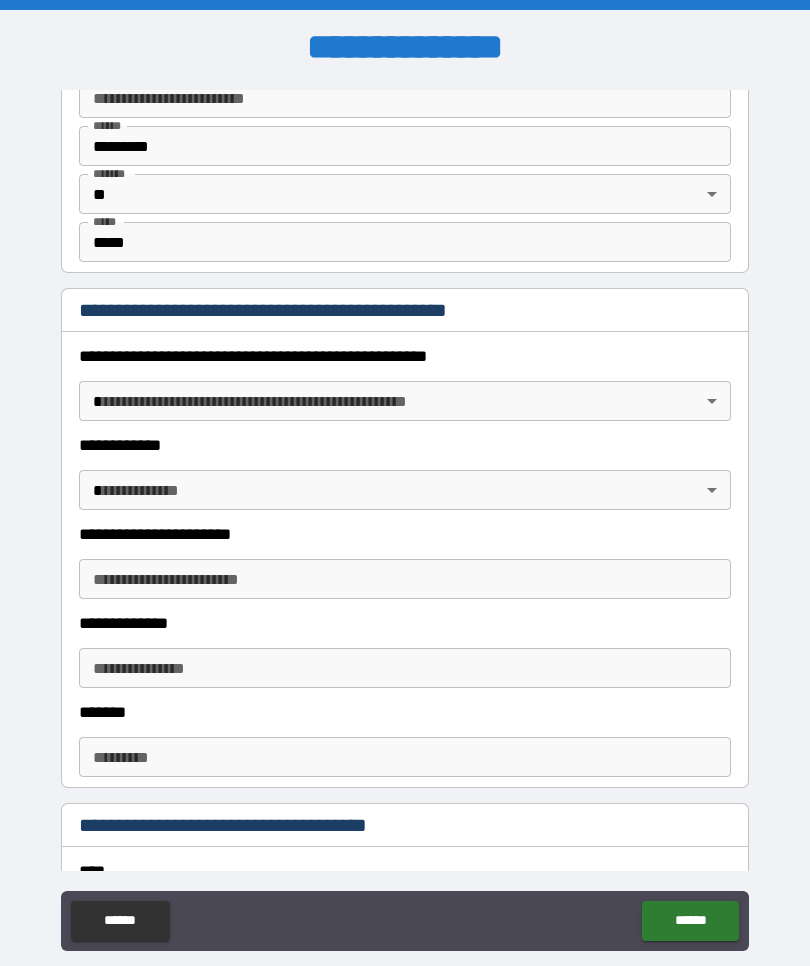 scroll, scrollTop: 1965, scrollLeft: 0, axis: vertical 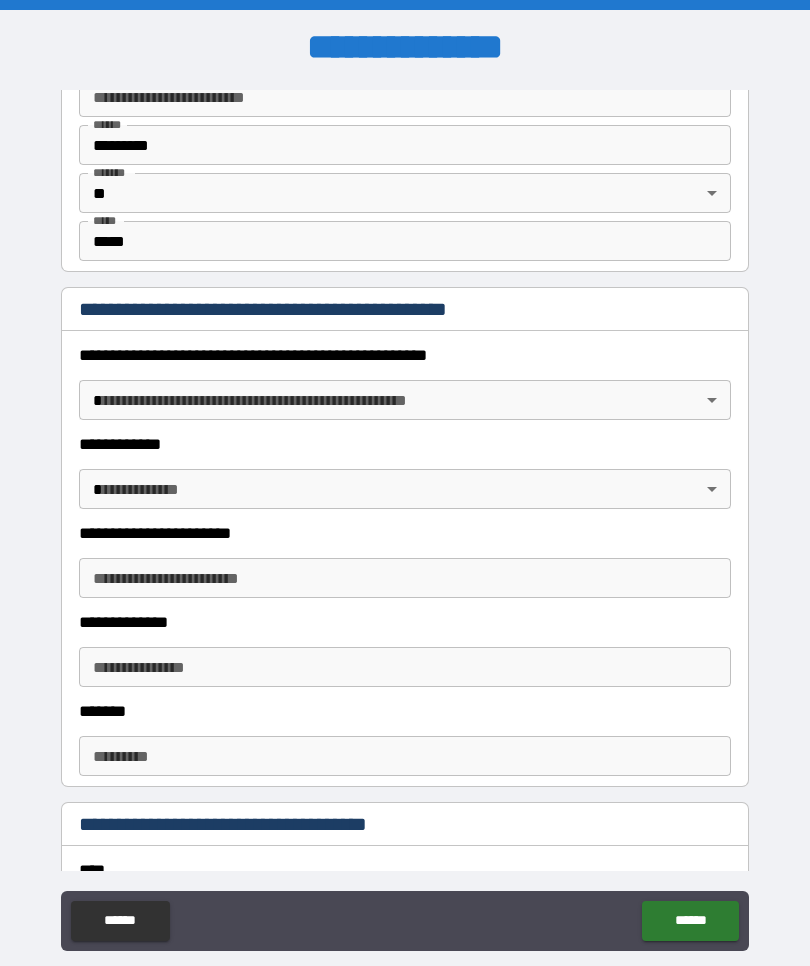 click on "**********" at bounding box center (405, 517) 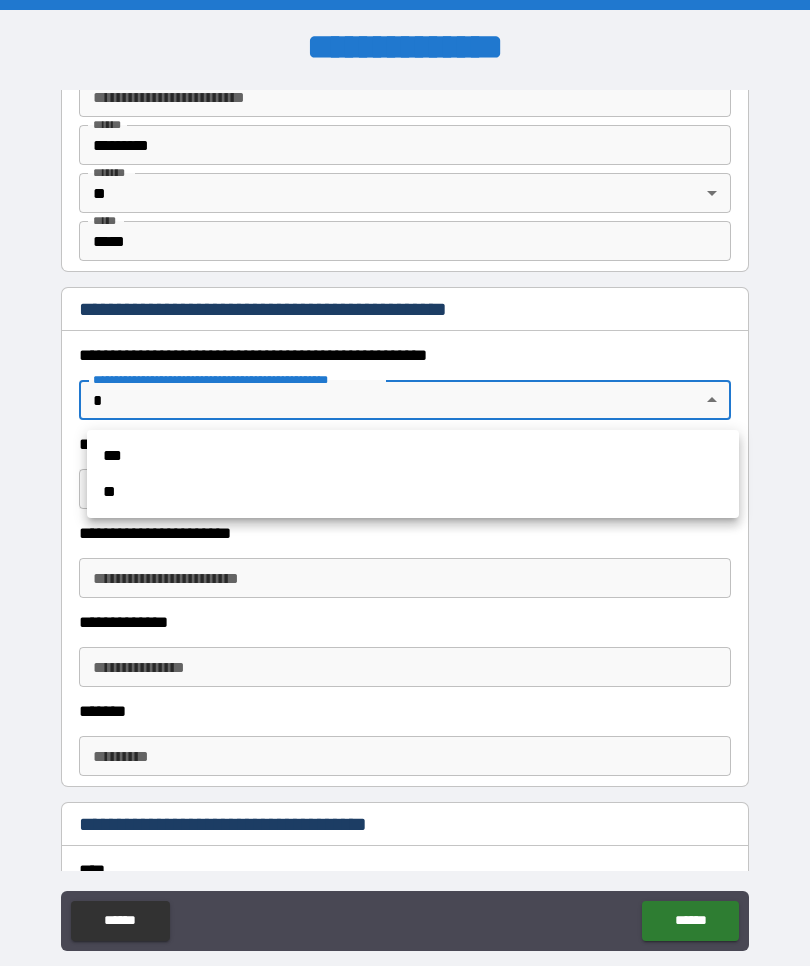 click on "**" at bounding box center (413, 492) 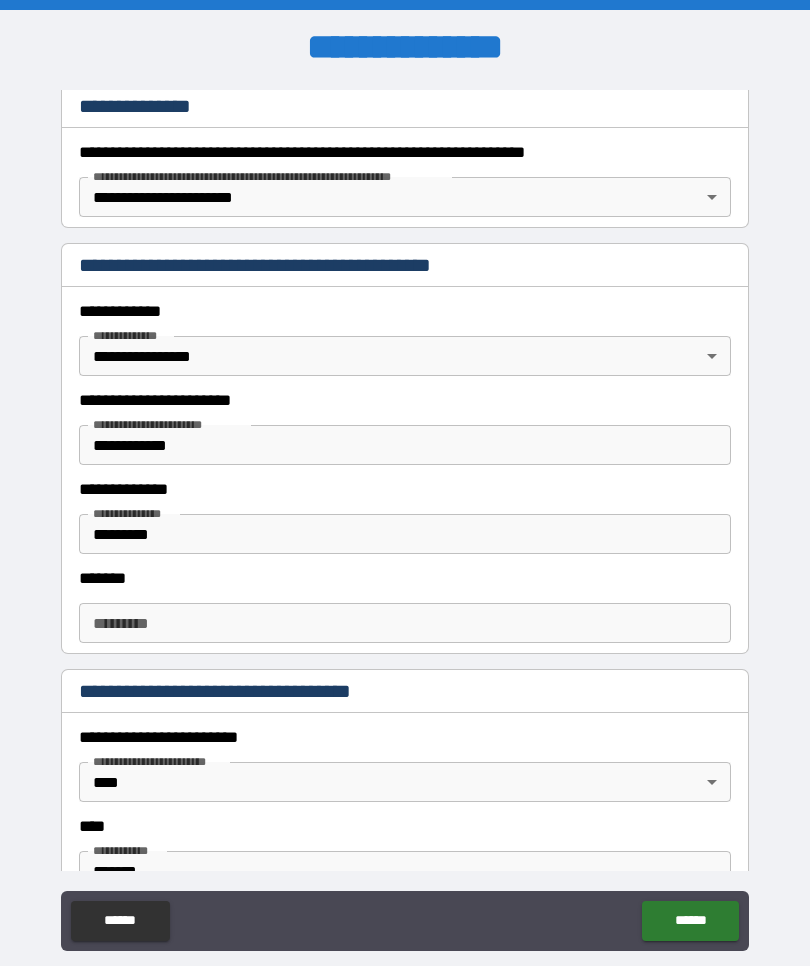 scroll, scrollTop: 339, scrollLeft: 0, axis: vertical 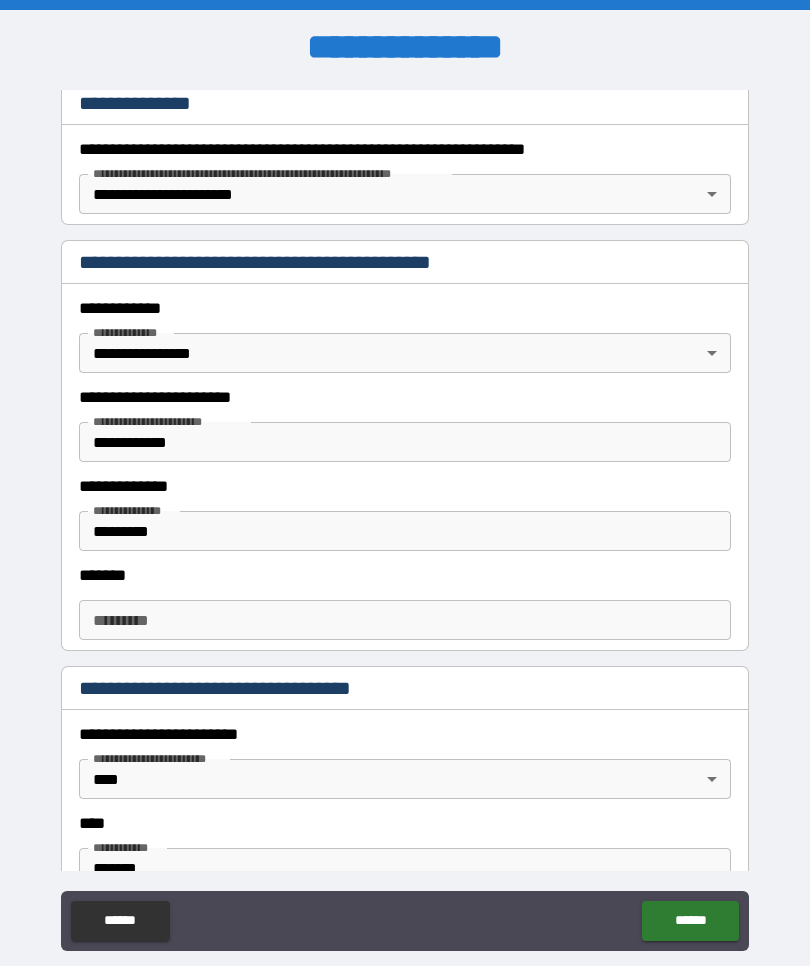 click on "*******   *" at bounding box center [405, 620] 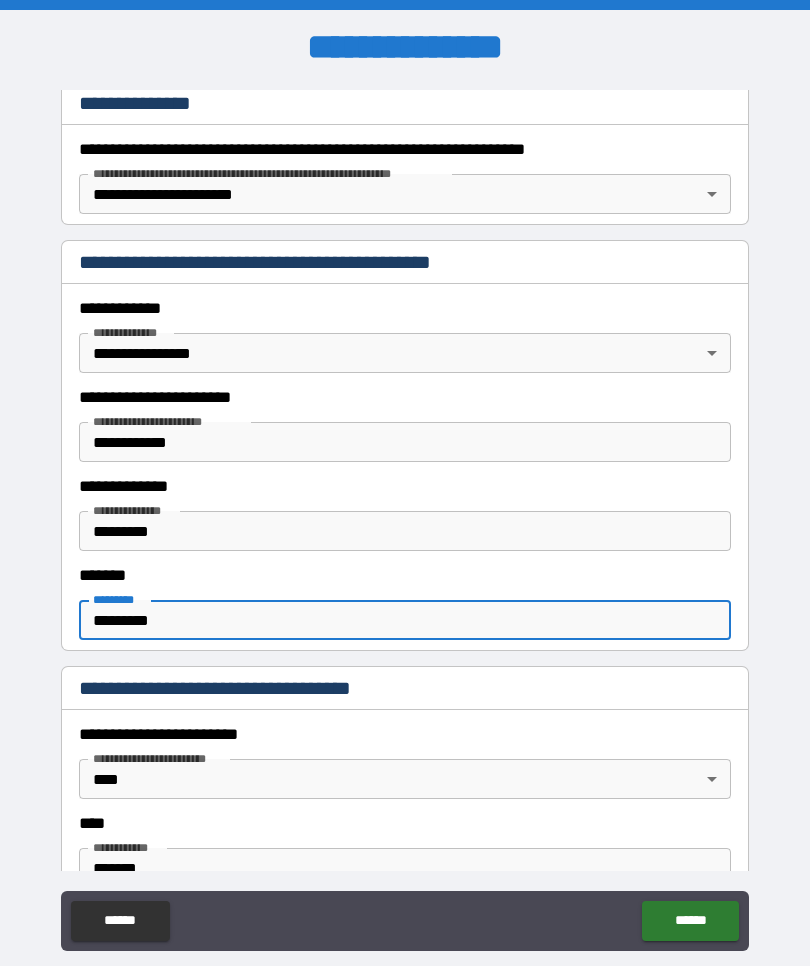 click on "**********" at bounding box center (405, 520) 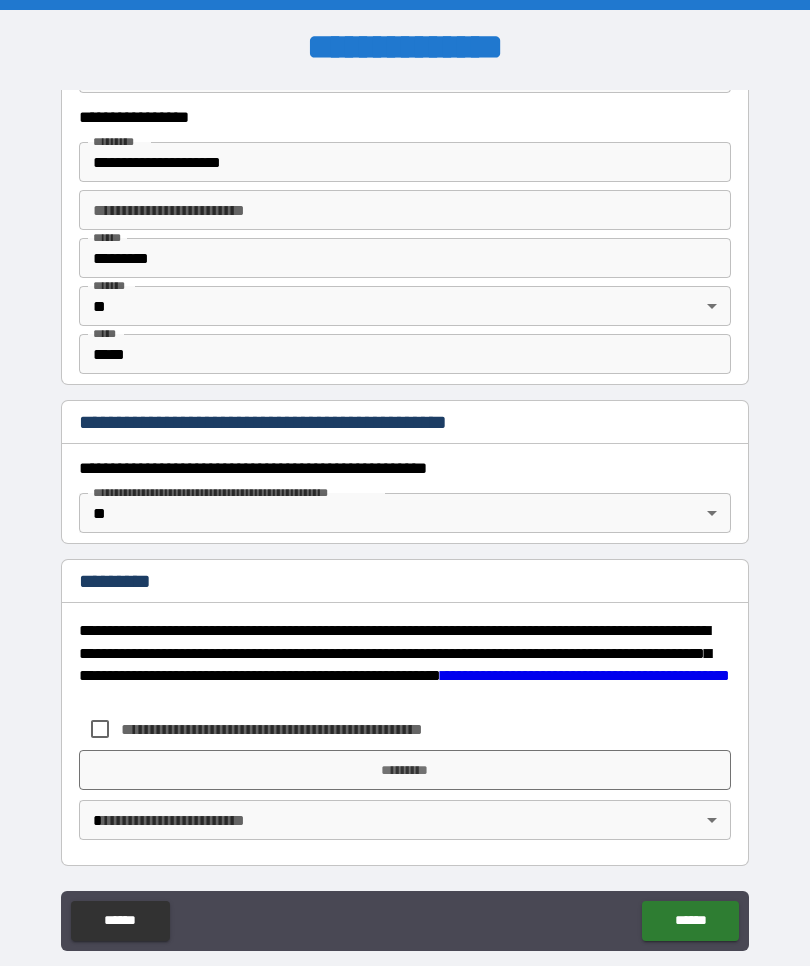 scroll, scrollTop: 1852, scrollLeft: 0, axis: vertical 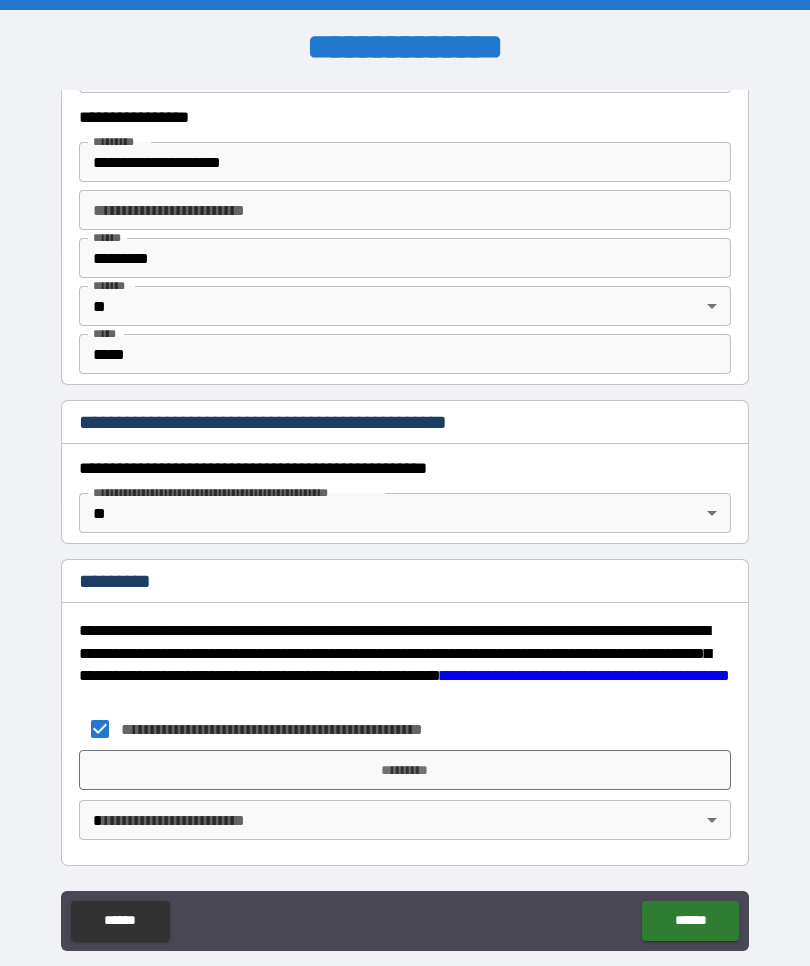 click on "*********" at bounding box center [405, 770] 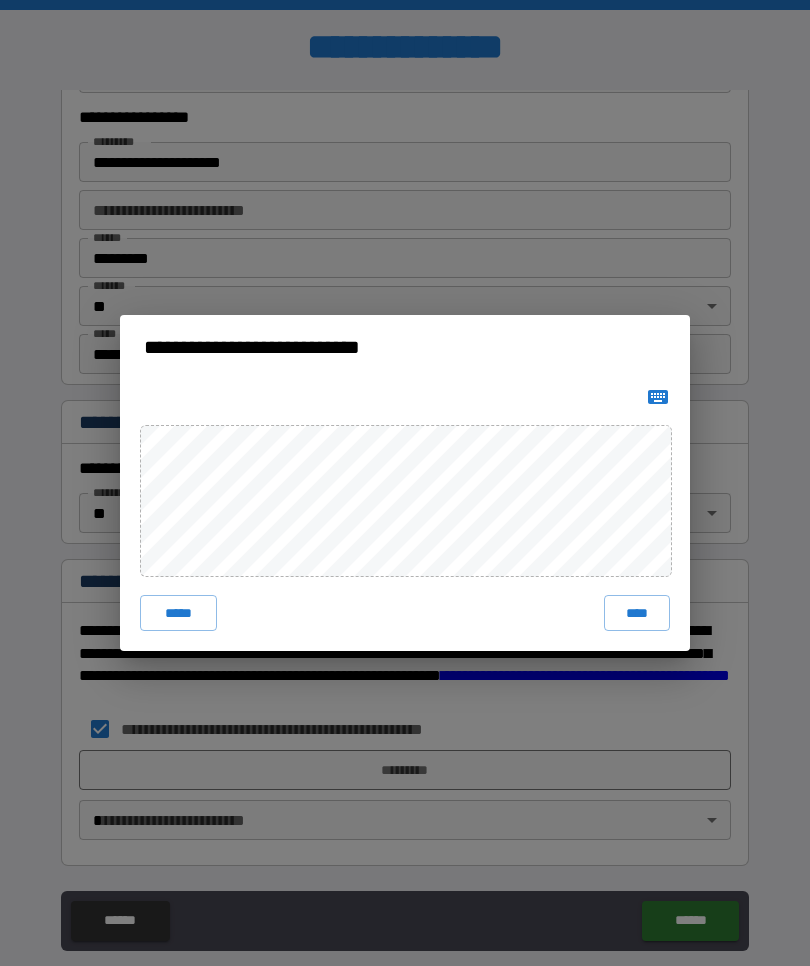 click on "****" at bounding box center [637, 613] 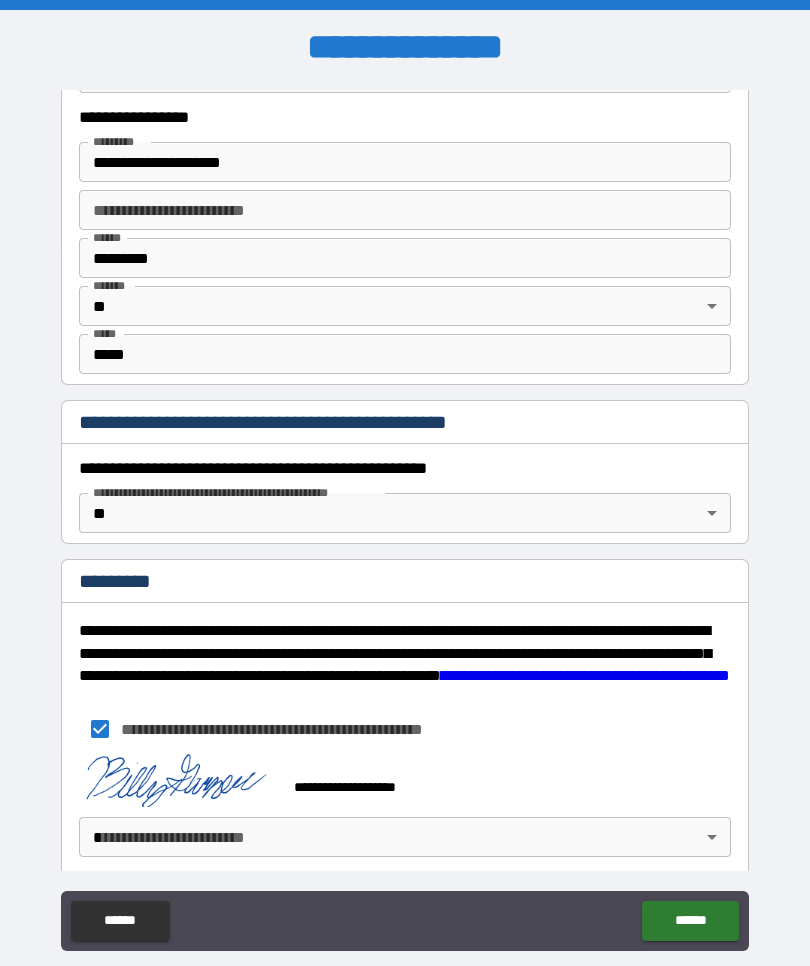 click on "**********" at bounding box center (405, 517) 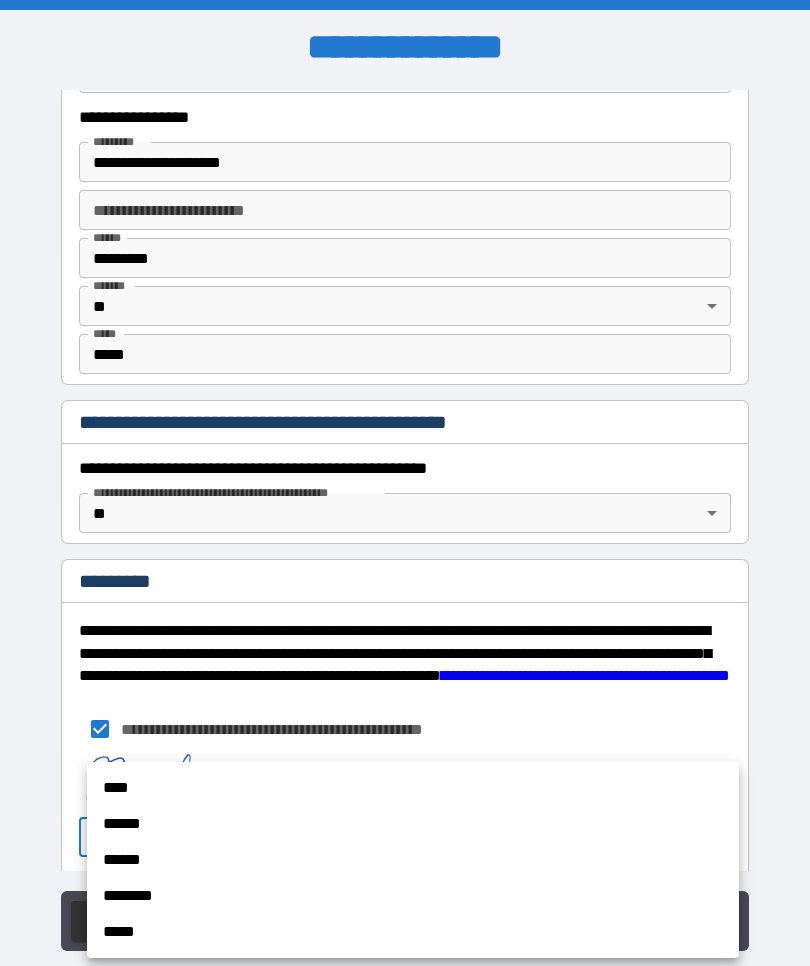 click on "****" at bounding box center [413, 788] 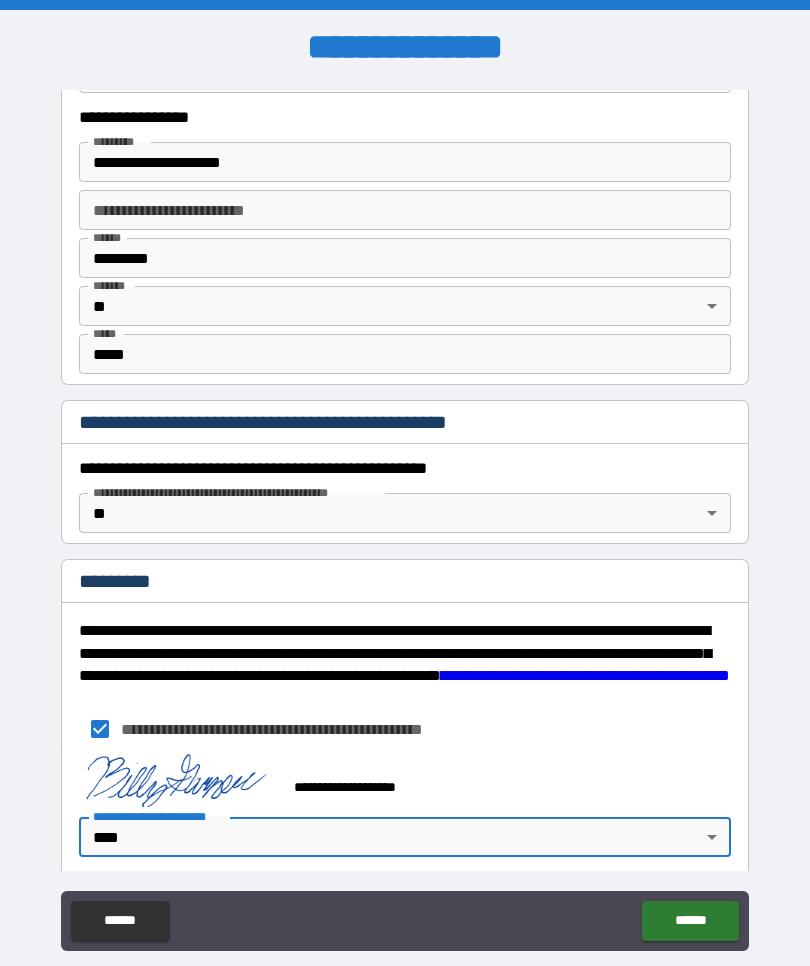 click on "******" at bounding box center (690, 921) 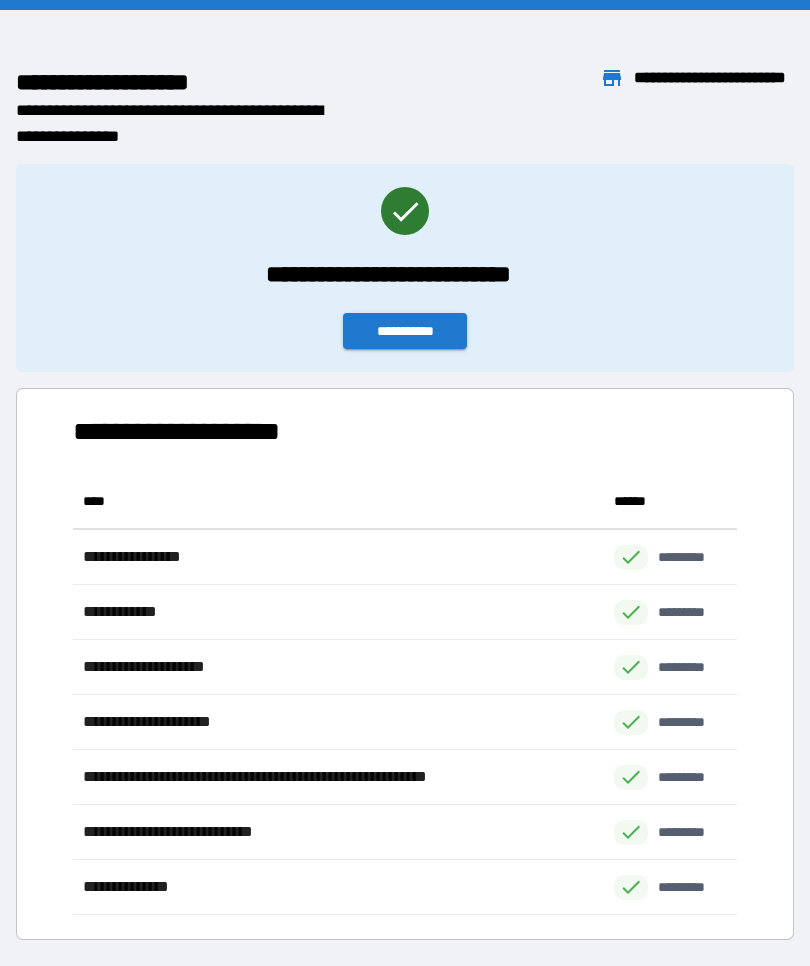 scroll, scrollTop: 1, scrollLeft: 1, axis: both 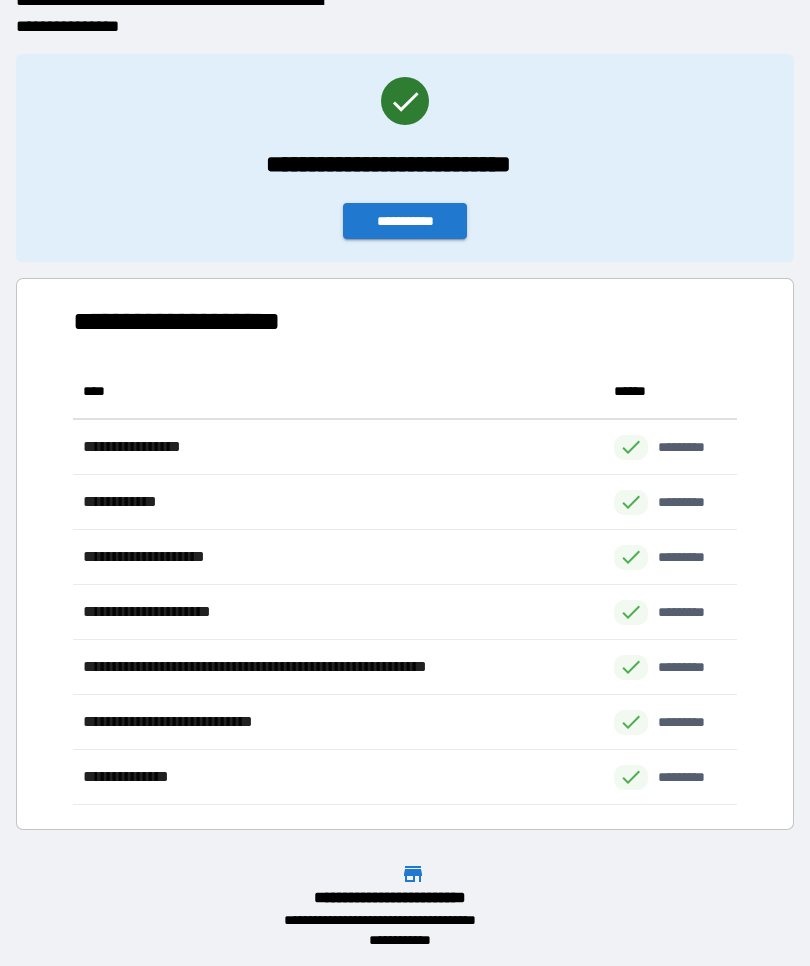 click on "**********" at bounding box center [405, 221] 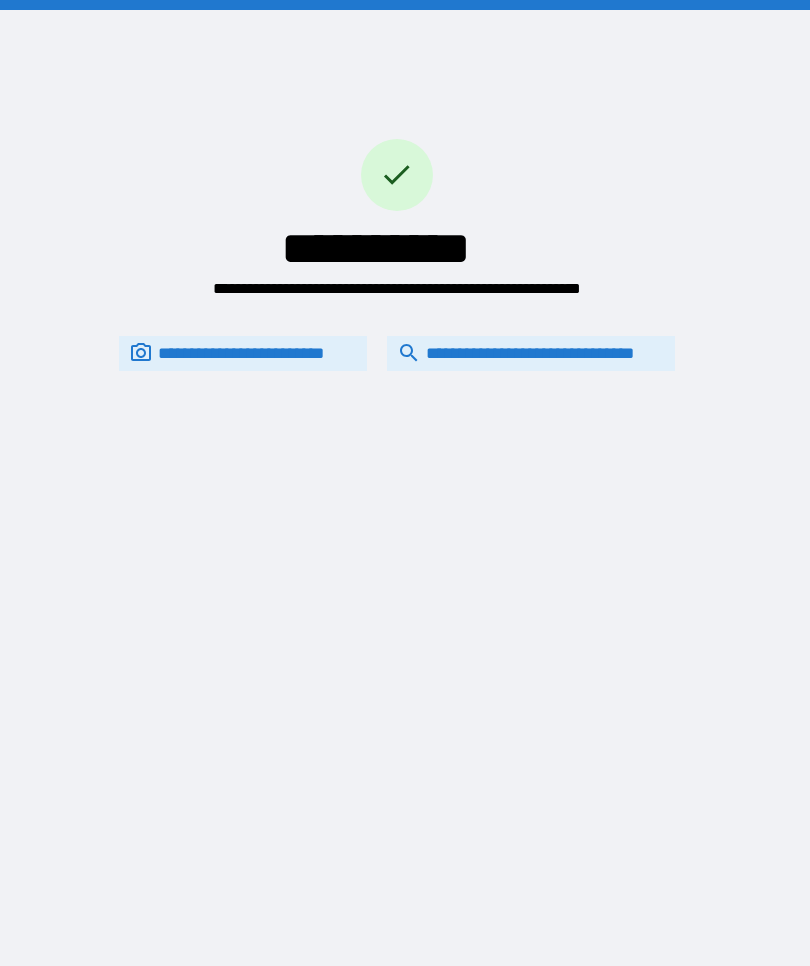 scroll, scrollTop: 0, scrollLeft: 0, axis: both 